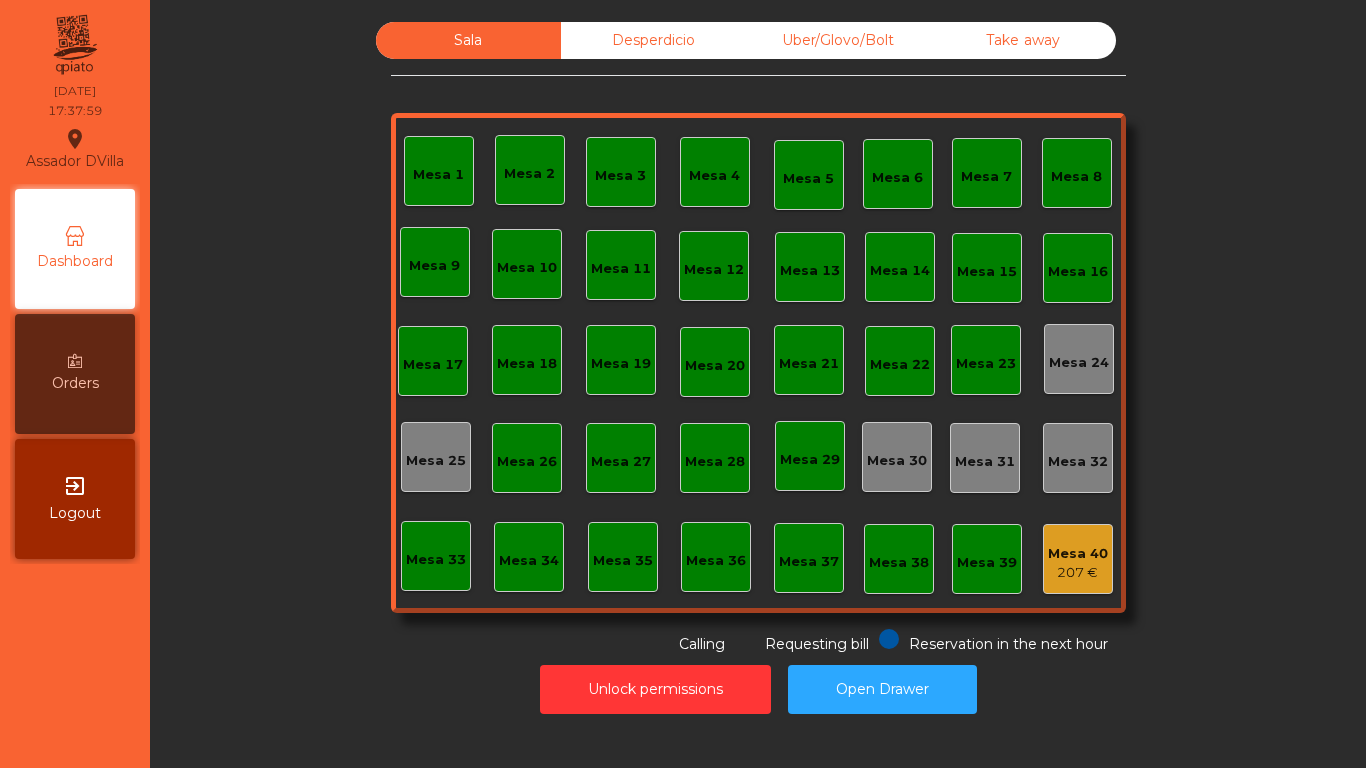 scroll, scrollTop: 0, scrollLeft: 0, axis: both 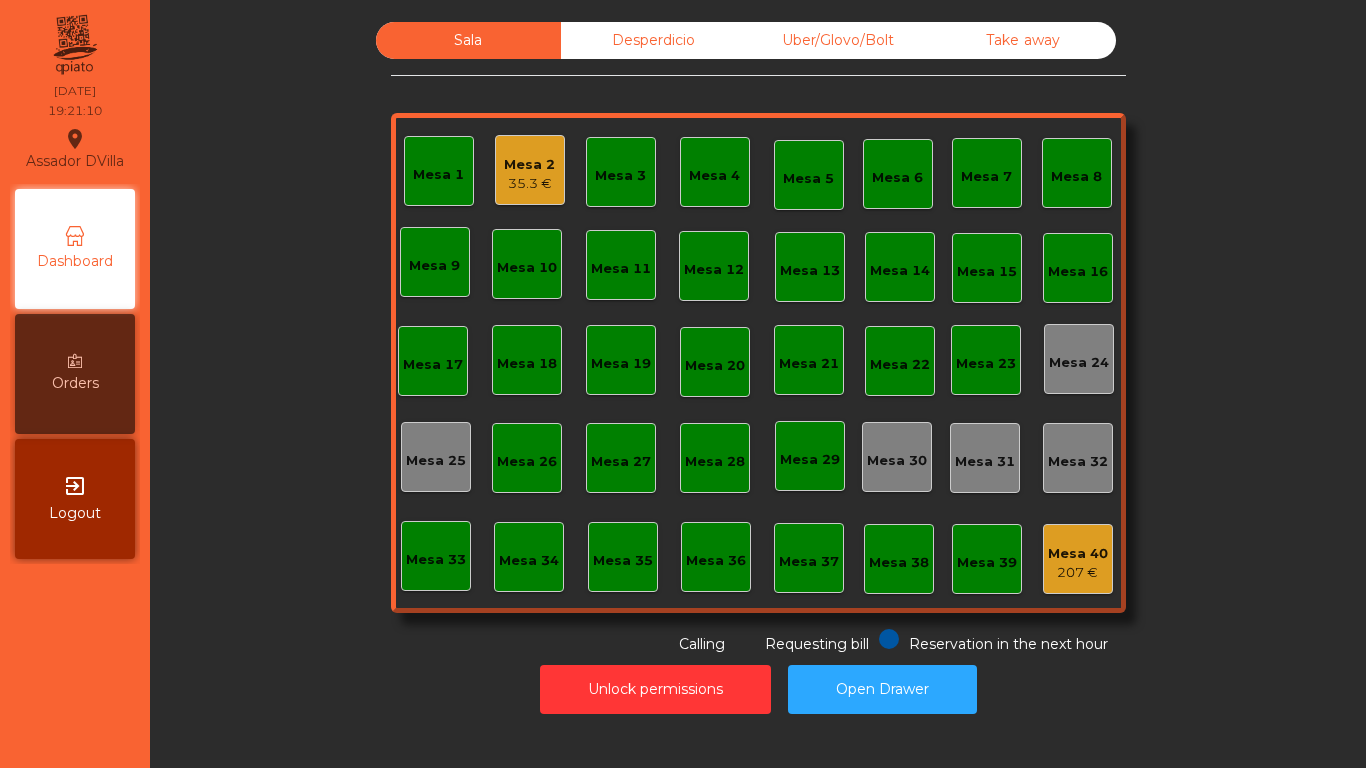 click on "Mesa 2   35.3 €" 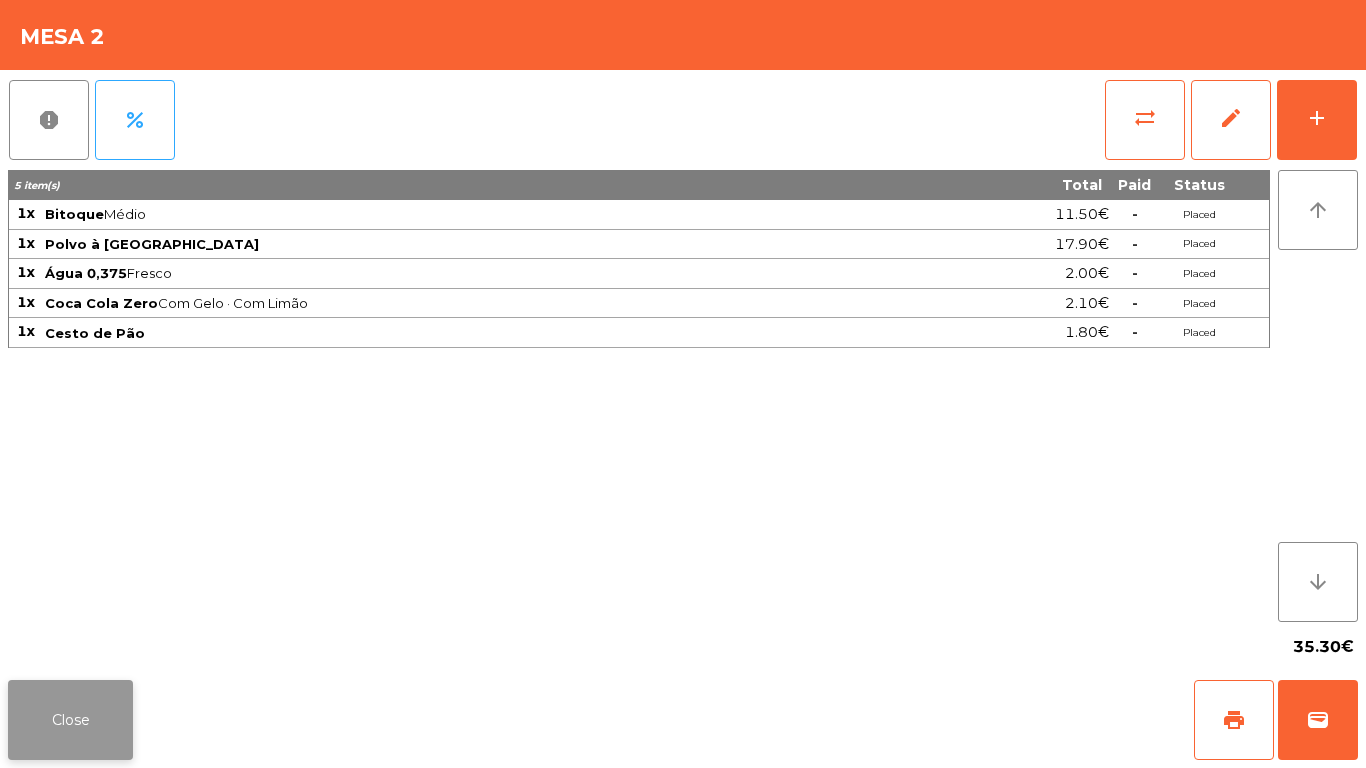click on "Close" 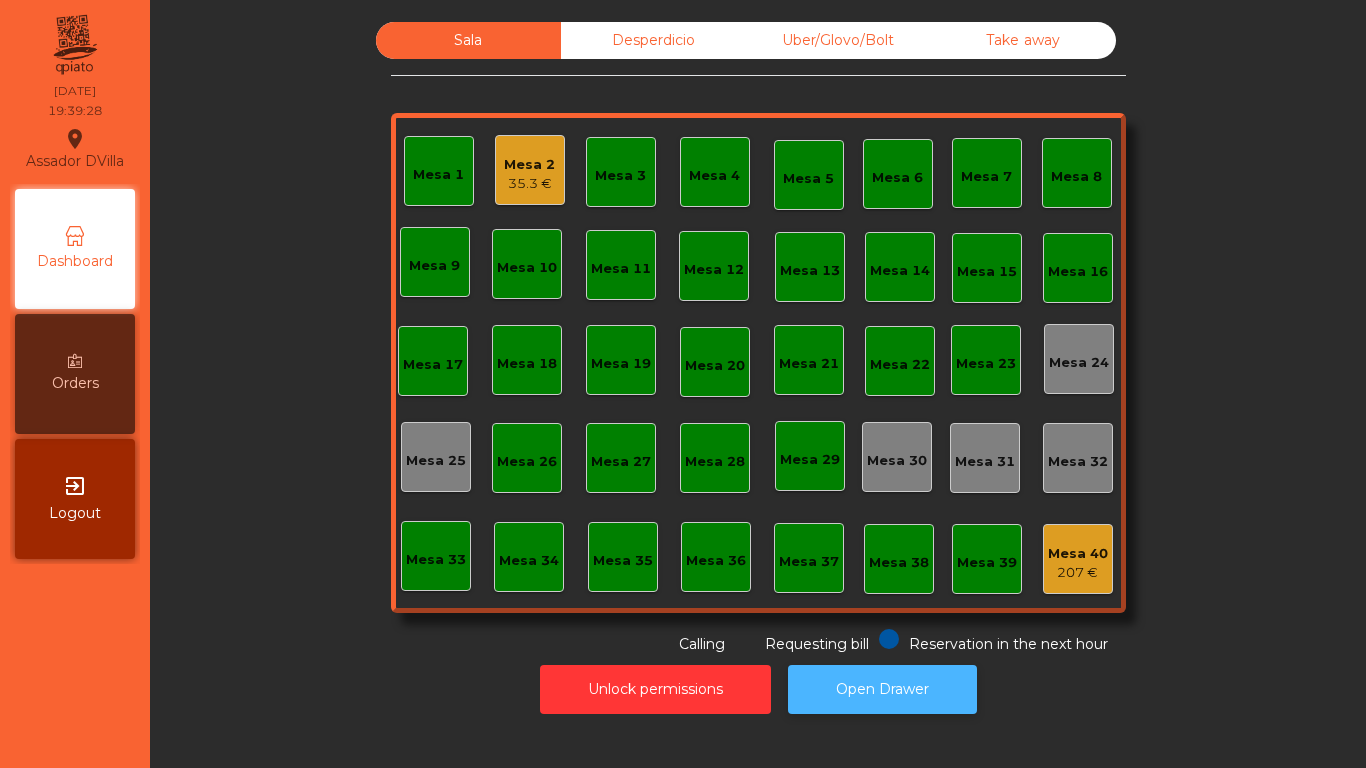 click on "Open Drawer" 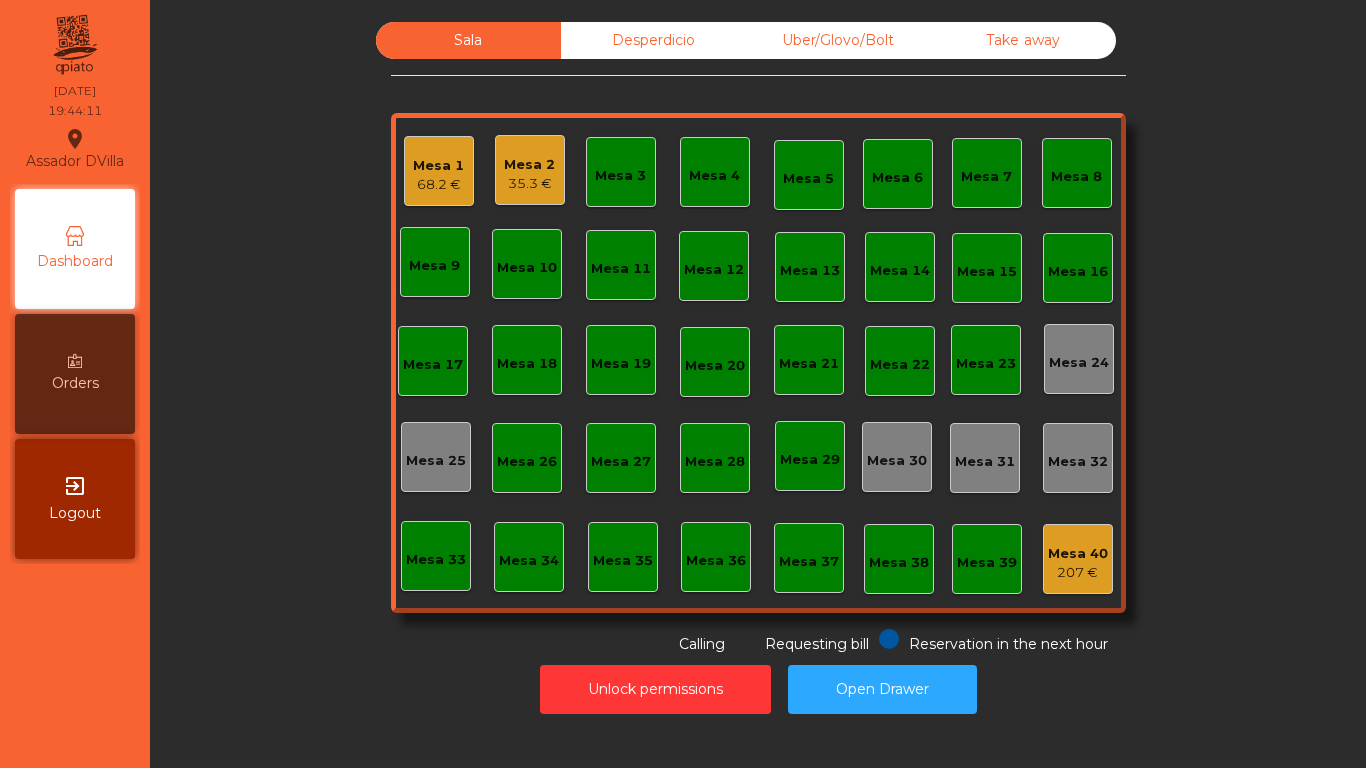click on "35.3 €" 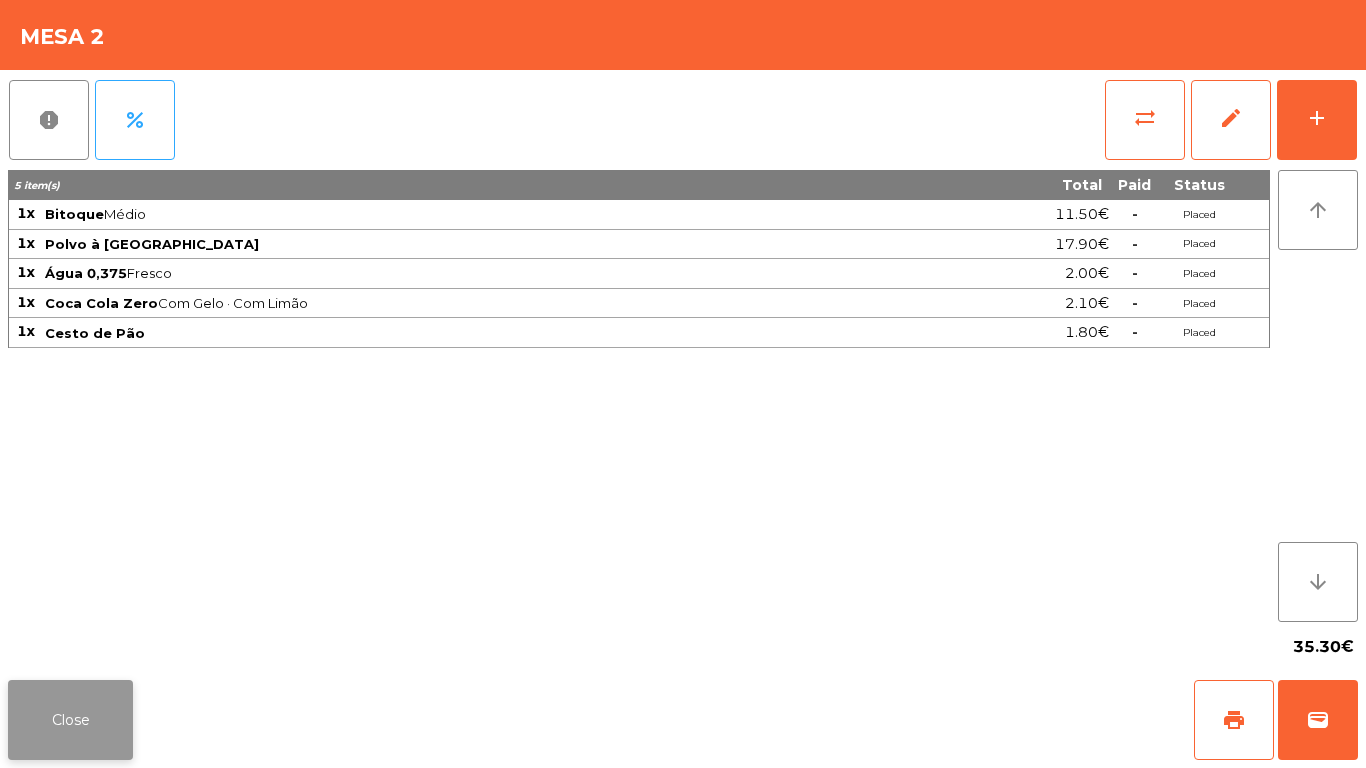 click on "Close" 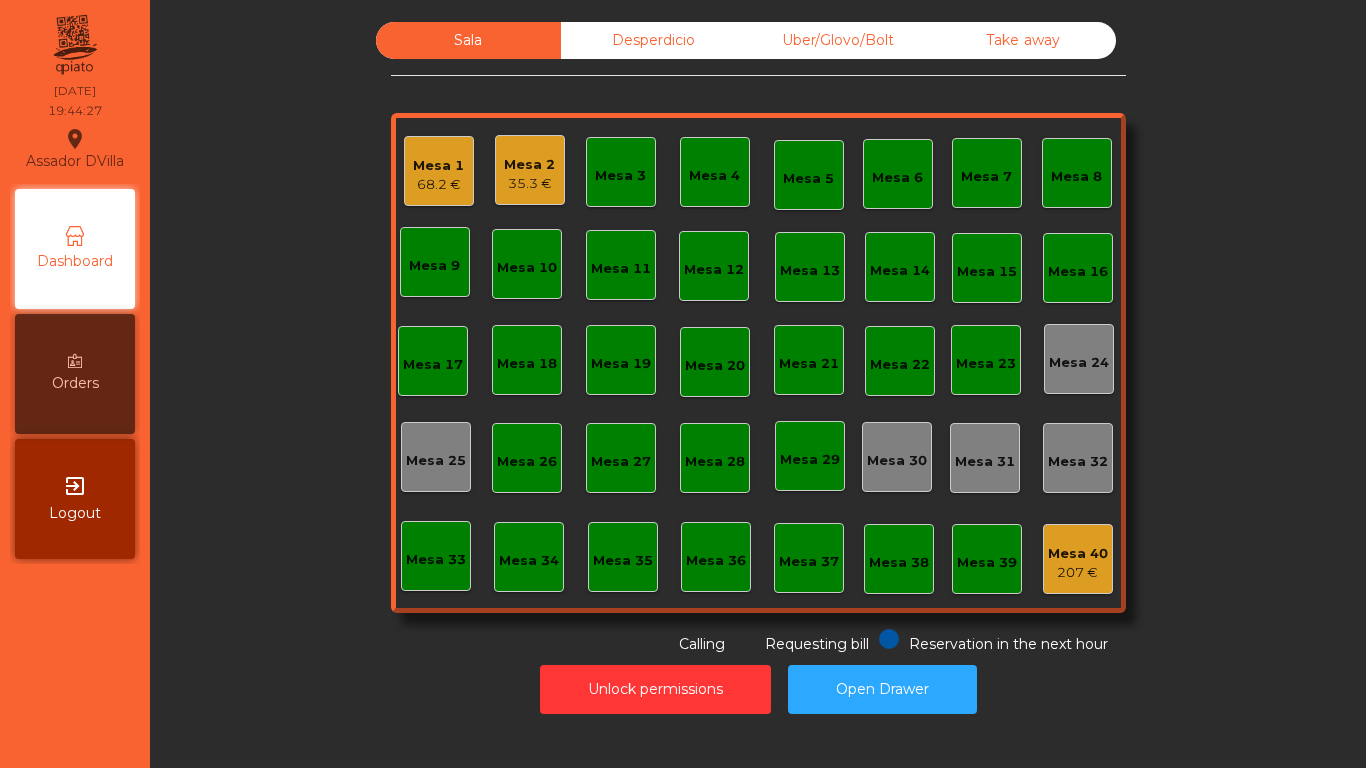 click on "Mesa 1   68.2 €" 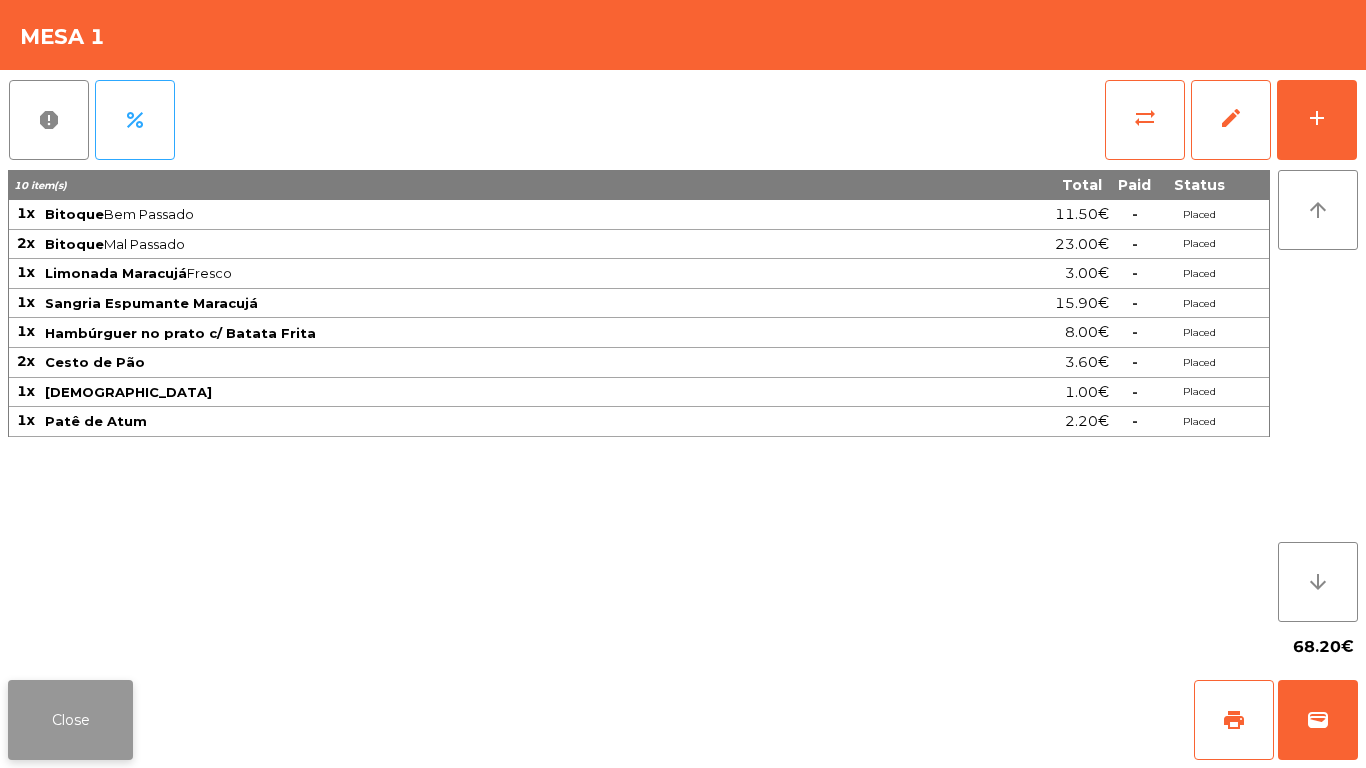 click on "Close" 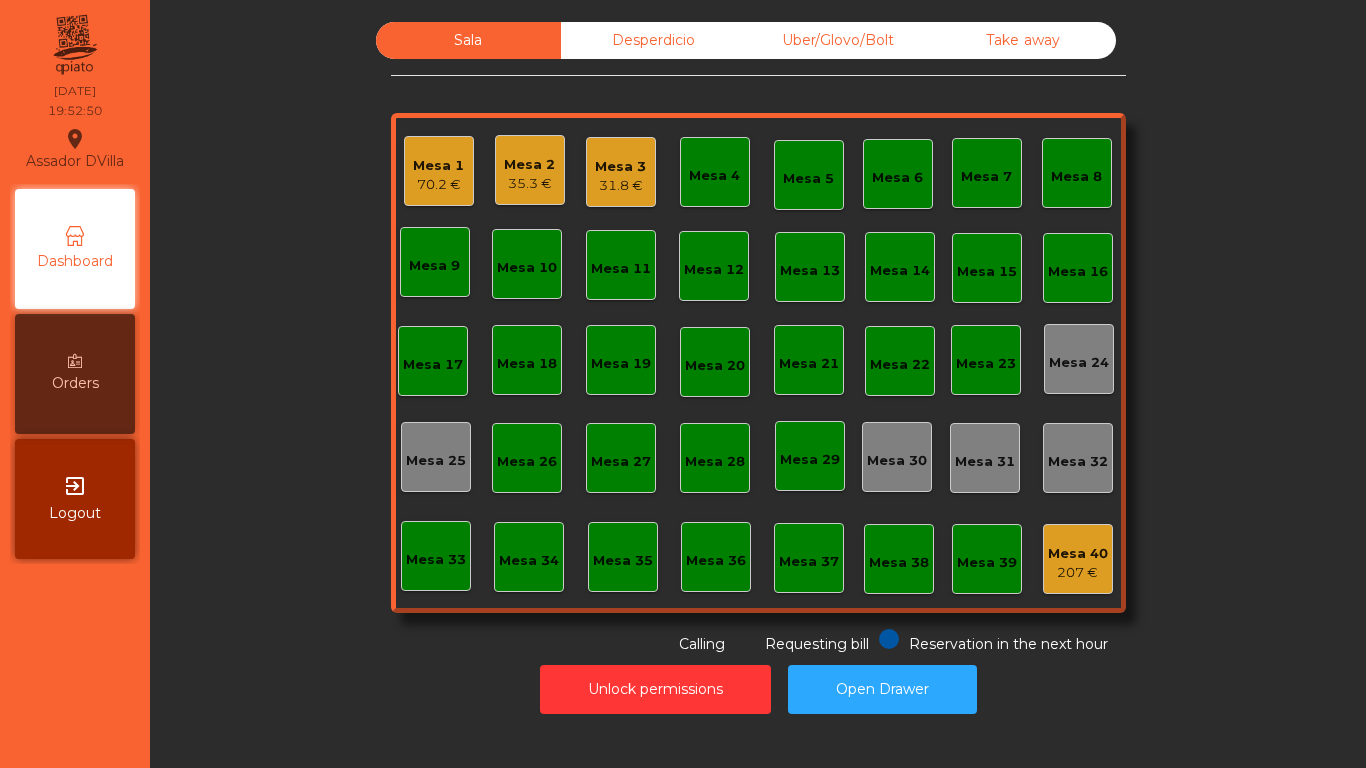 click on "Mesa 1   70.2 €" 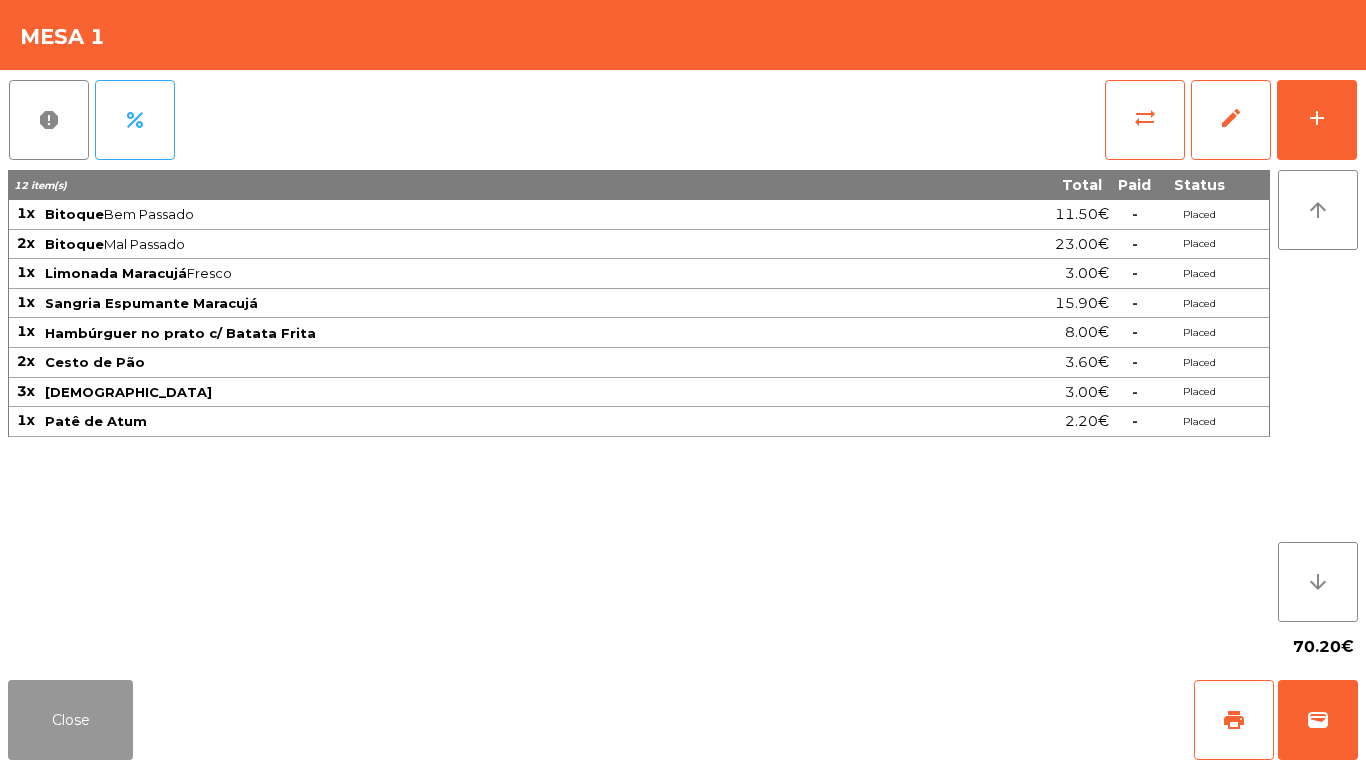 drag, startPoint x: 103, startPoint y: 715, endPoint x: 413, endPoint y: 645, distance: 317.80496 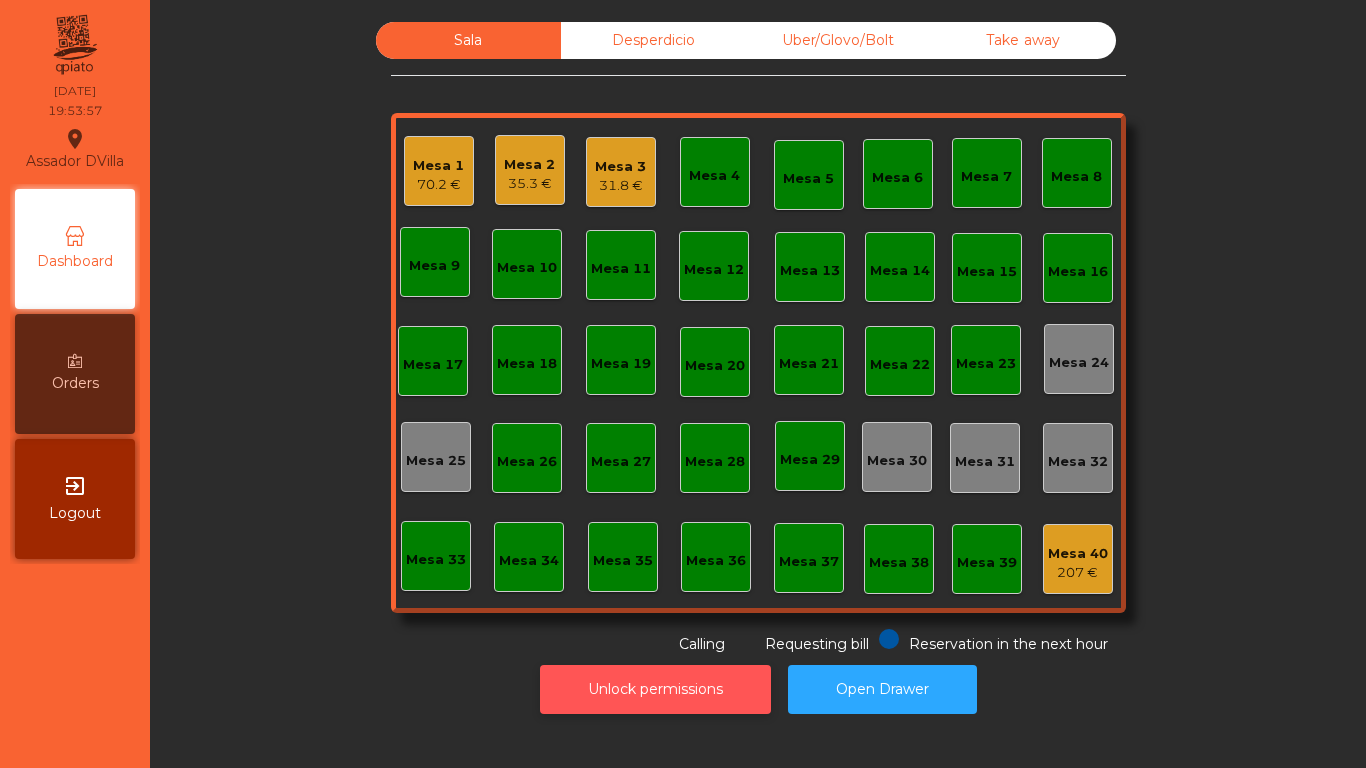 click on "Unlock permissions" 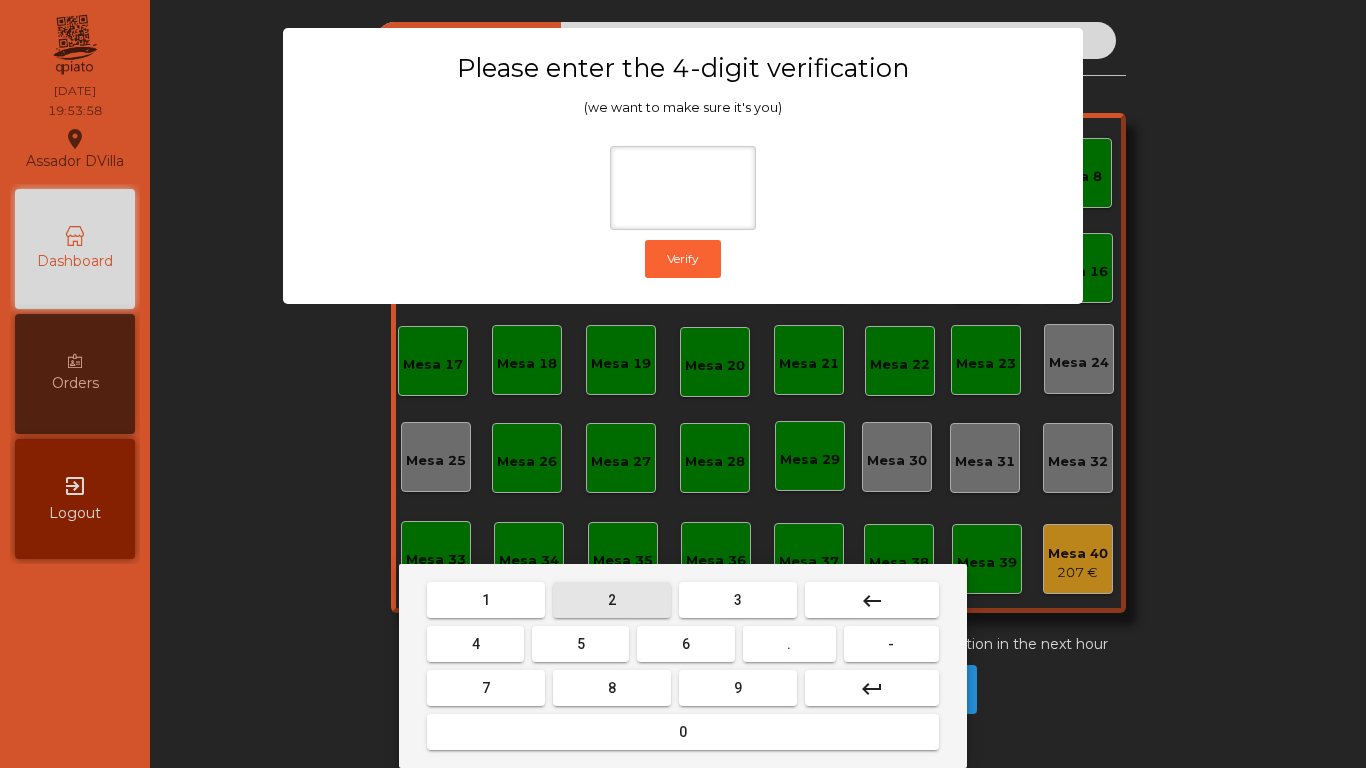 click on "2" at bounding box center [612, 600] 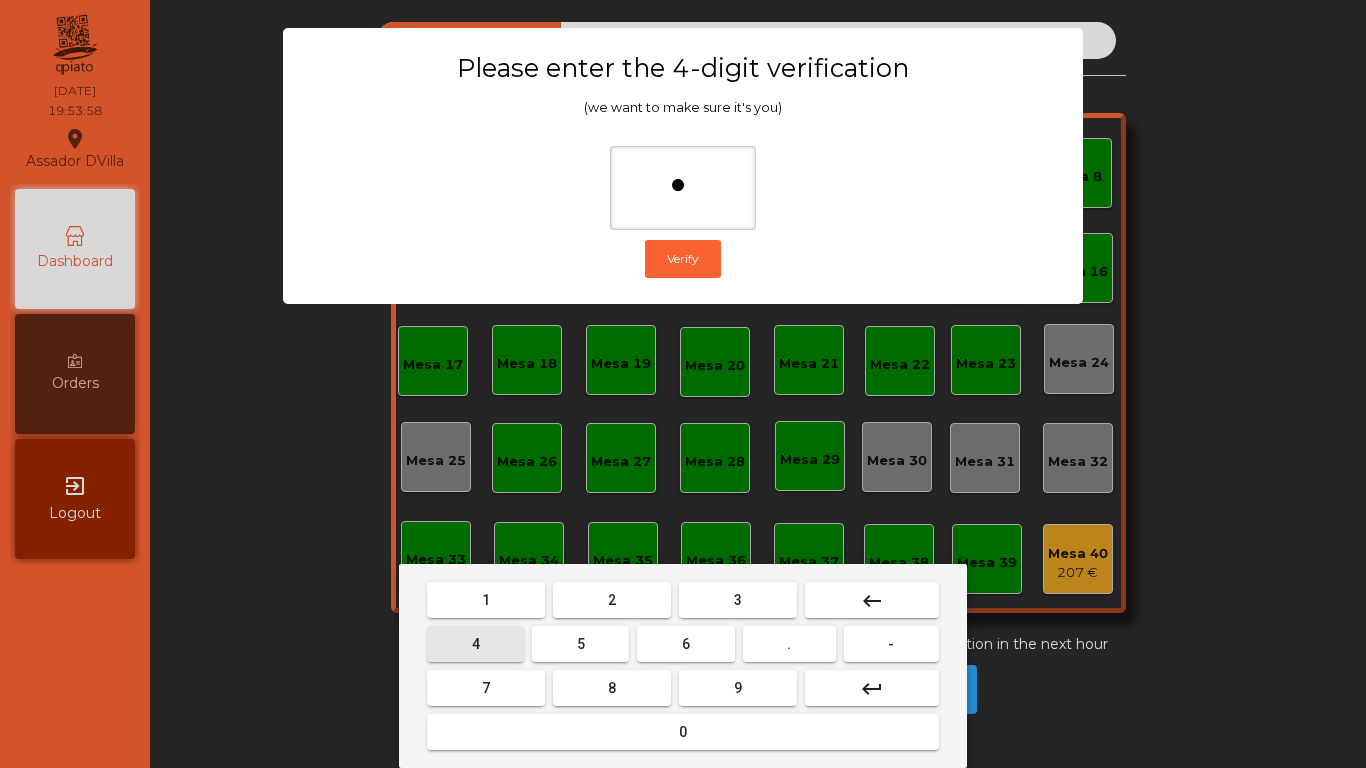 click on "4" at bounding box center (475, 644) 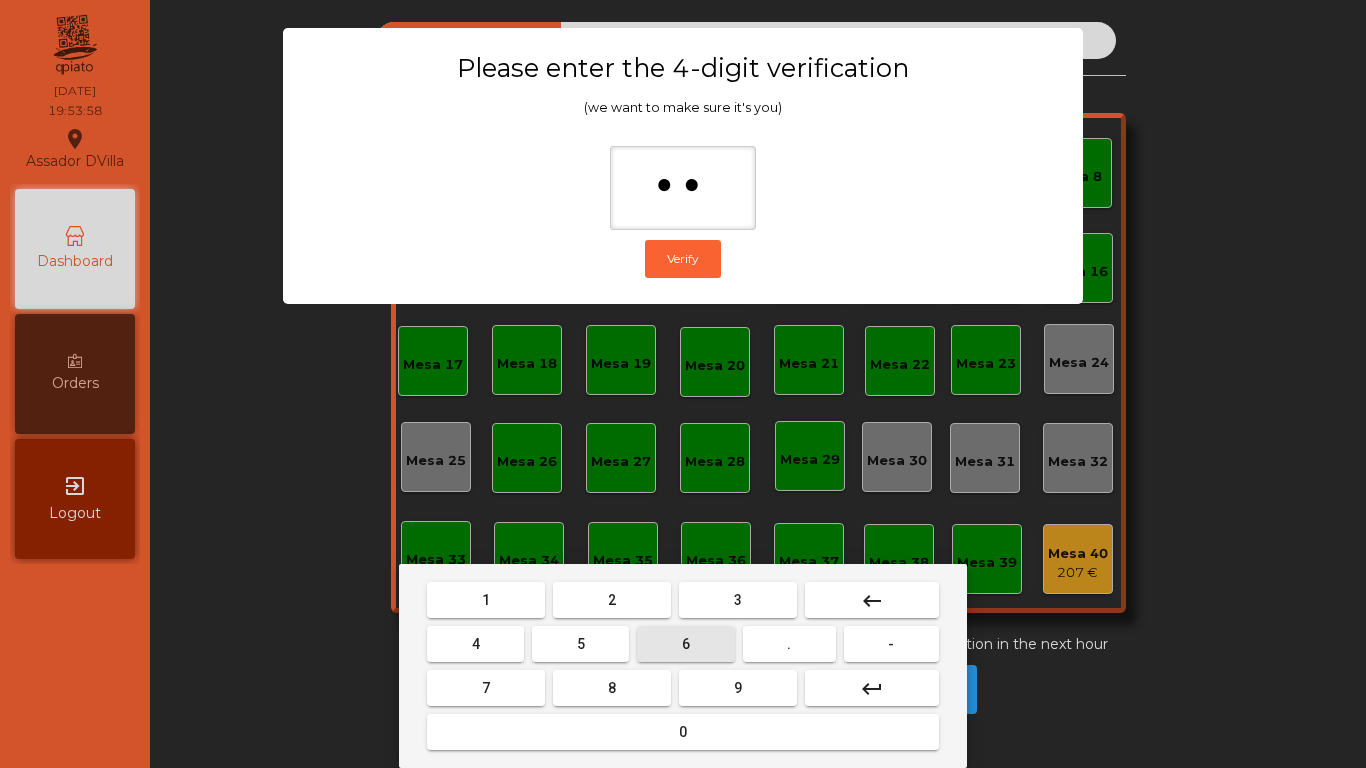 click on "6" at bounding box center (686, 644) 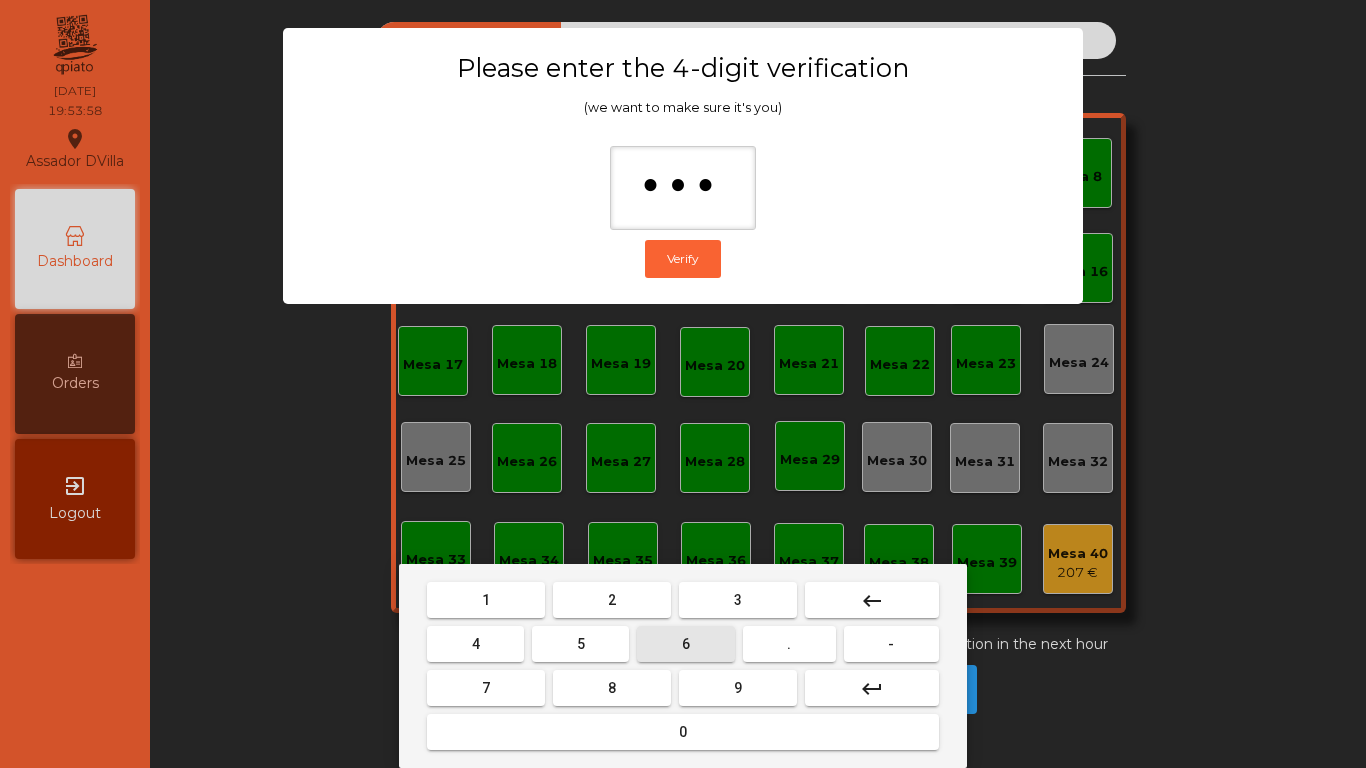 click on "9" at bounding box center (738, 688) 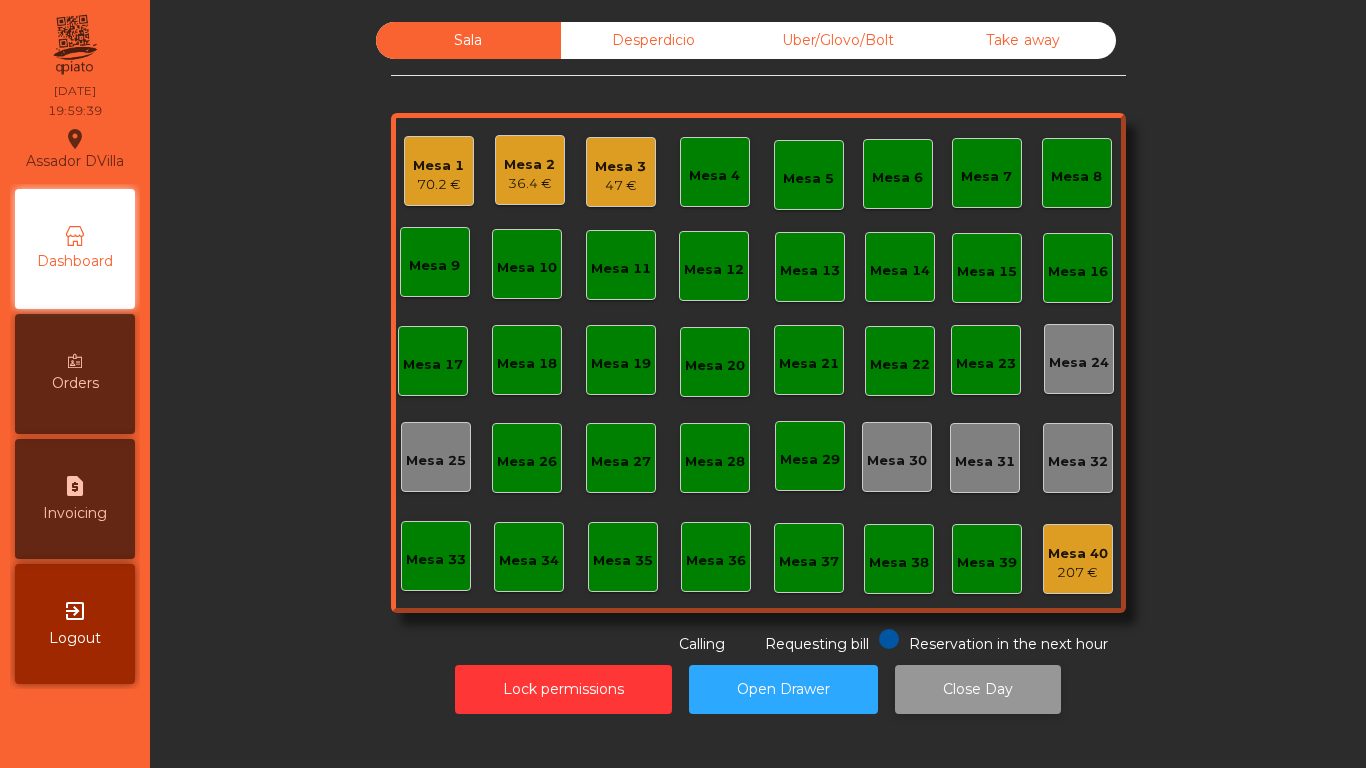 click on "Close Day" 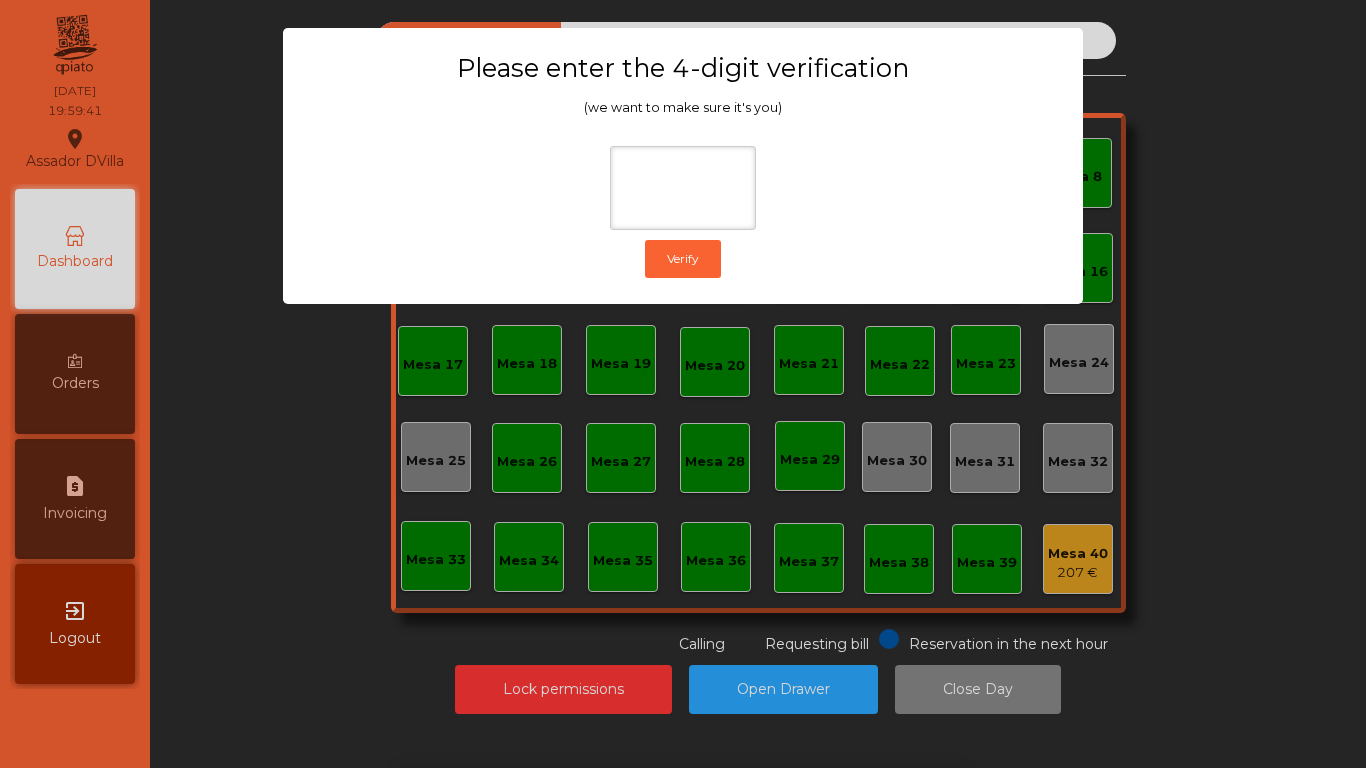 click on "1 2 3 keyboard_backspace 4 5 6 . - 7 8 9 keyboard_return 0" at bounding box center (683, 666) 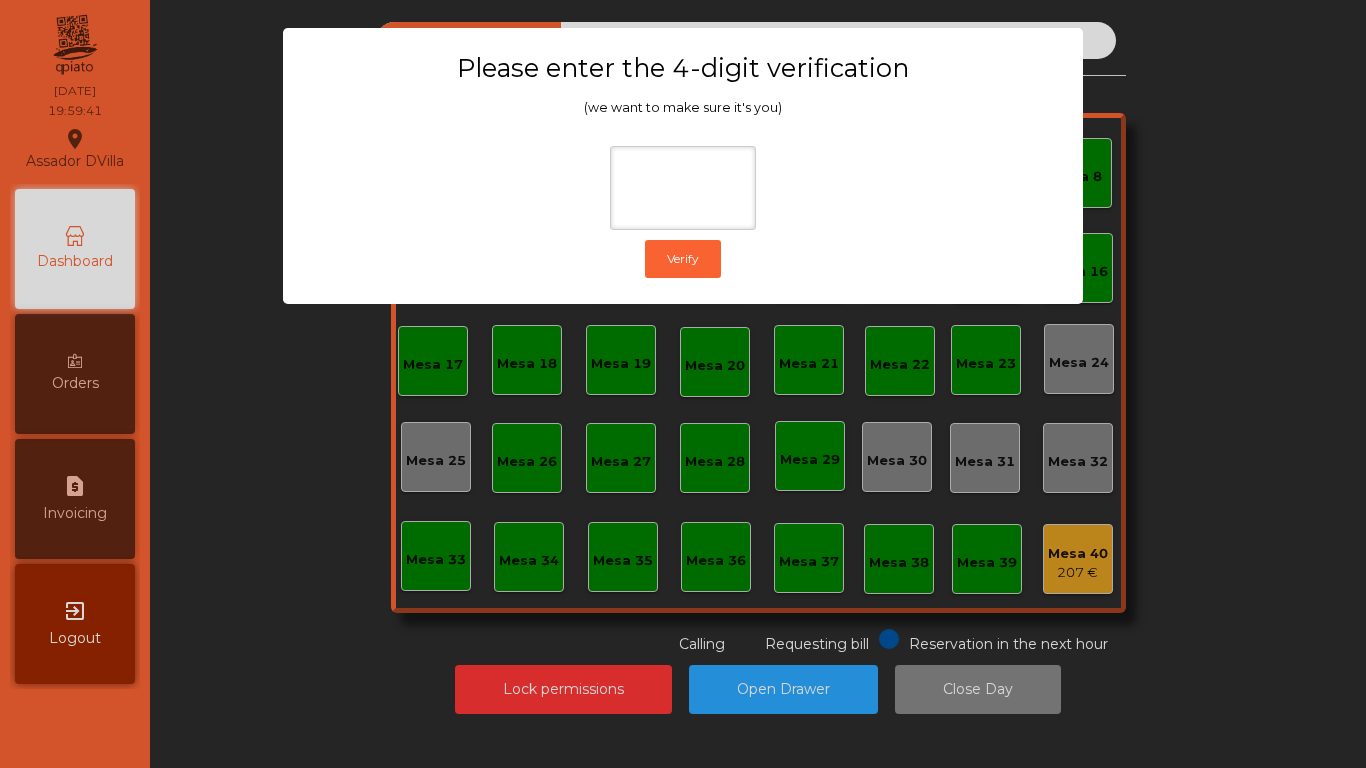 click on "Please enter the 4-digit verification (we want to make sure it's you)  Verify" 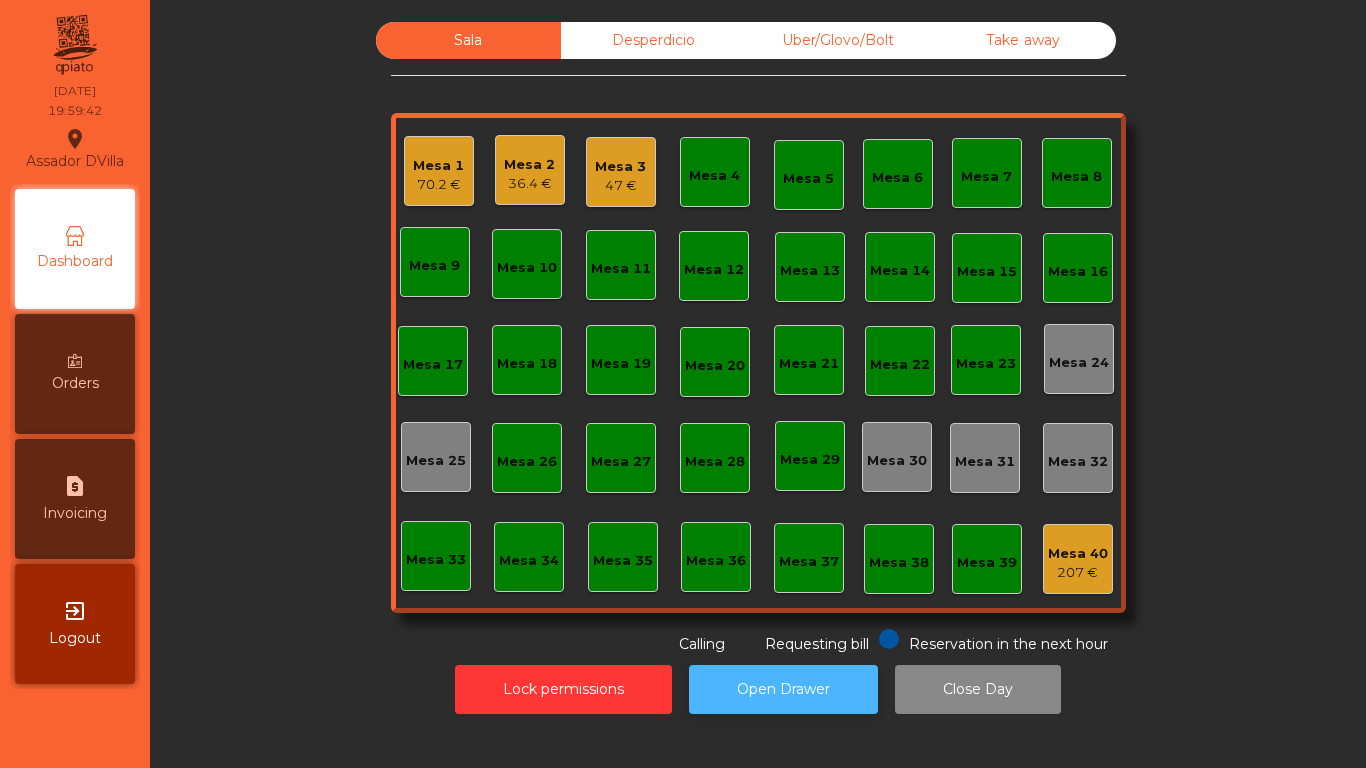 click on "Open Drawer" 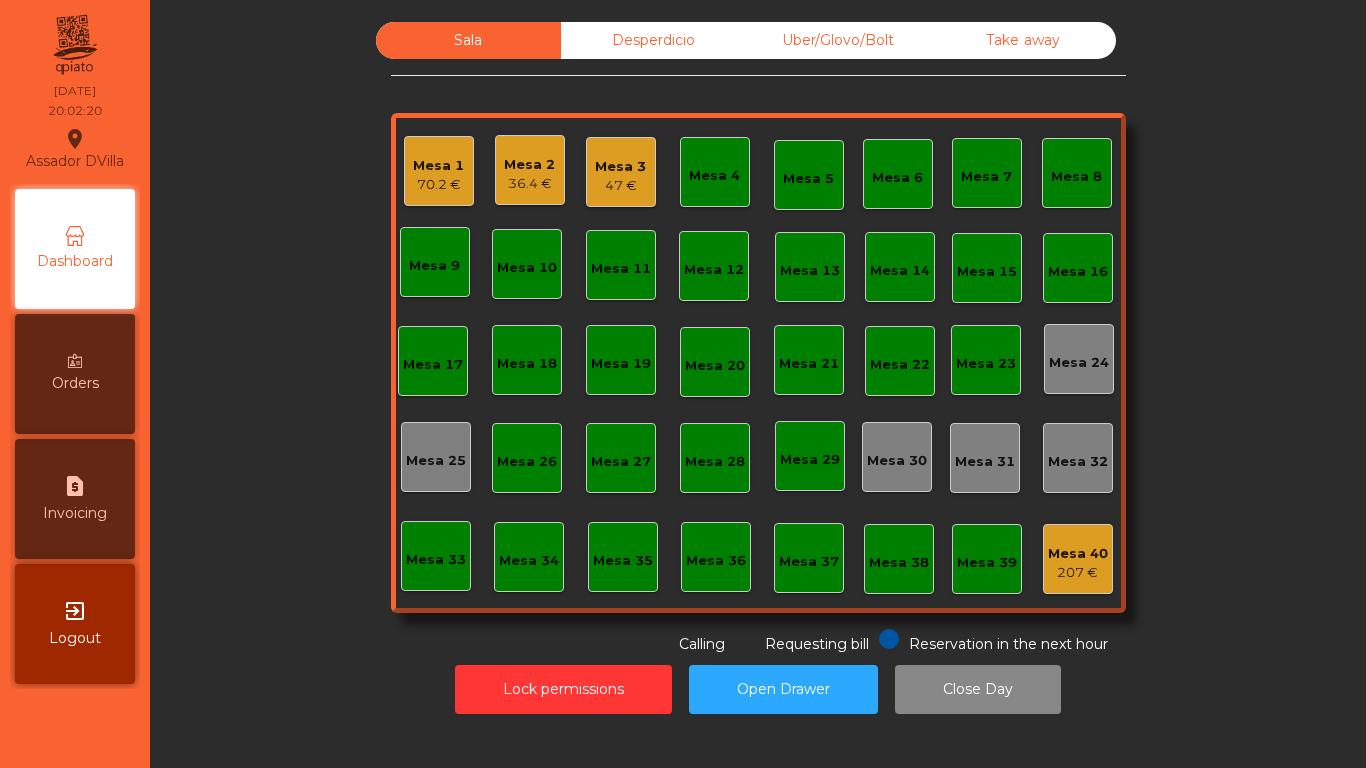 click on "Mesa 18" 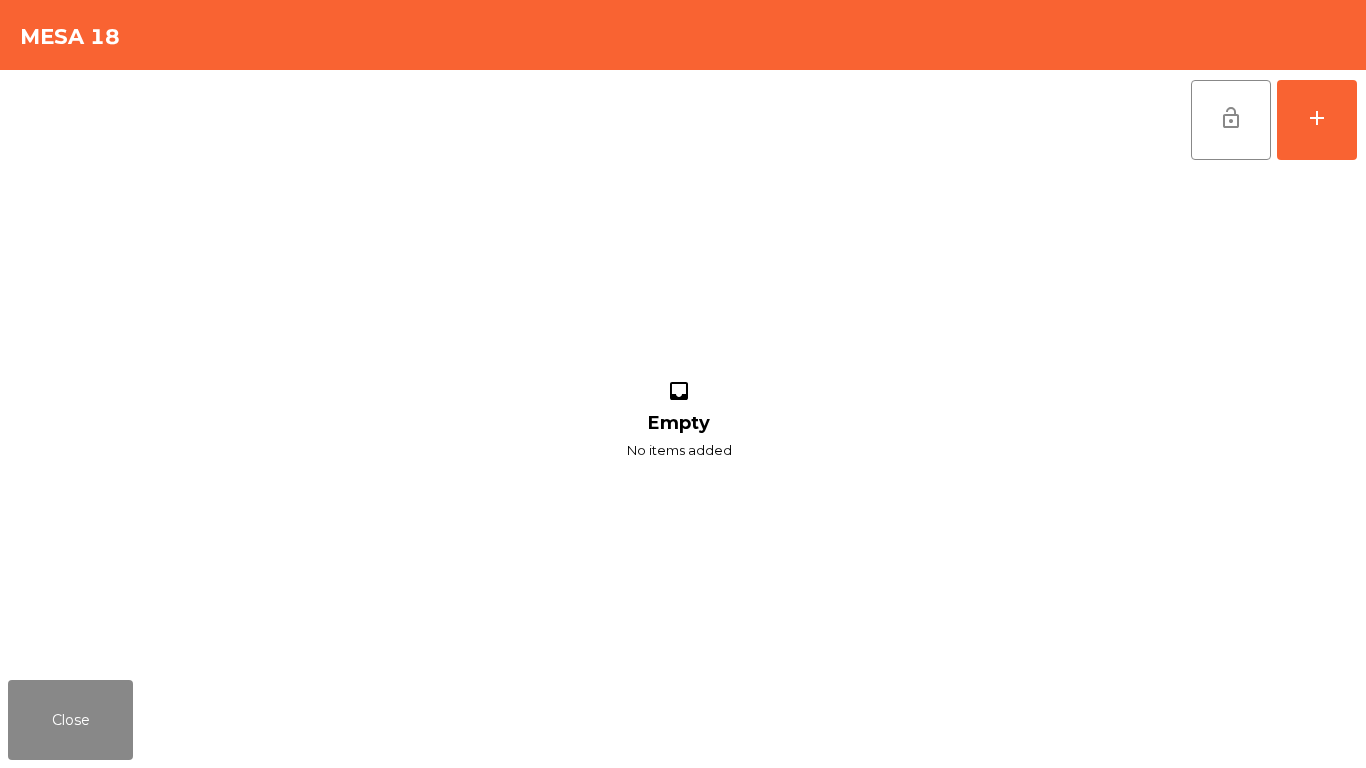click on "Close" 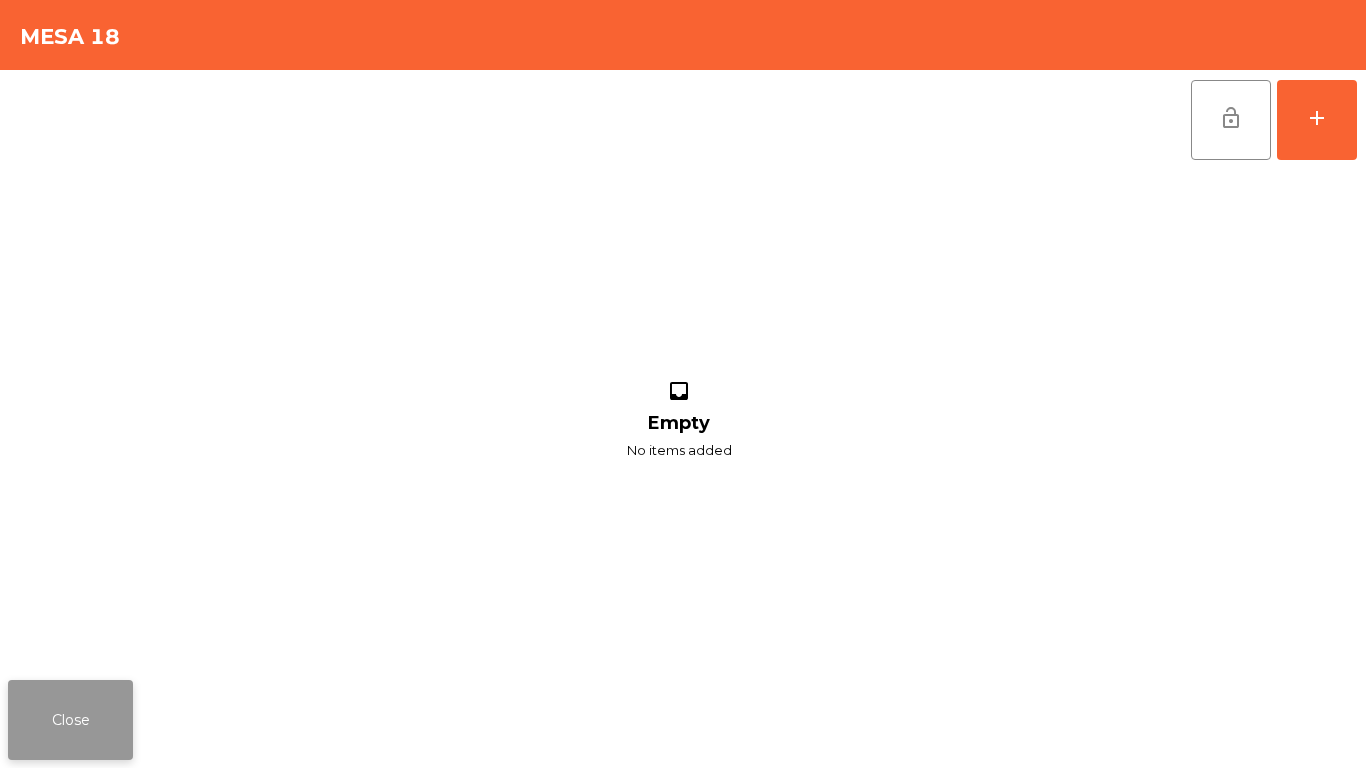 drag, startPoint x: 120, startPoint y: 716, endPoint x: 448, endPoint y: 324, distance: 511.12424 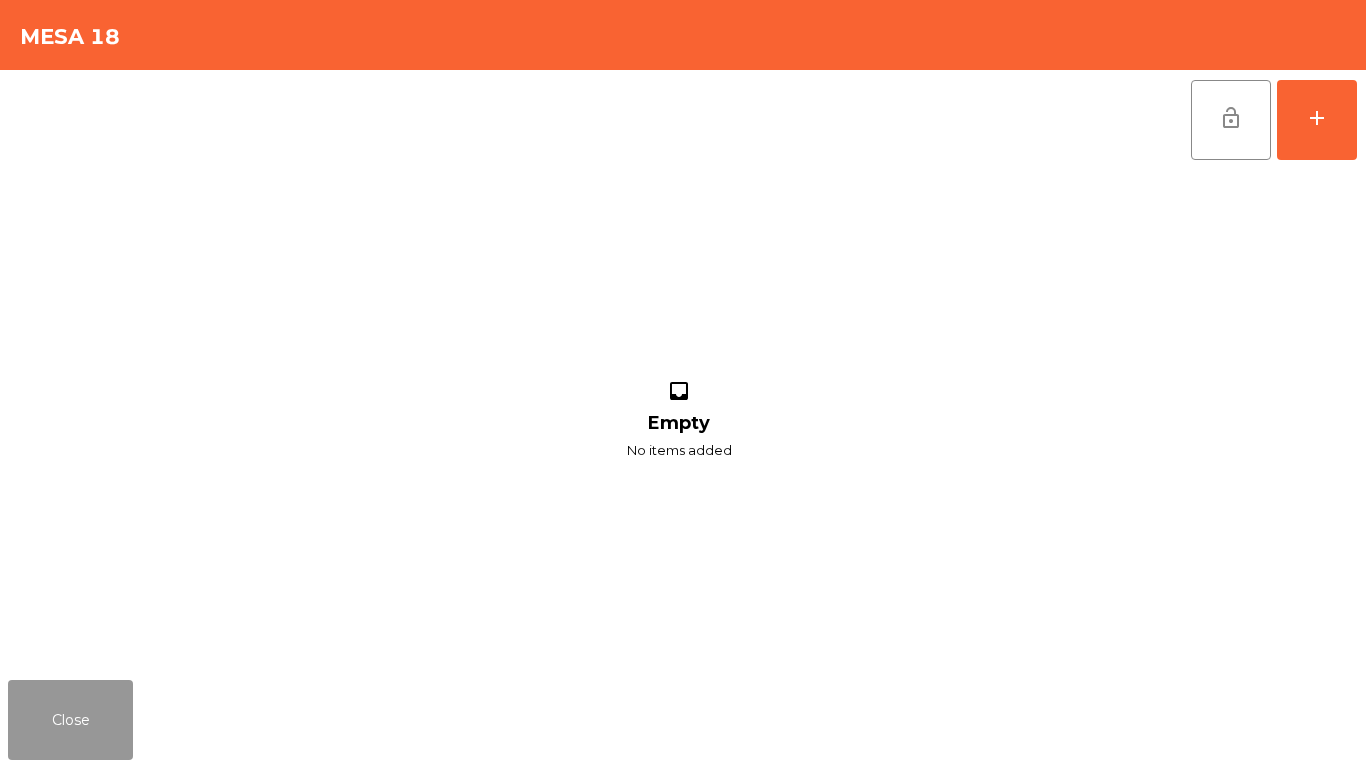 click on "Close" 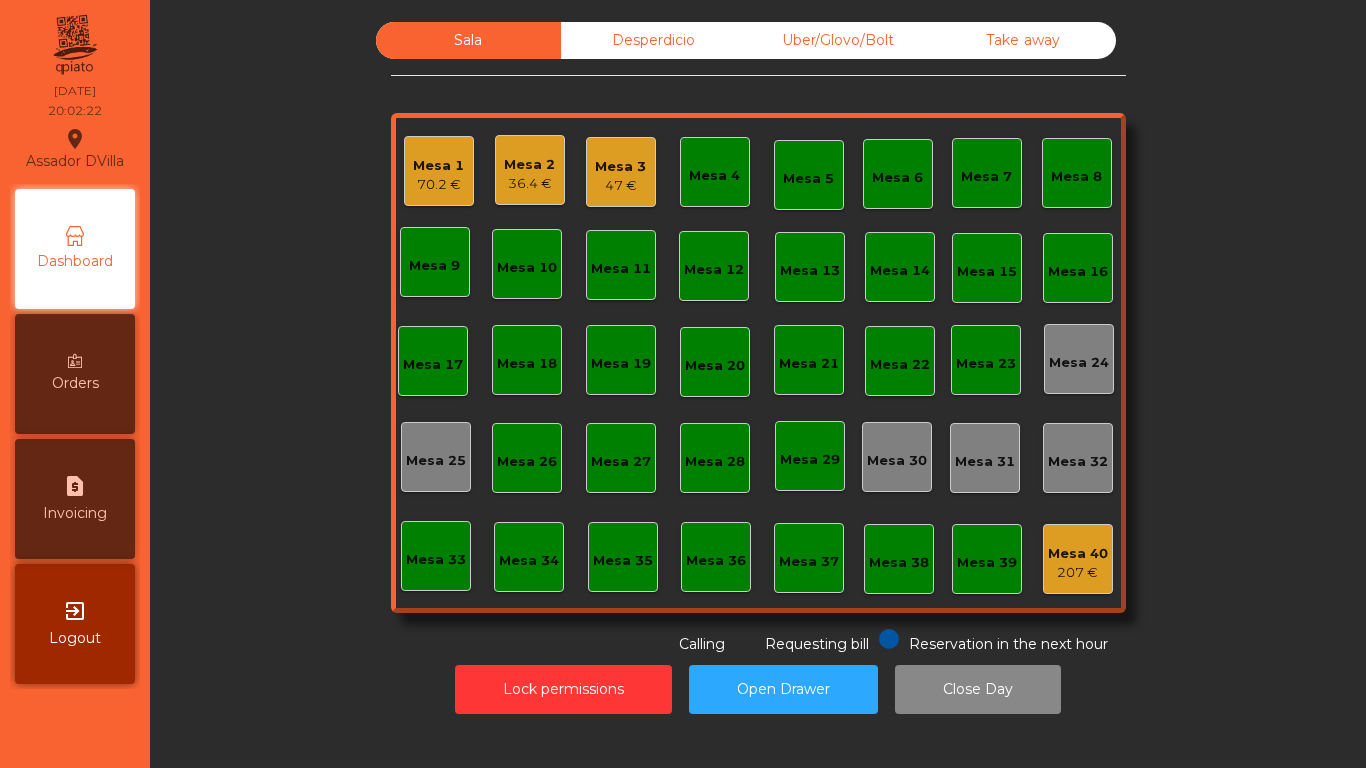 click on "47 €" 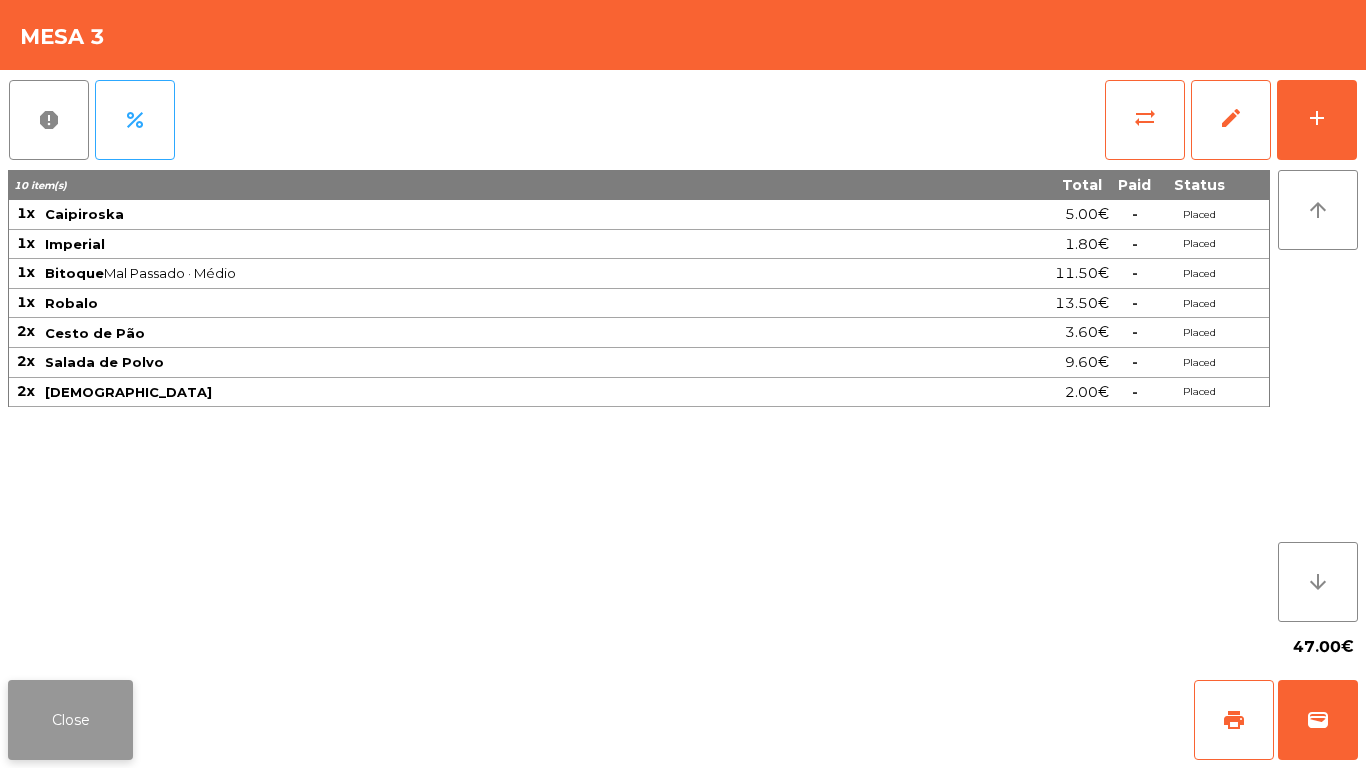 click on "Close" 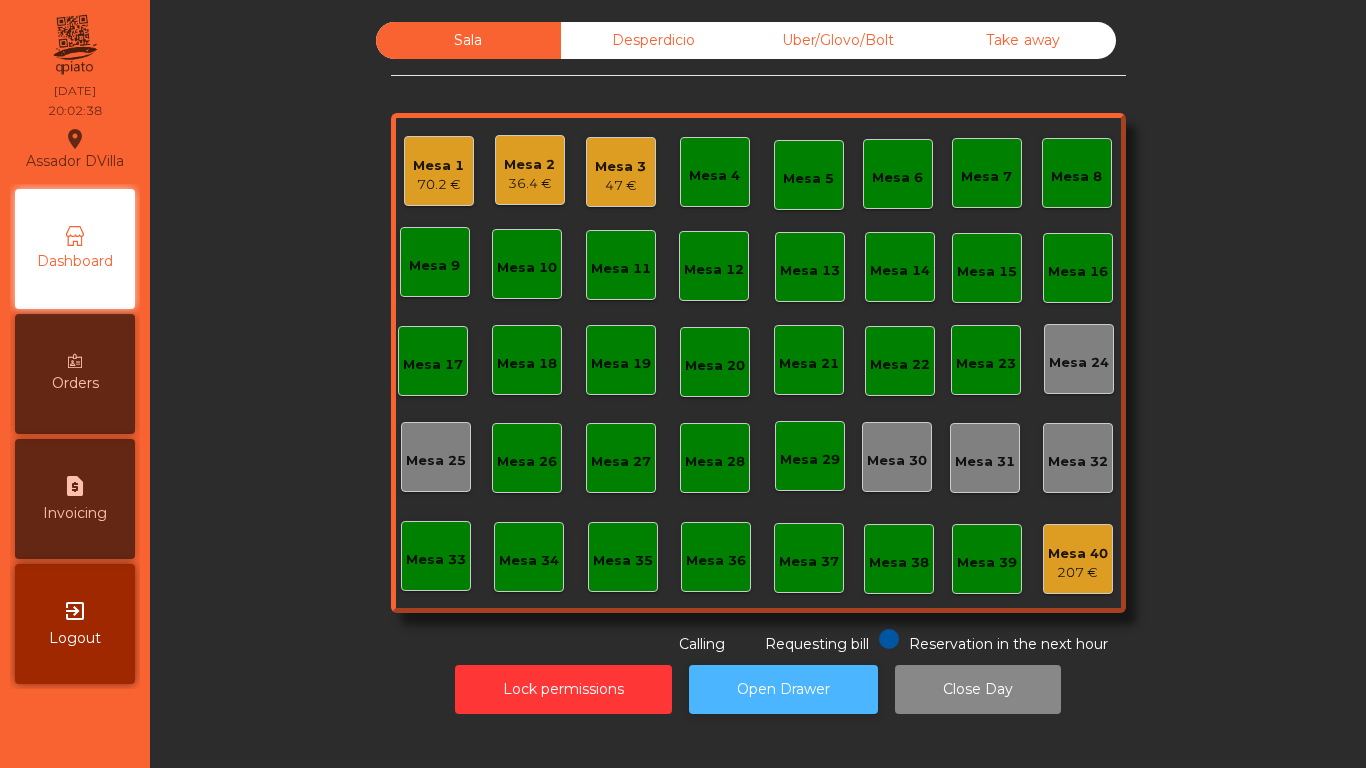 click on "Open Drawer" 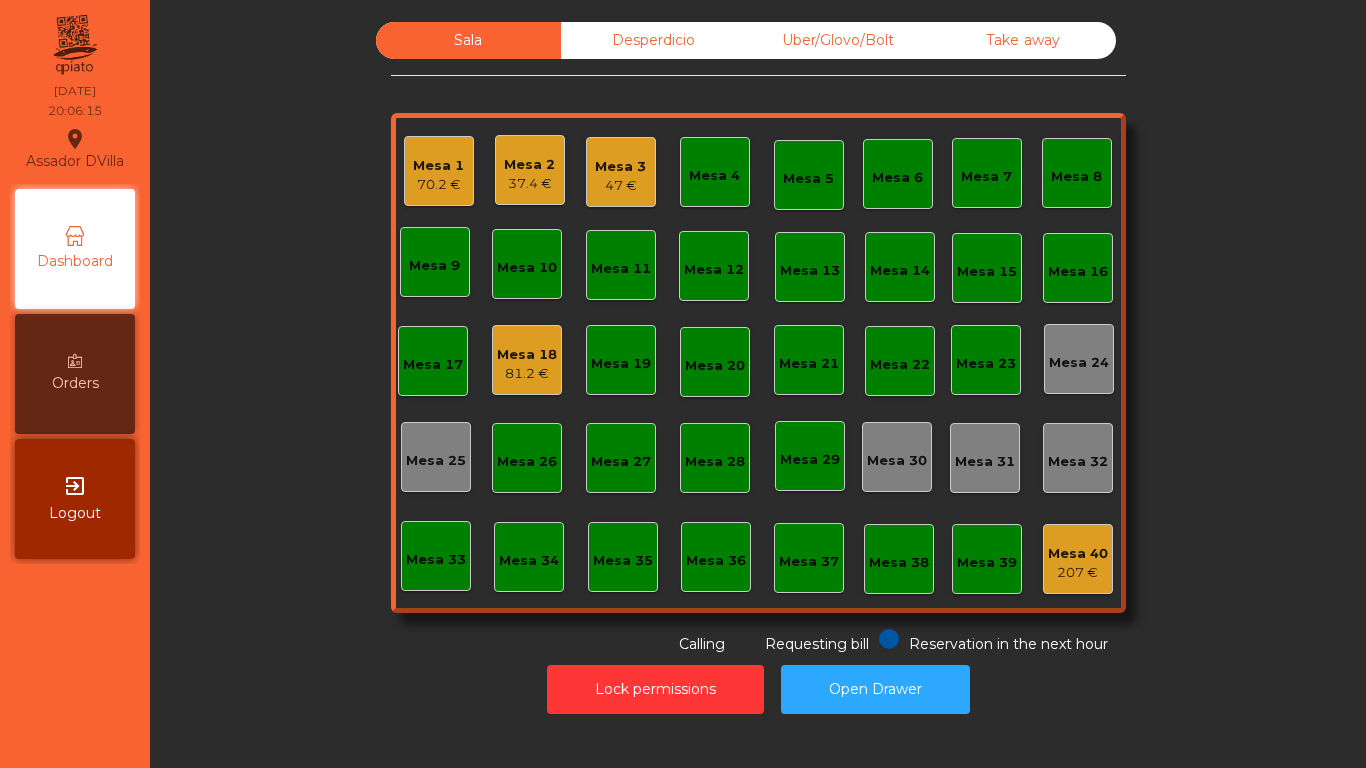 click on "47 €" 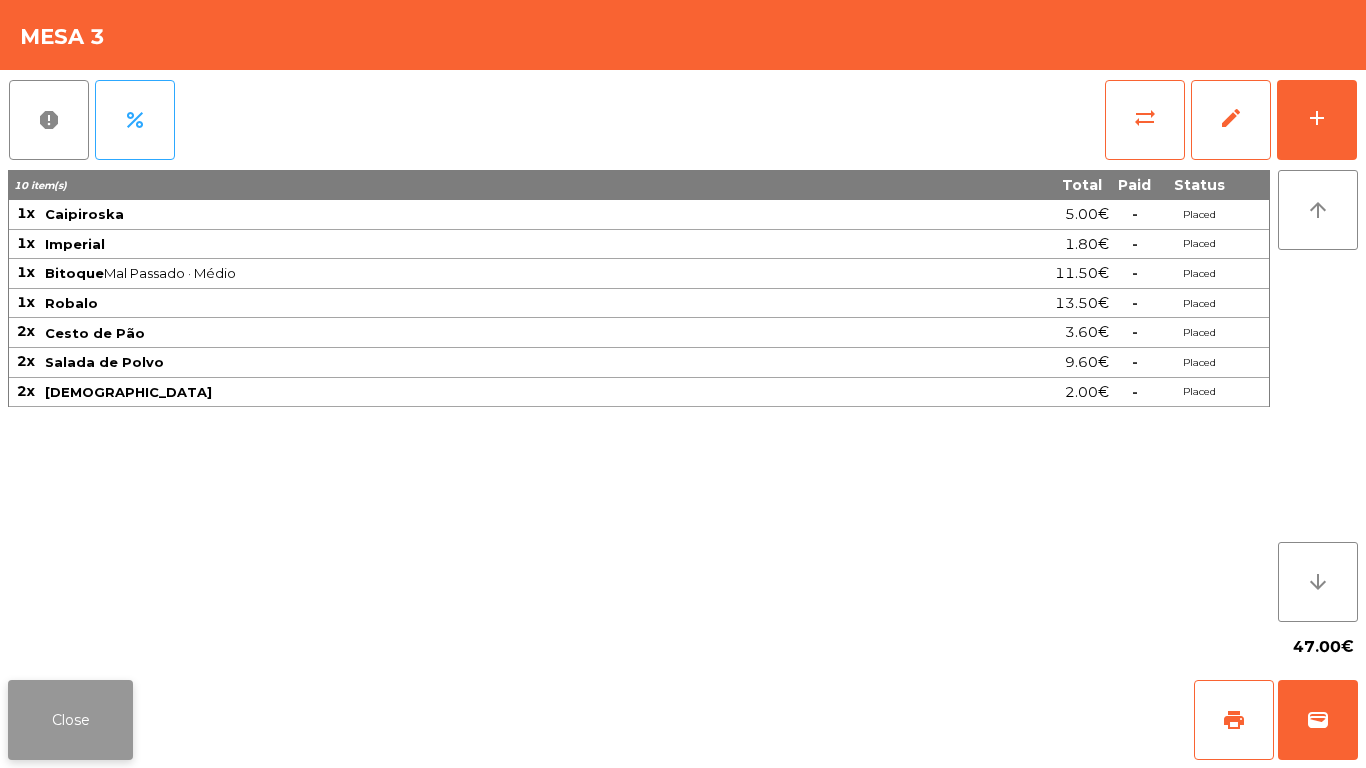 click on "Close" 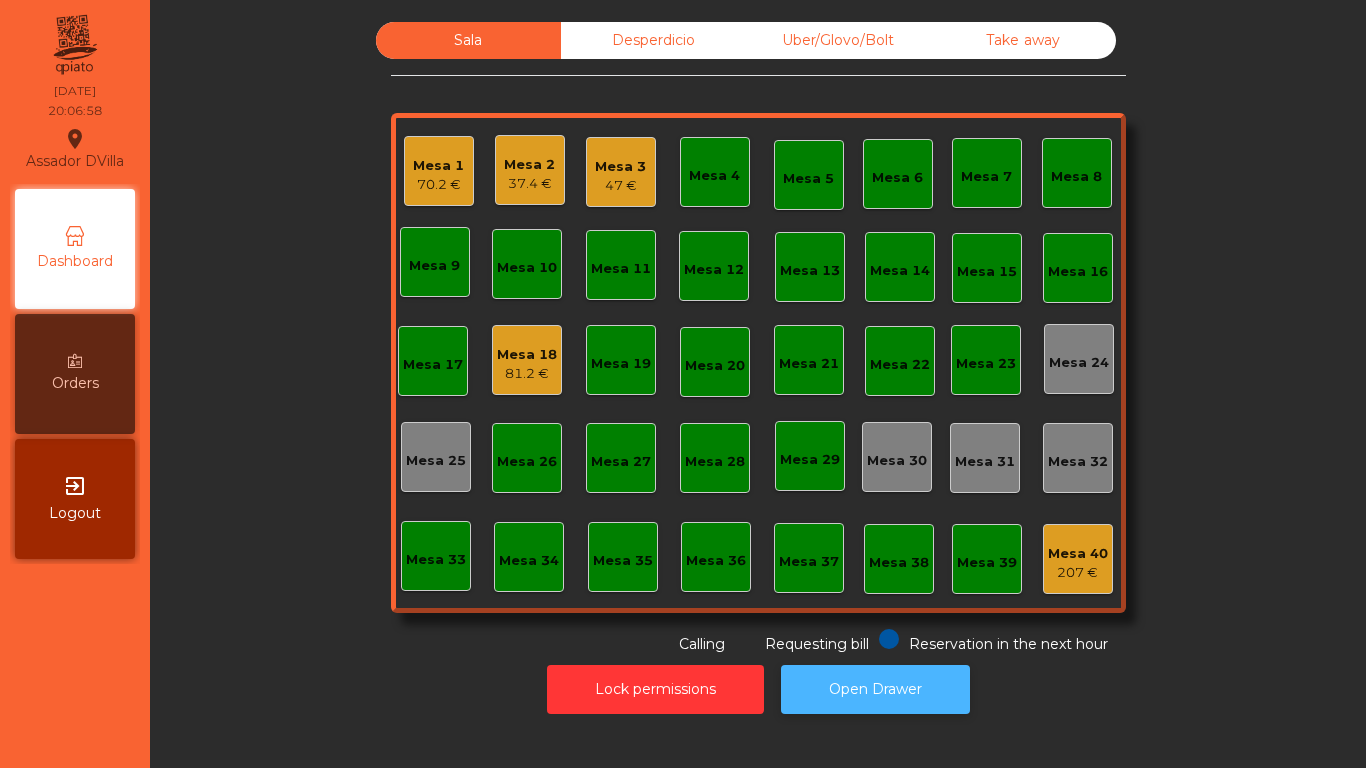 click on "Open Drawer" 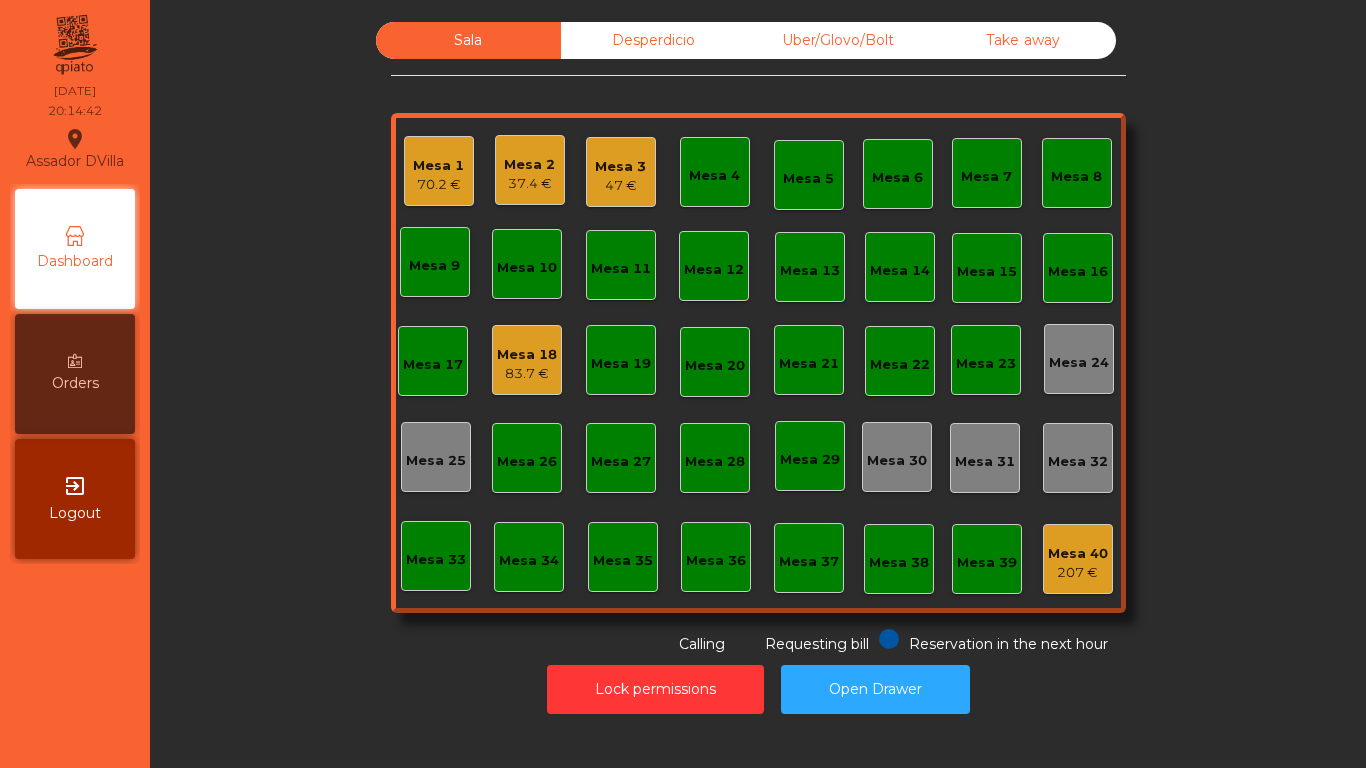 click on "Mesa 3" 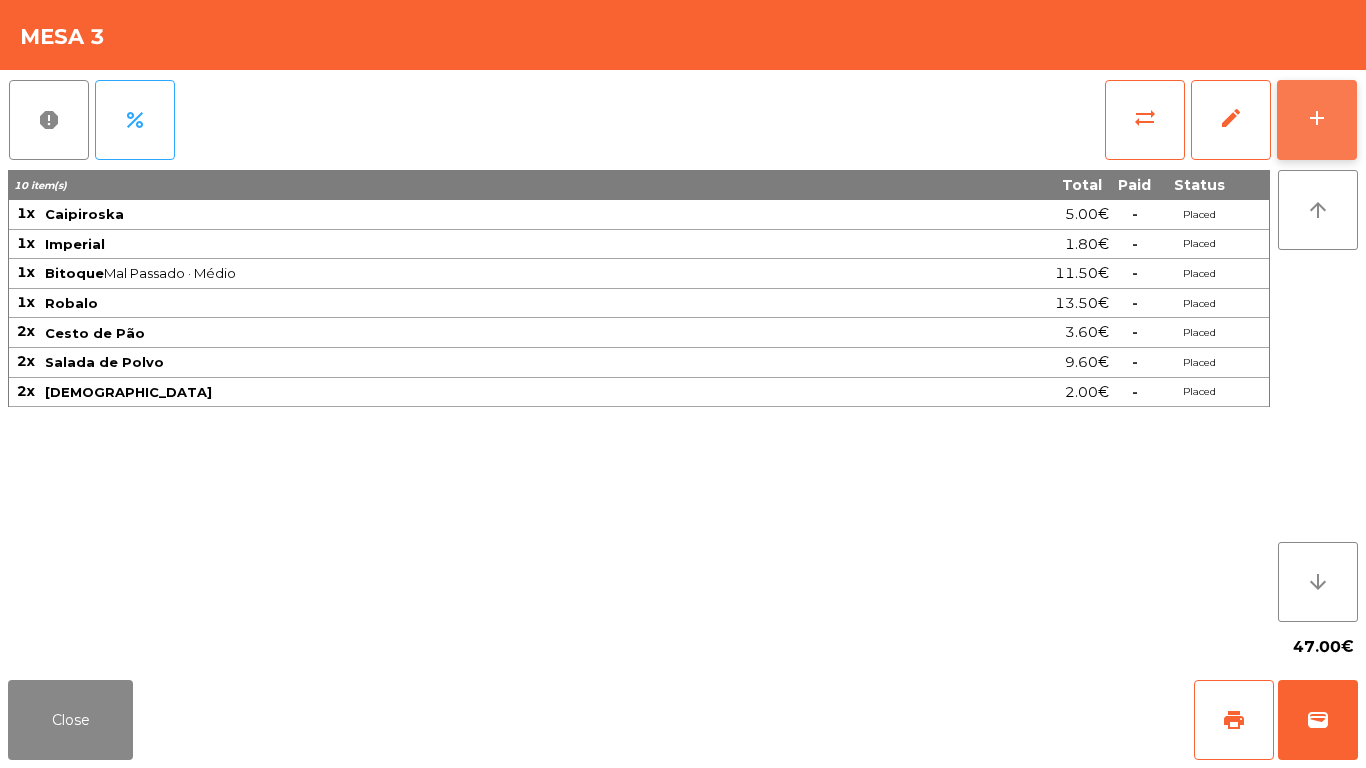 click on "add" 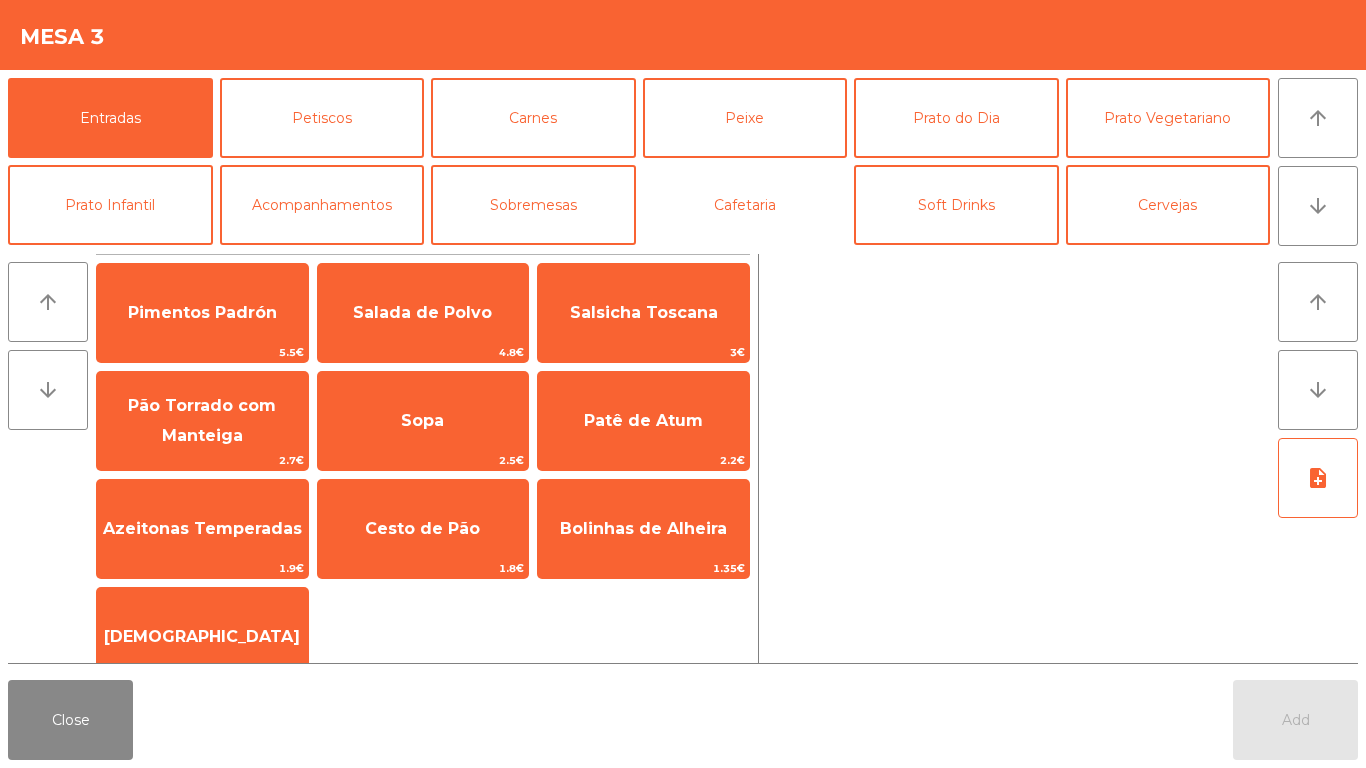 drag, startPoint x: 770, startPoint y: 215, endPoint x: 702, endPoint y: 245, distance: 74.323616 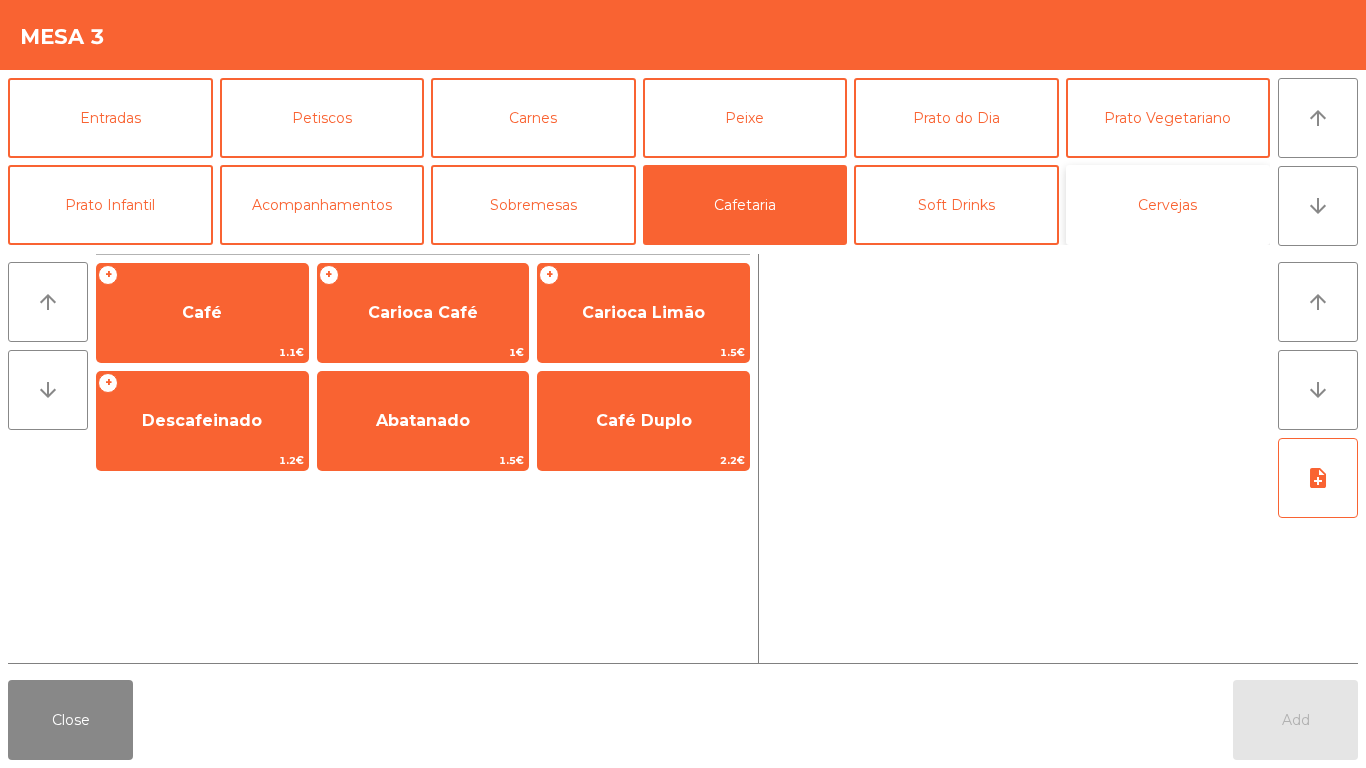 drag, startPoint x: 1131, startPoint y: 193, endPoint x: 1087, endPoint y: 201, distance: 44.72136 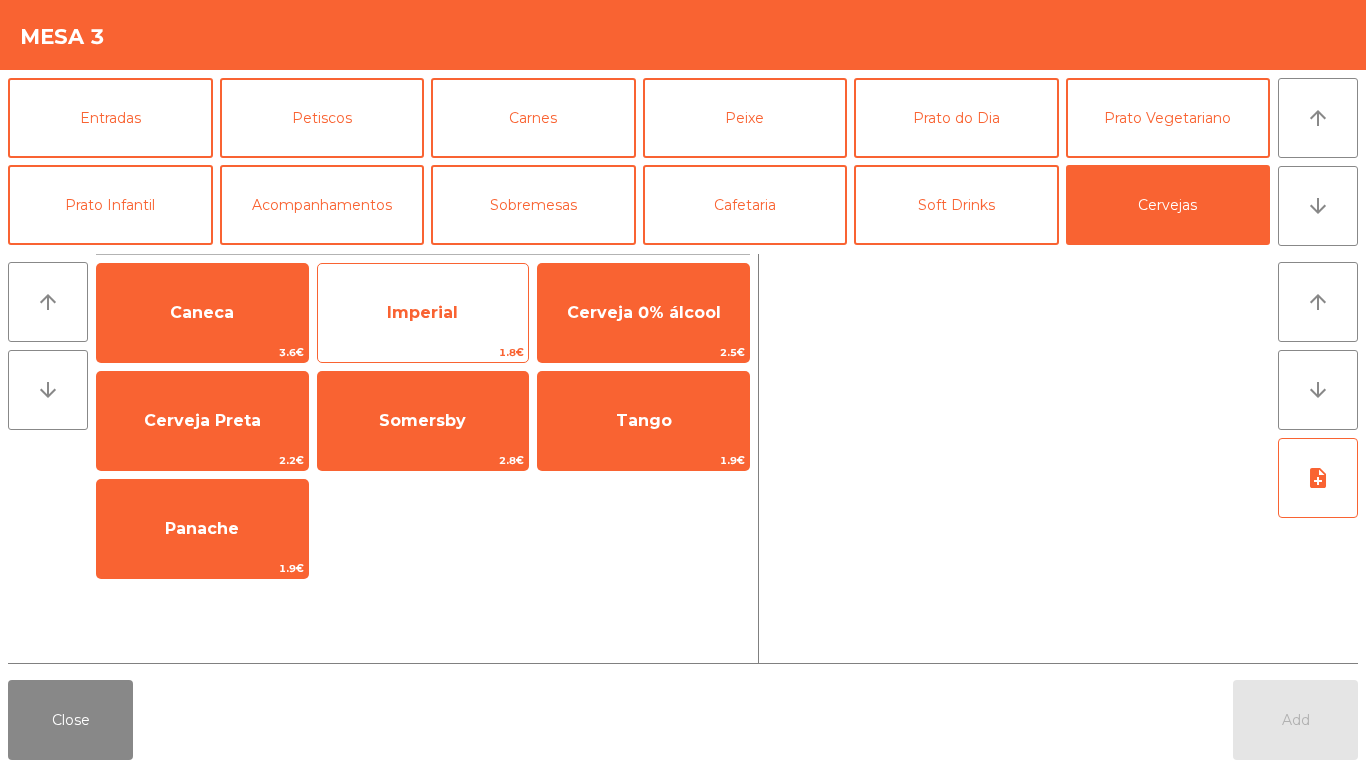 click on "Imperial" 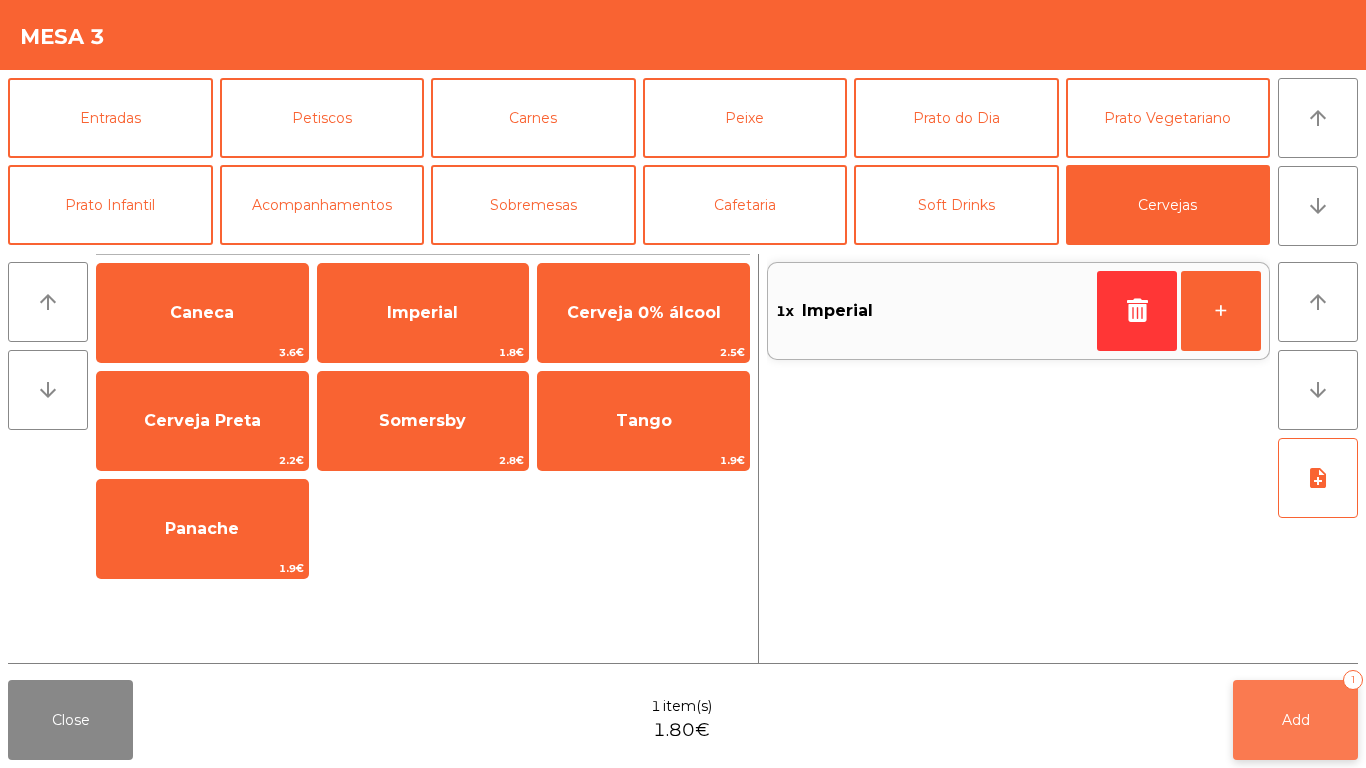 click on "Add   1" 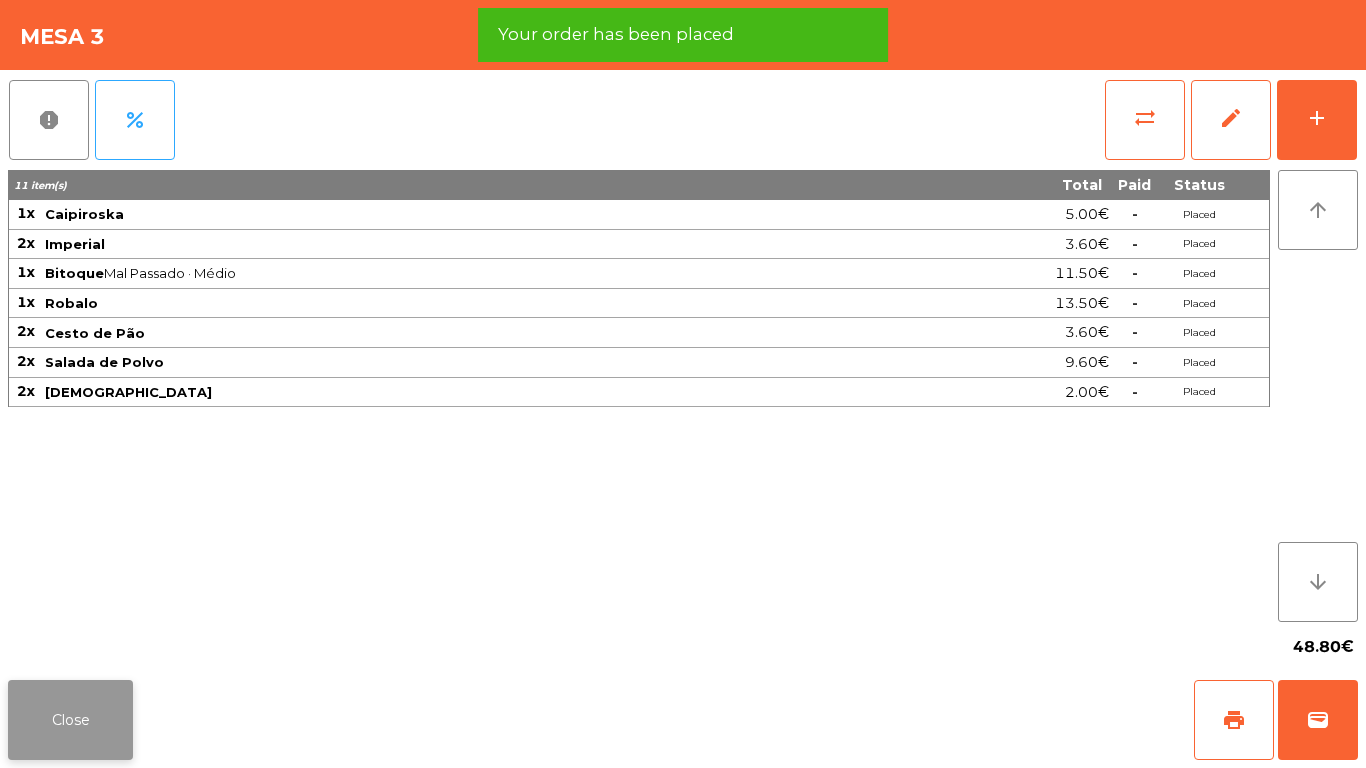 click on "Close" 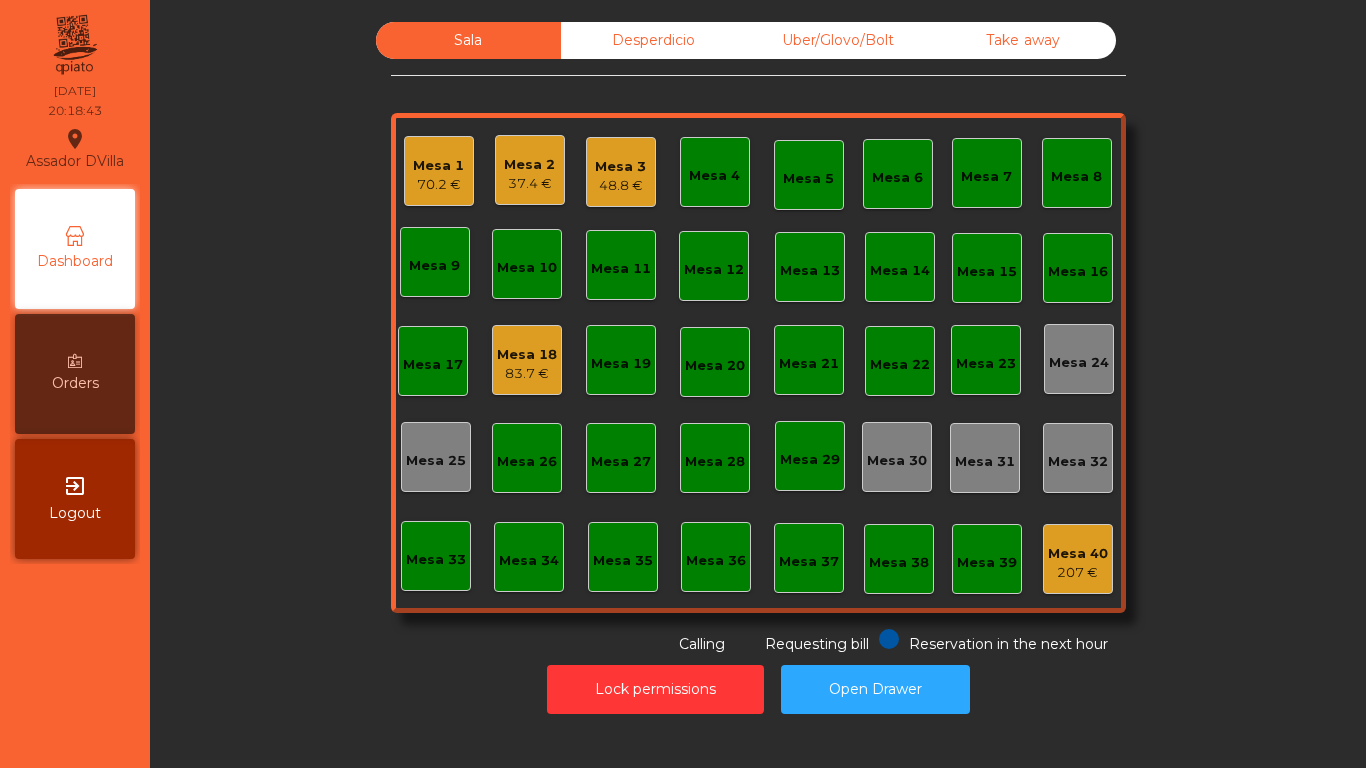 click on "83.7 €" 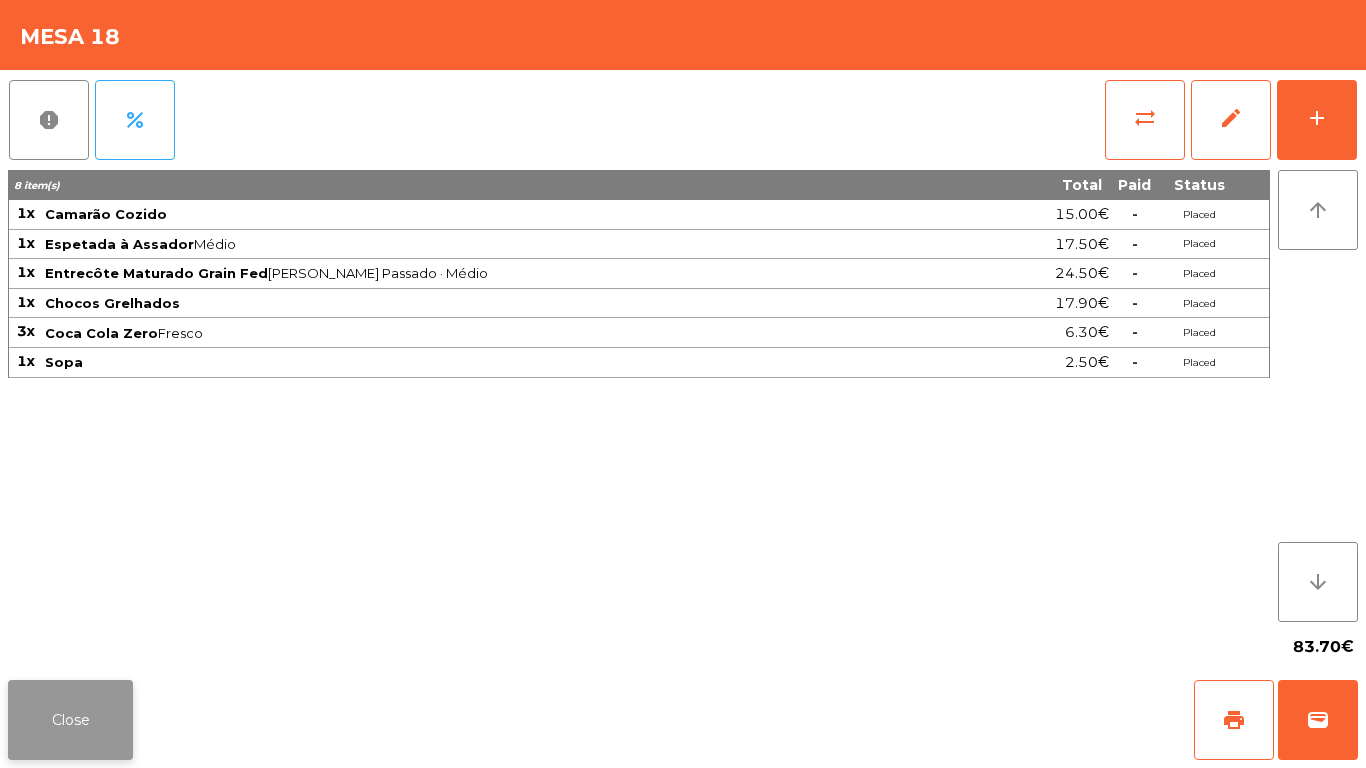 click on "Close" 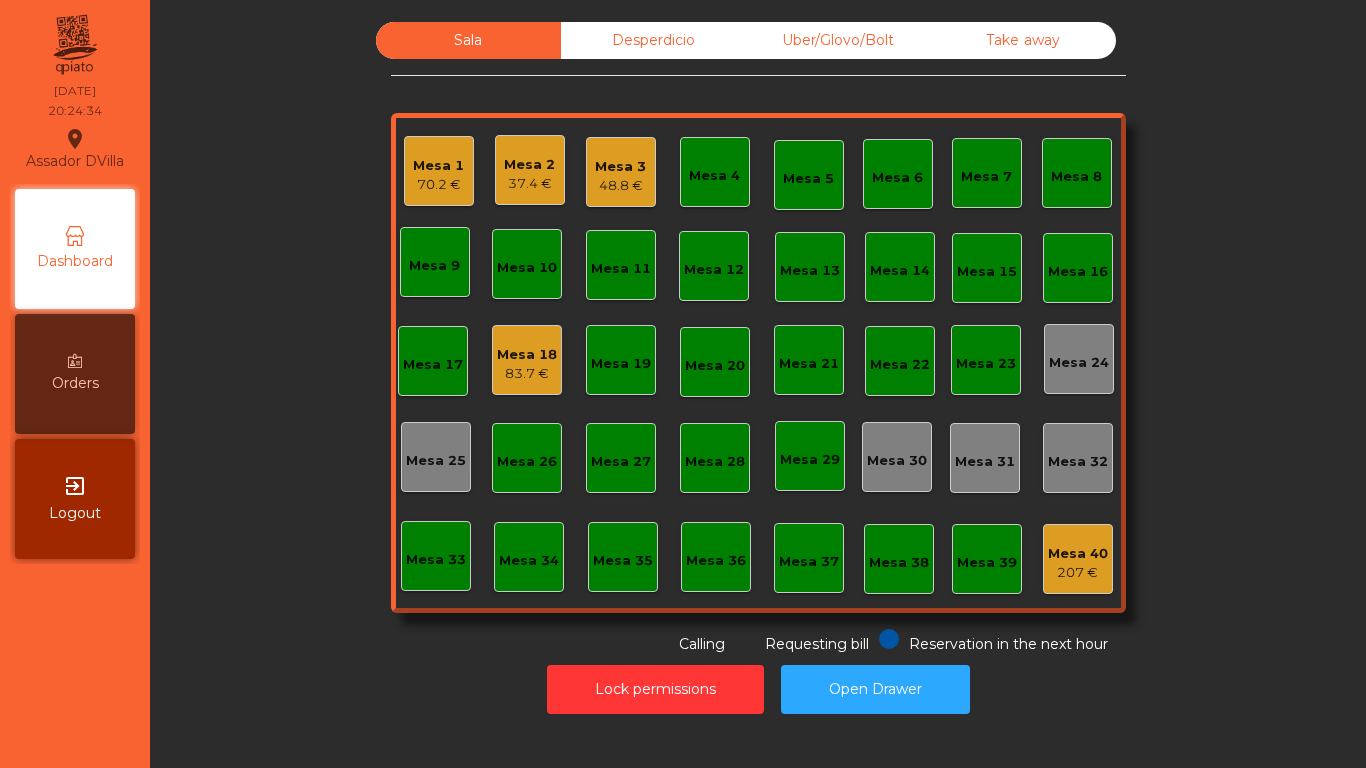 scroll, scrollTop: 0, scrollLeft: 0, axis: both 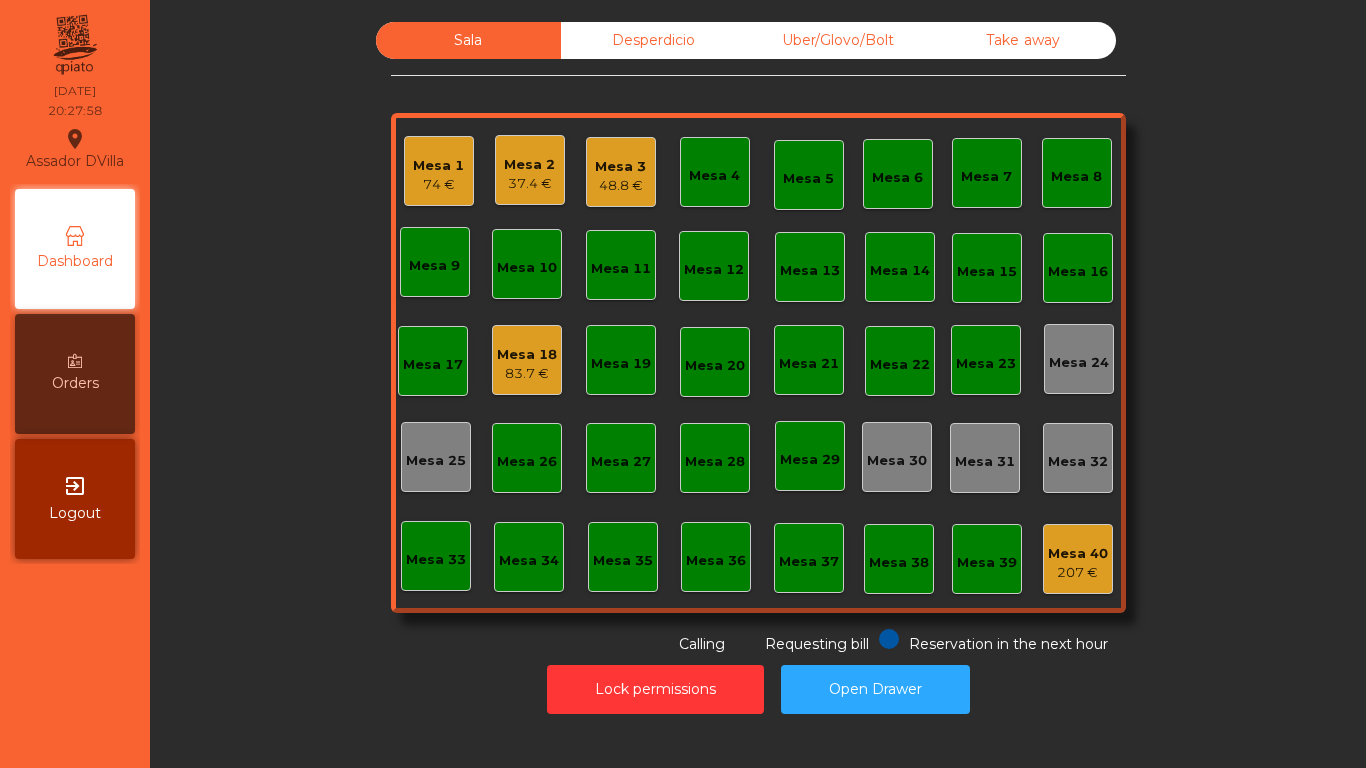 click on "83.7 €" 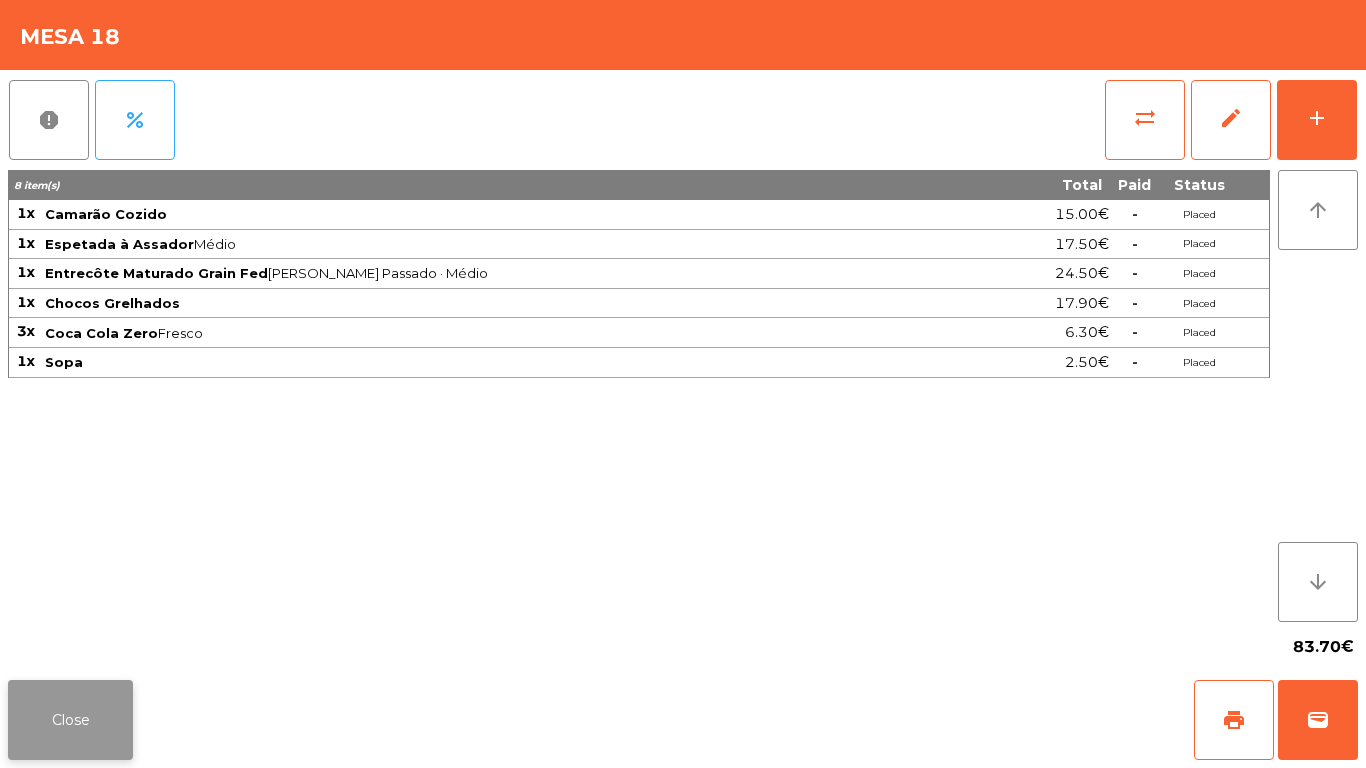 click on "Close" 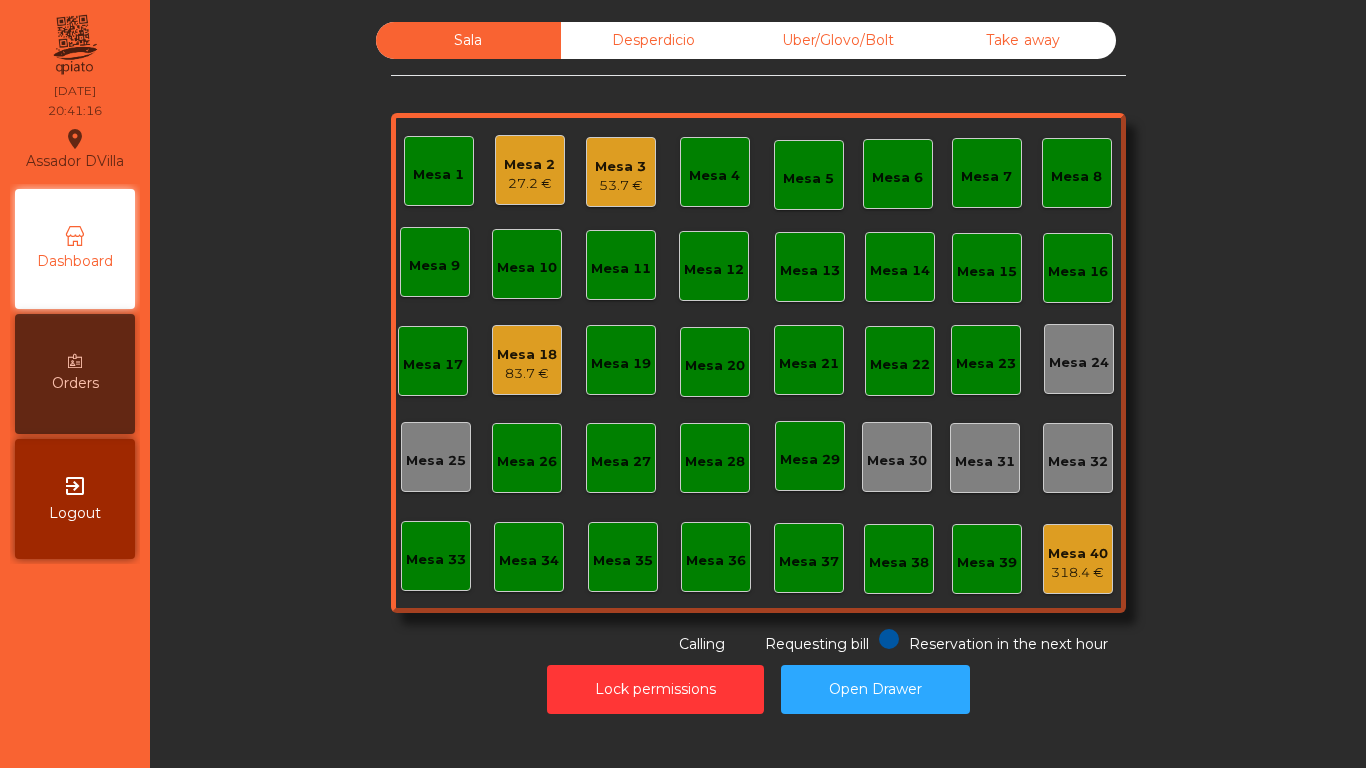 click on "Mesa 2" 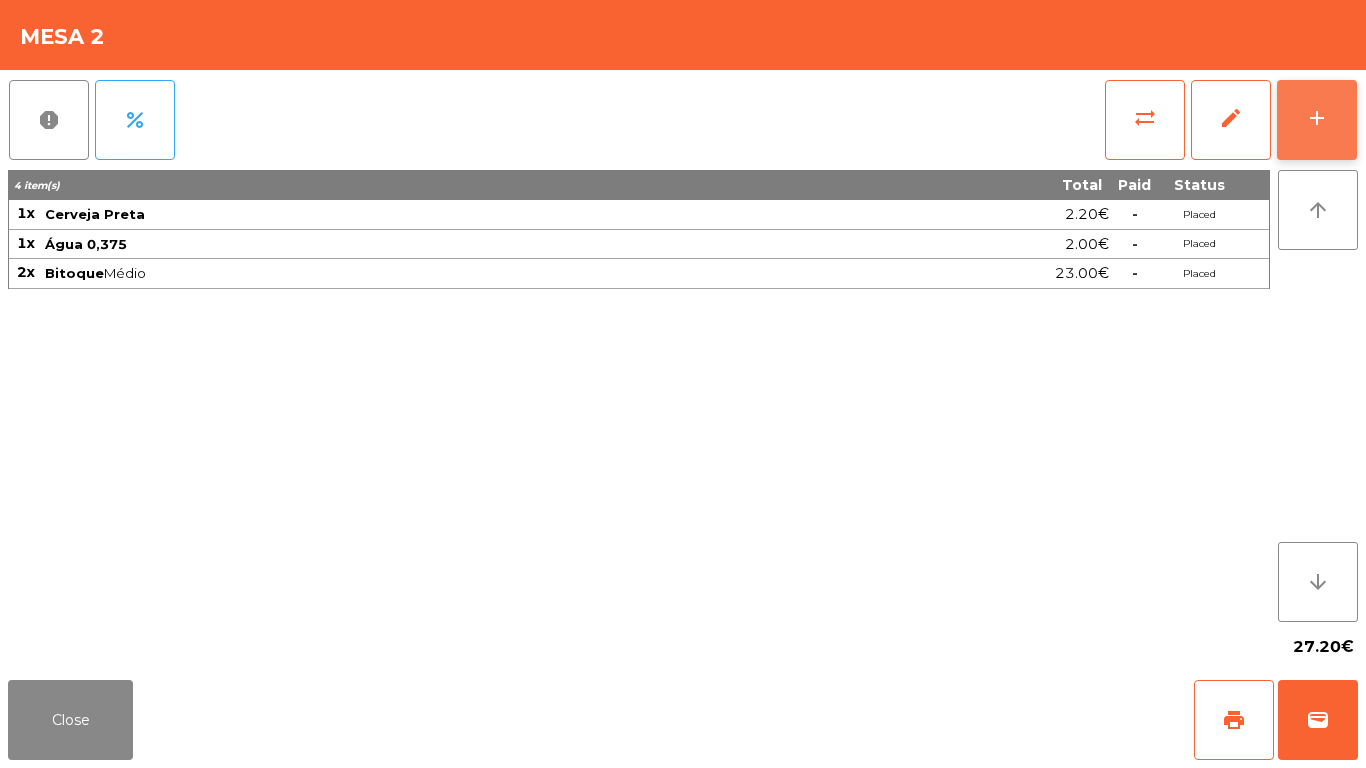 drag, startPoint x: 1298, startPoint y: 103, endPoint x: 1288, endPoint y: 104, distance: 10.049875 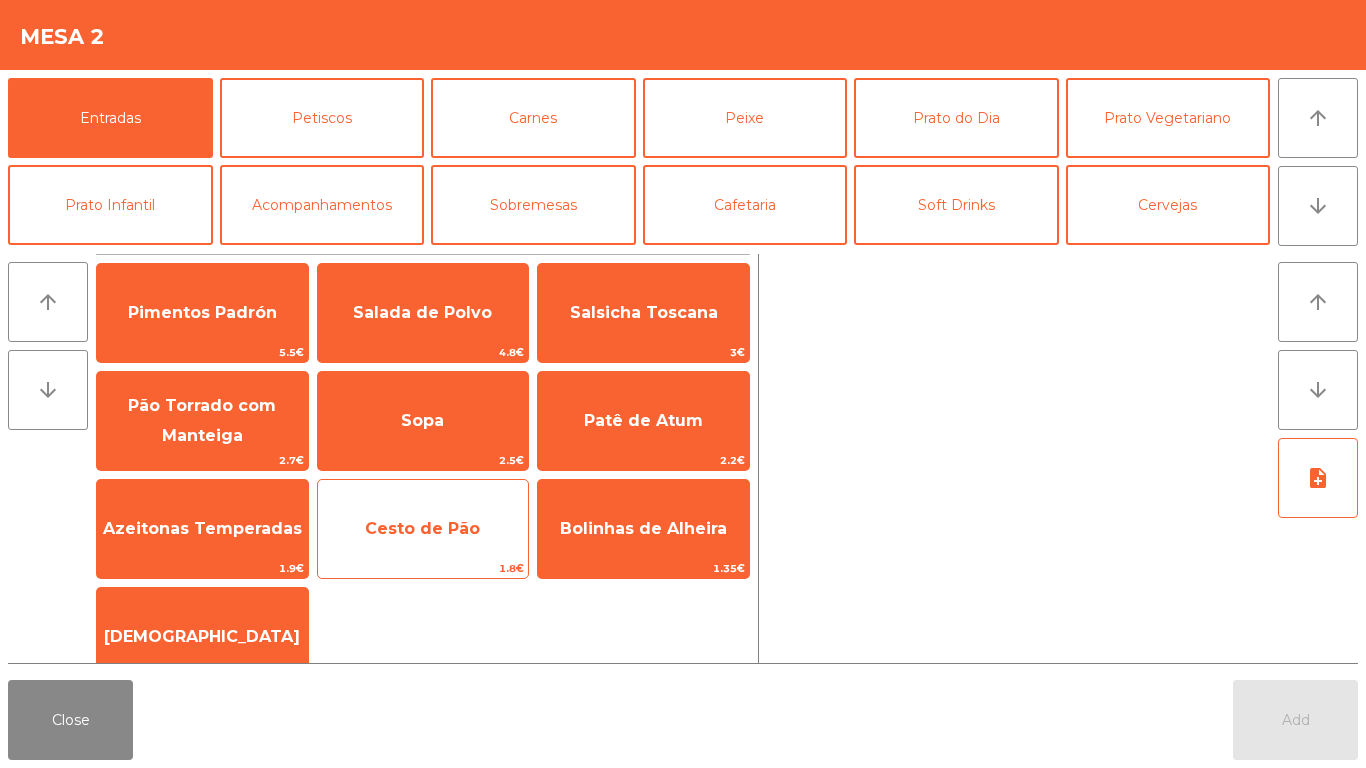 click on "Cesto de Pão" 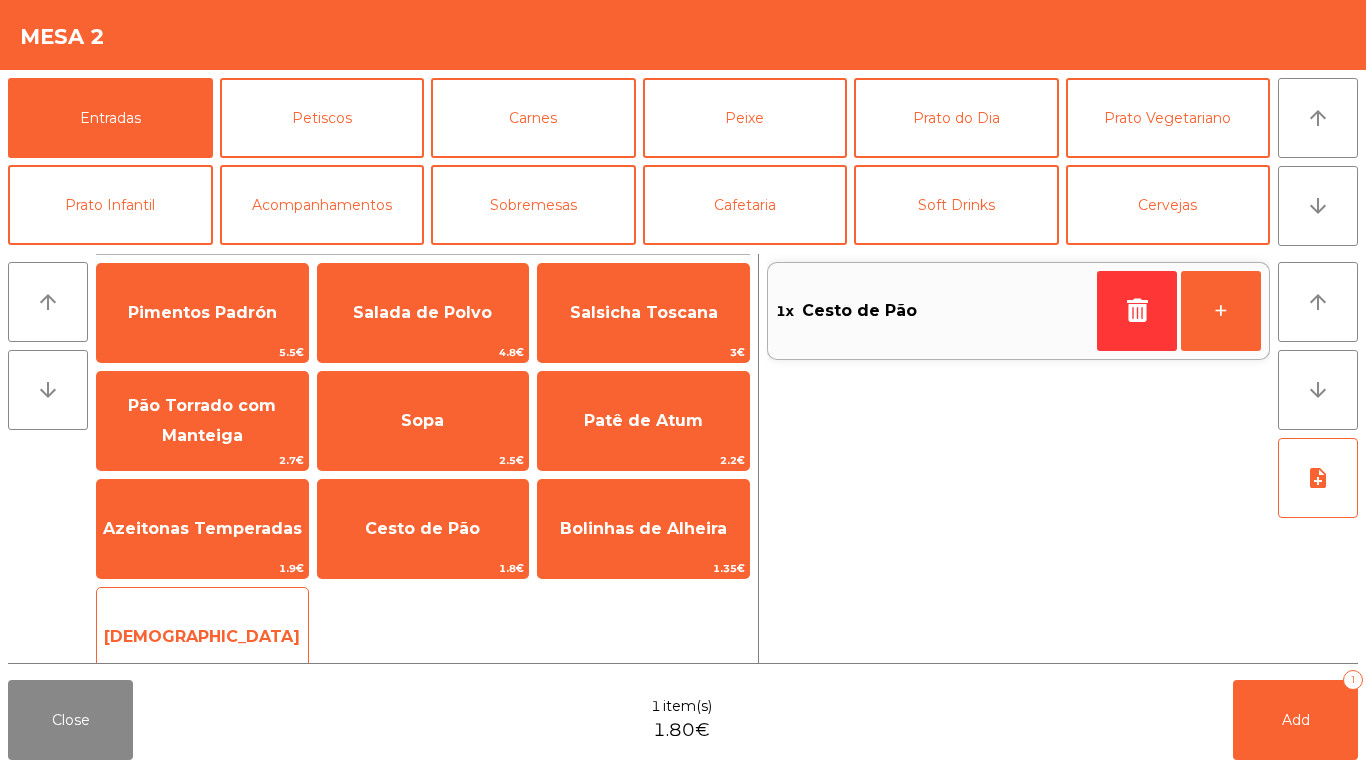 click on "[DEMOGRAPHIC_DATA]" 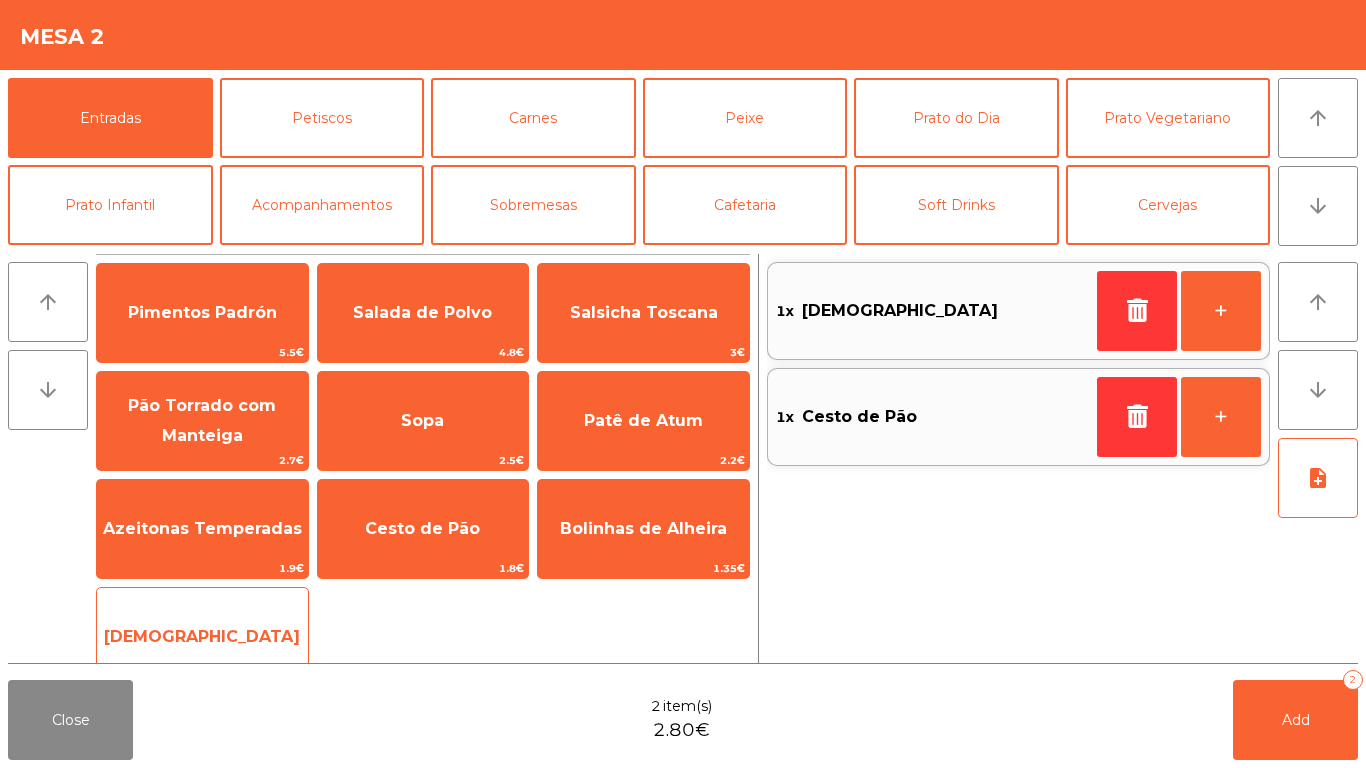 click on "[DEMOGRAPHIC_DATA]" 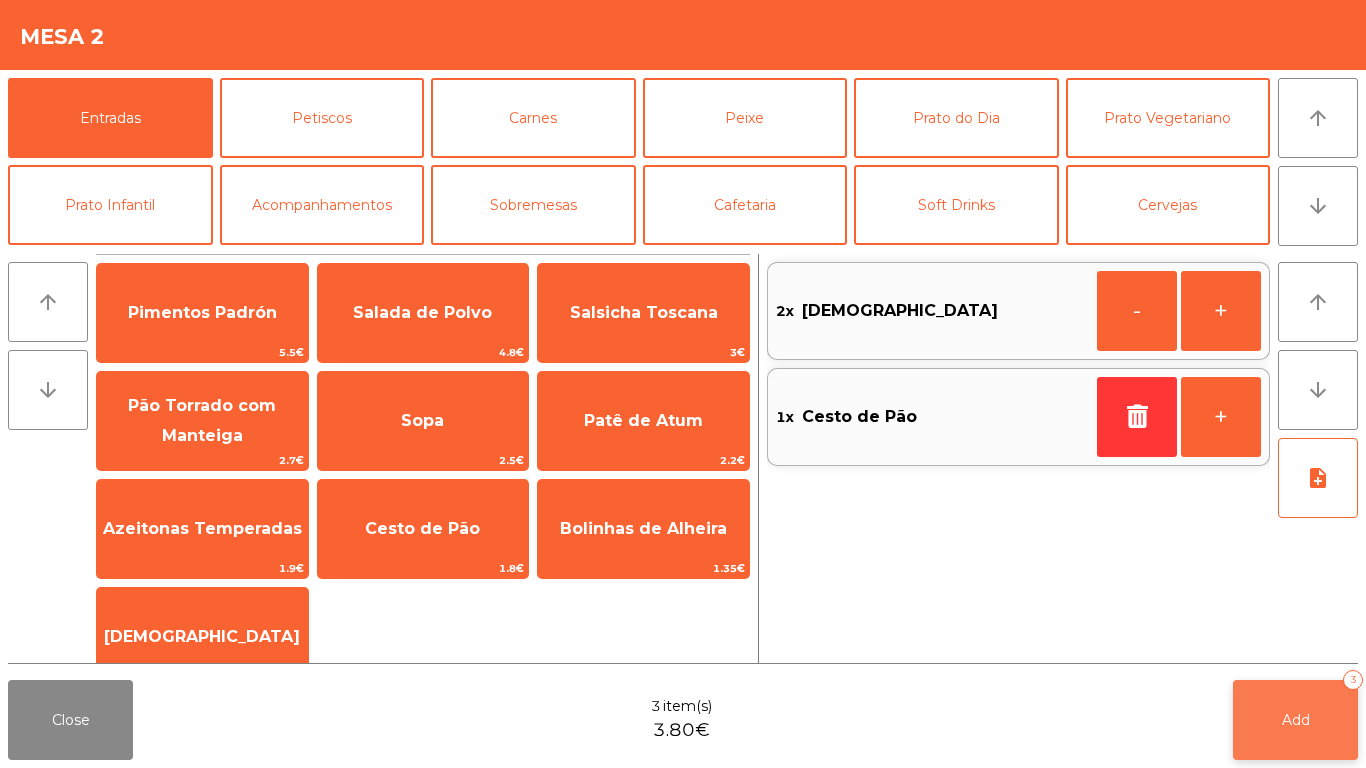click on "Add   3" 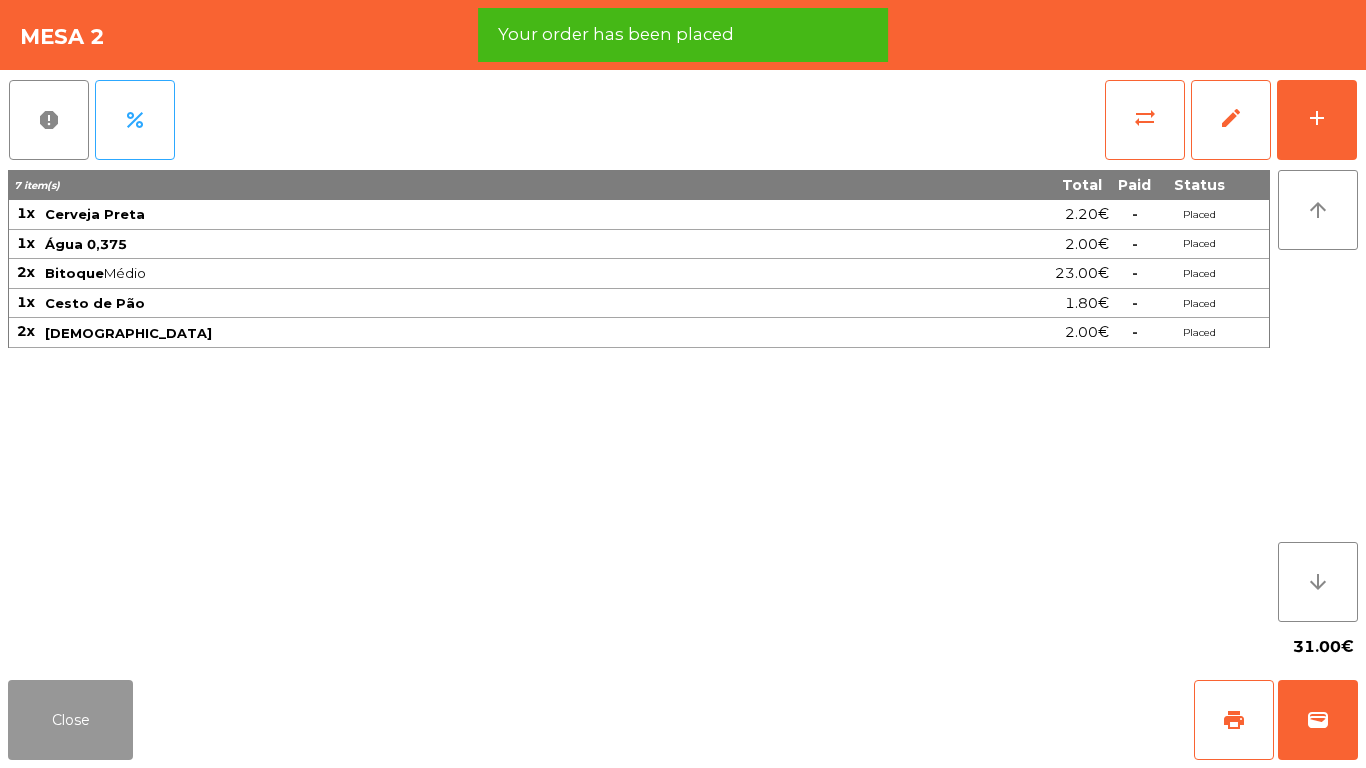 click on "Close" 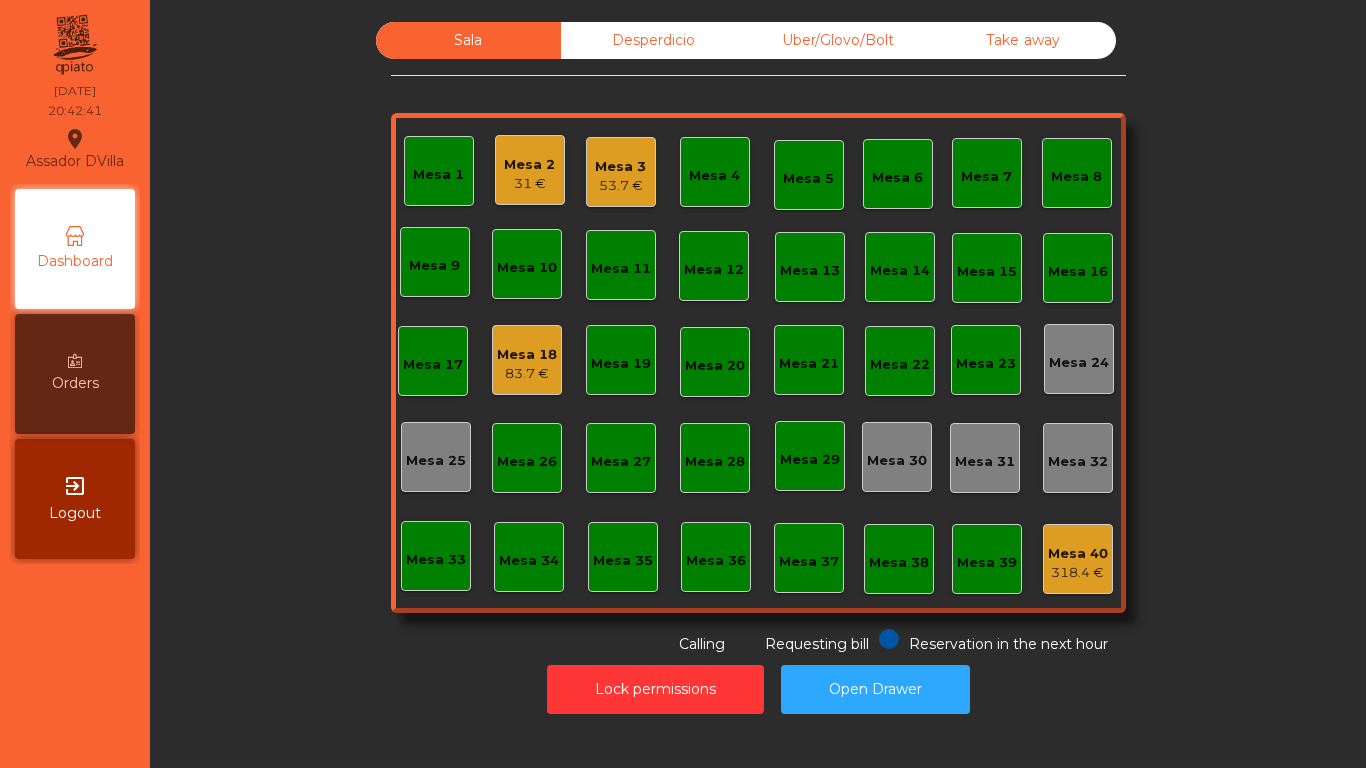 click on "83.7 €" 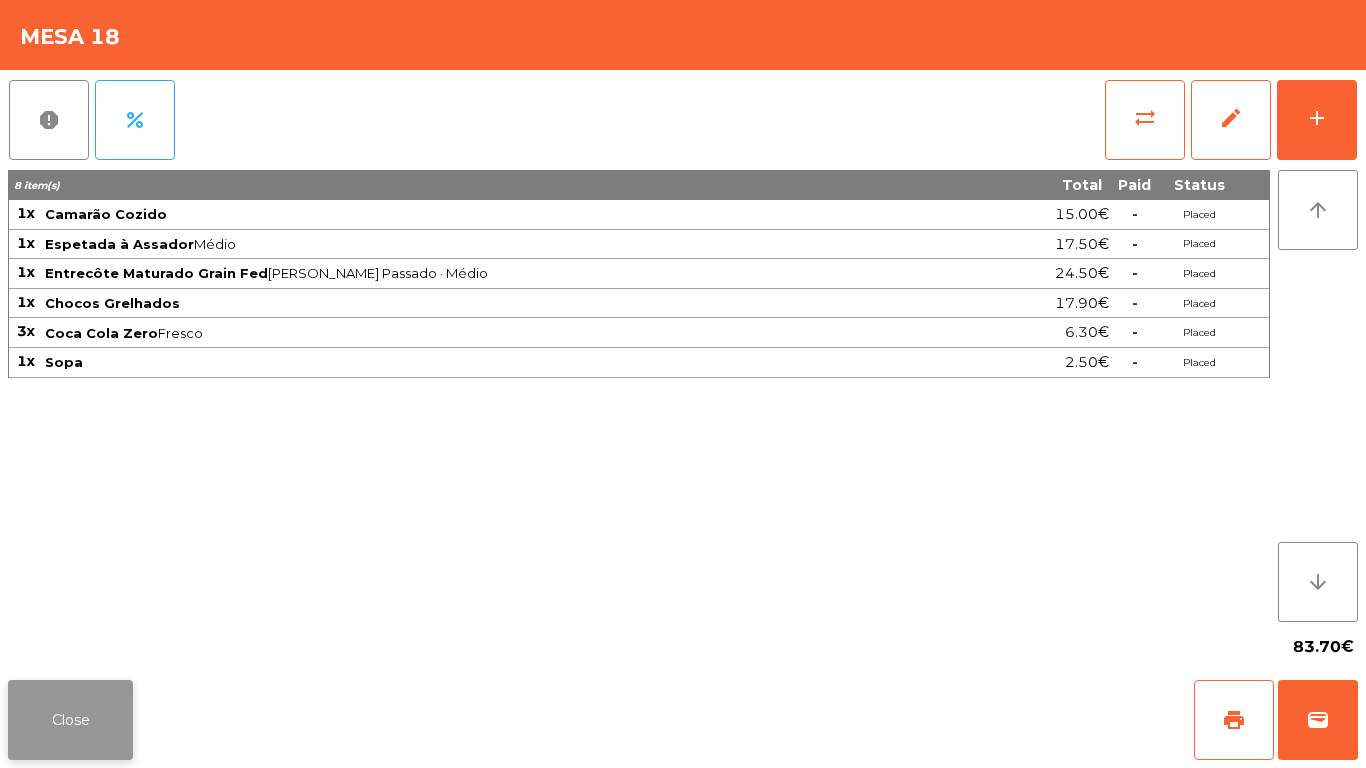 click on "Close" 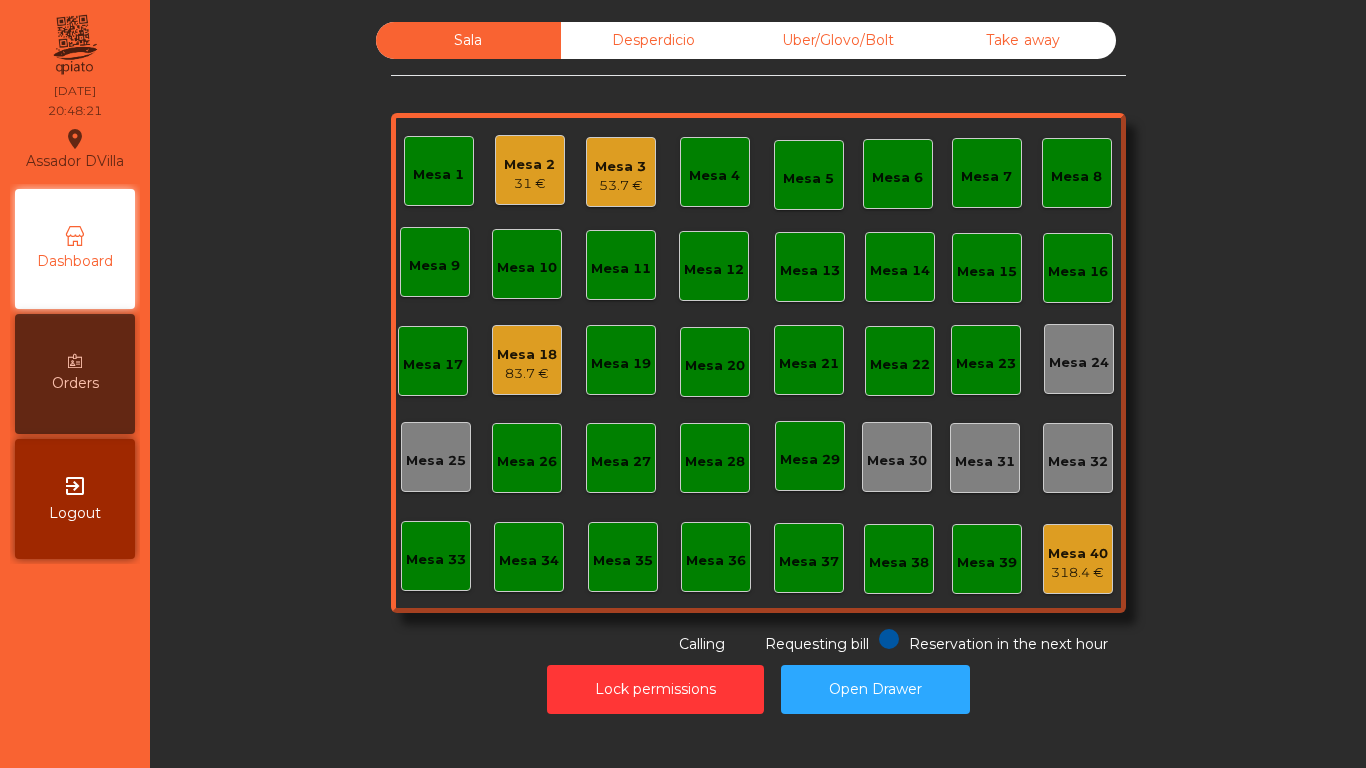 click on "Mesa 21" 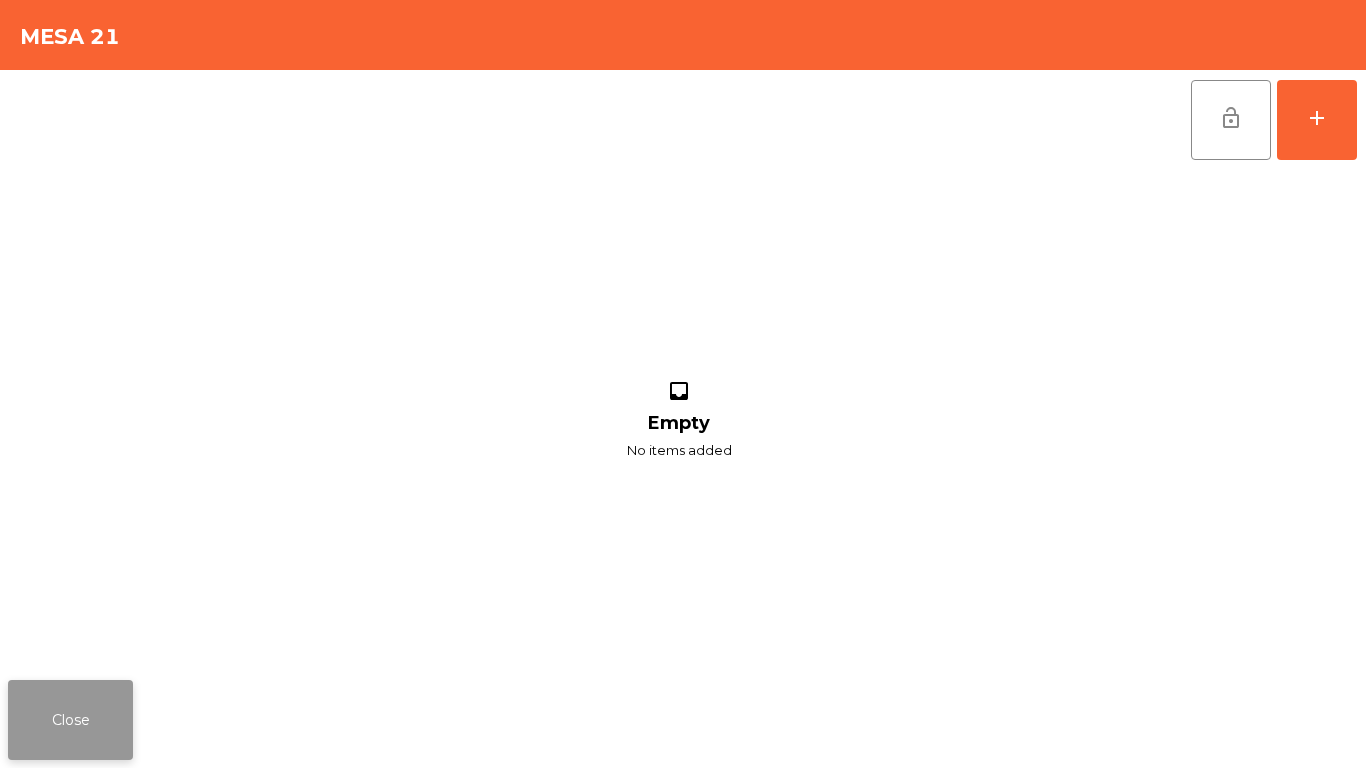click on "Close" 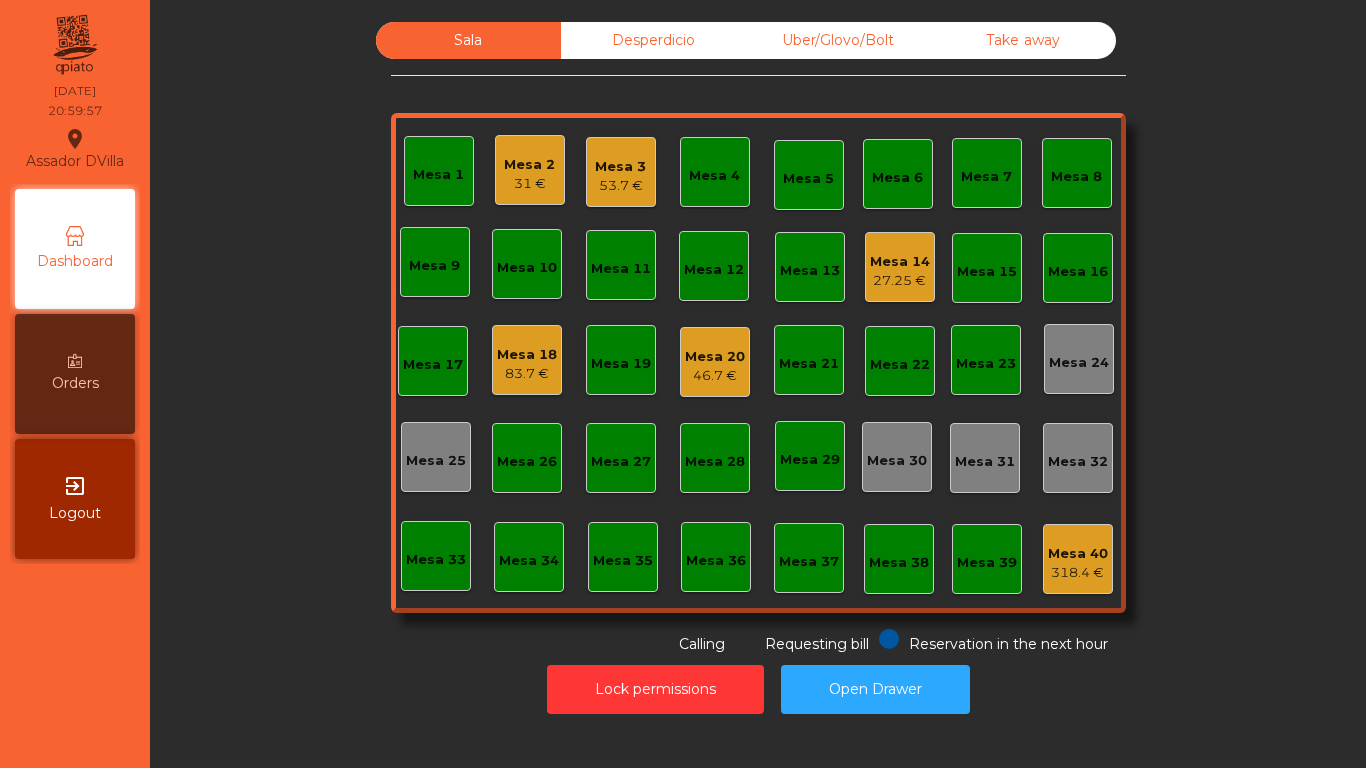 click on "Mesa 14   27.25 €" 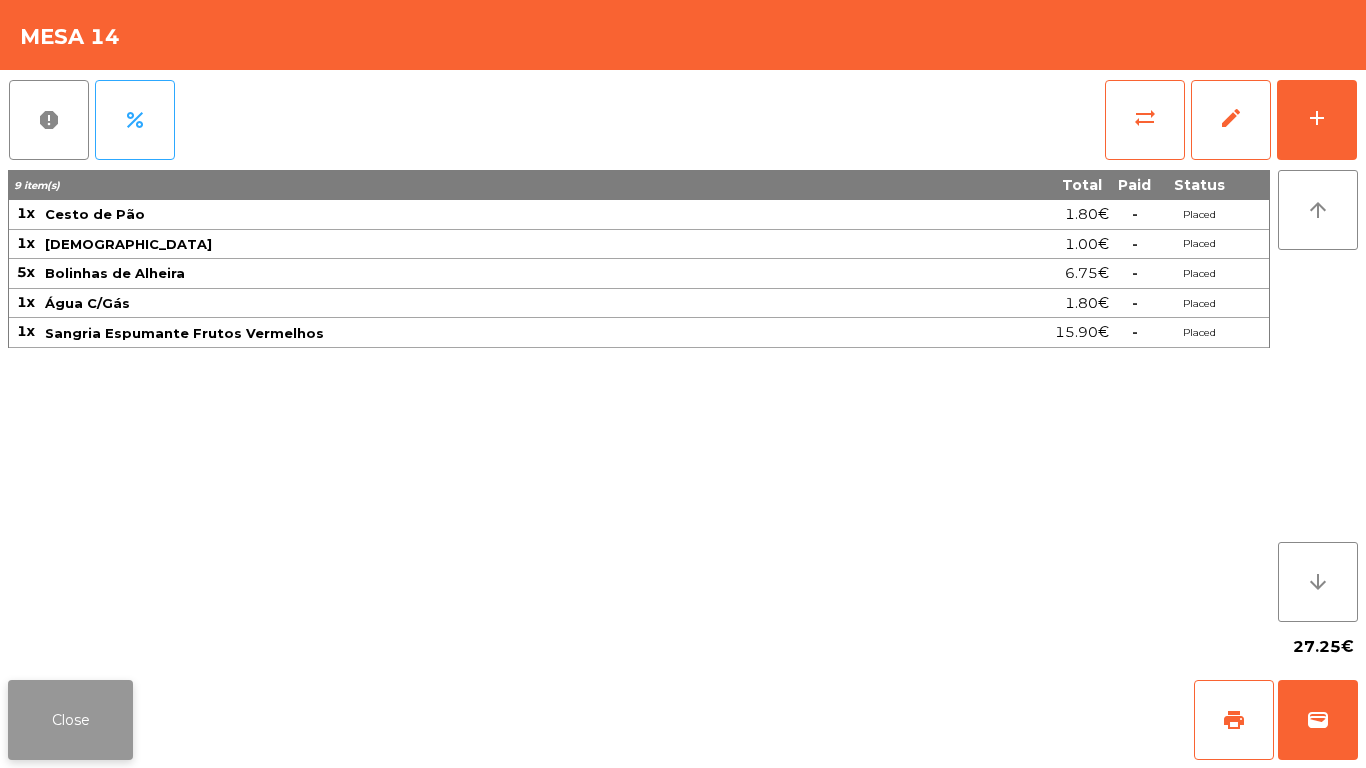 click on "Close" 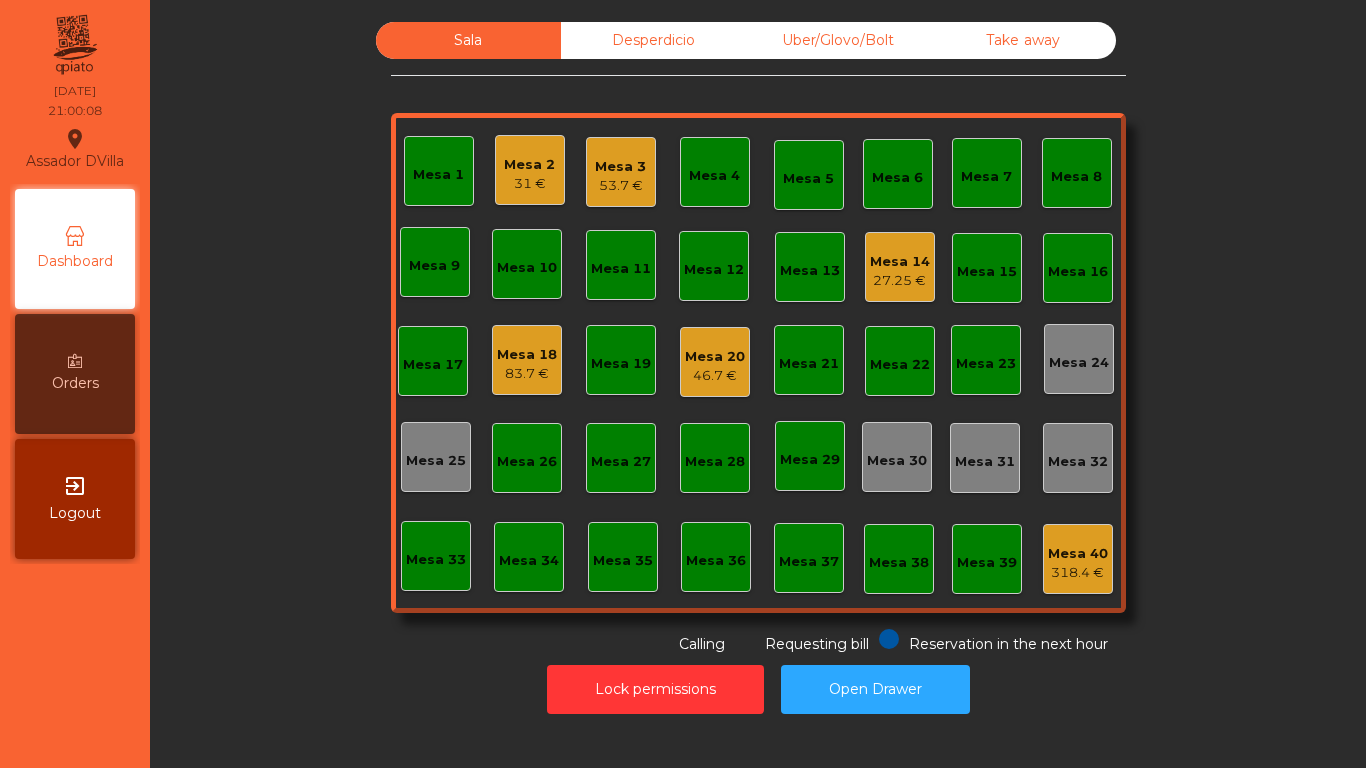 click on "Mesa 3   53.7 €" 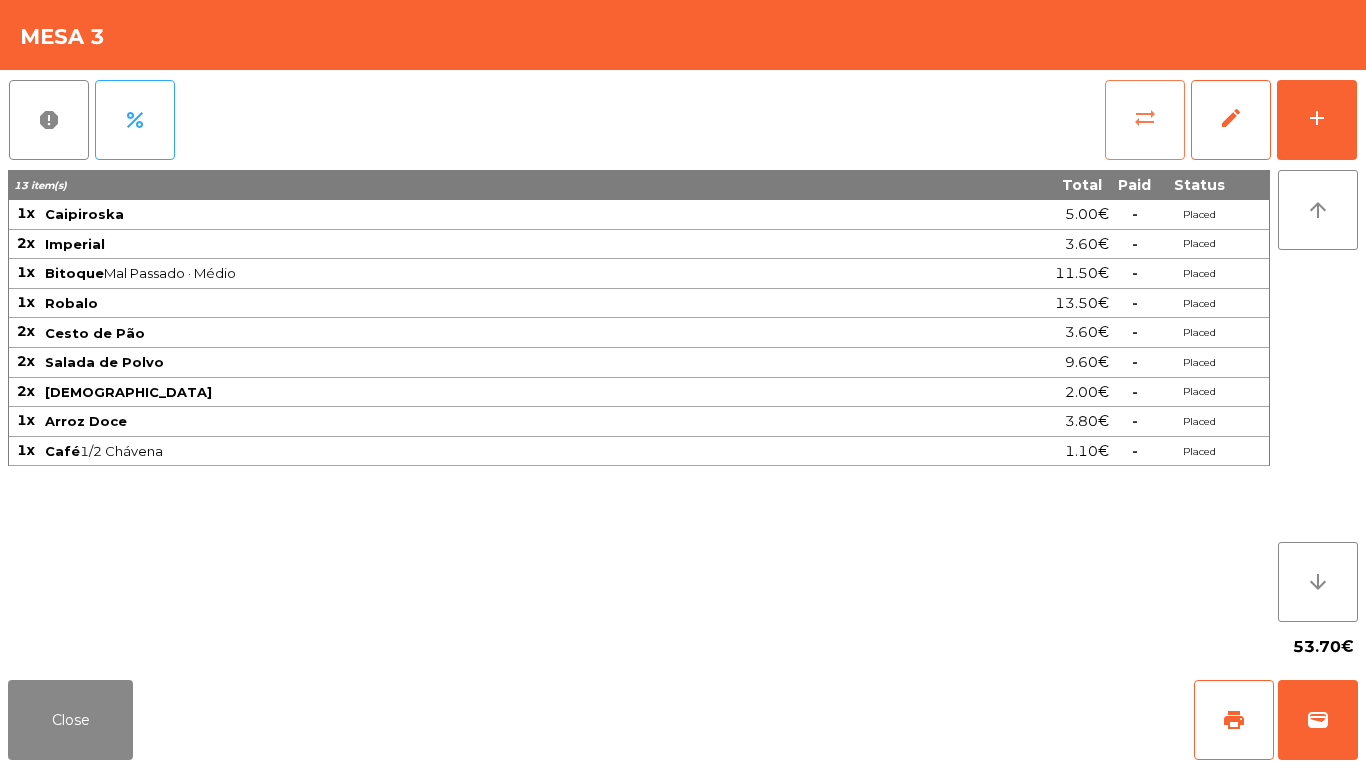 click on "sync_alt" 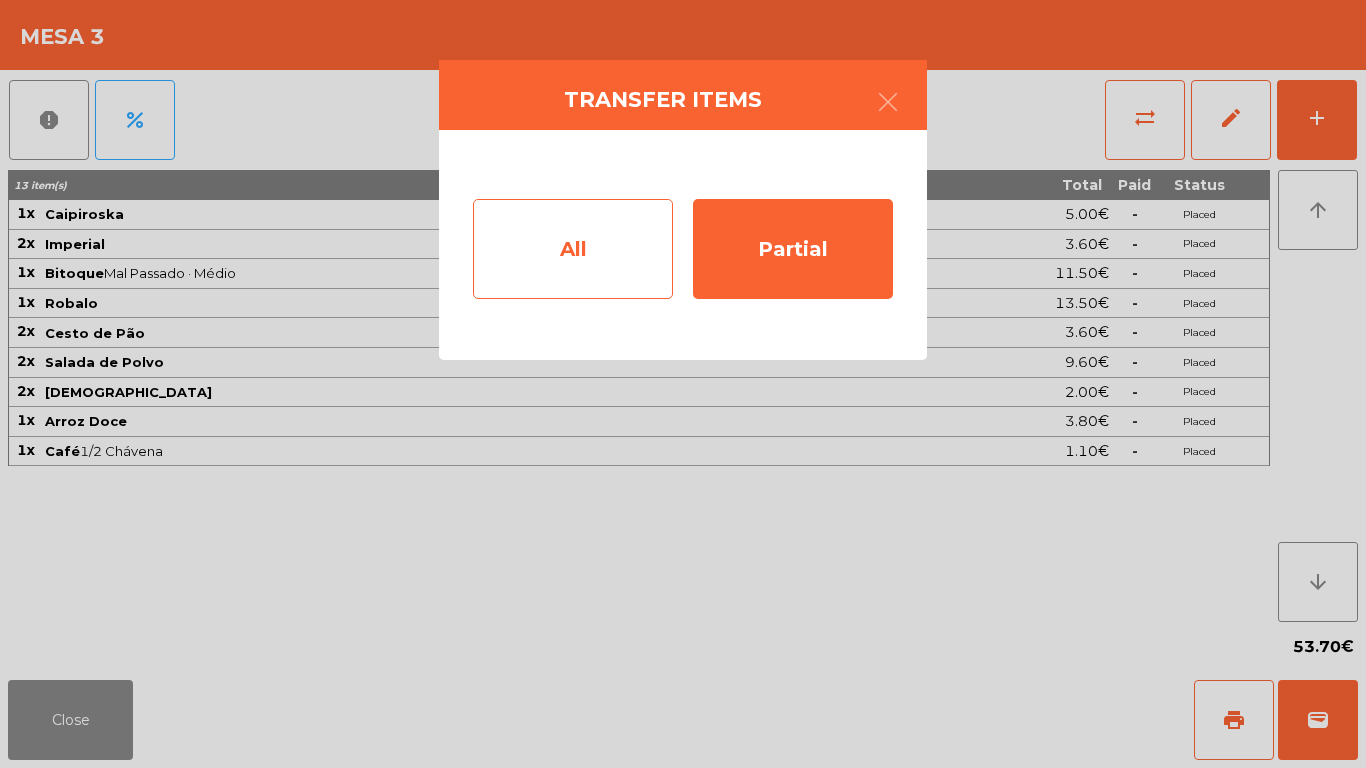 click on "All" 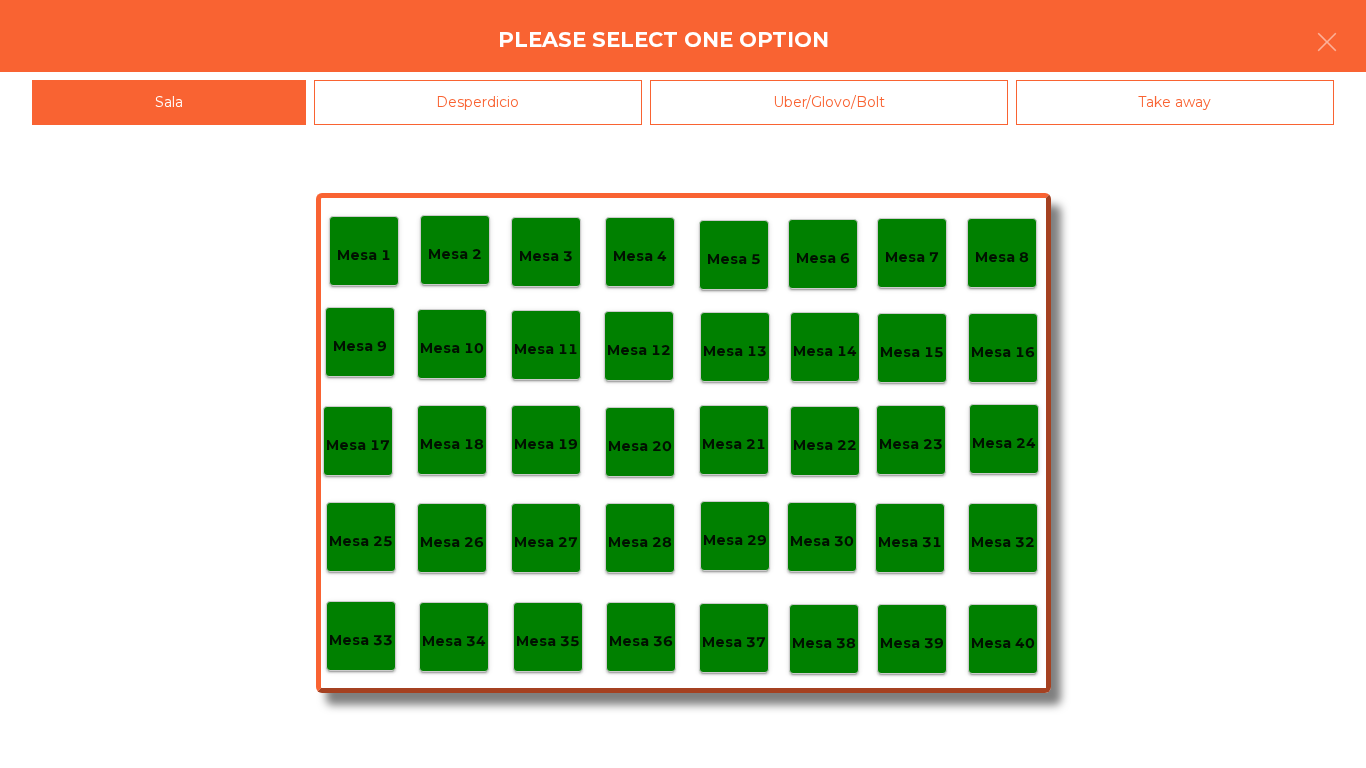 click on "Mesa 40" 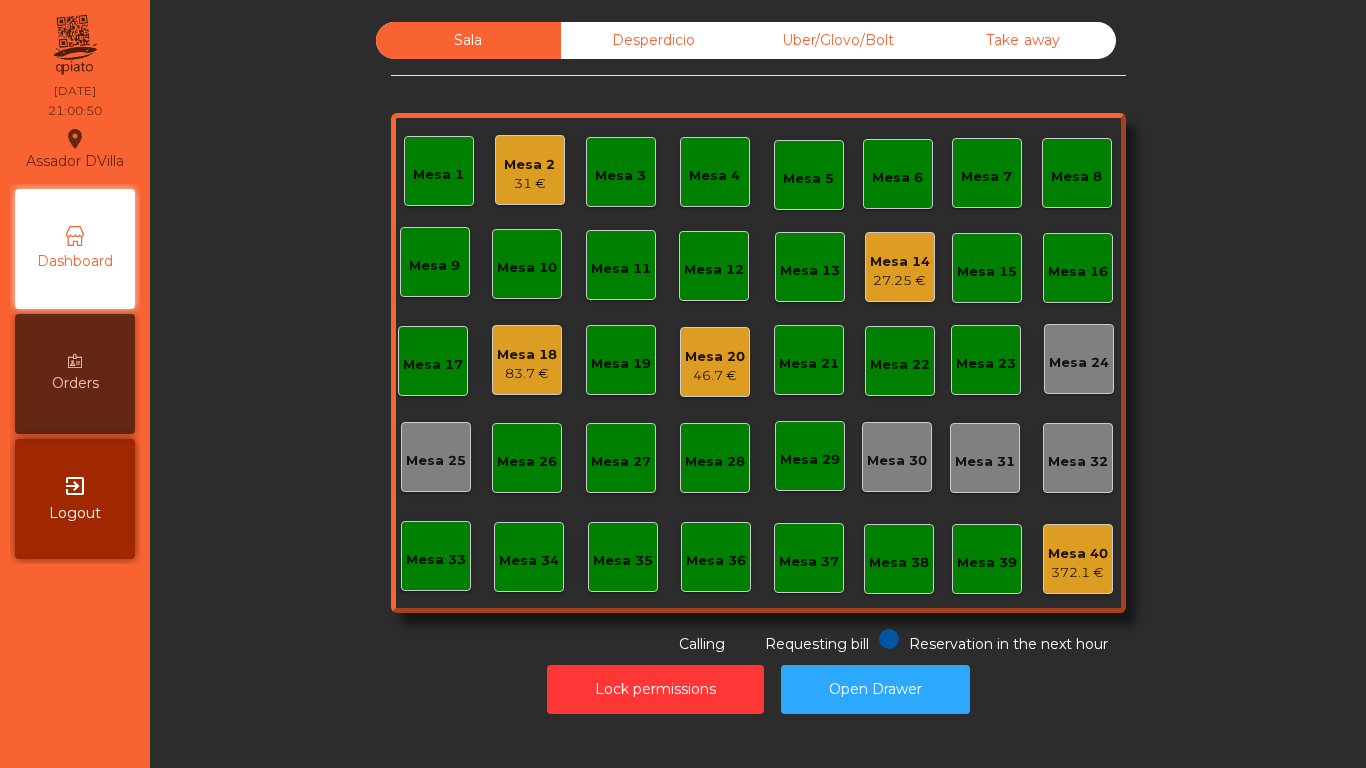 click on "46.7 €" 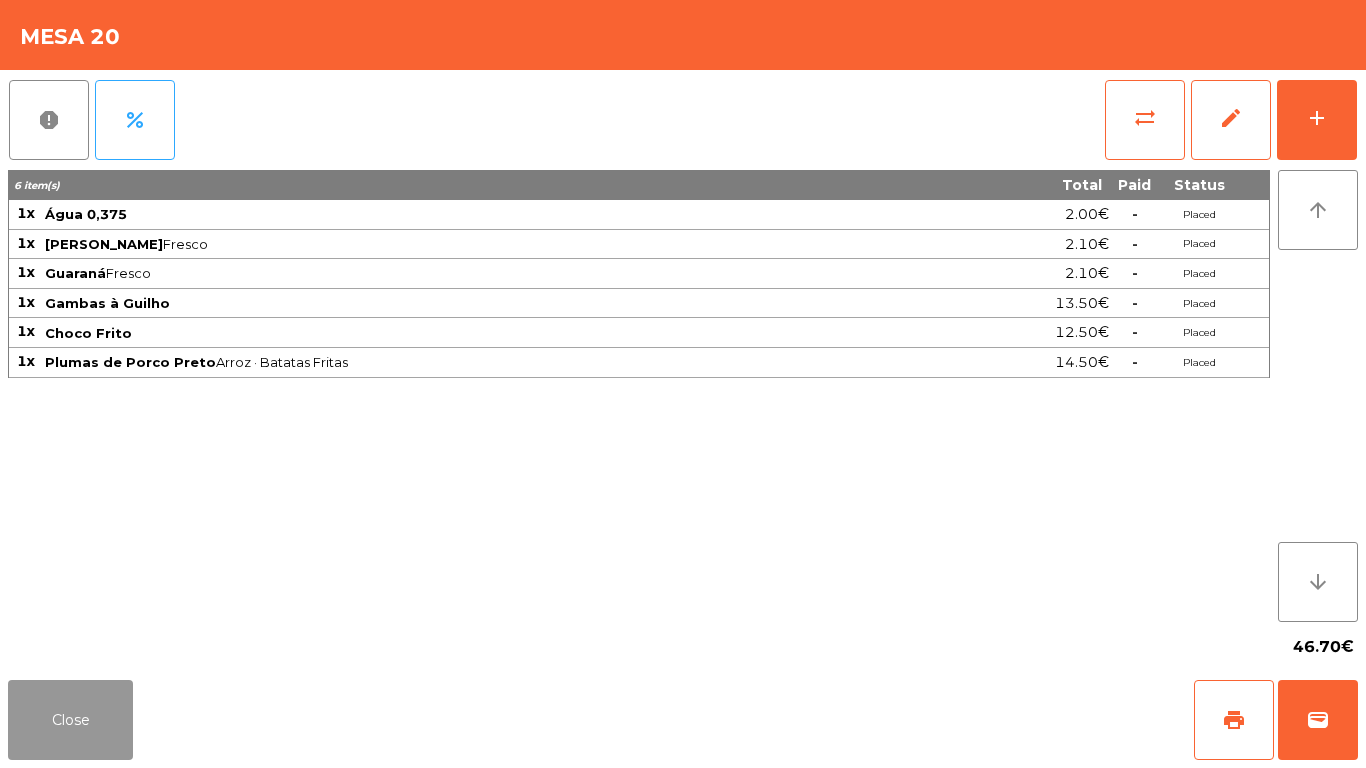 click on "Close" 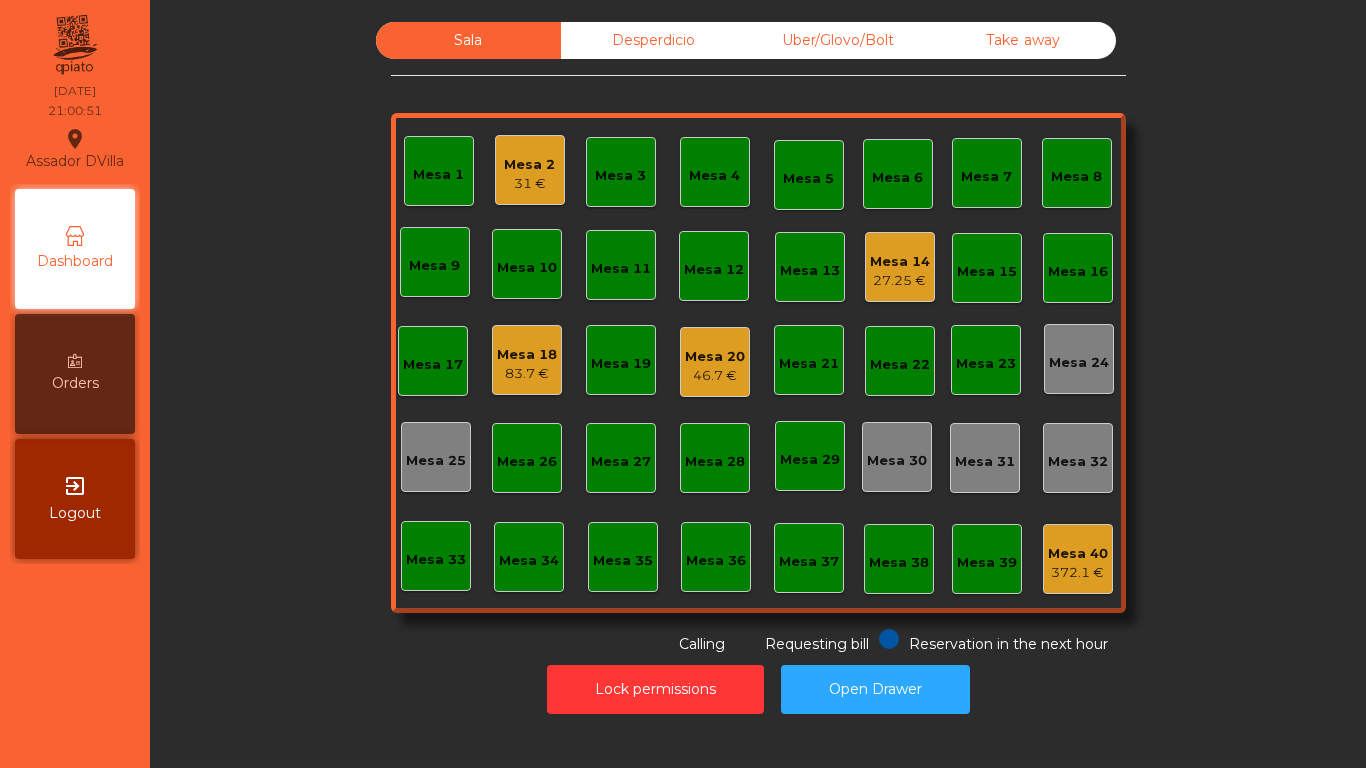 click on "Sala   Desperdicio   Uber/Glovo/Bolt   Take away   Mesa 1   Mesa 2   31 €   Mesa 3   Mesa 4   Mesa 5   Mesa 6   Mesa 7   Mesa 8   Mesa 9   Mesa 10   Mesa 11   Mesa 12   Mesa 13   Mesa 14   27.25 €   Mesa 15   Mesa 16   Mesa 17   Mesa 18   83.7 €   Mesa 19   Mesa 20   46.7 €   Mesa 21   Mesa 22   Mesa 23   Mesa 24   Mesa 25   Mesa 26   Mesa 27   Mesa 28   Mesa 29   Mesa 30   Mesa 31   Mesa 32   Mesa 33   Mesa 34   Mesa 35   Mesa 36   Mesa 37   Mesa 38   Mesa 39   Mesa 40   372.1 €  Reservation in the next hour Requesting bill Calling" 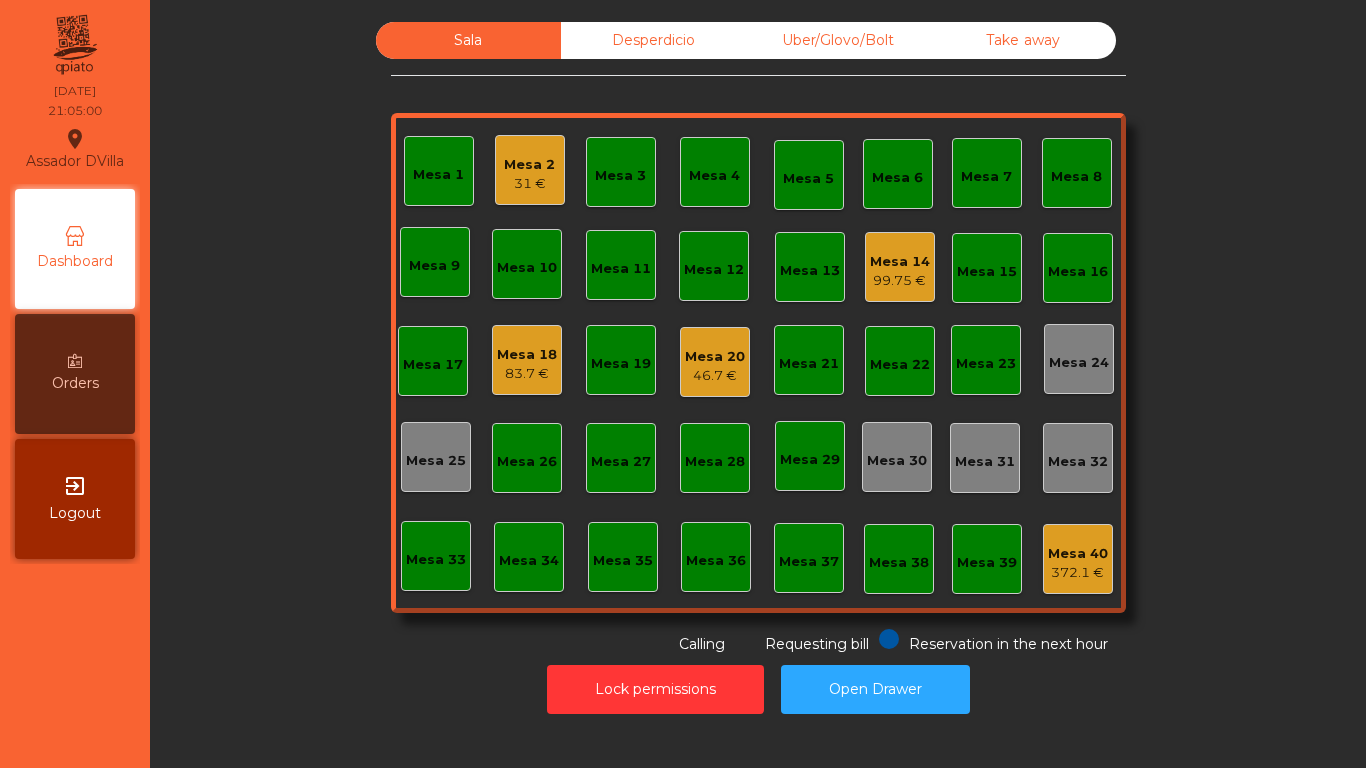 click on "Mesa 2" 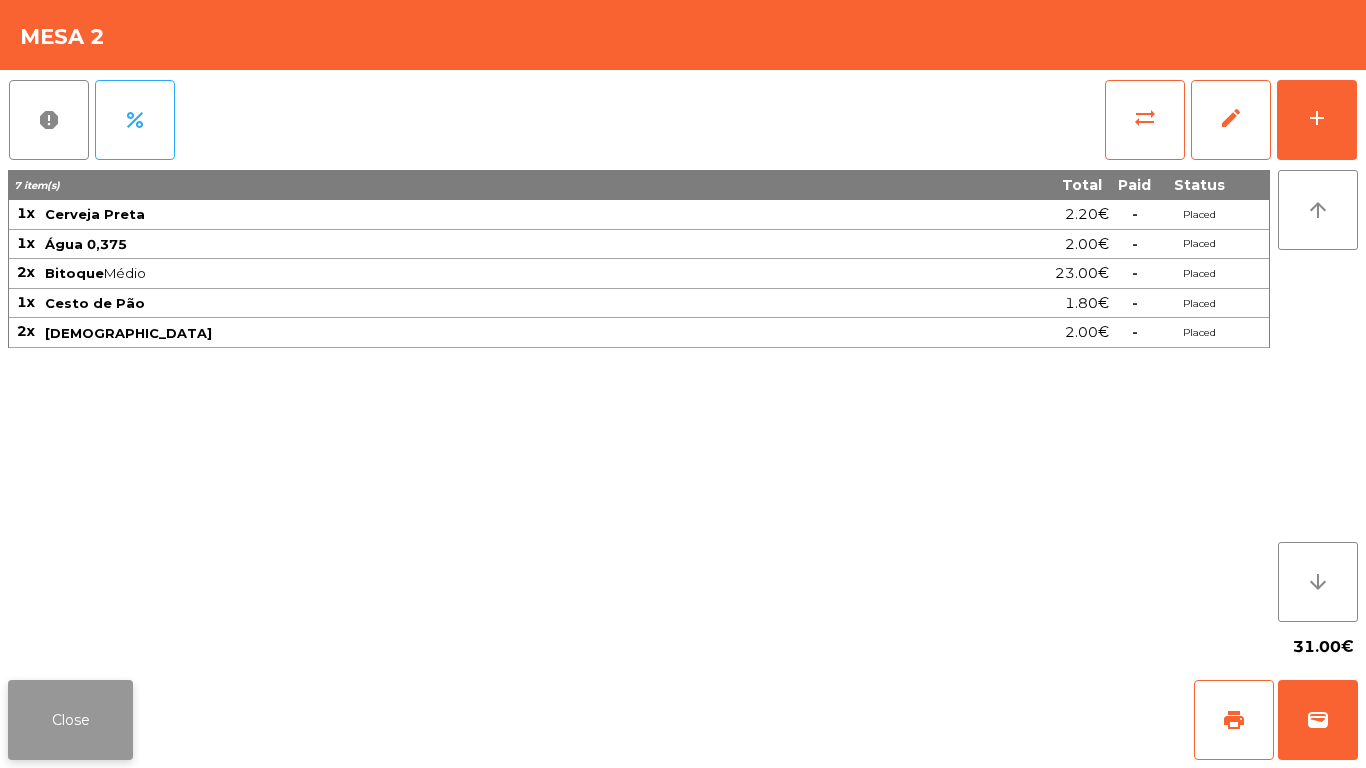 click on "Close" 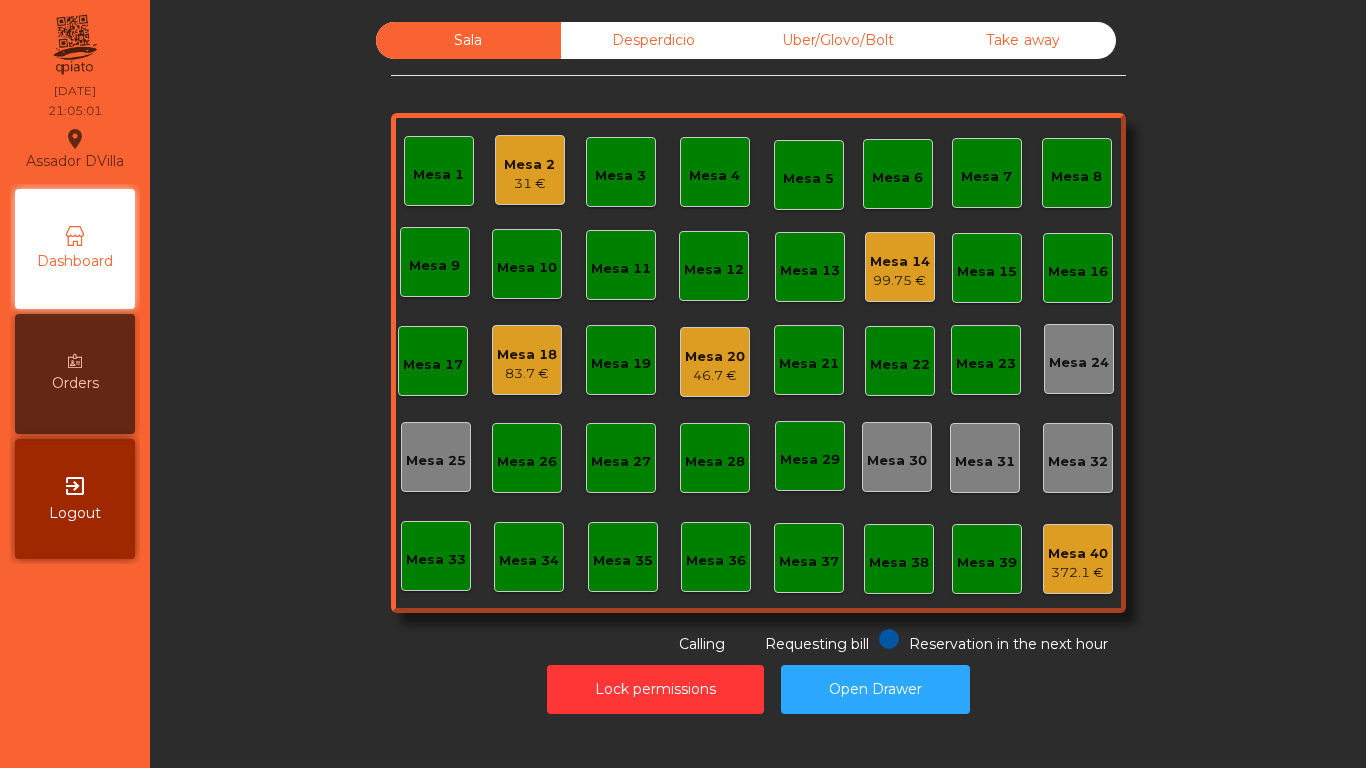 click on "Sala   Desperdicio   Uber/Glovo/Bolt   Take away   Mesa 1   Mesa 2   31 €   Mesa 3   Mesa 4   Mesa 5   Mesa 6   Mesa 7   Mesa 8   Mesa 9   Mesa 10   Mesa 11   Mesa 12   Mesa 13   Mesa 14   99.75 €   Mesa 15   Mesa 16   Mesa 17   Mesa 18   83.7 €   Mesa 19   Mesa 20   46.7 €   Mesa 21   Mesa 22   Mesa 23   Mesa 24   Mesa 25   Mesa 26   Mesa 27   Mesa 28   Mesa 29   Mesa 30   Mesa 31   Mesa 32   Mesa 33   Mesa 34   Mesa 35   Mesa 36   Mesa 37   Mesa 38   Mesa 39   Mesa 40   372.1 €  Reservation in the next hour Requesting bill Calling" 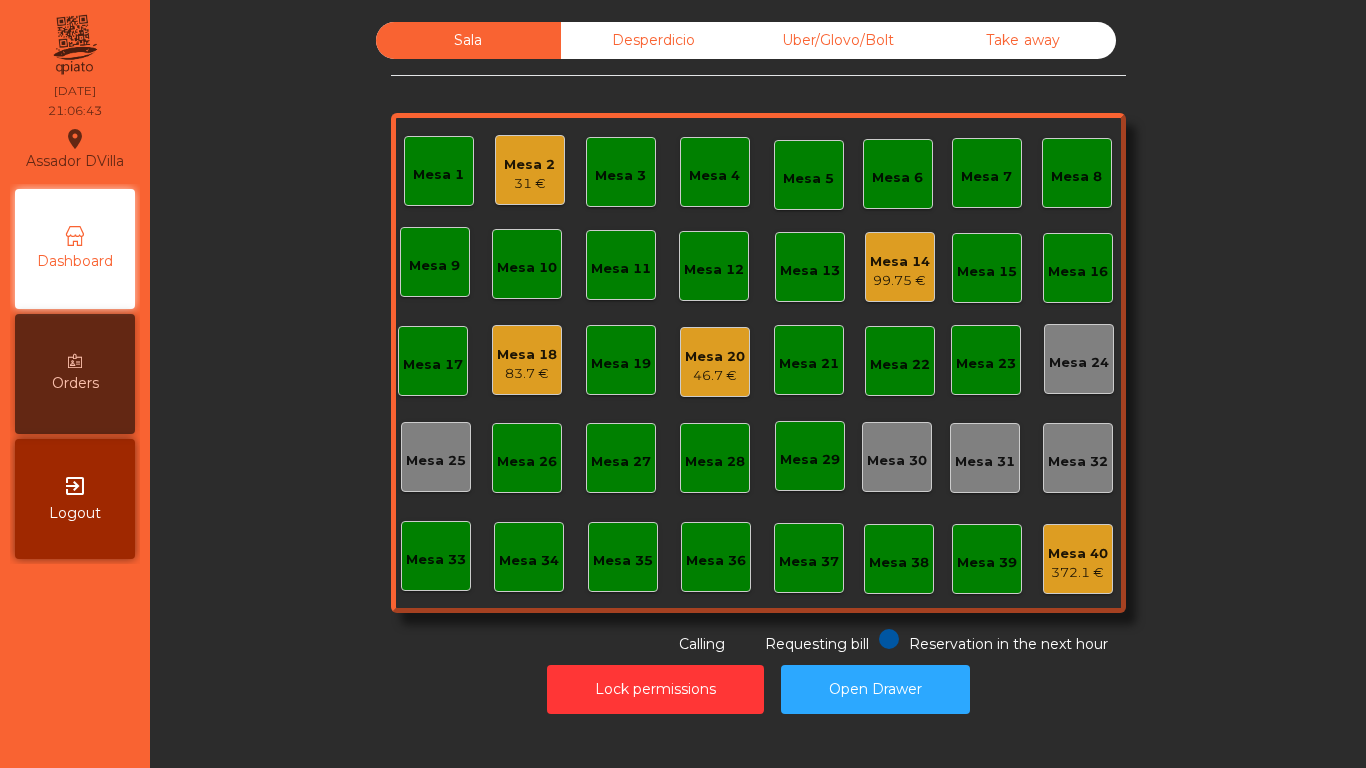 click on "Mesa 20" 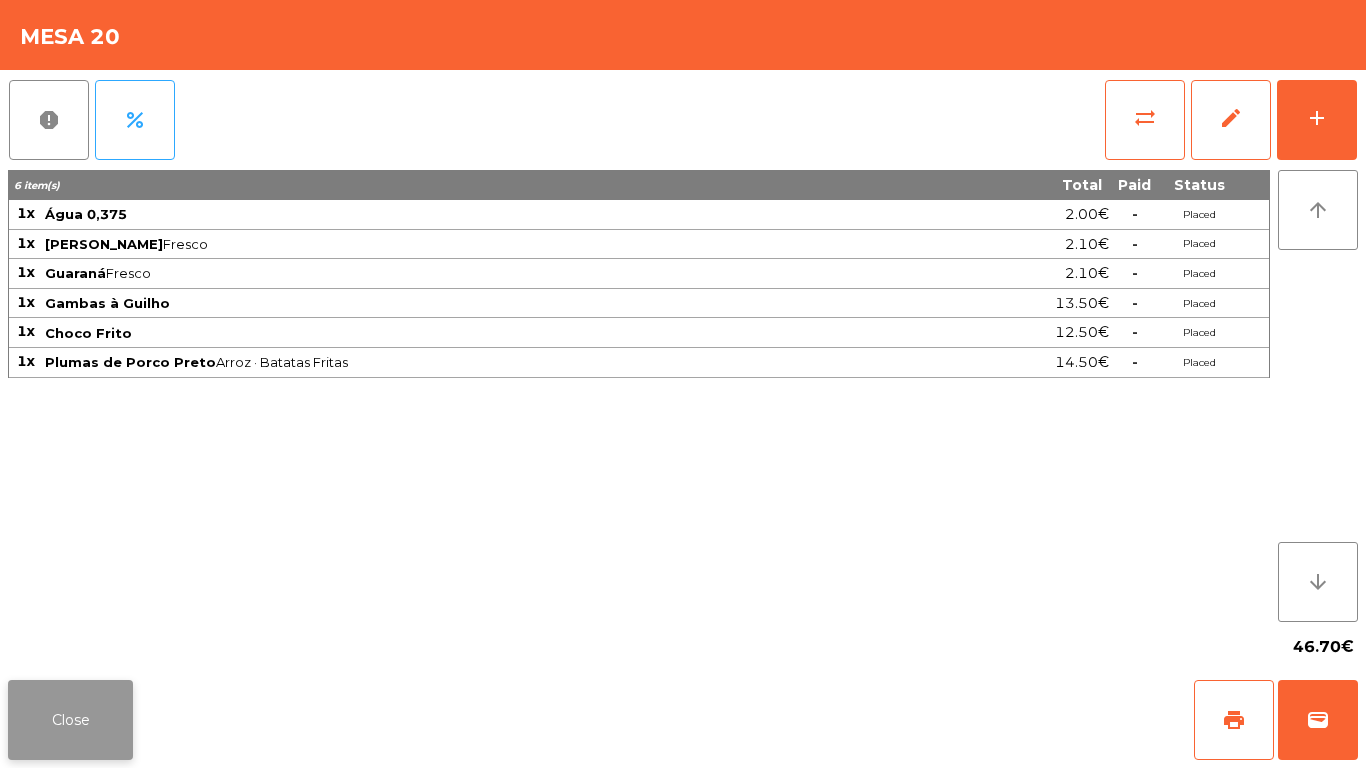click on "Close" 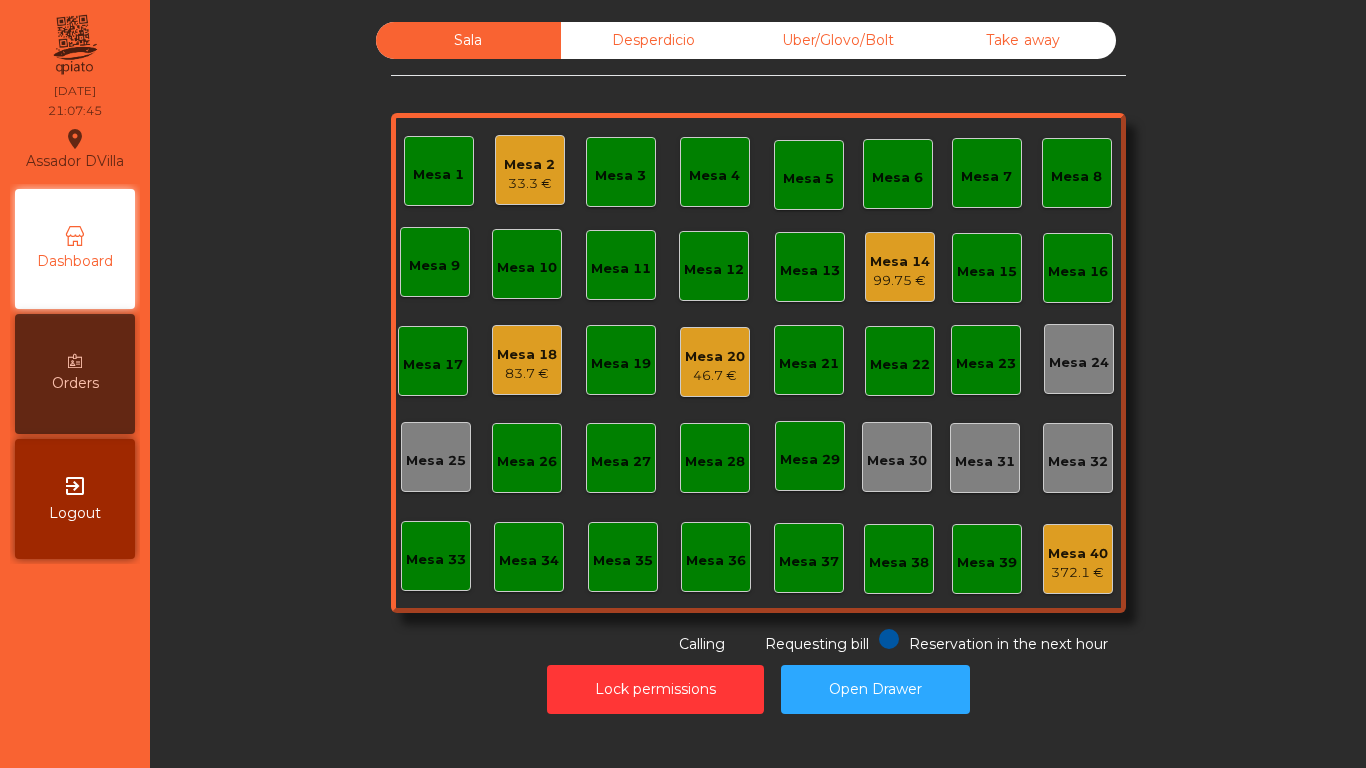 click on "46.7 €" 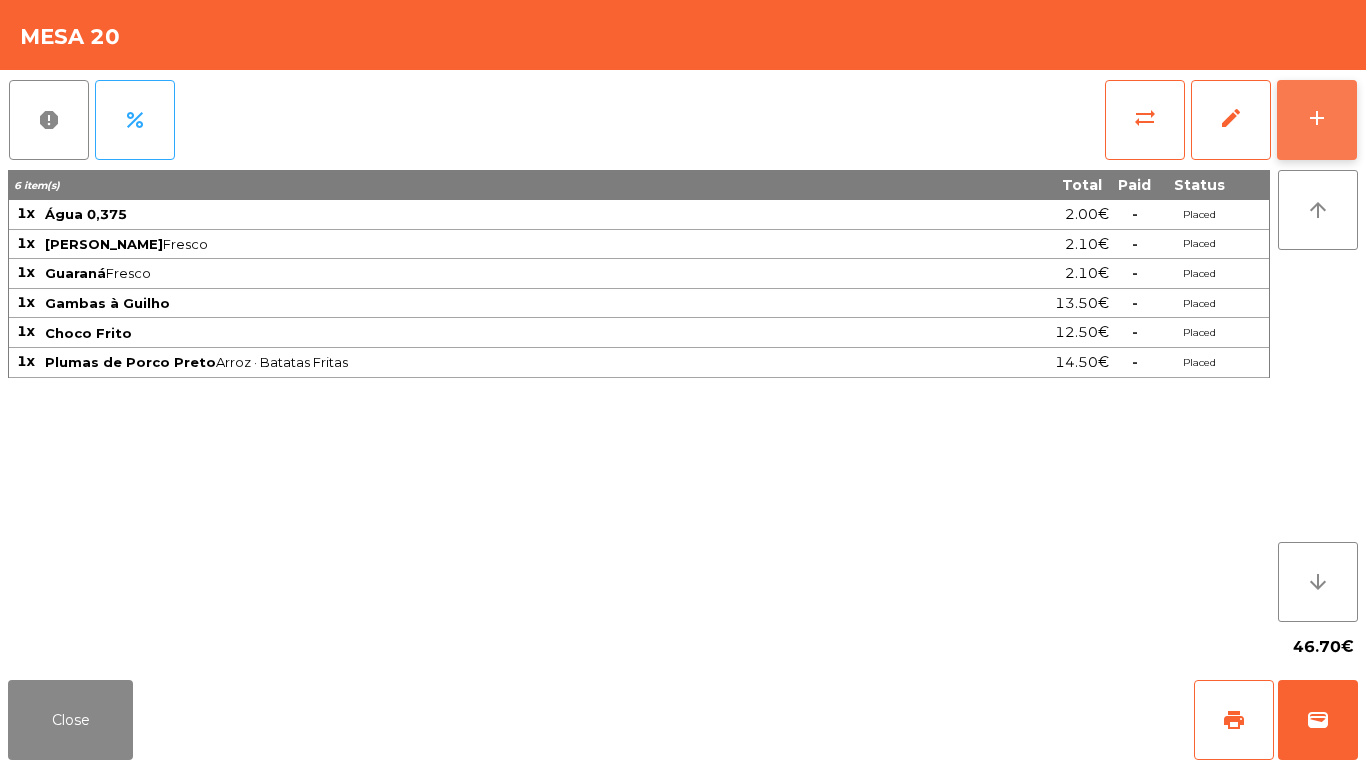 click on "add" 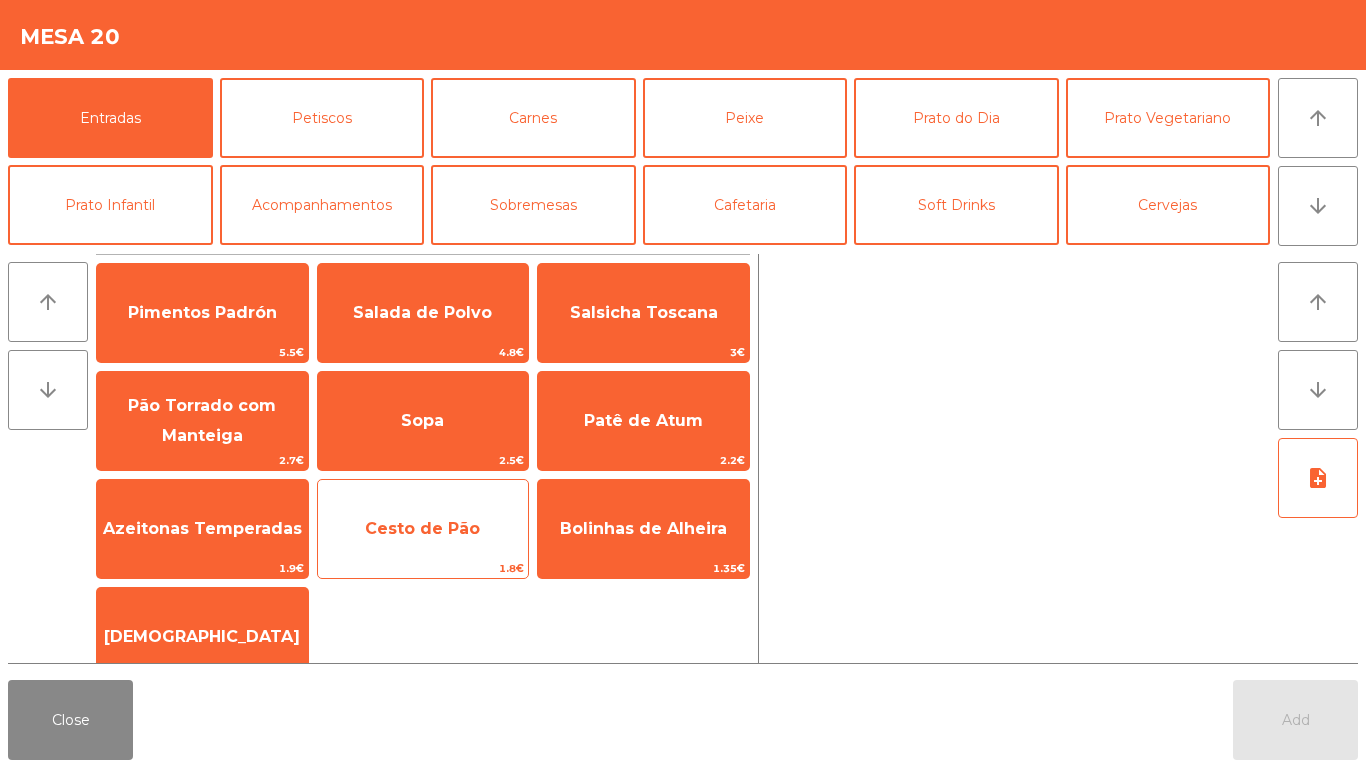 click on "Cesto de Pão   1.8€" 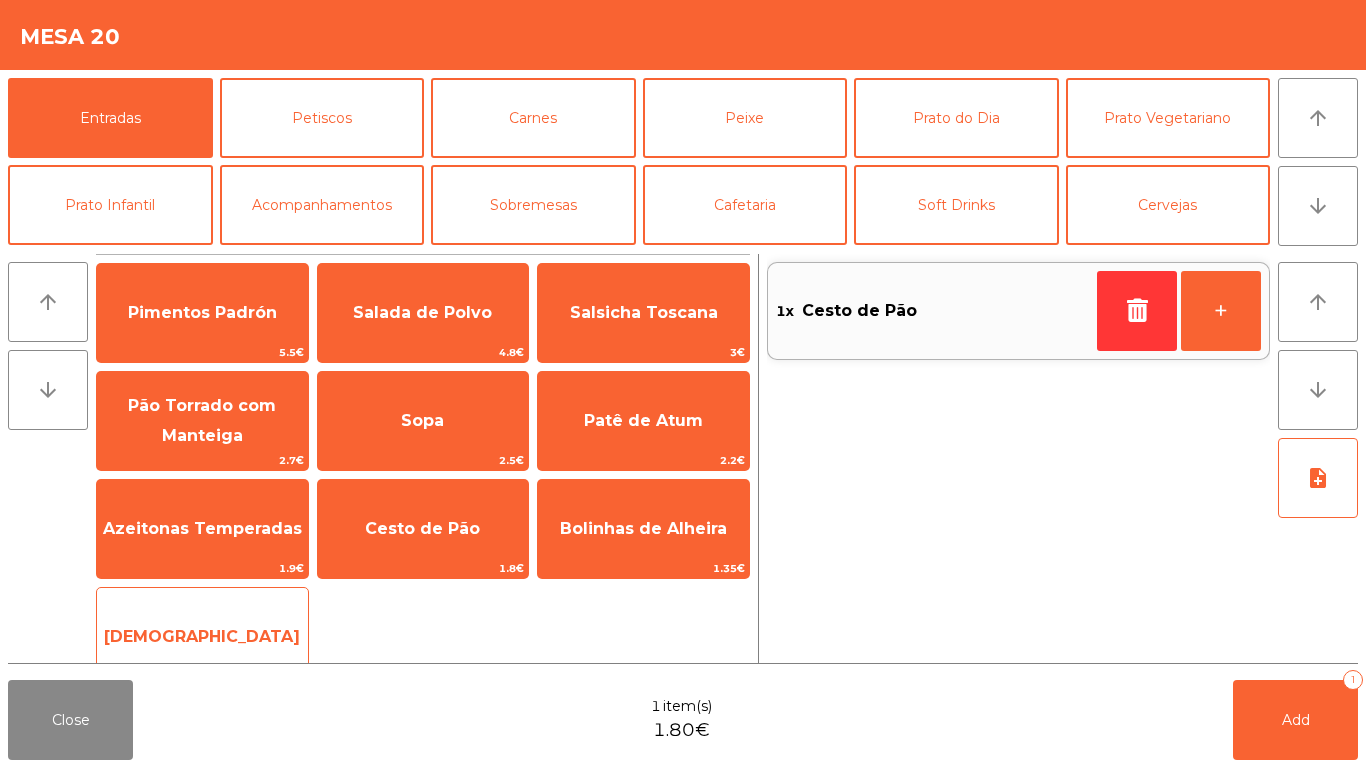 click on "Manteiga   1€" 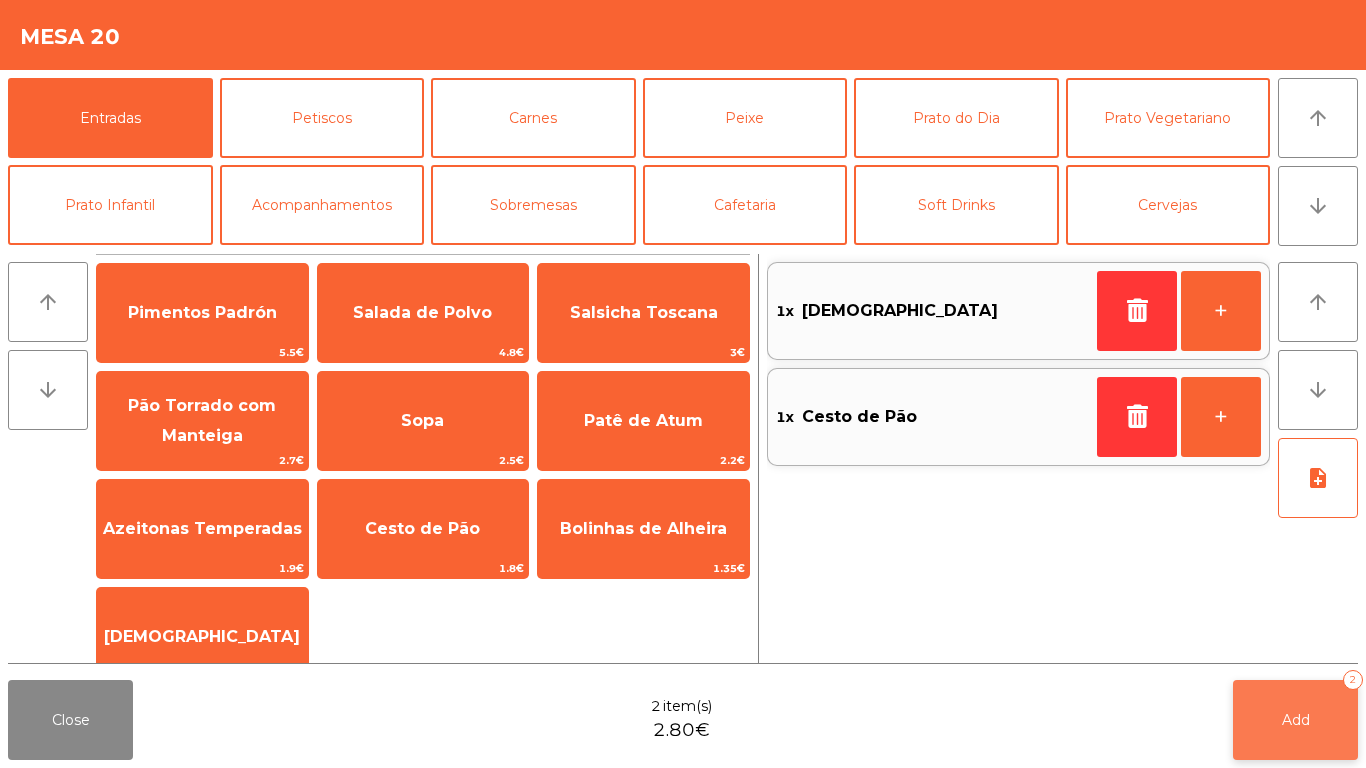 click on "Add" 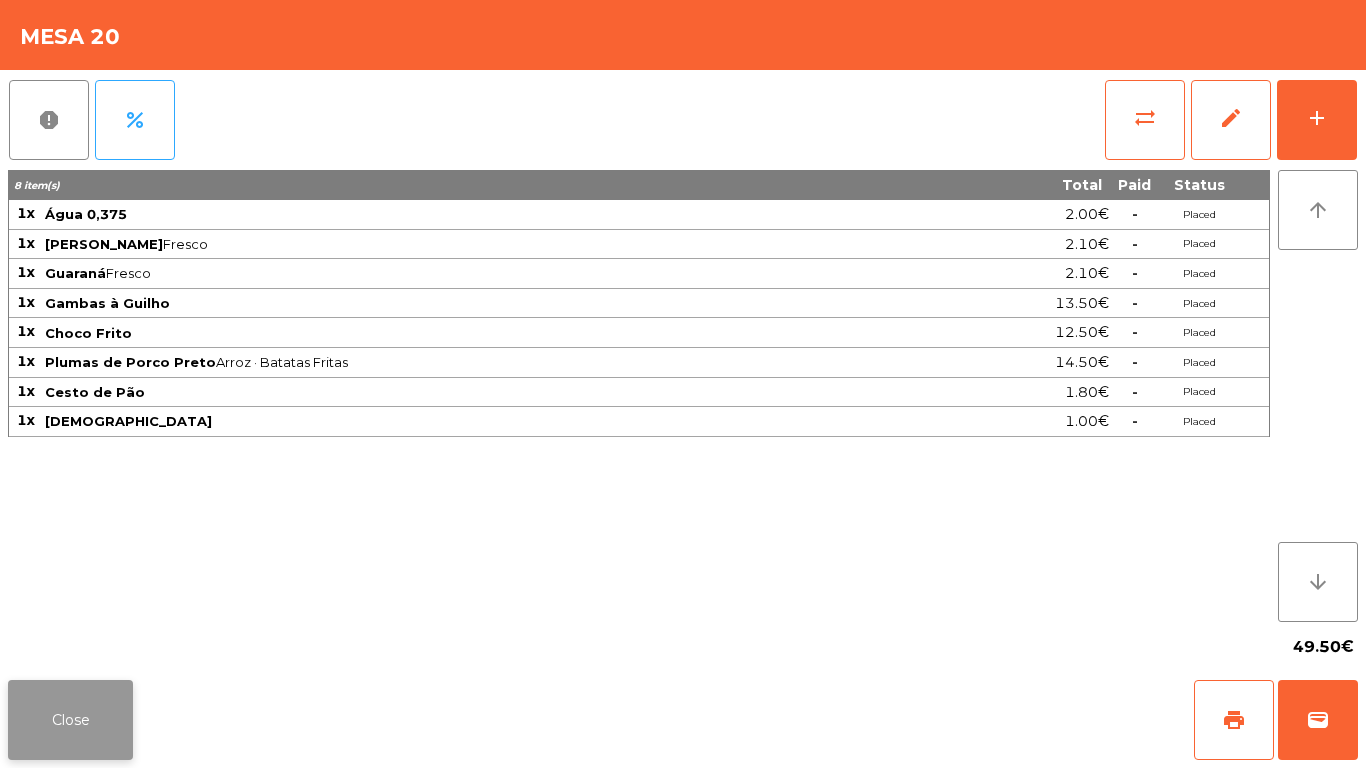 click on "Close" 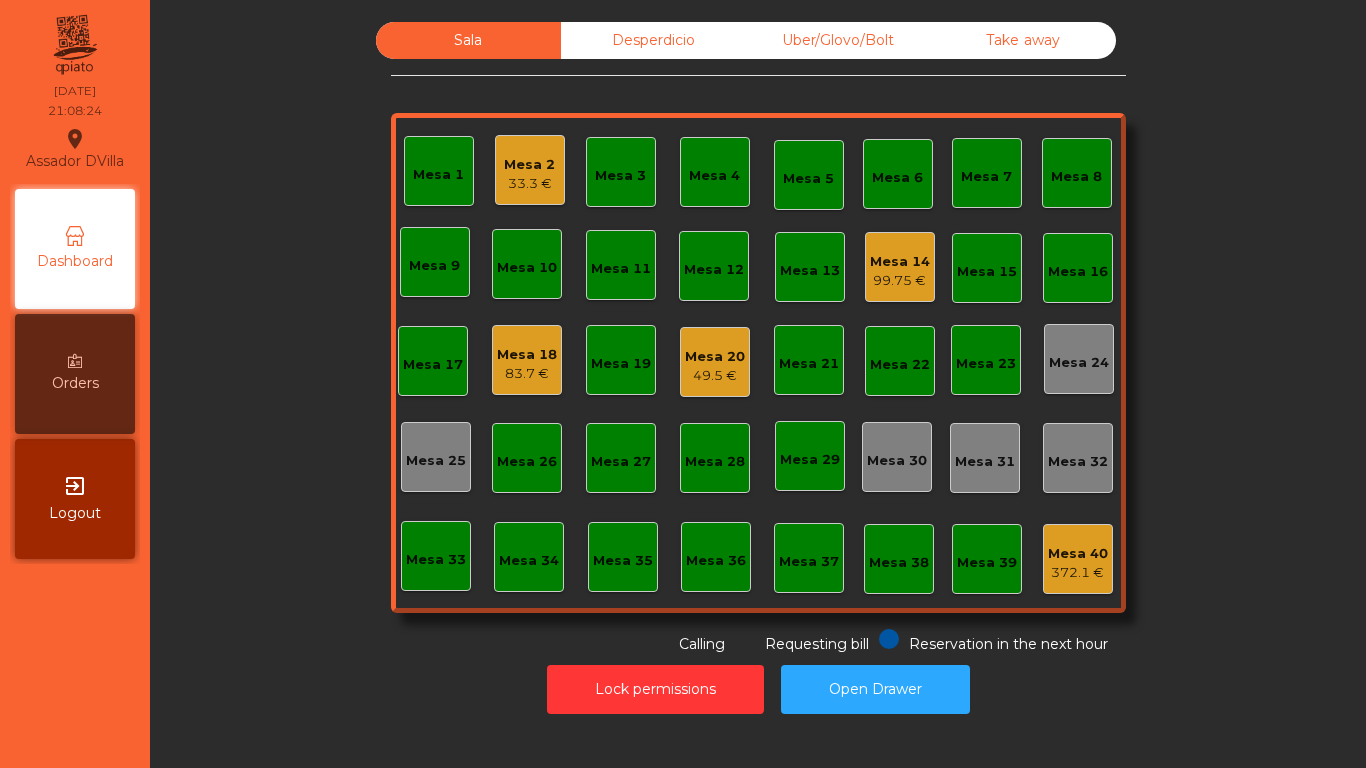 click on "Lock permissions   Open Drawer" 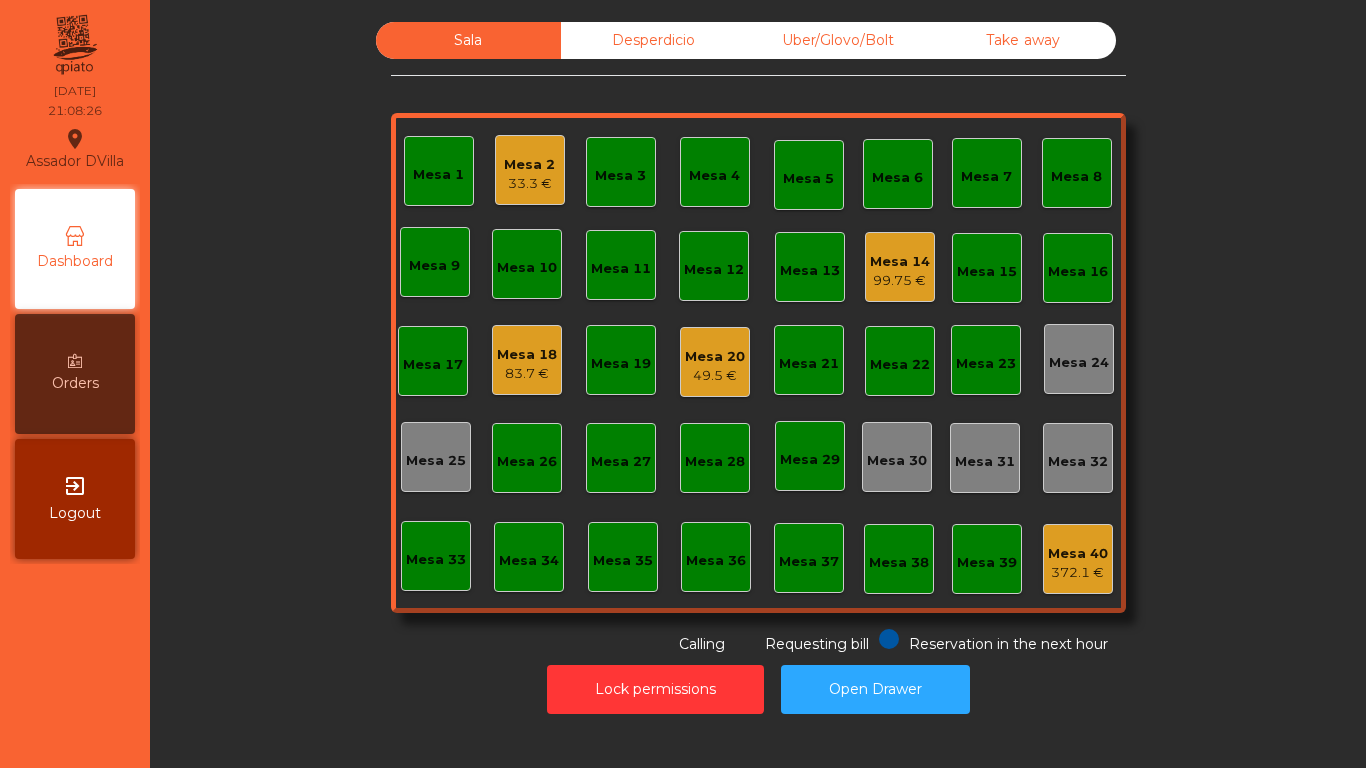 click on "Mesa 2" 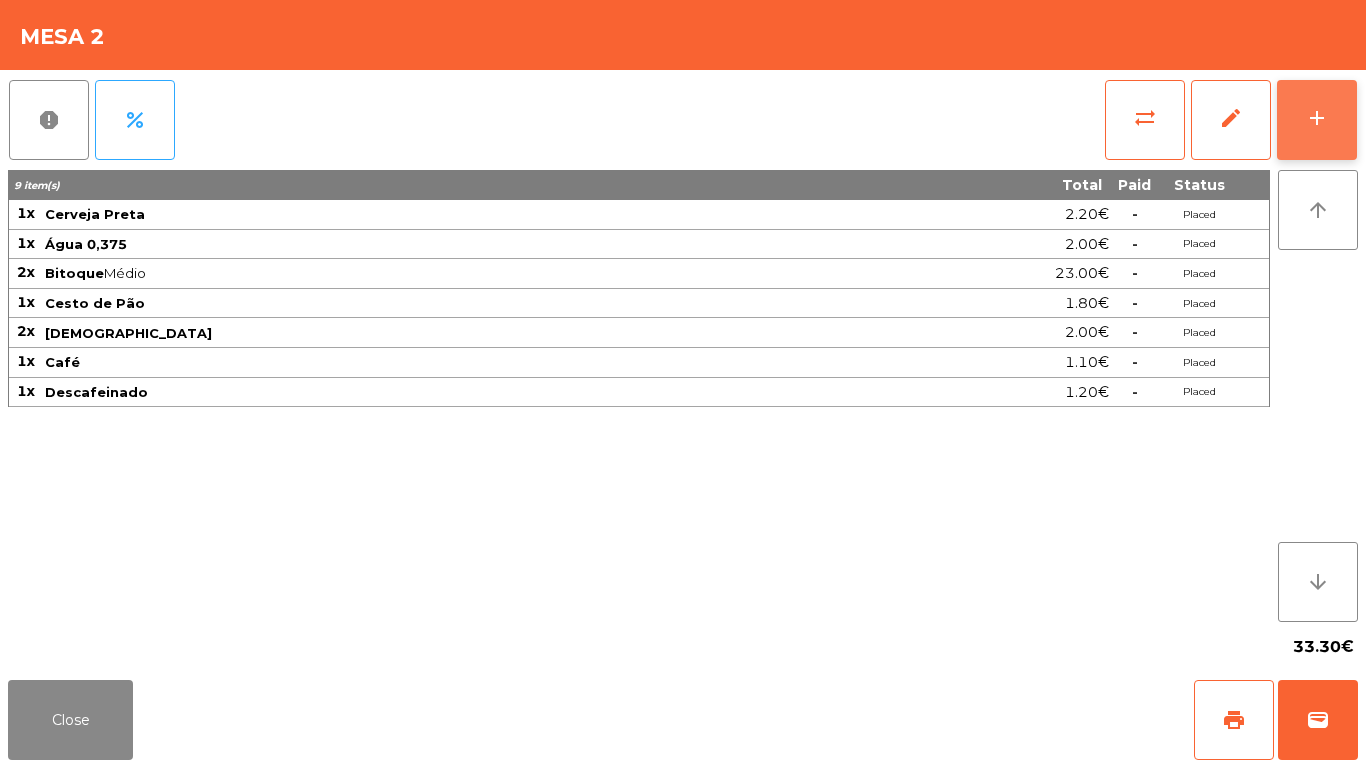 click on "add" 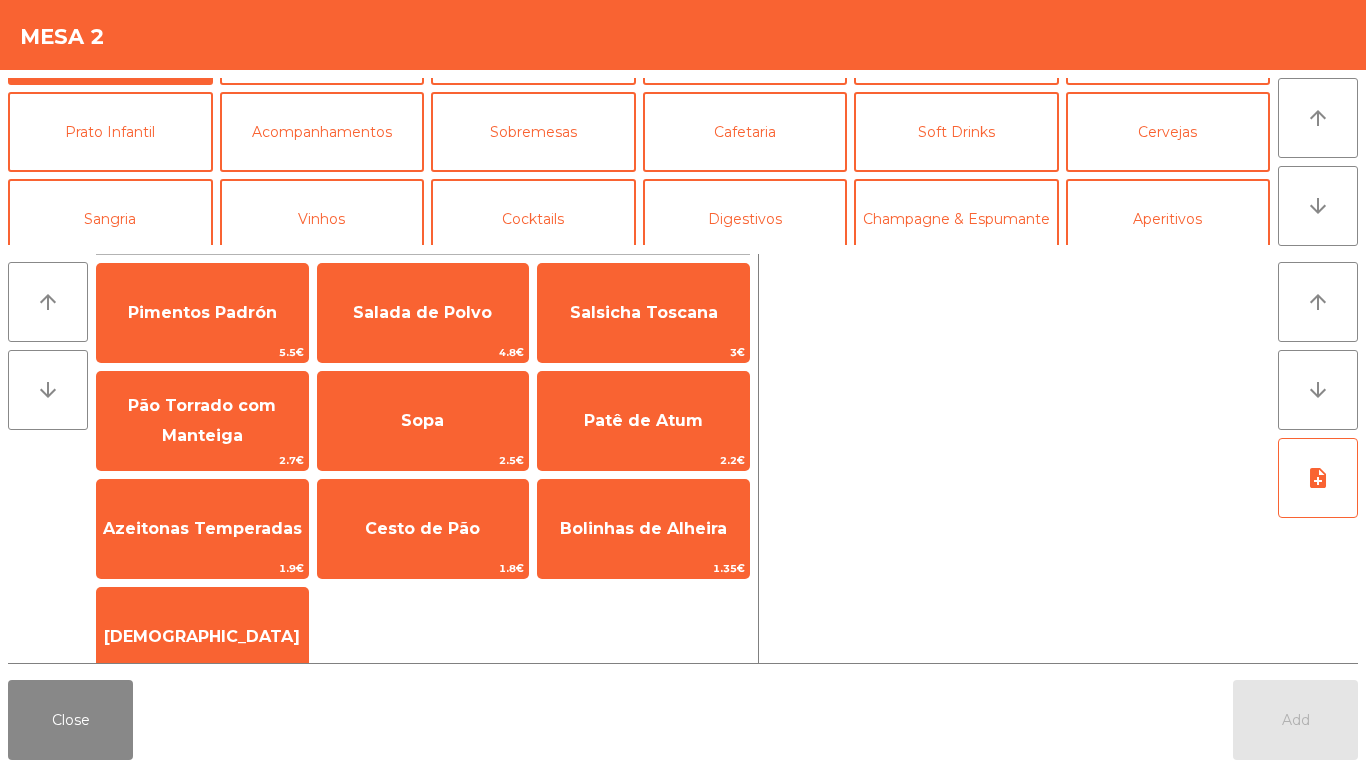 scroll, scrollTop: 174, scrollLeft: 0, axis: vertical 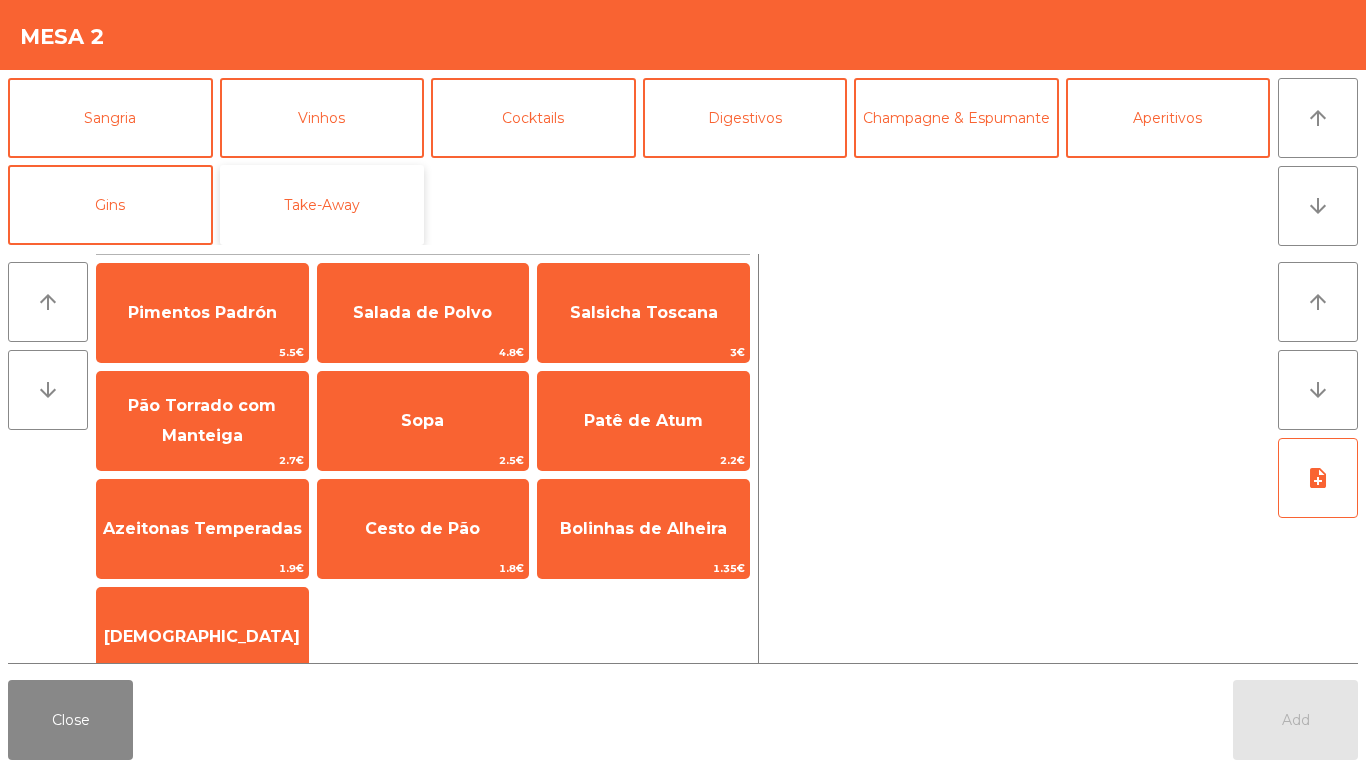 click on "Take-Away" 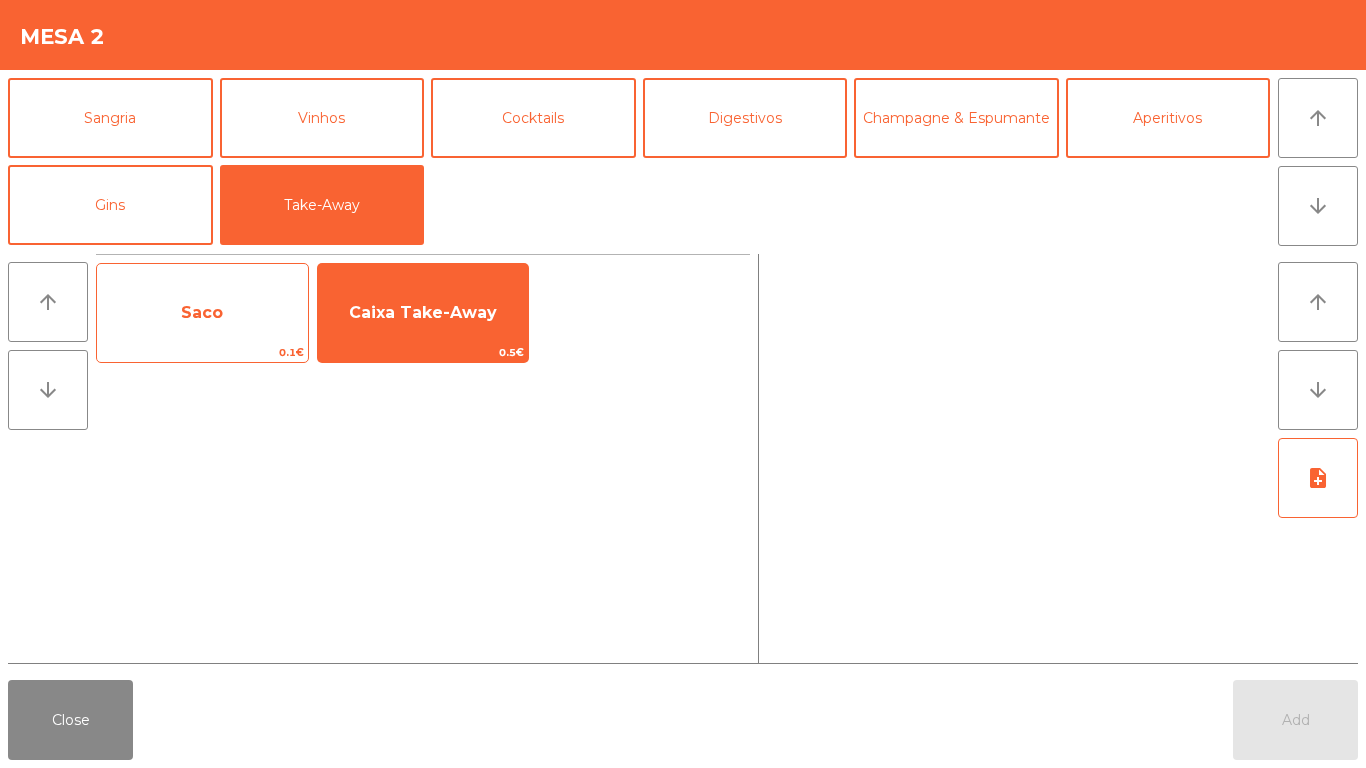 click on "0.1€" 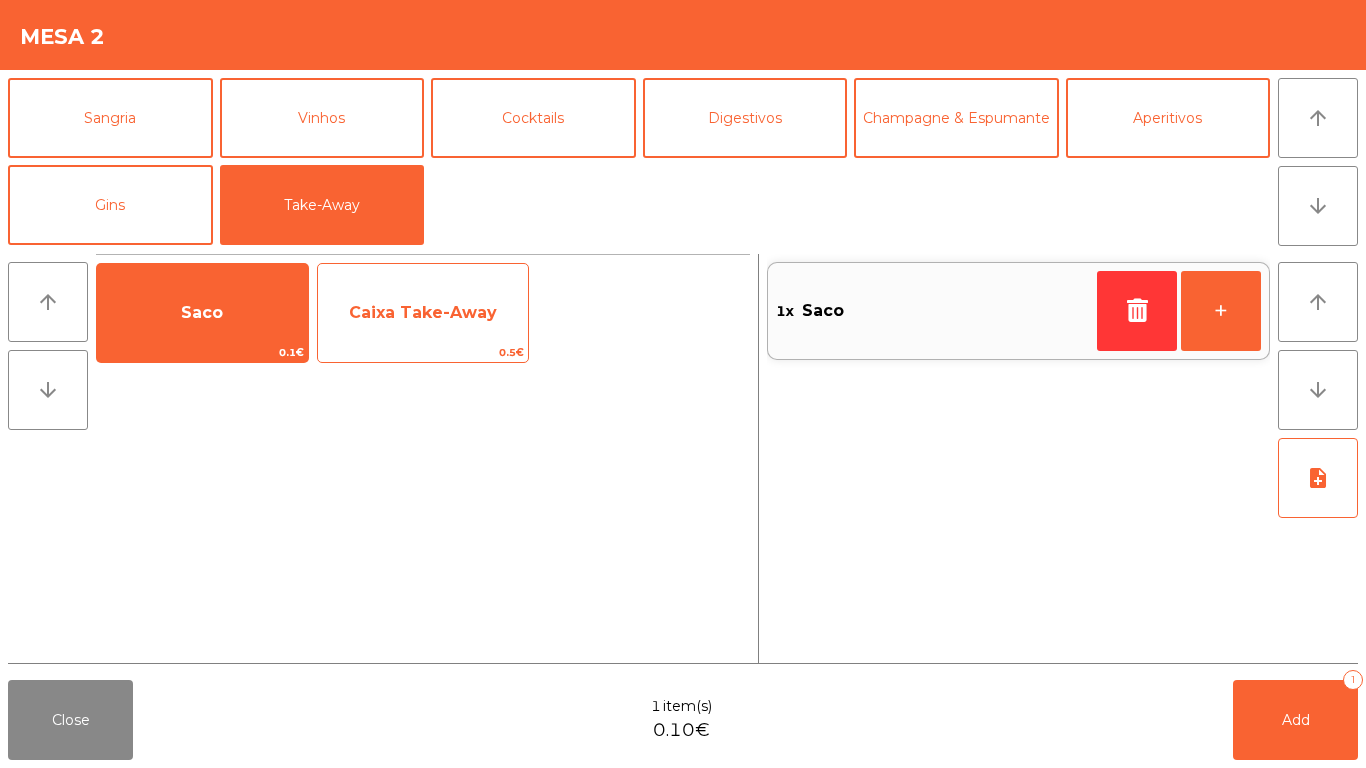 click on "Caixa Take-Away" 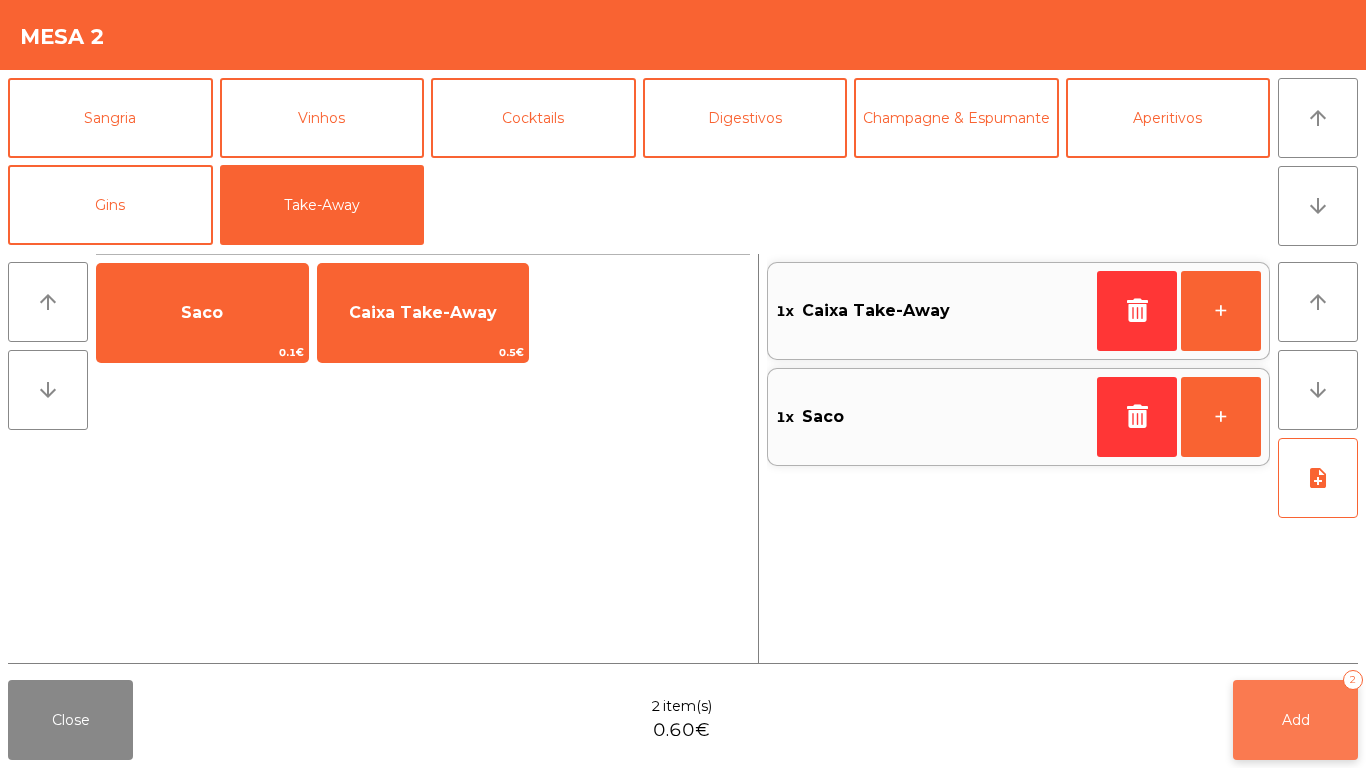 click on "Add   2" 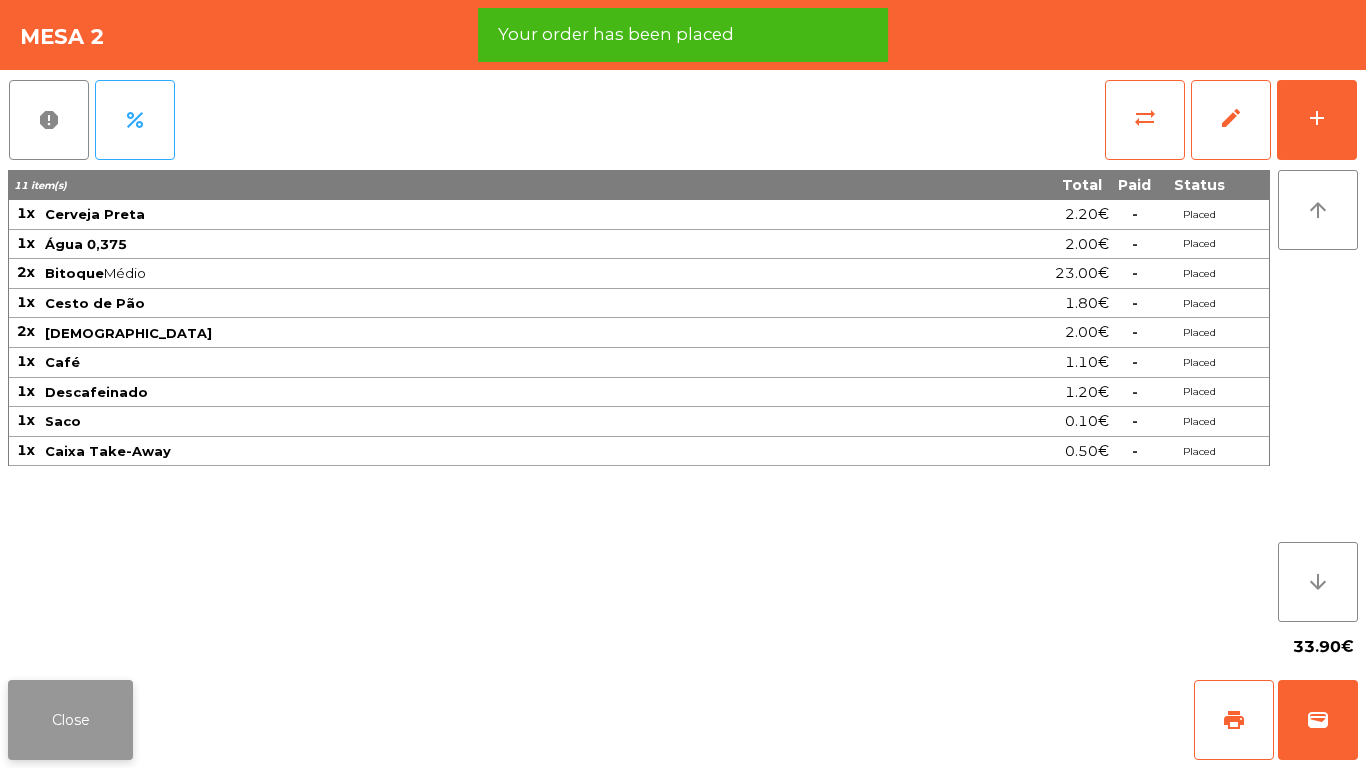 click on "Close" 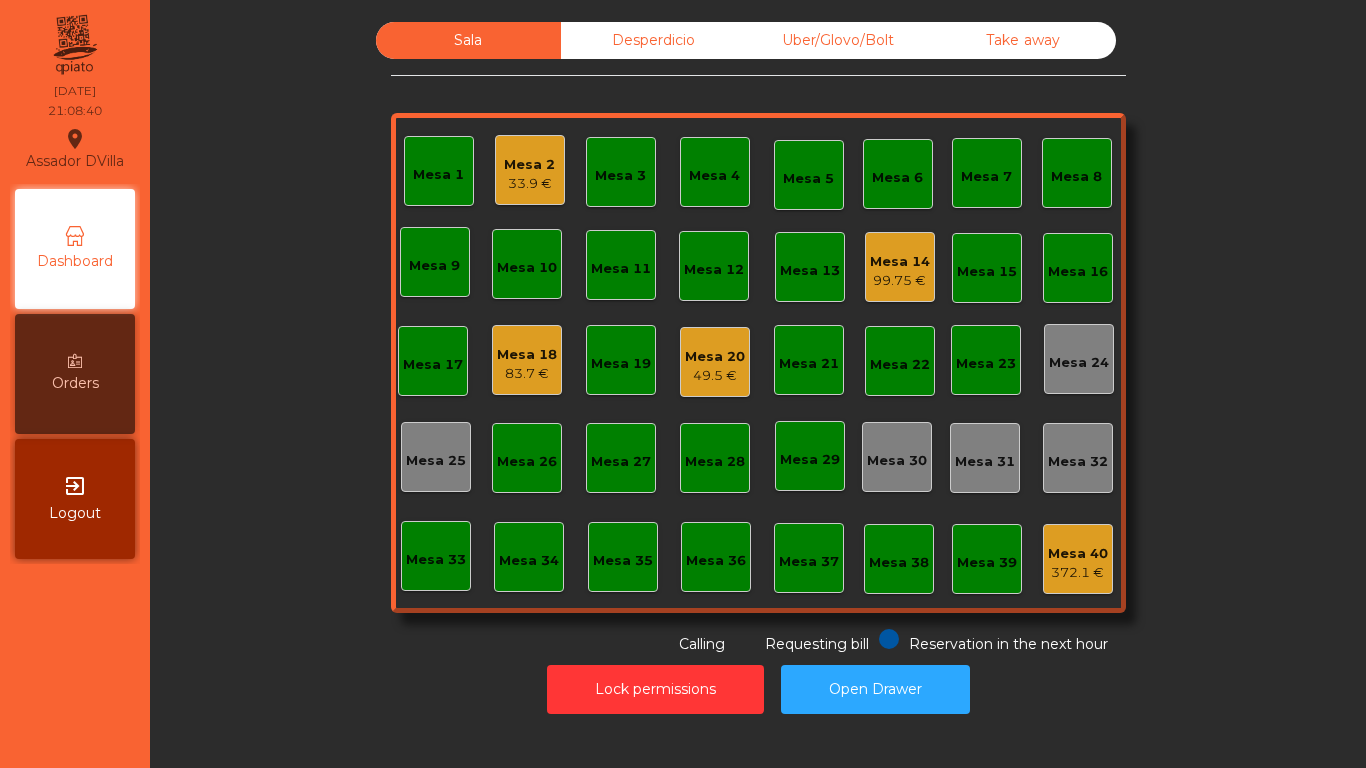 click on "Mesa 2   33.9 €" 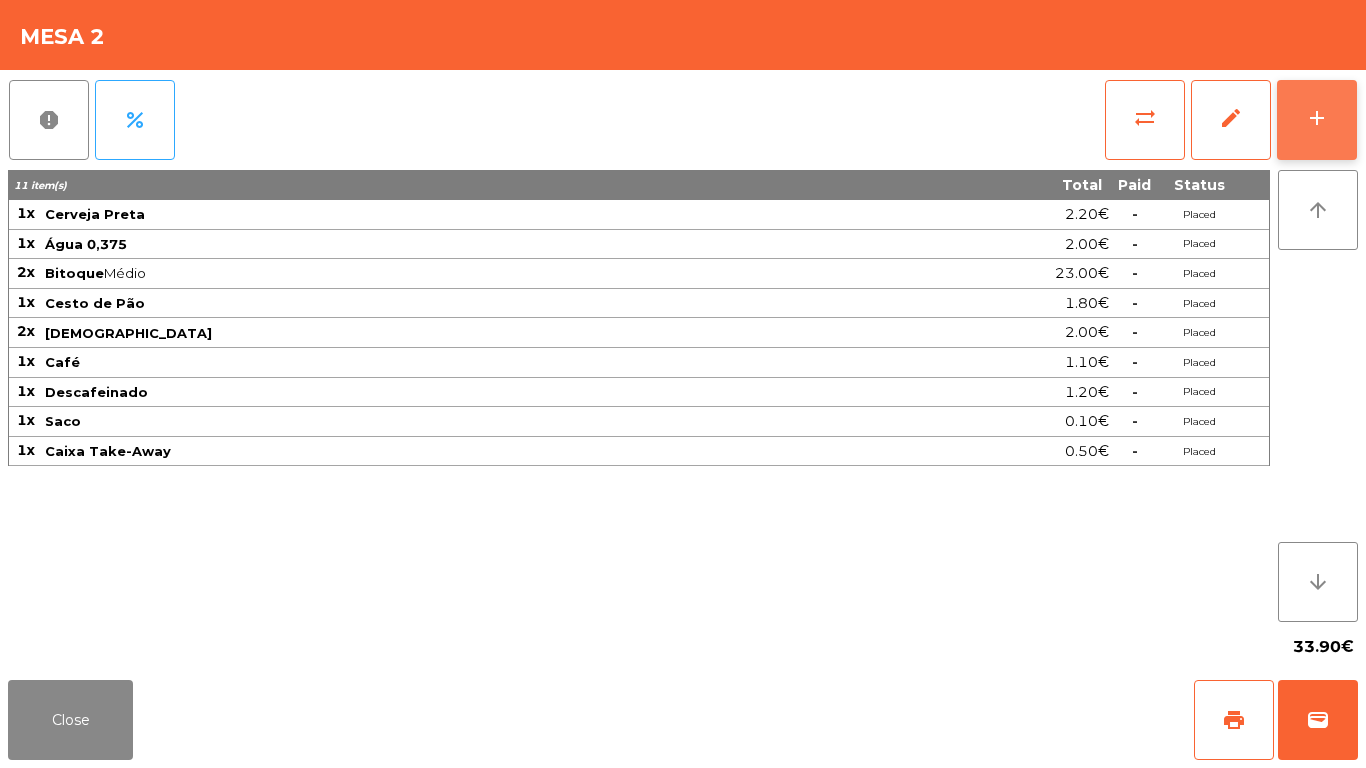 click on "add" 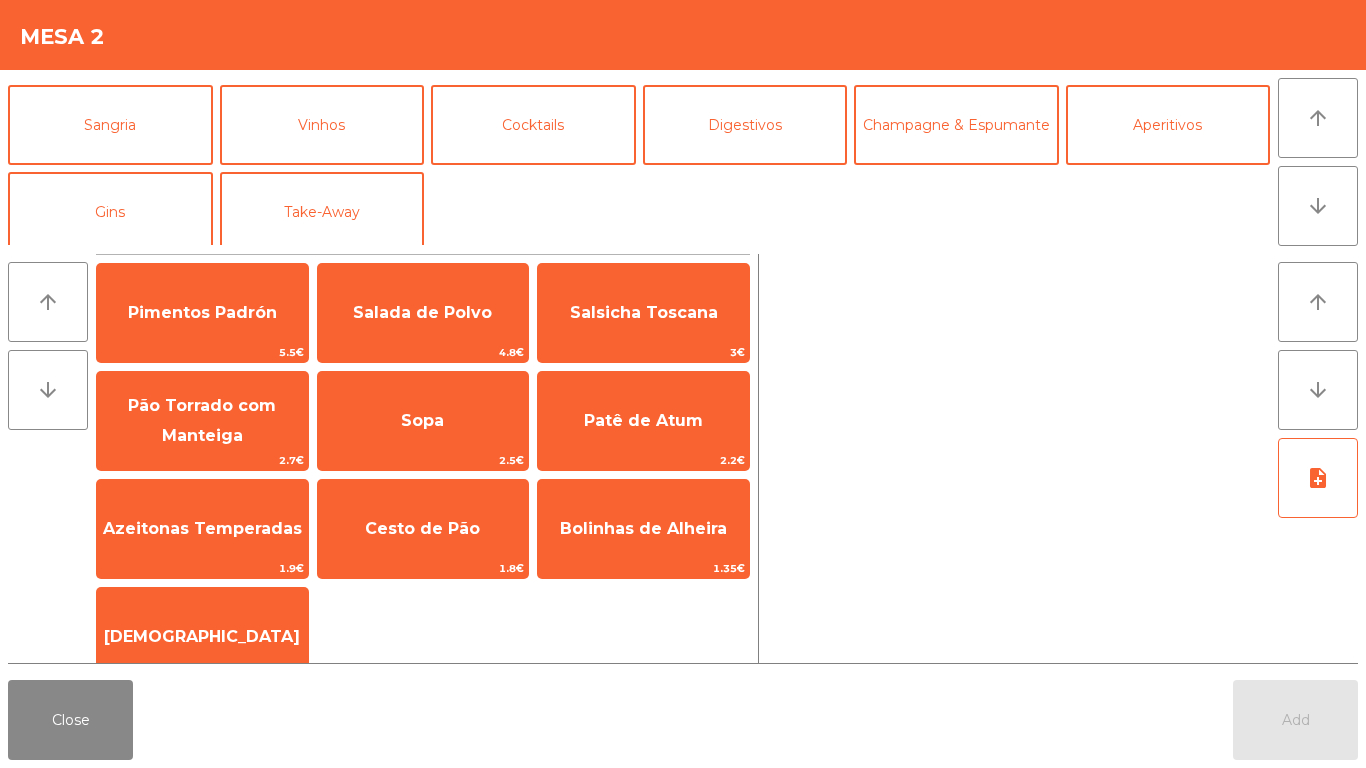 scroll, scrollTop: 174, scrollLeft: 0, axis: vertical 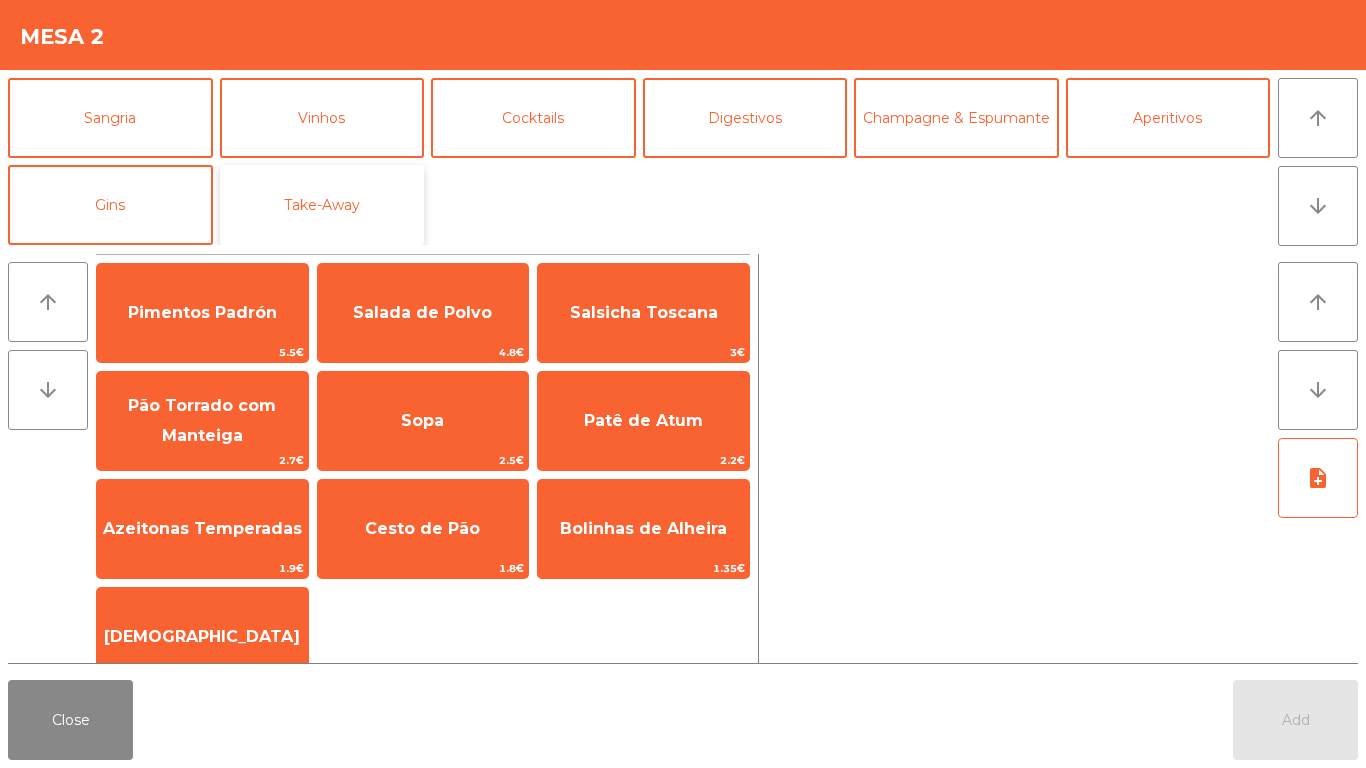 click on "Take-Away" 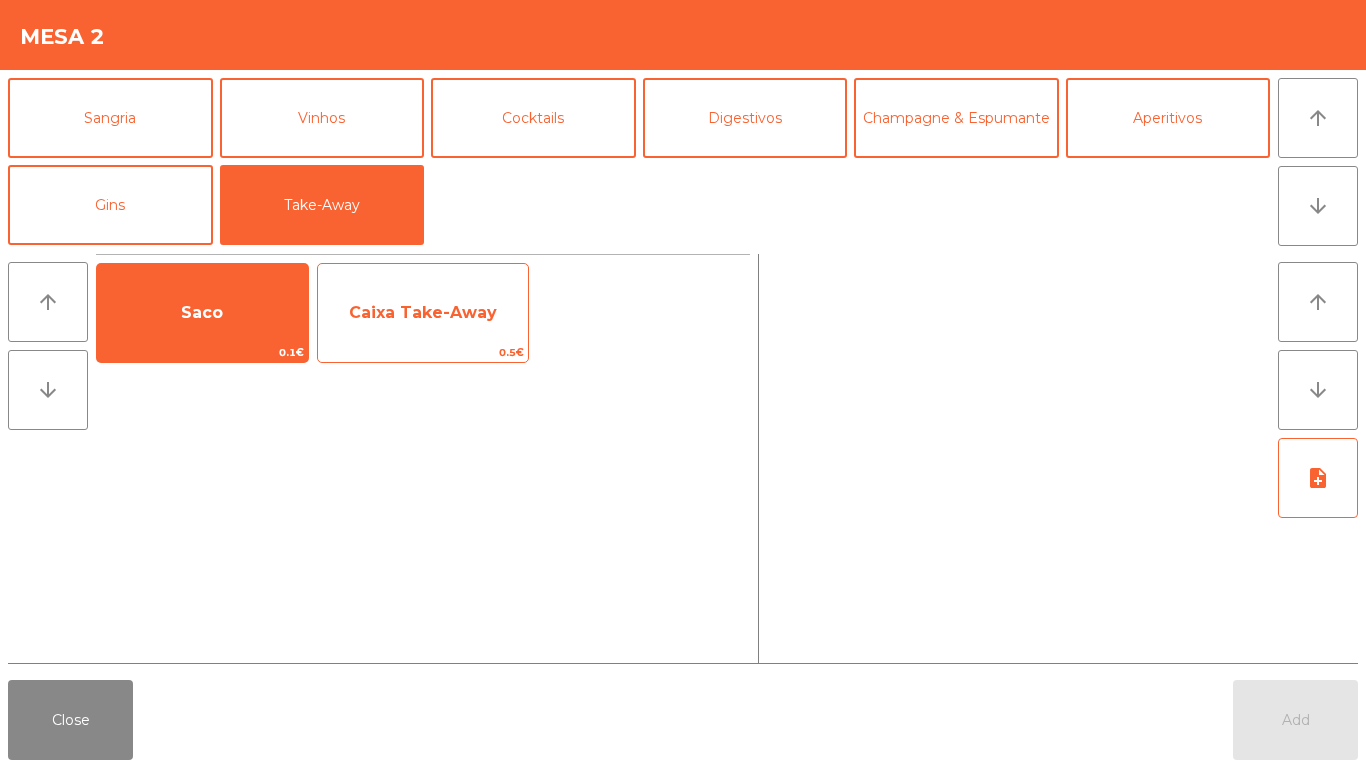 click on "Caixa Take-Away" 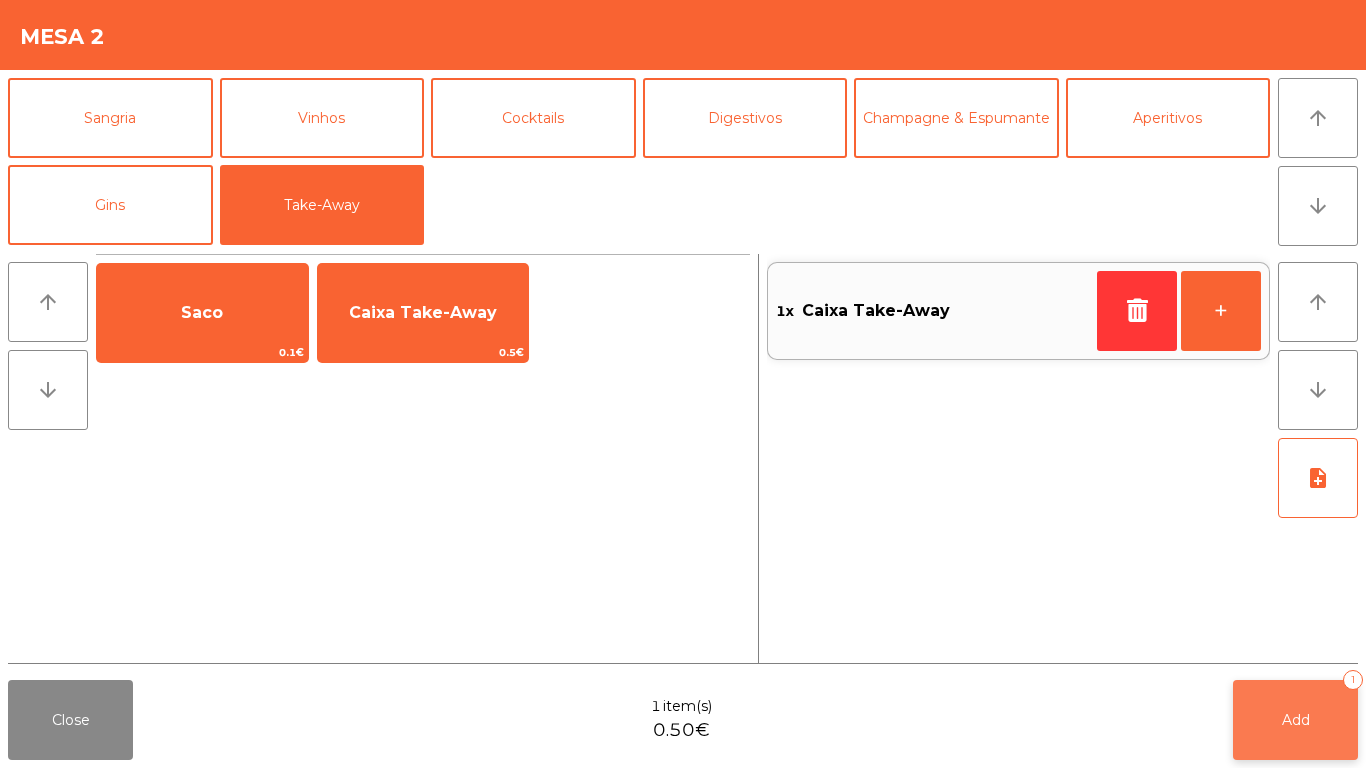 click on "Add   1" 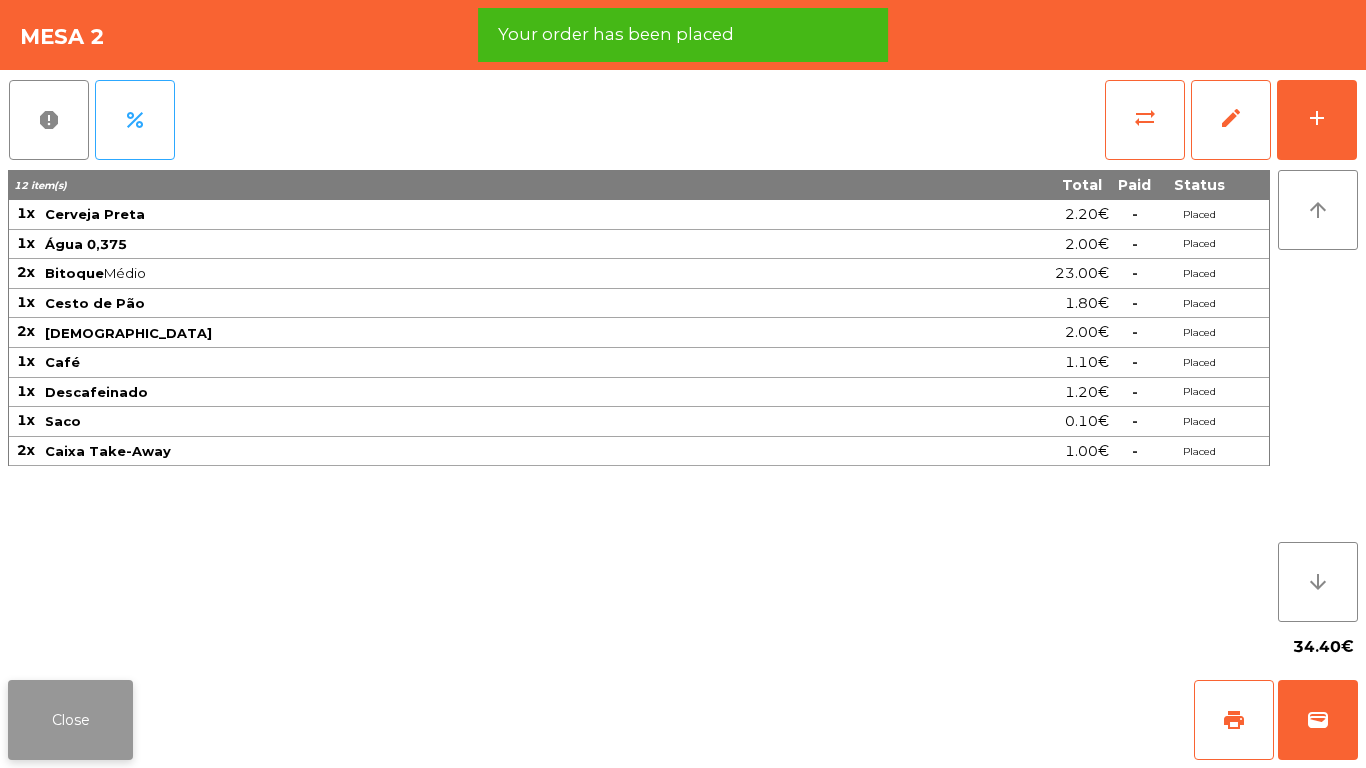 click on "Close" 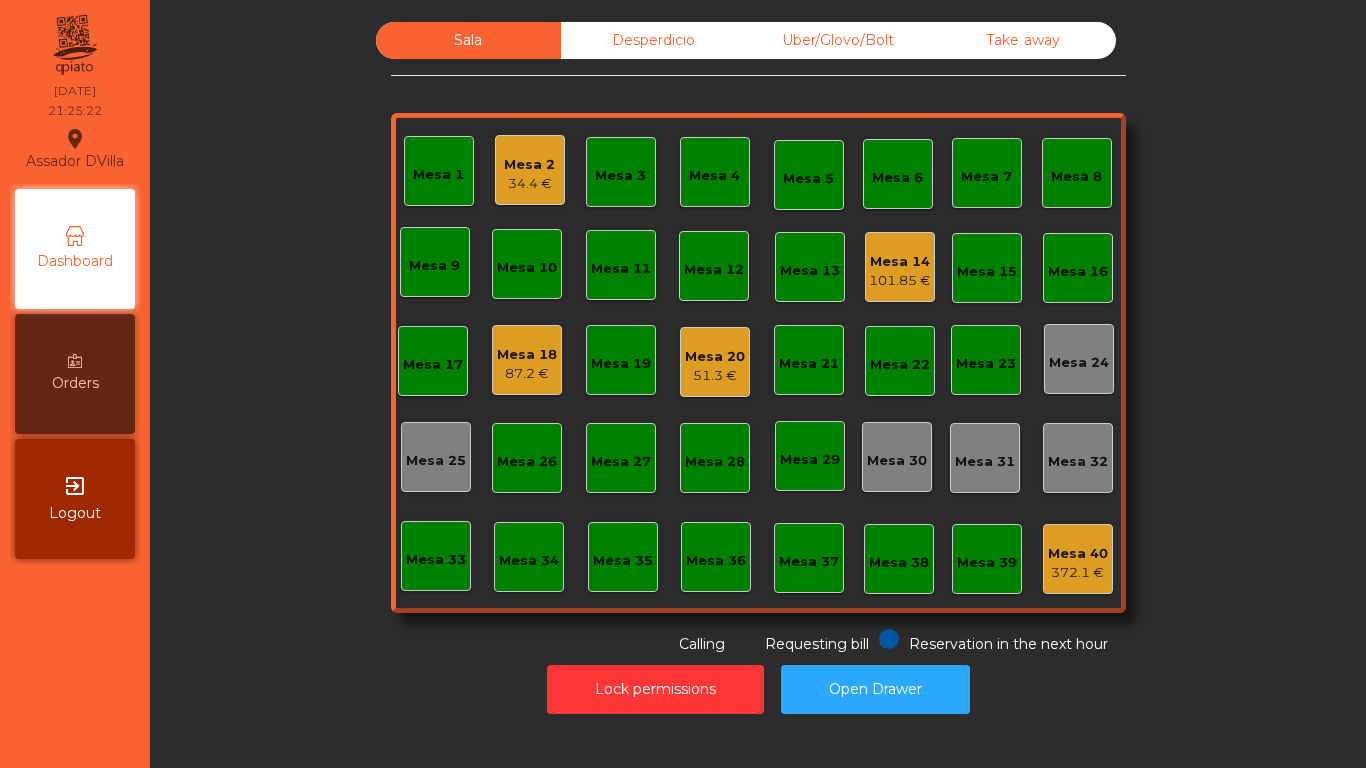 click on "Mesa 14" 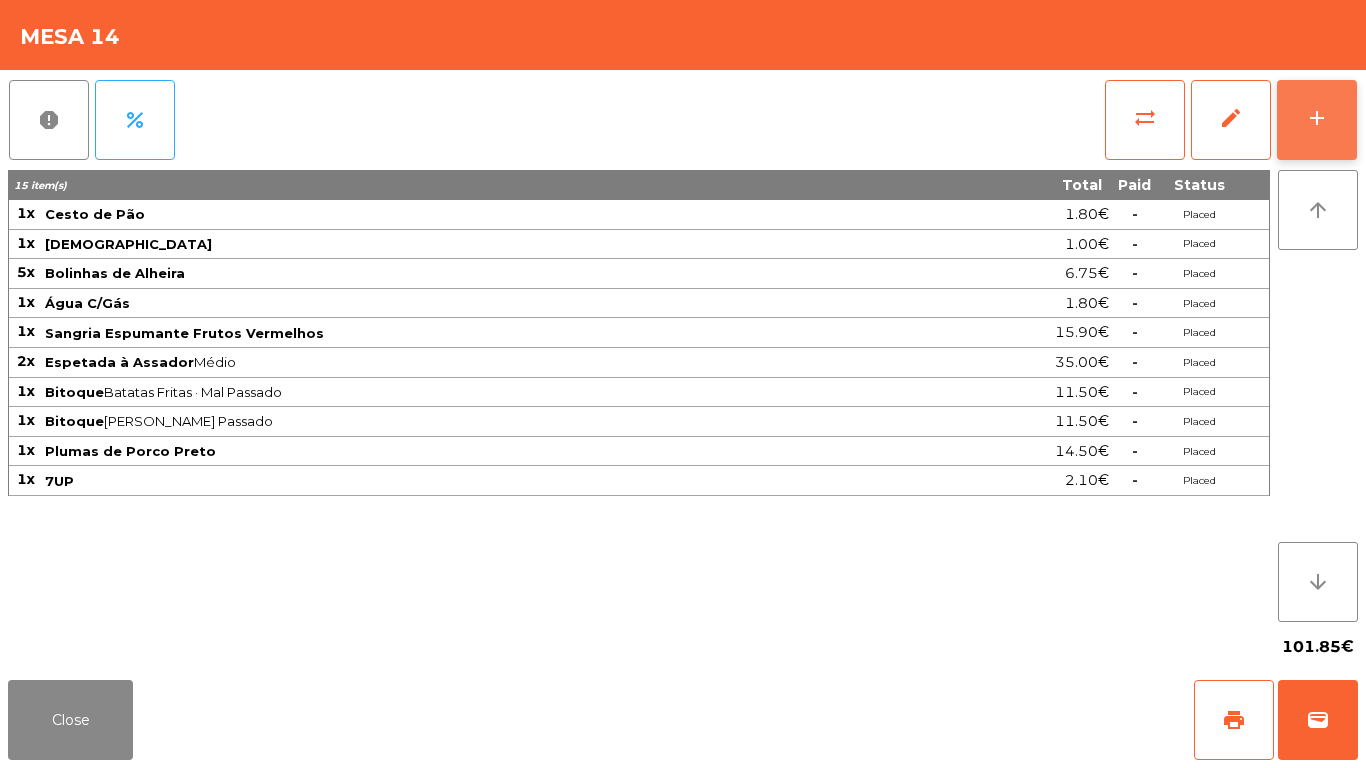 click on "add" 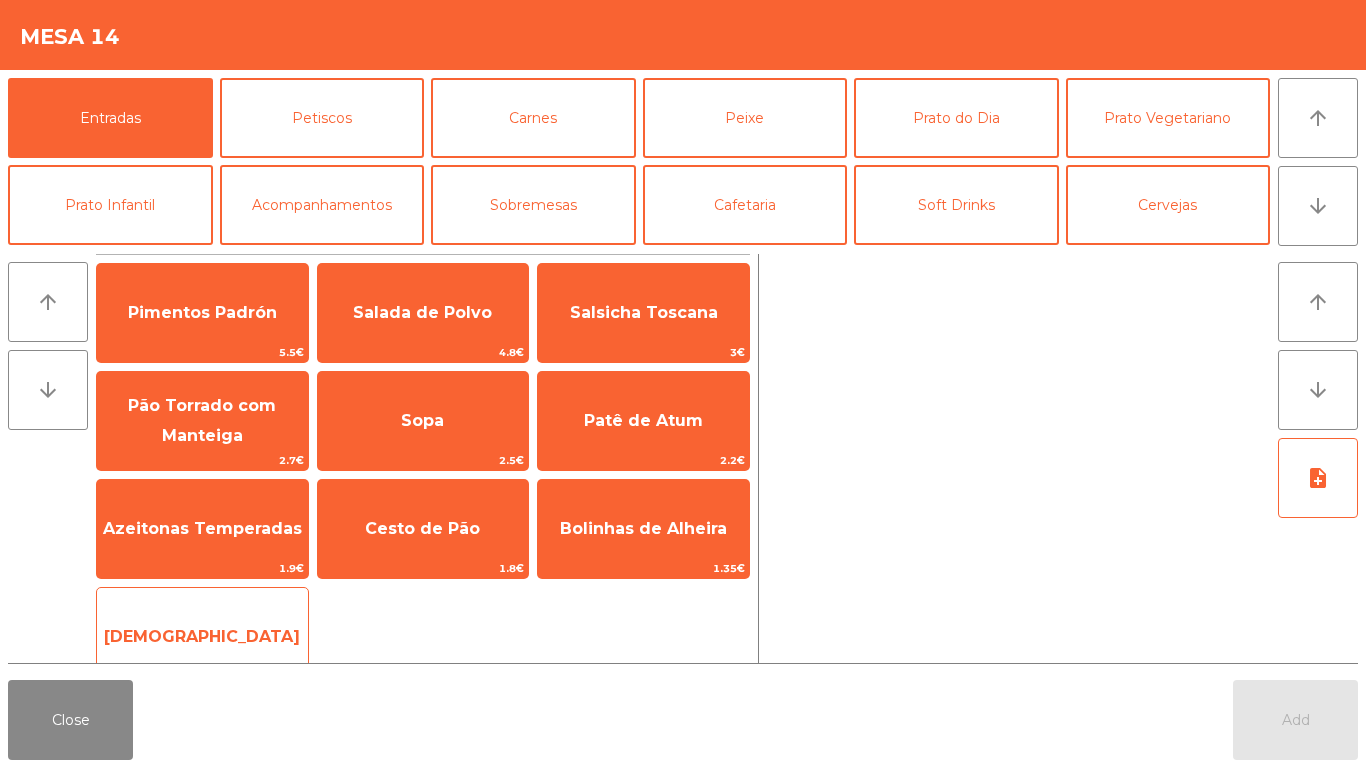 click on "Manteiga   1€" 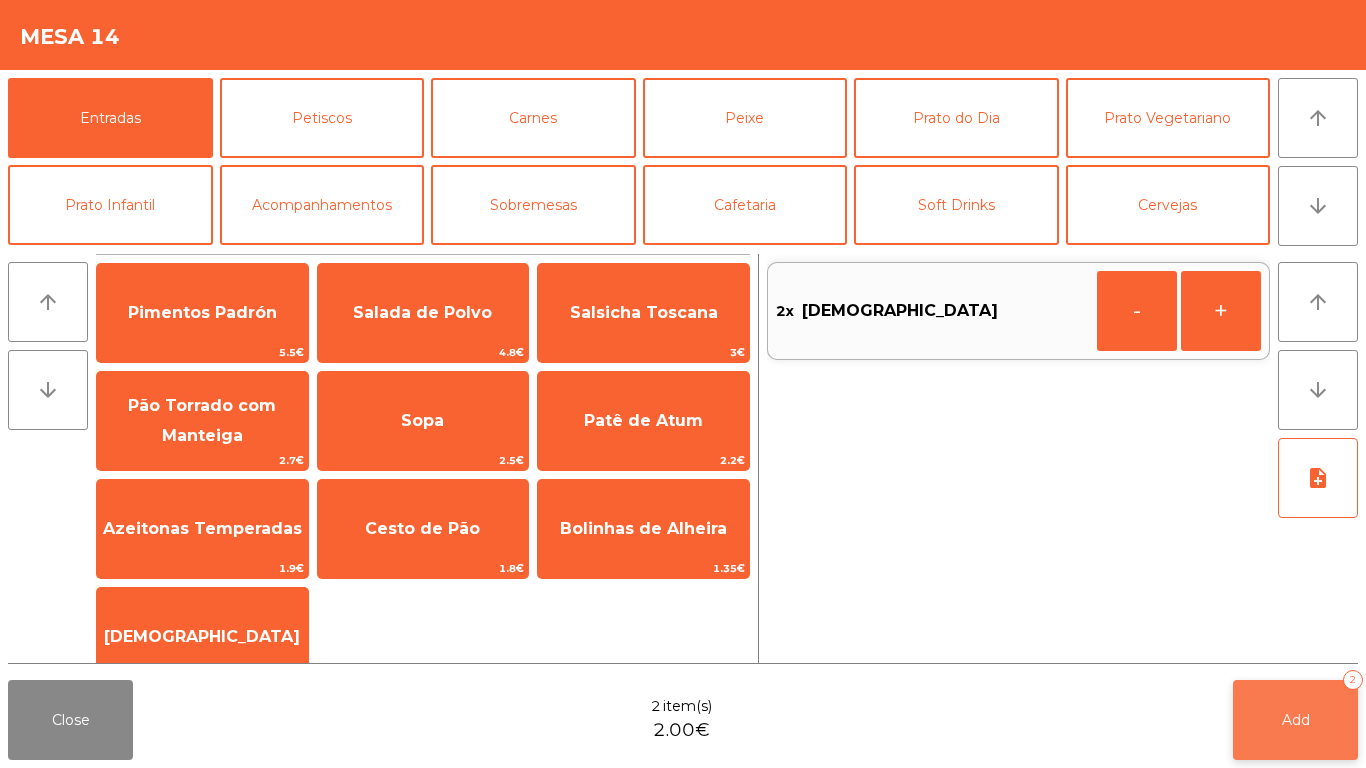 click on "Add   2" 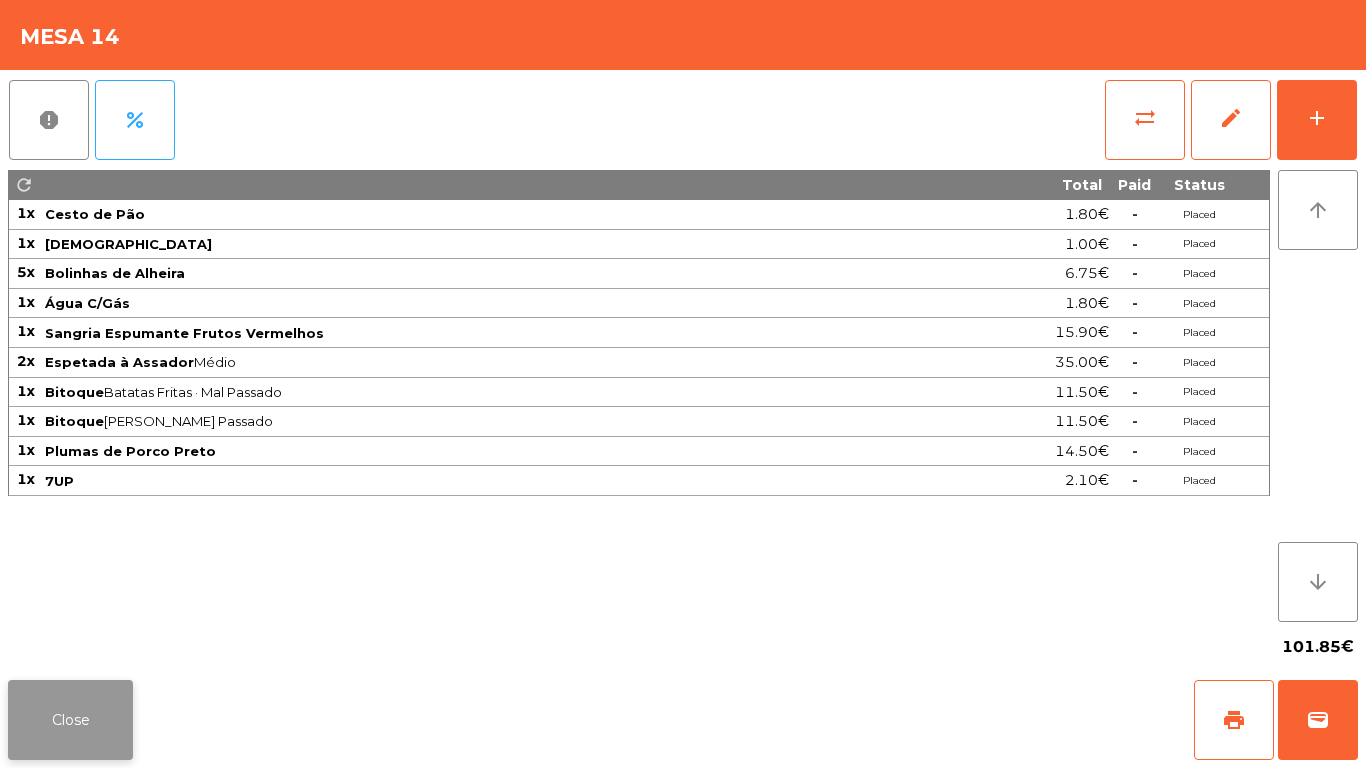 click on "Close" 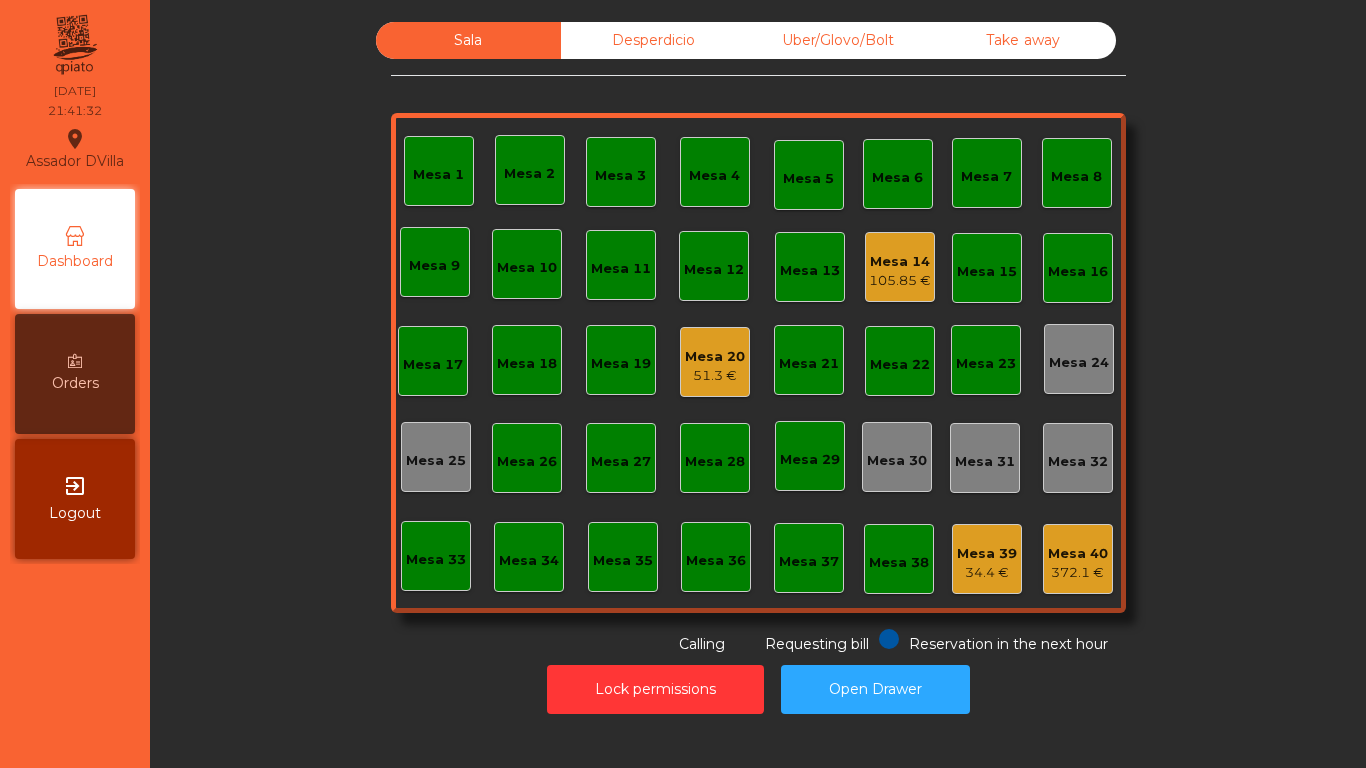 click on "Mesa 14" 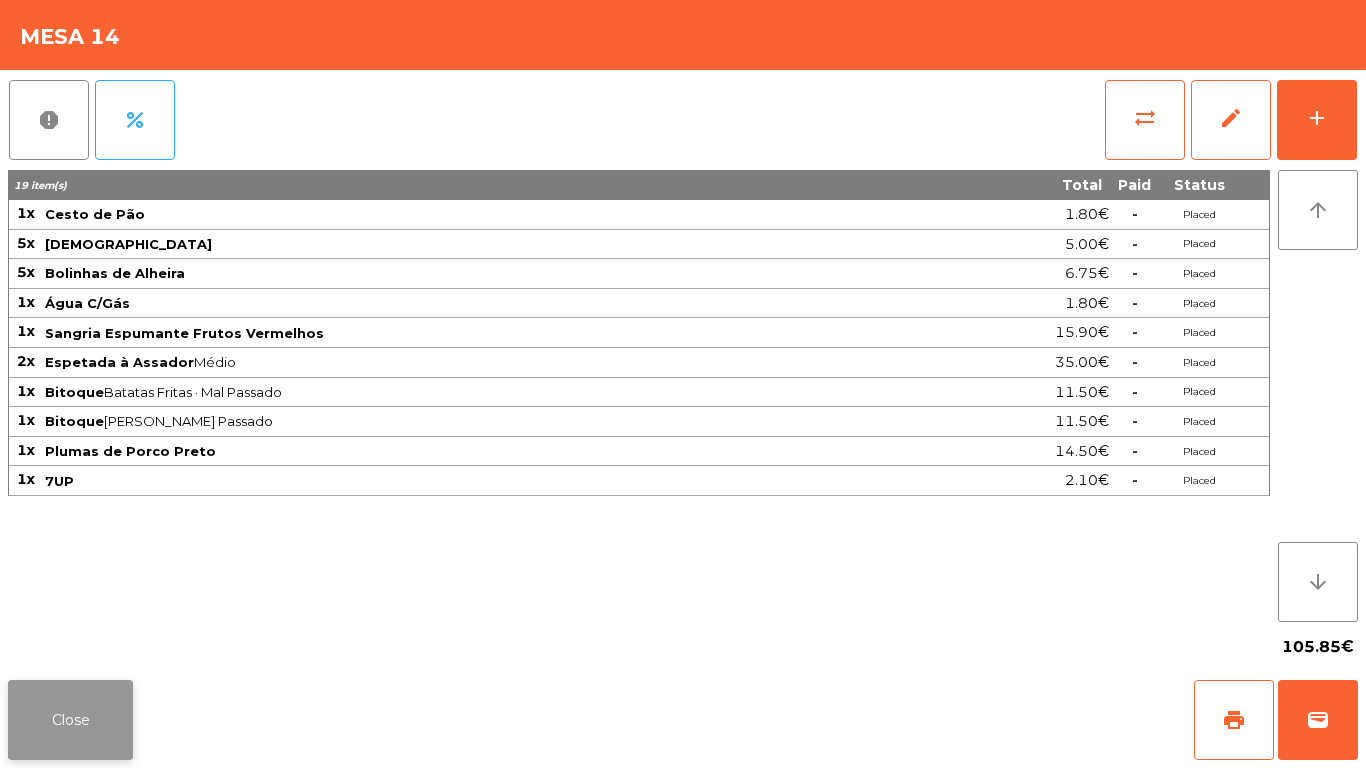 click on "Close" 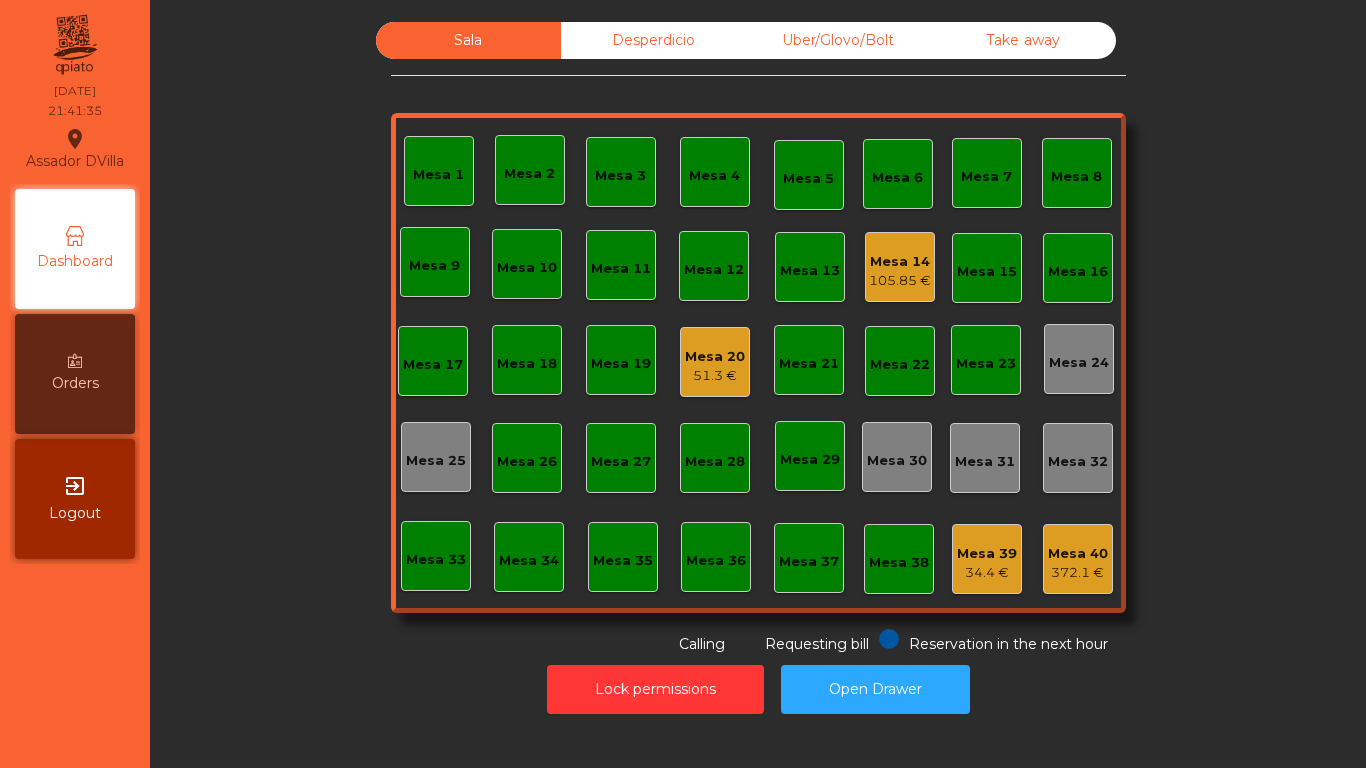 click on "Mesa 20" 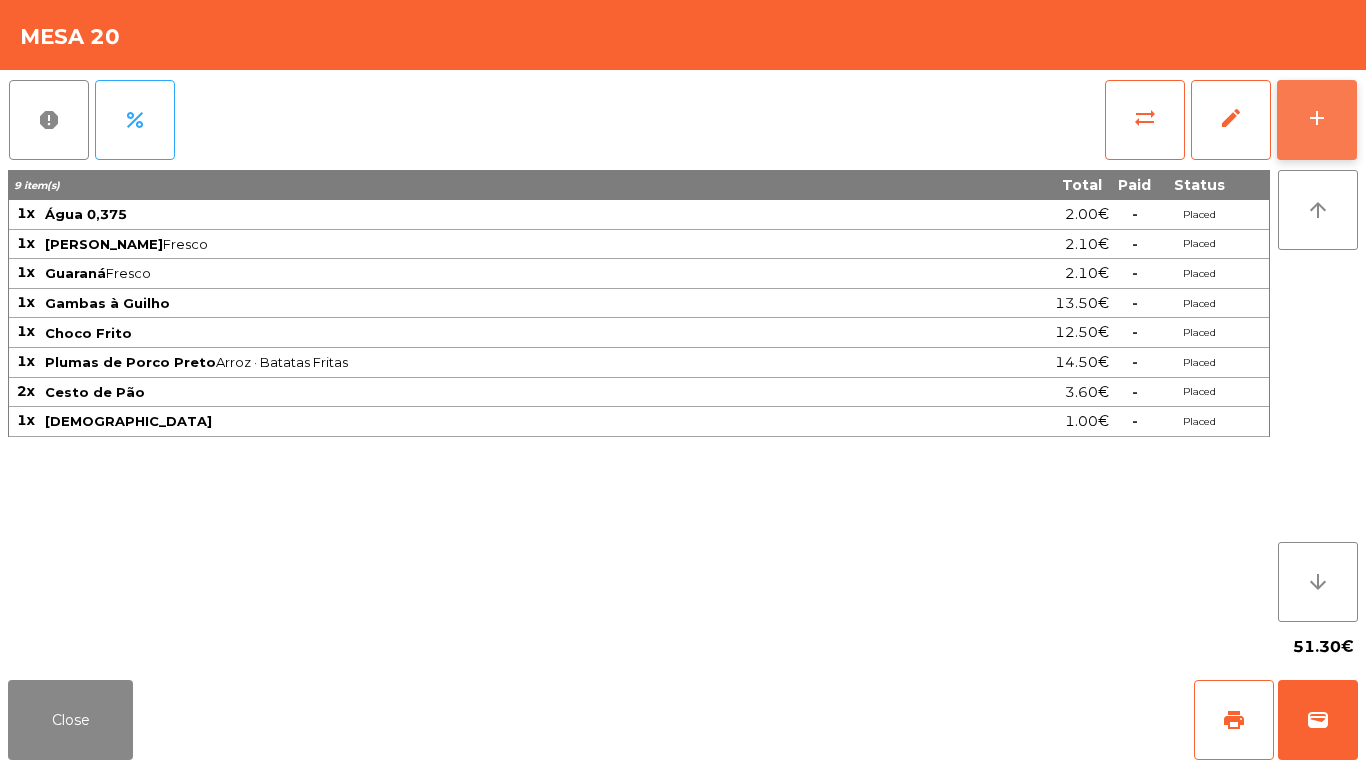 click on "add" 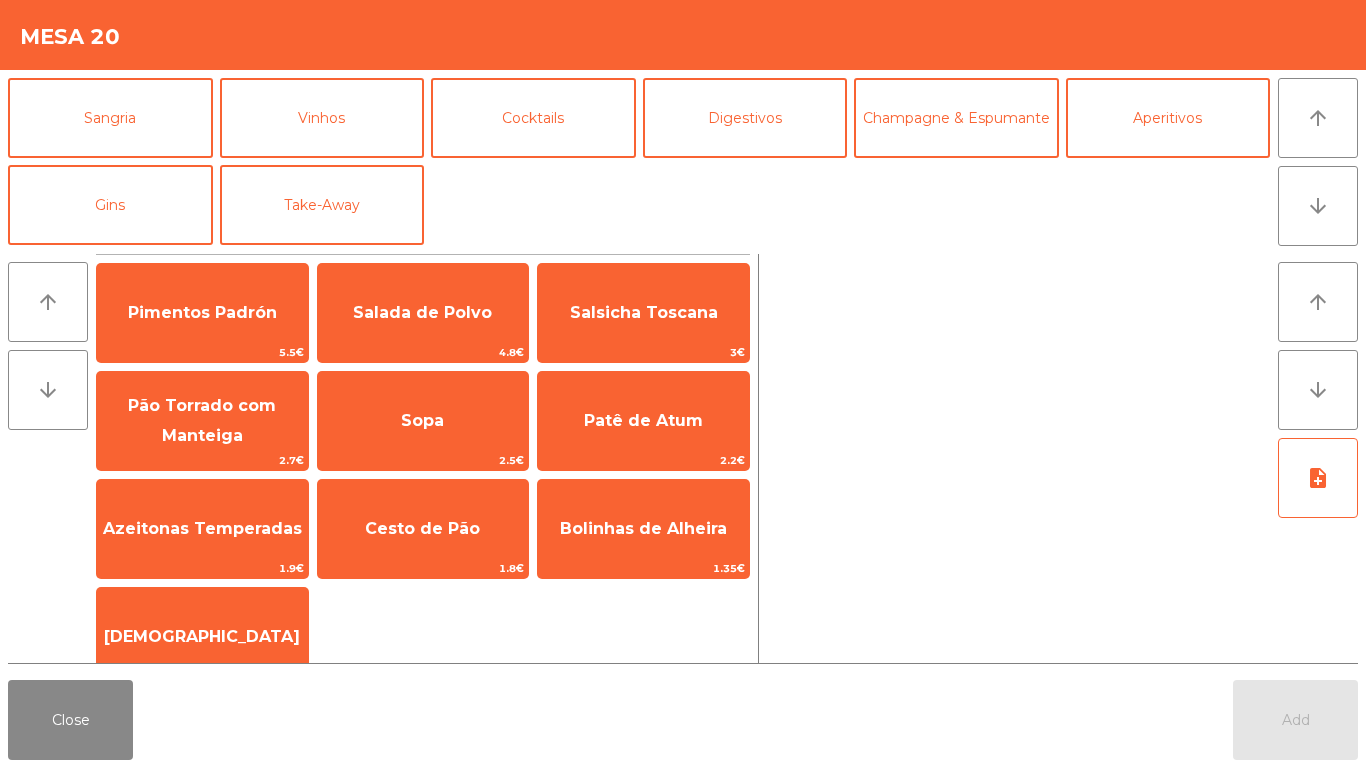scroll, scrollTop: 164, scrollLeft: 0, axis: vertical 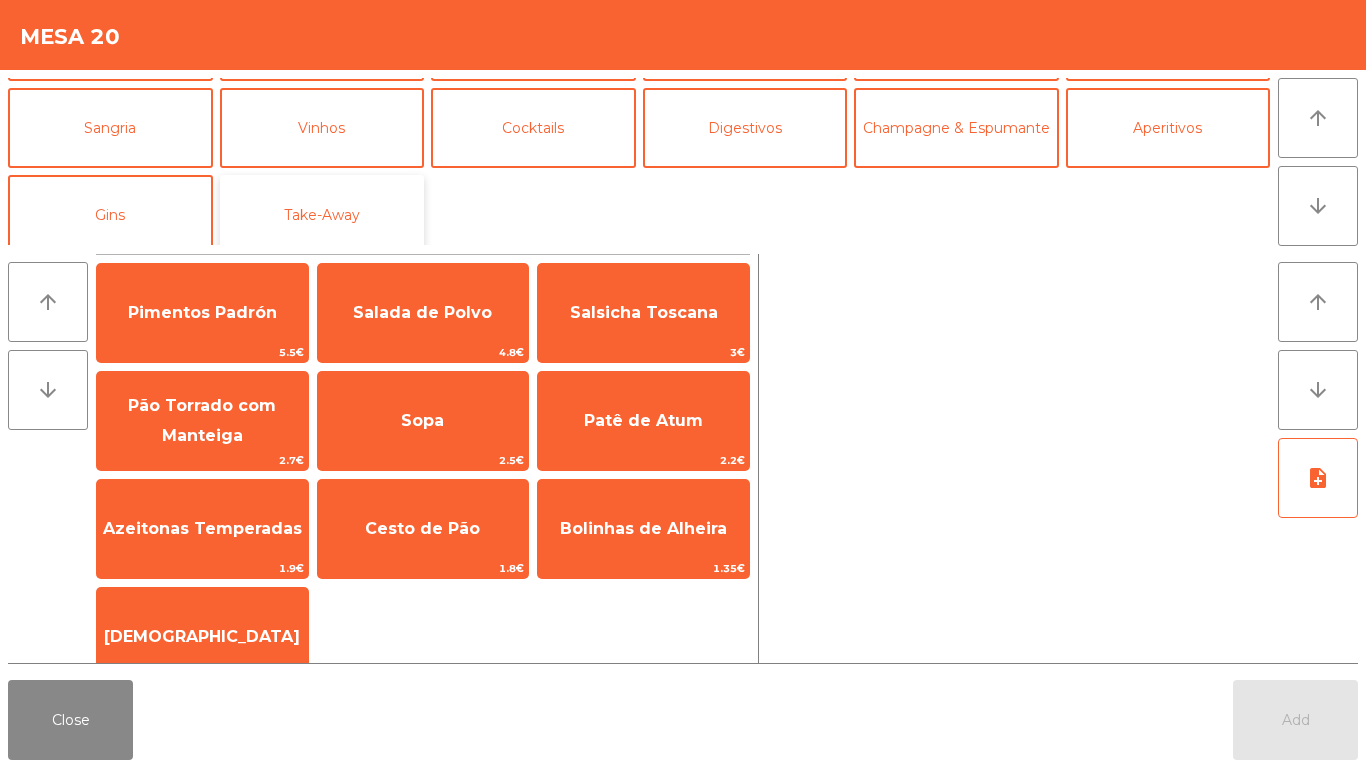 click on "Take-Away" 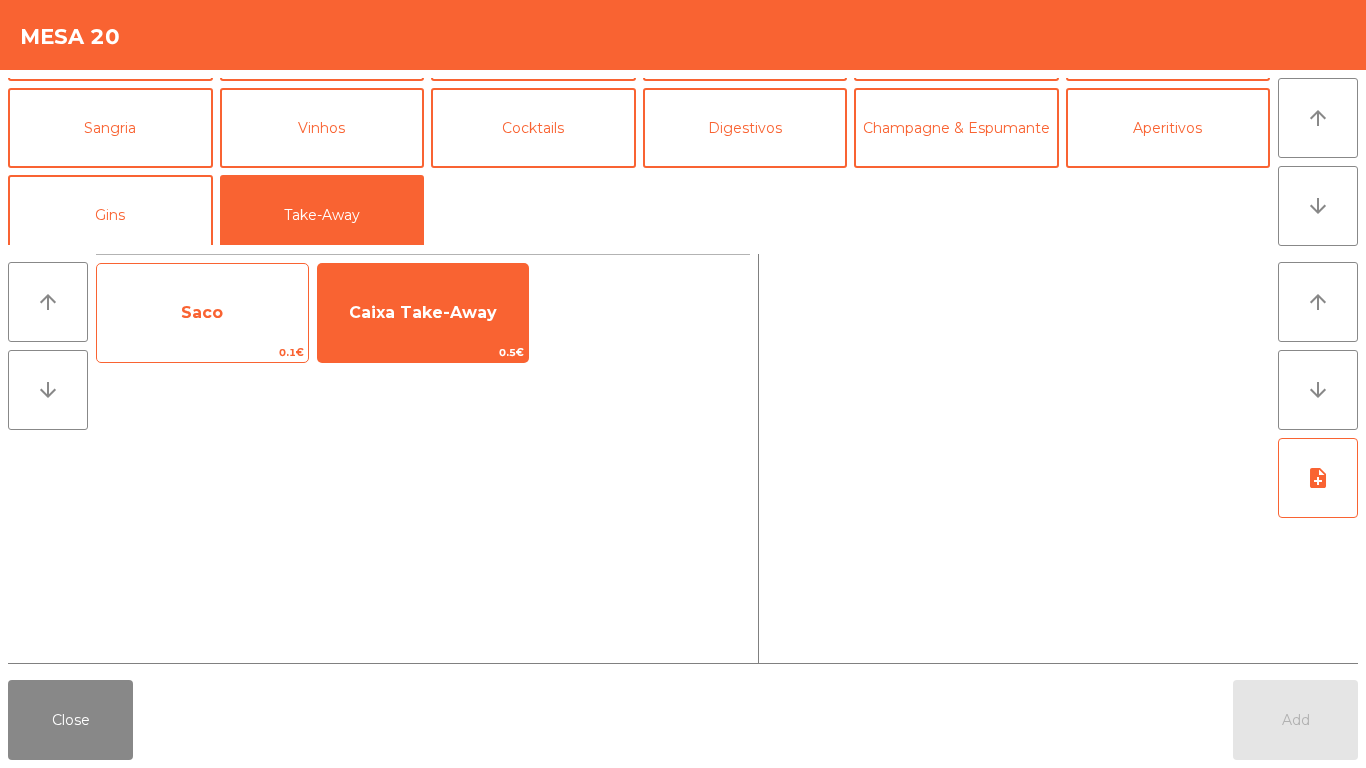 click on "Saco" 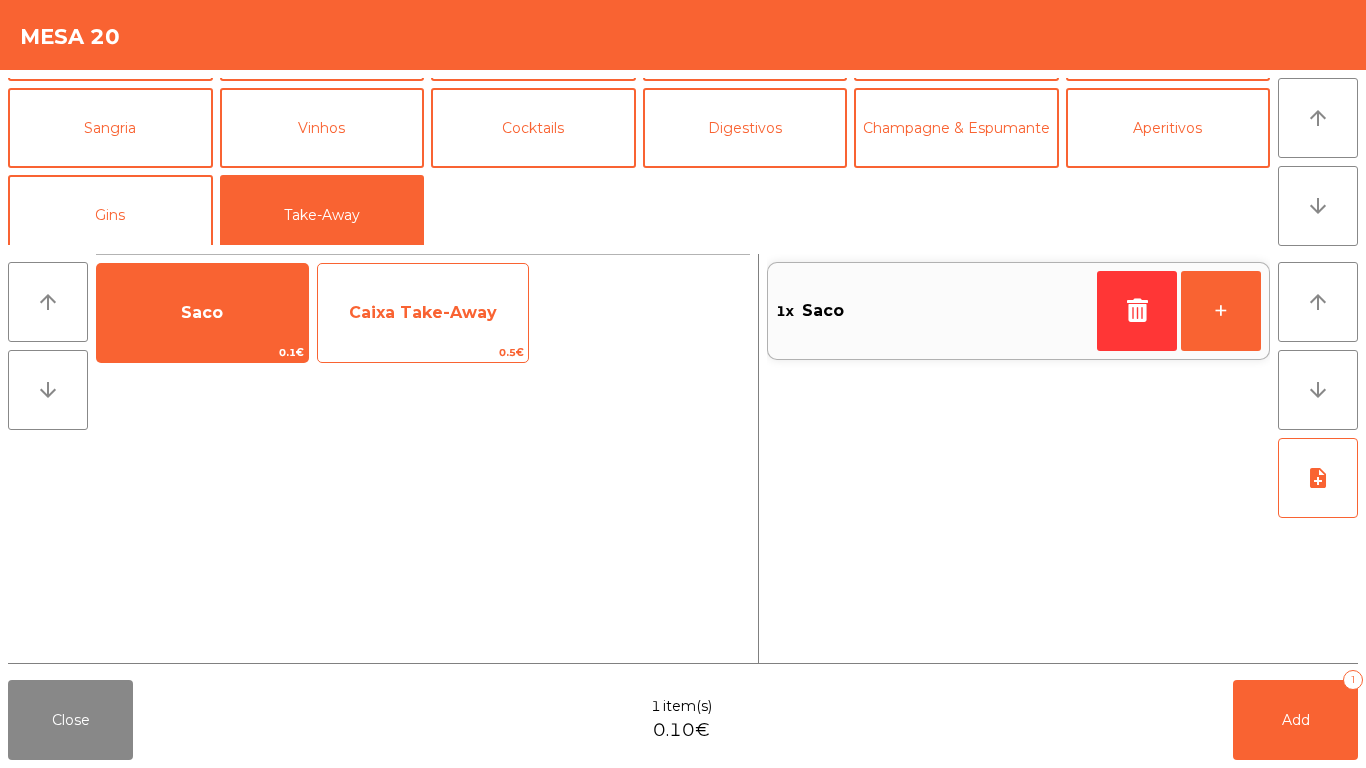 click on "Caixa Take-Away" 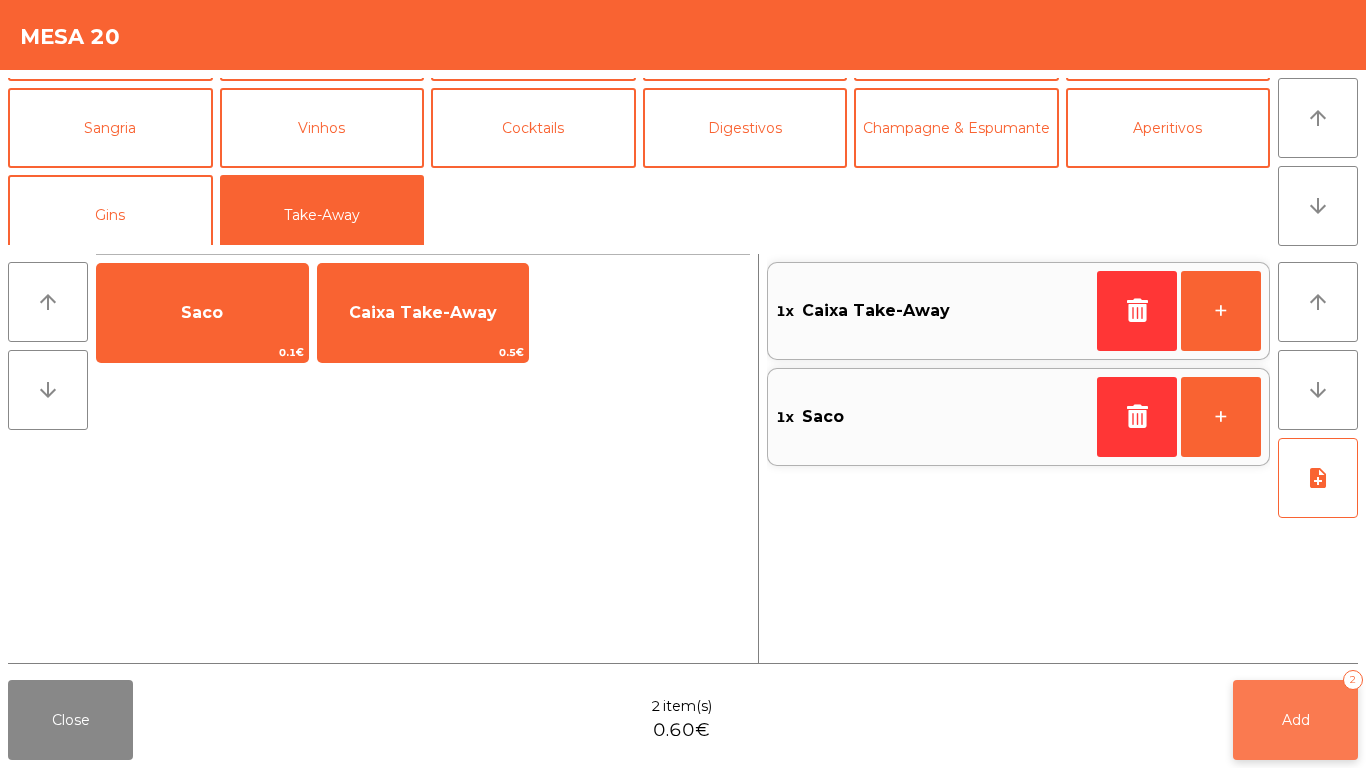 click on "Add   2" 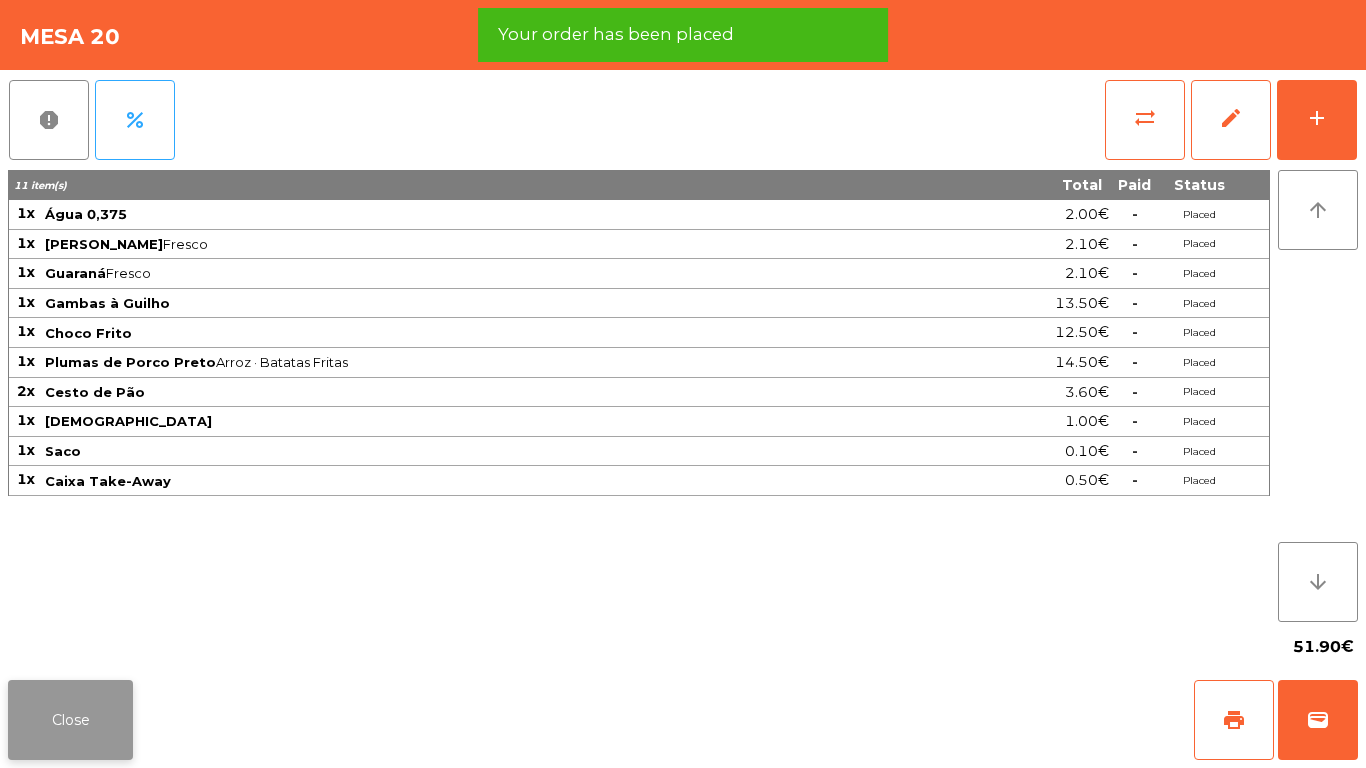 click on "Close" 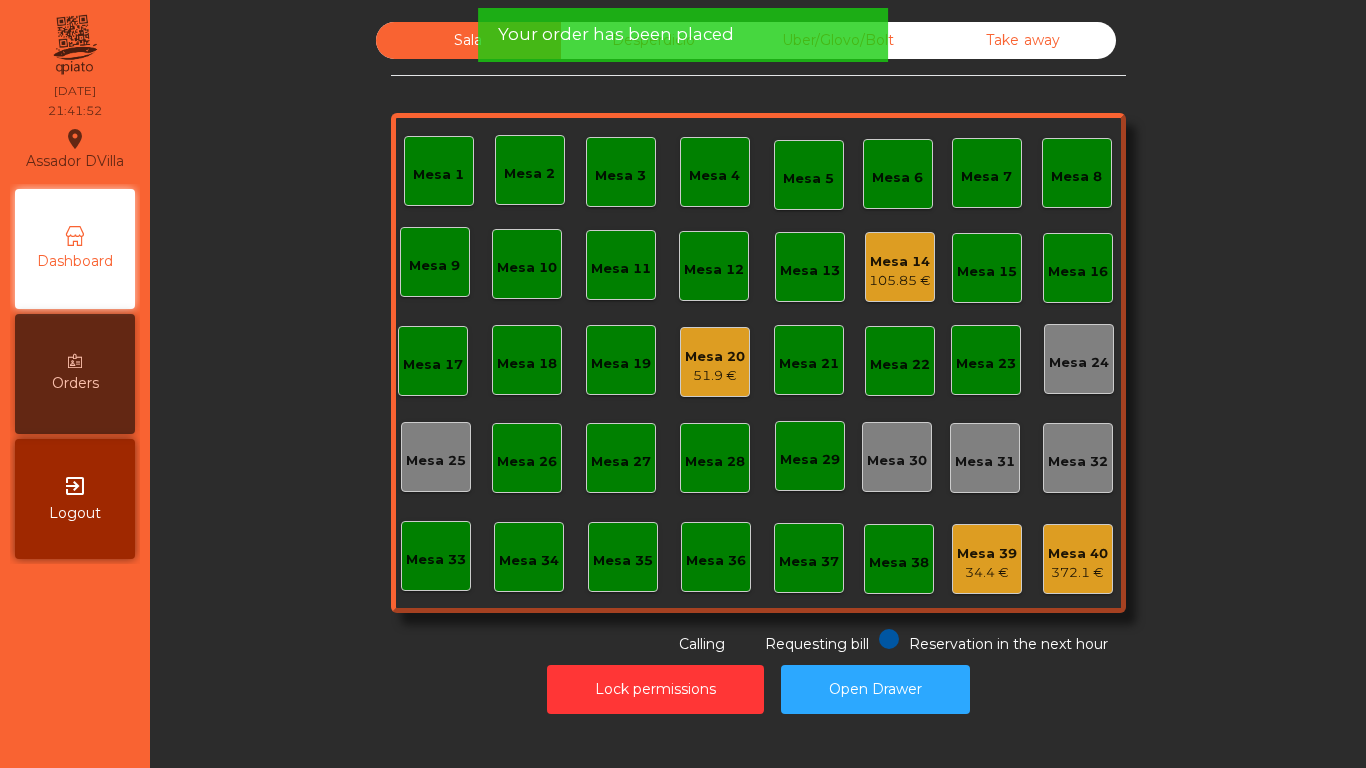 click on "51.9 €" 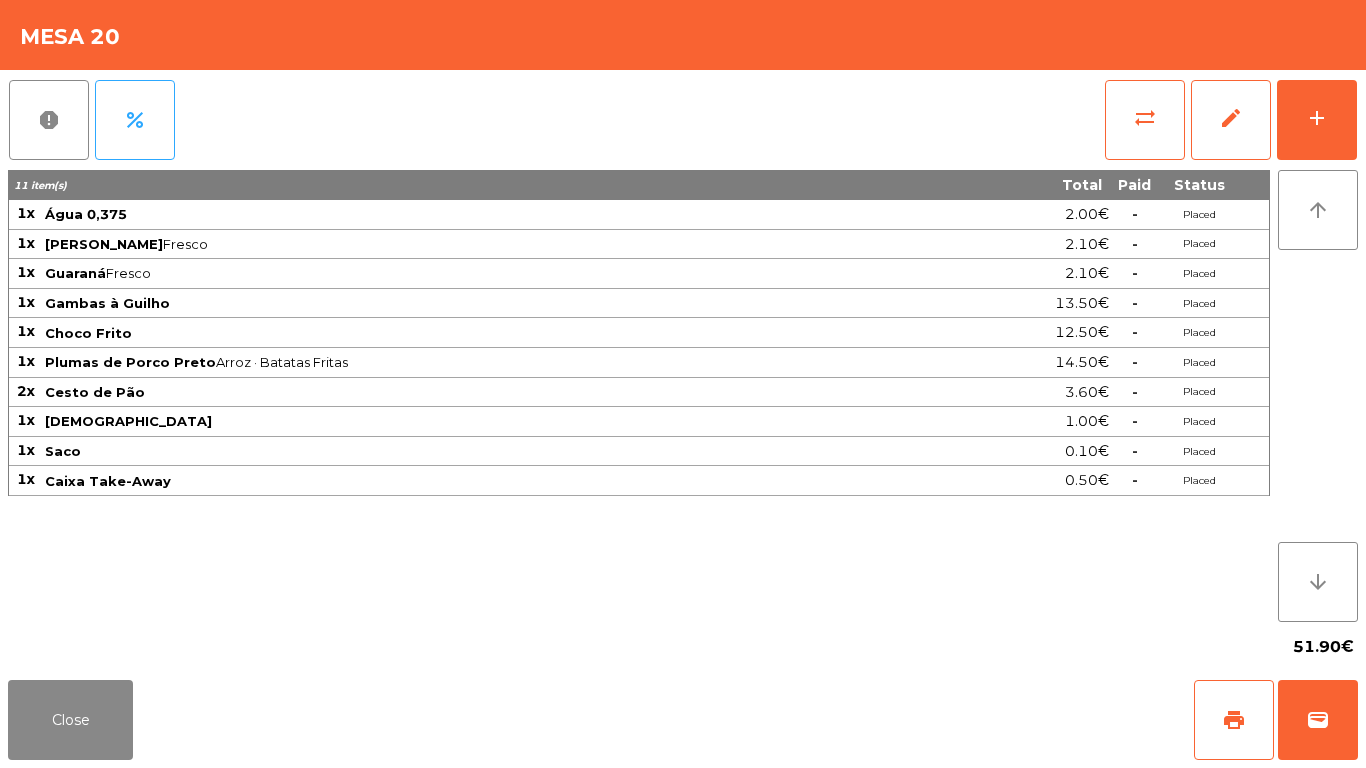 click on "report   percent   sync_alt   edit   add  11 item(s) Total Paid Status 1x Água 0,375 2.00€  -  Placed 1x Sumol Laranja  Fresco  2.10€  -  Placed 1x Guaraná  Fresco  2.10€  -  Placed 1x Gambas à Guilho 13.50€  -  Placed 1x Choco Frito 12.50€  -  Placed 1x Plumas de Porco Preto  Arroz · Batatas Fritas  14.50€  -  Placed 2x Cesto de Pão 3.60€  -  Placed 1x Manteiga 1.00€  -  Placed 1x Saco 0.10€  -  Placed 1x Caixa Take-Away 0.50€  -  Placed arrow_upward arrow_downward  51.90€" 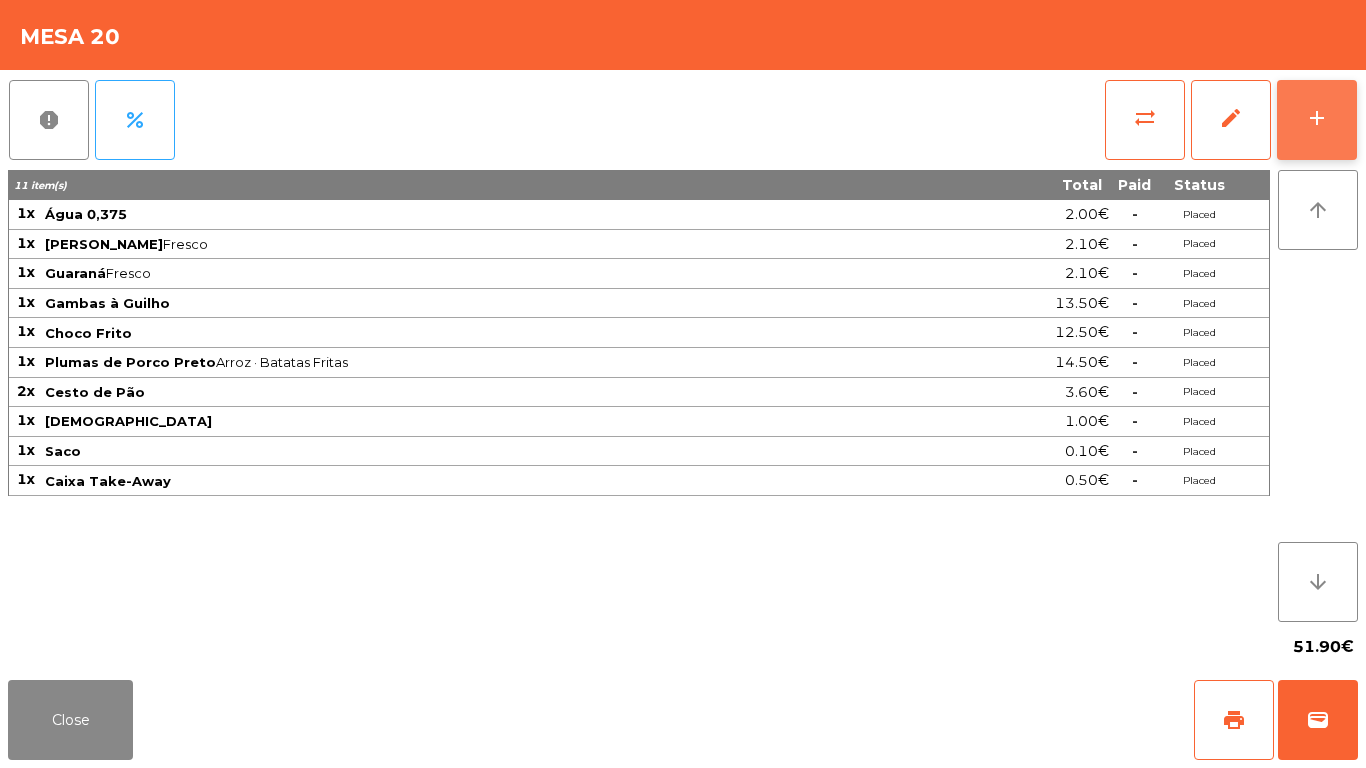 click on "add" 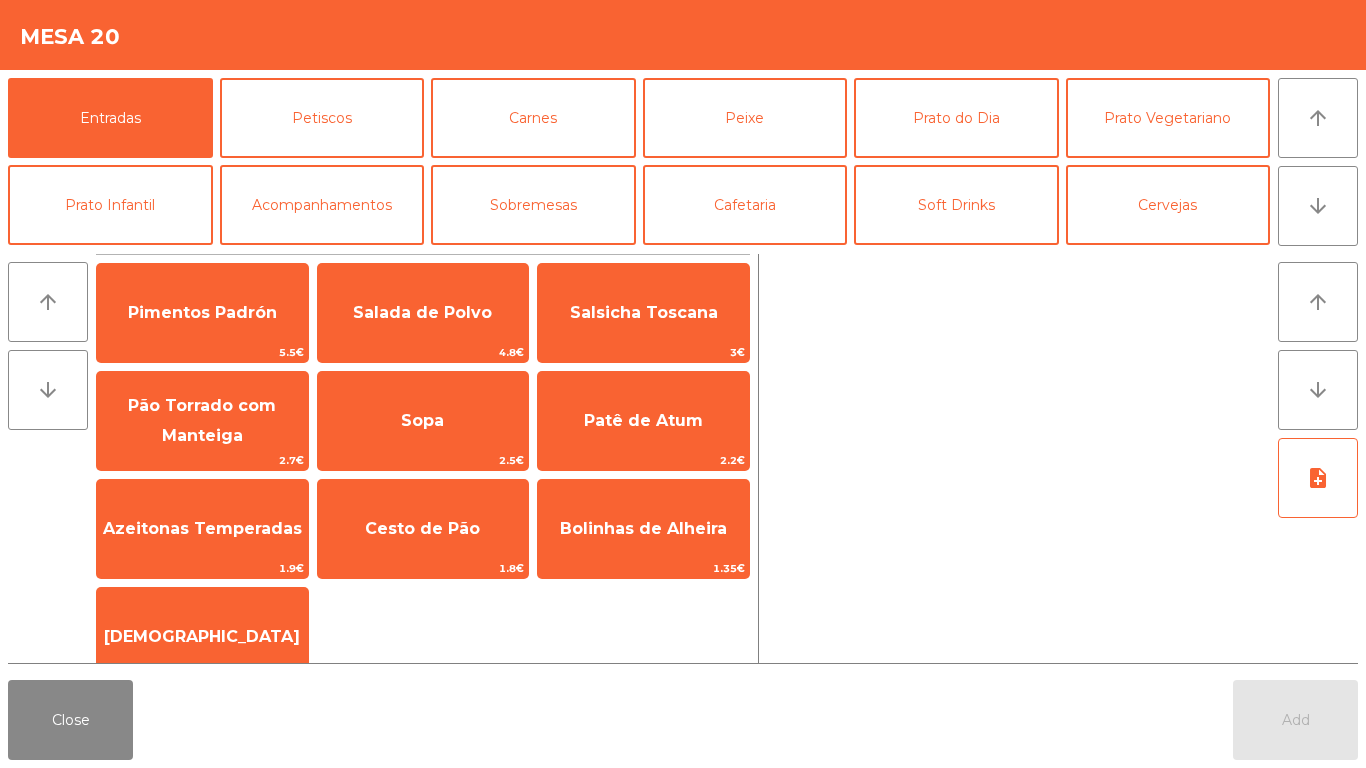 scroll, scrollTop: 68, scrollLeft: 0, axis: vertical 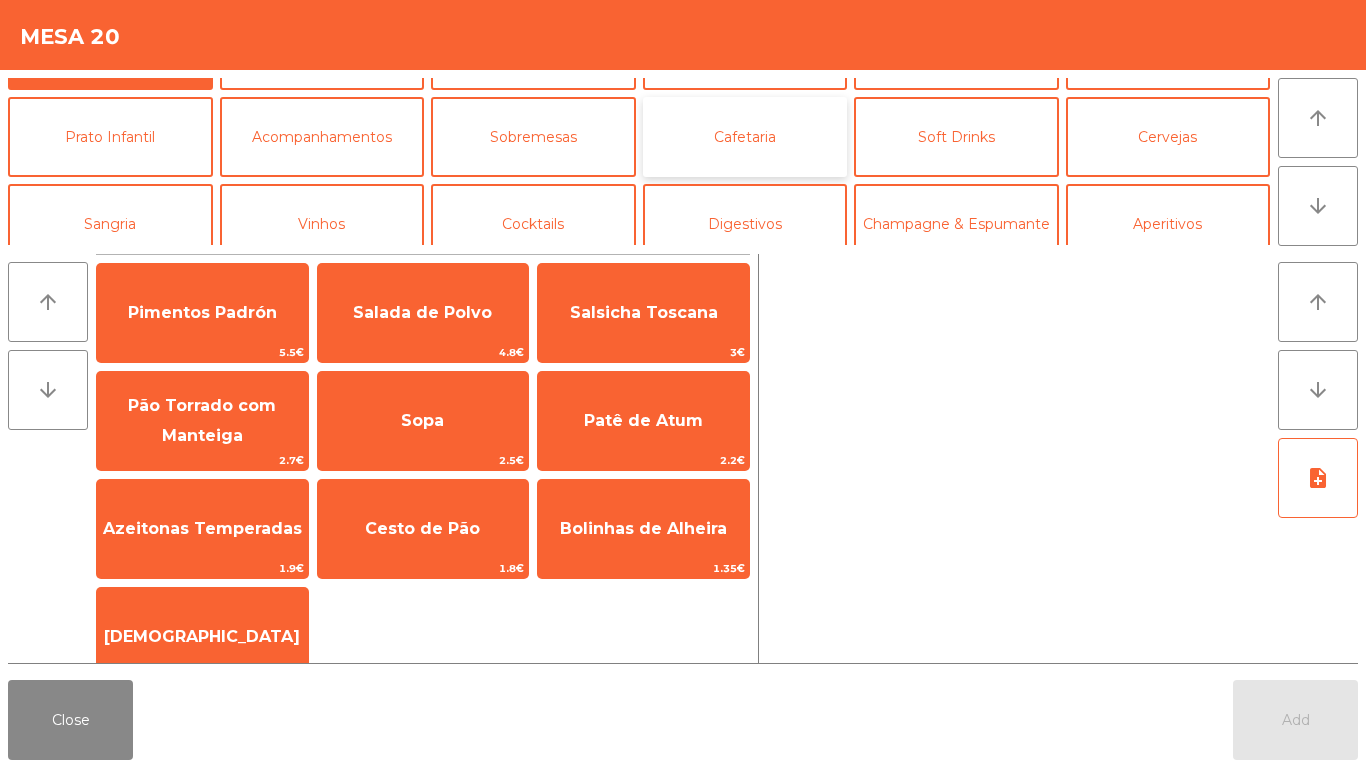 click on "Cafetaria" 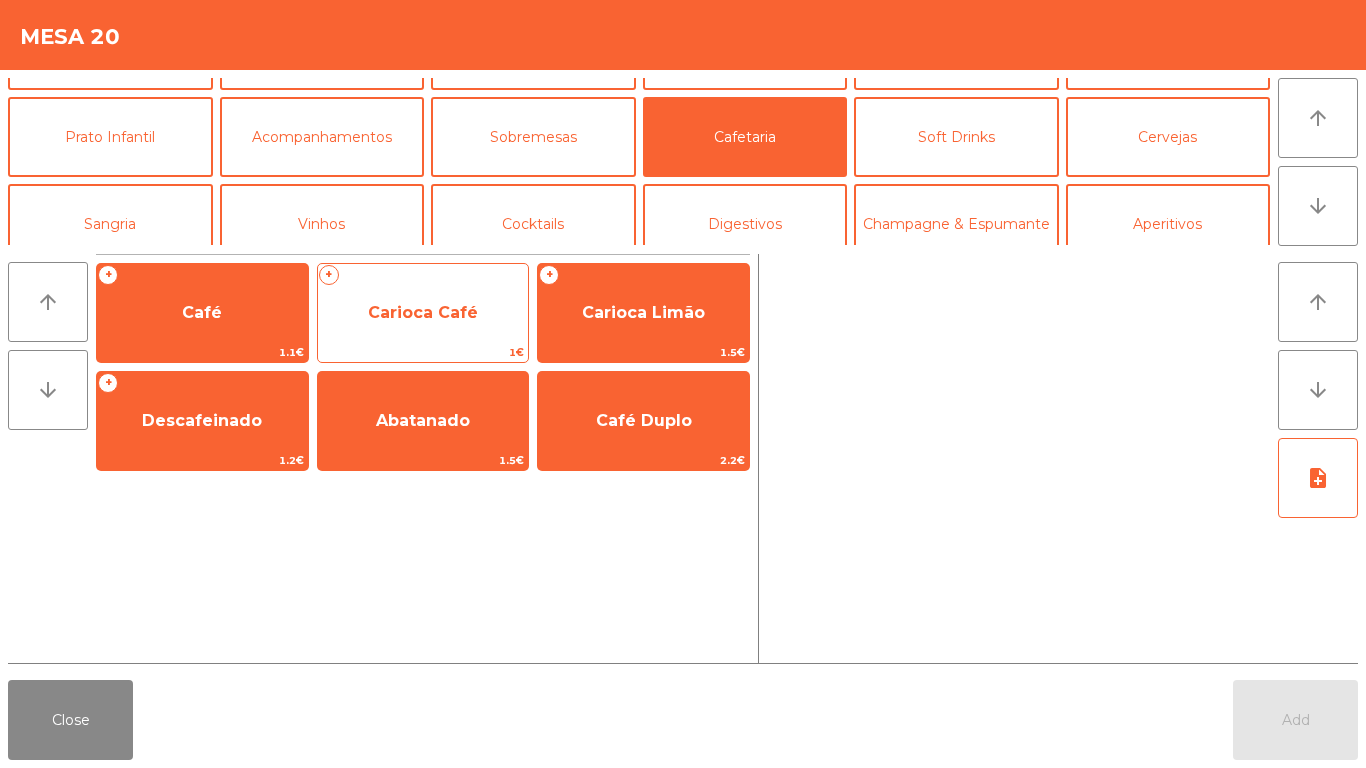 click on "Carioca Café" 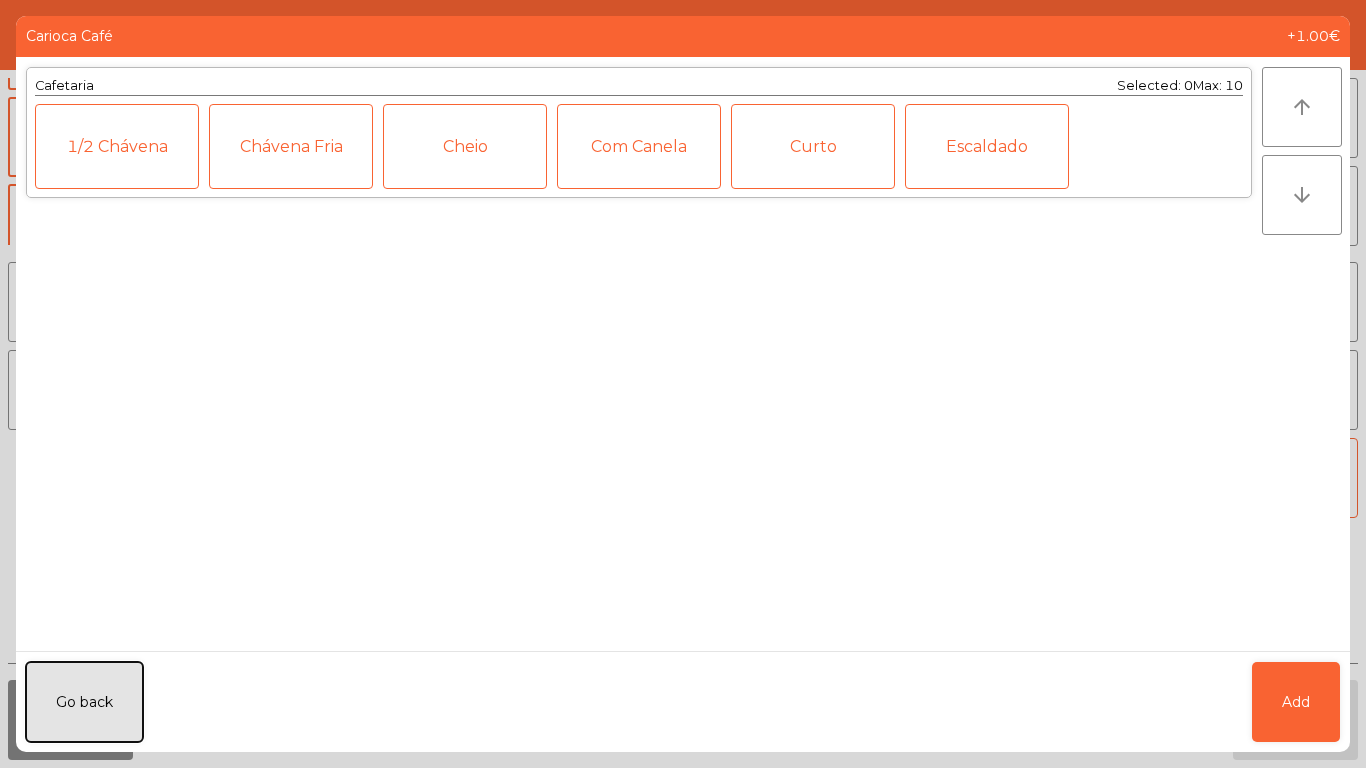 click on "Go back" 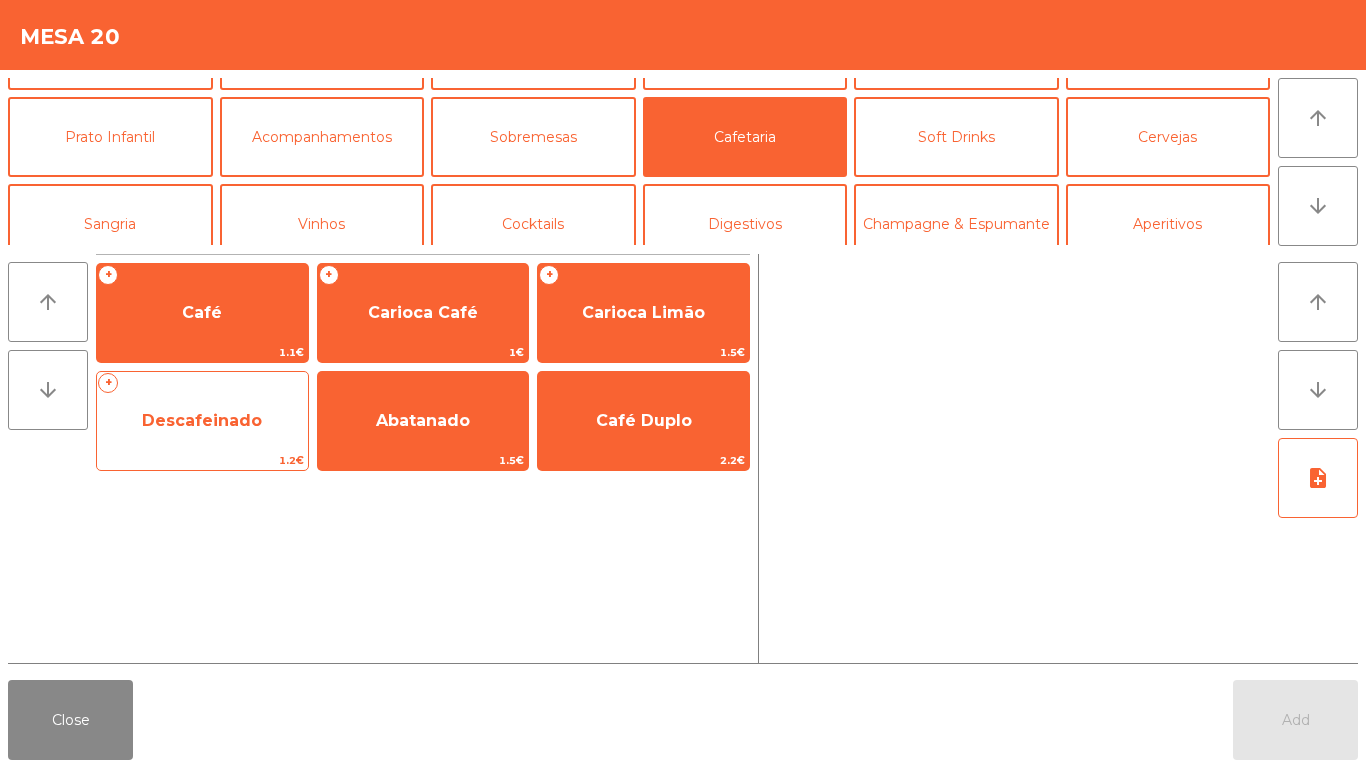 click on "Descafeinado" 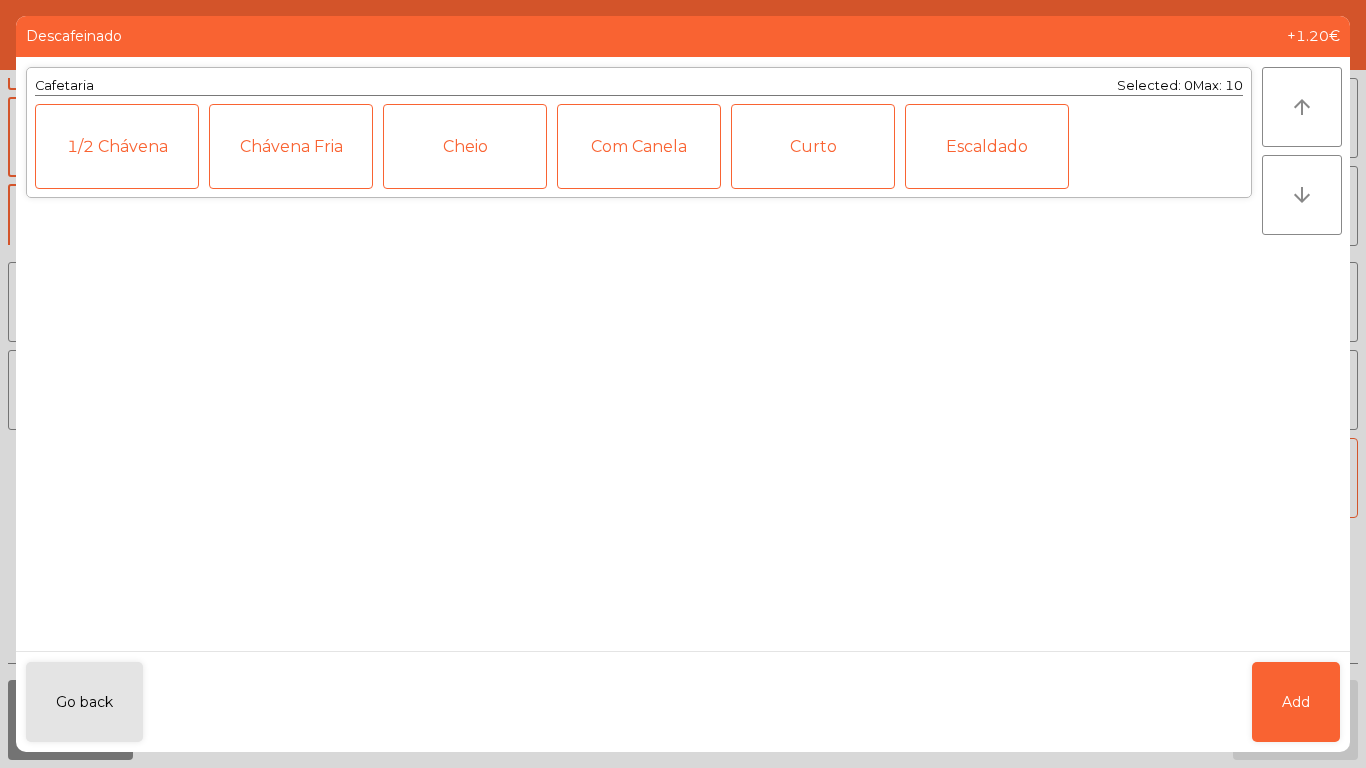 click on "Curto" 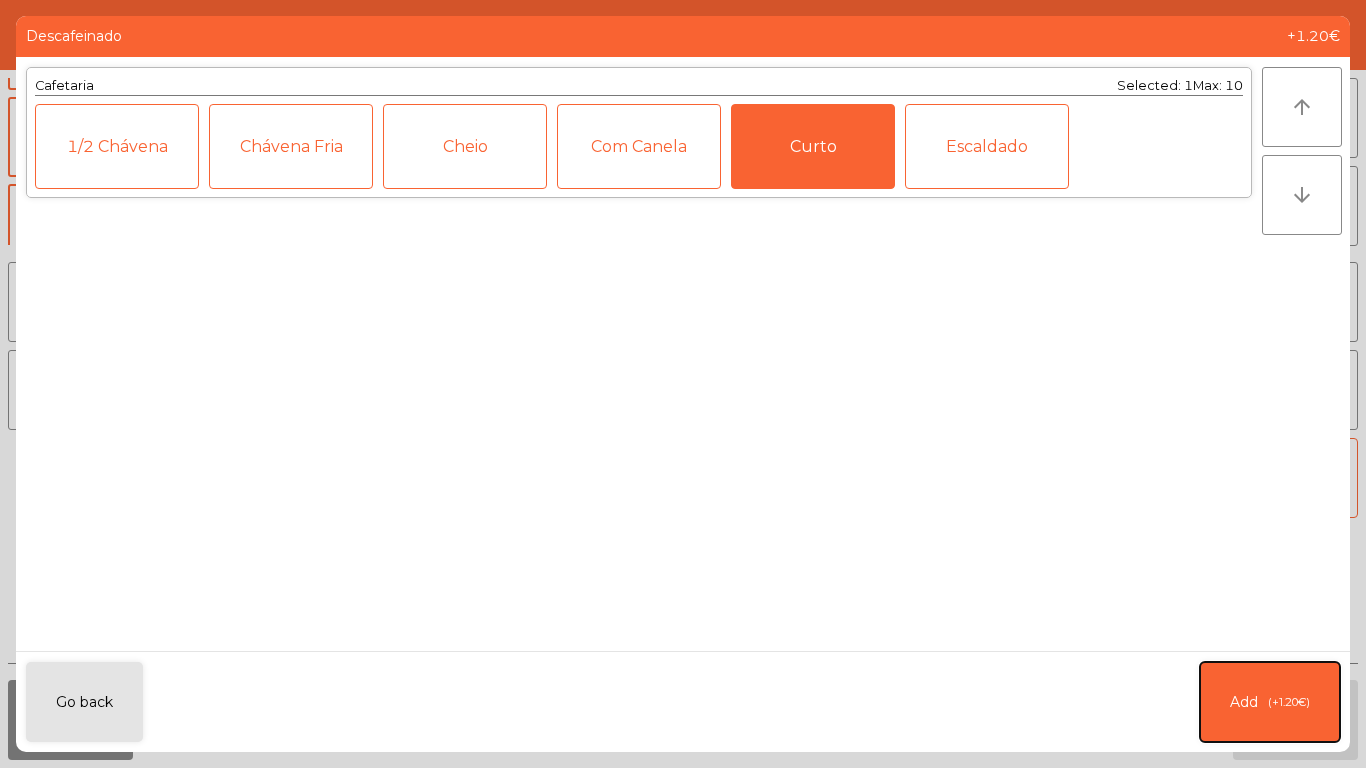 click on "Add   (+1.20€)" 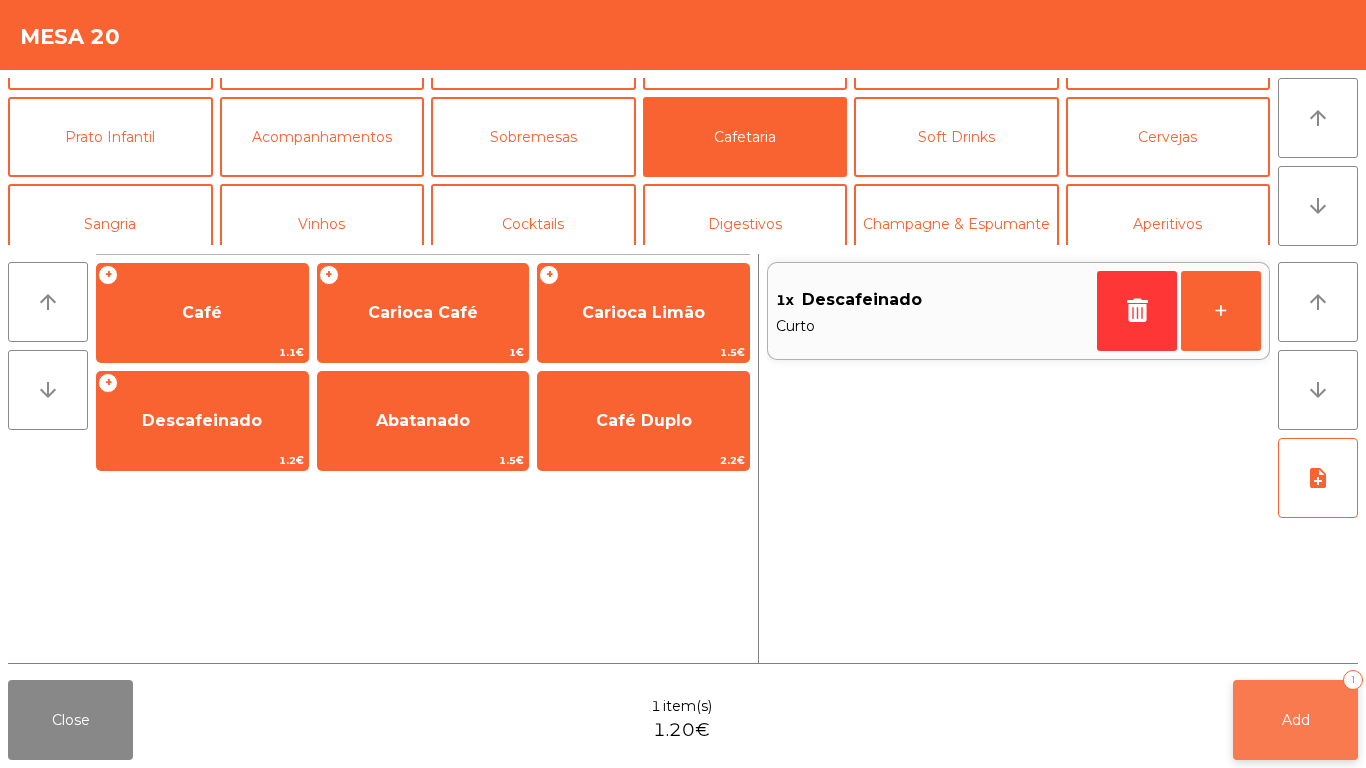 click on "Add   1" 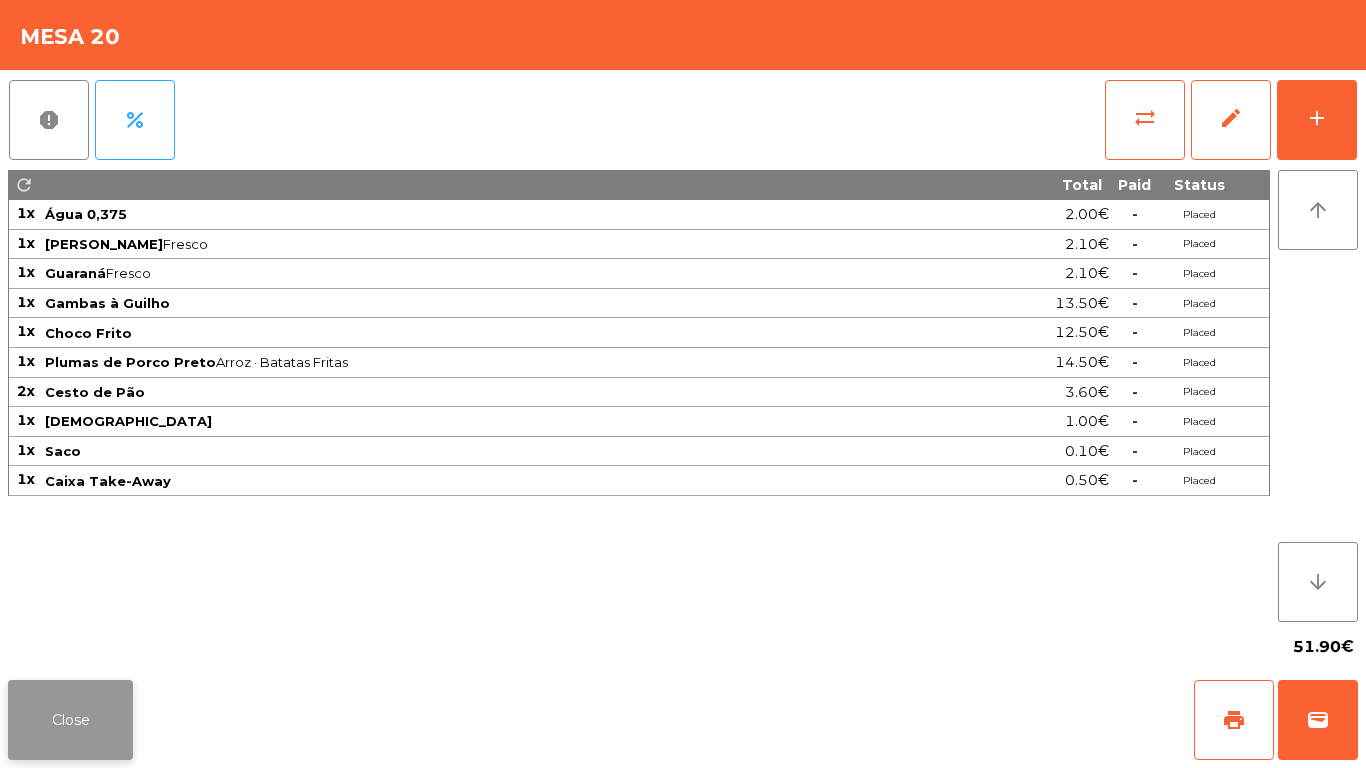 click on "Close" 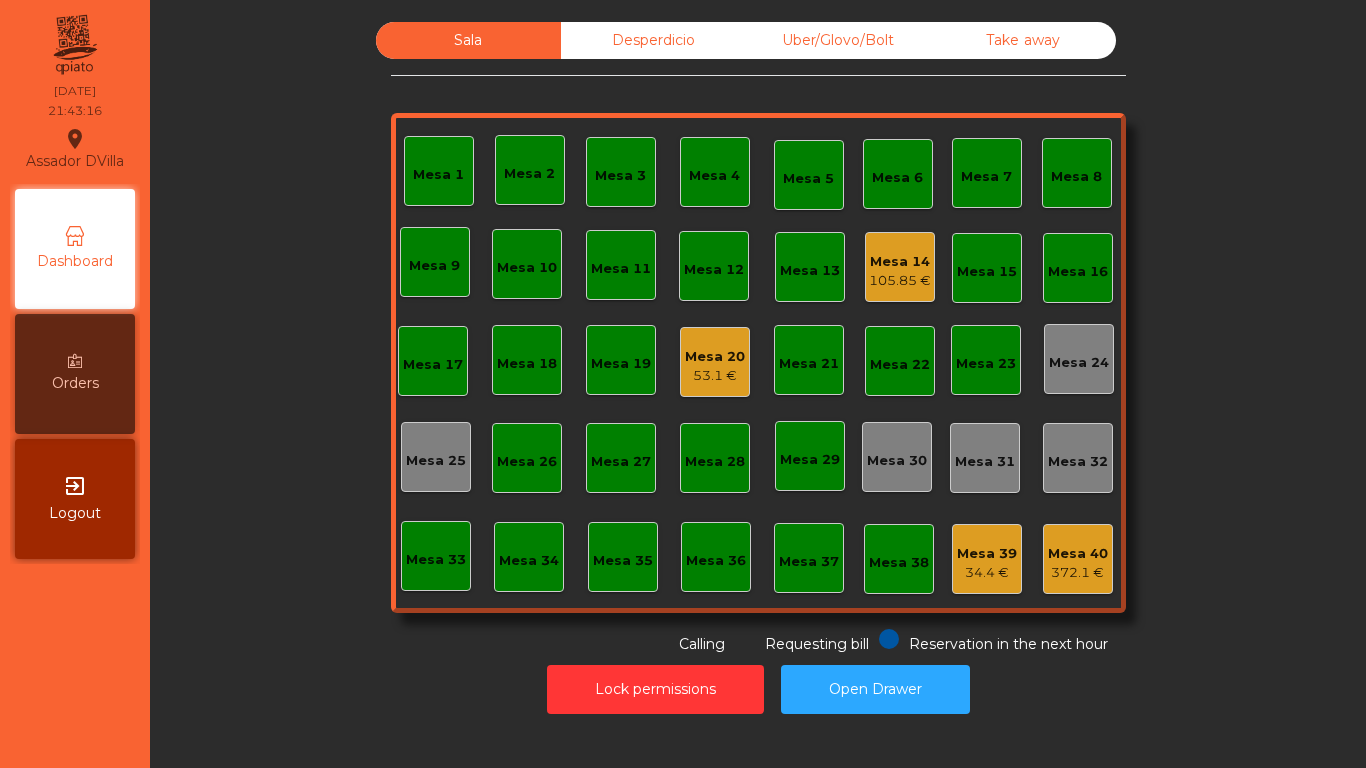 click on "53.1 €" 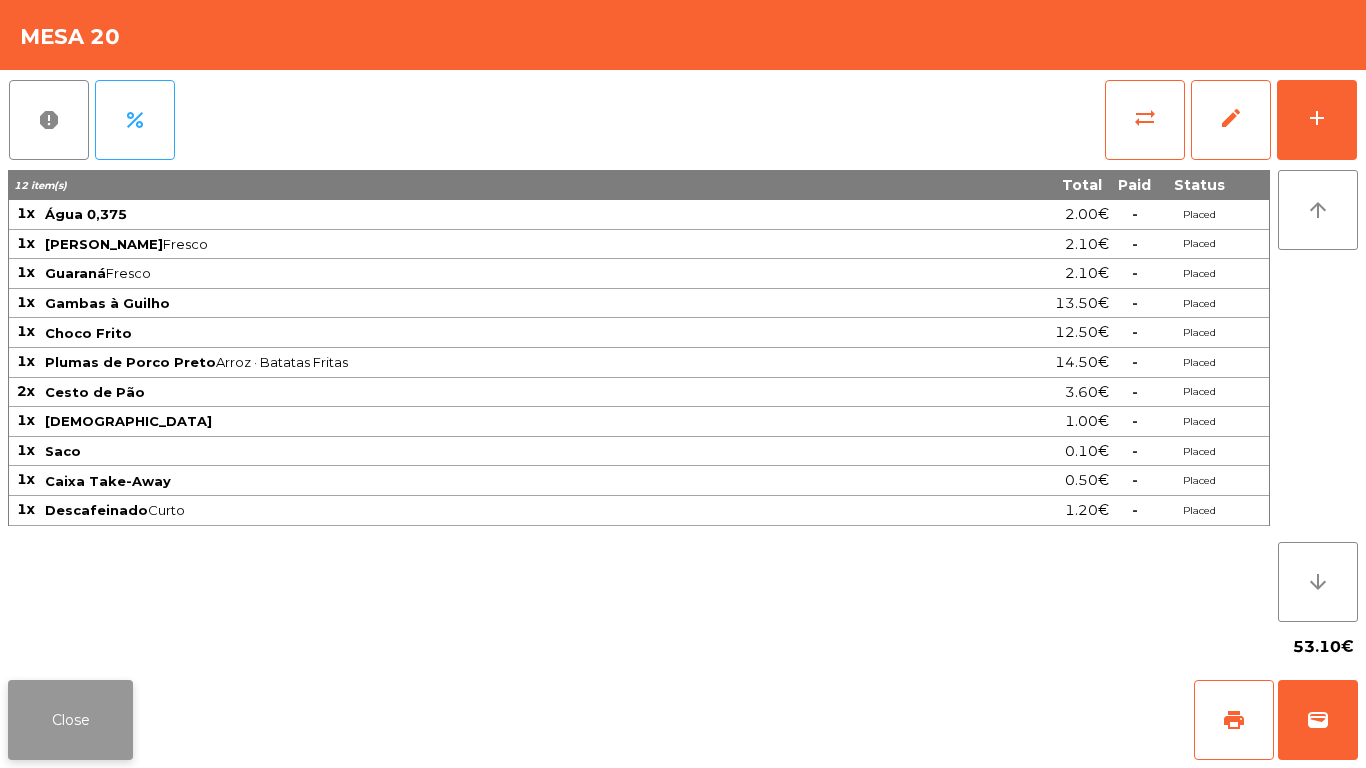click on "Close" 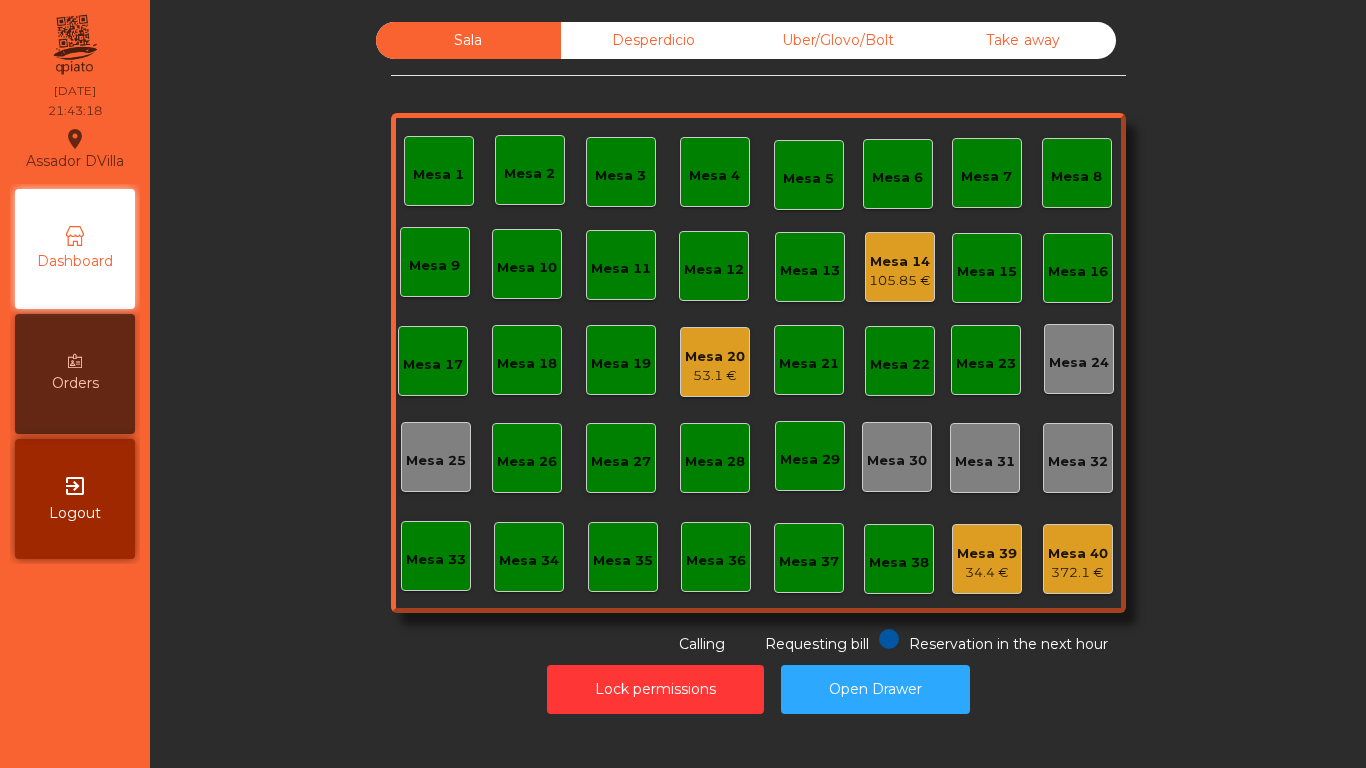 click on "Mesa 20" 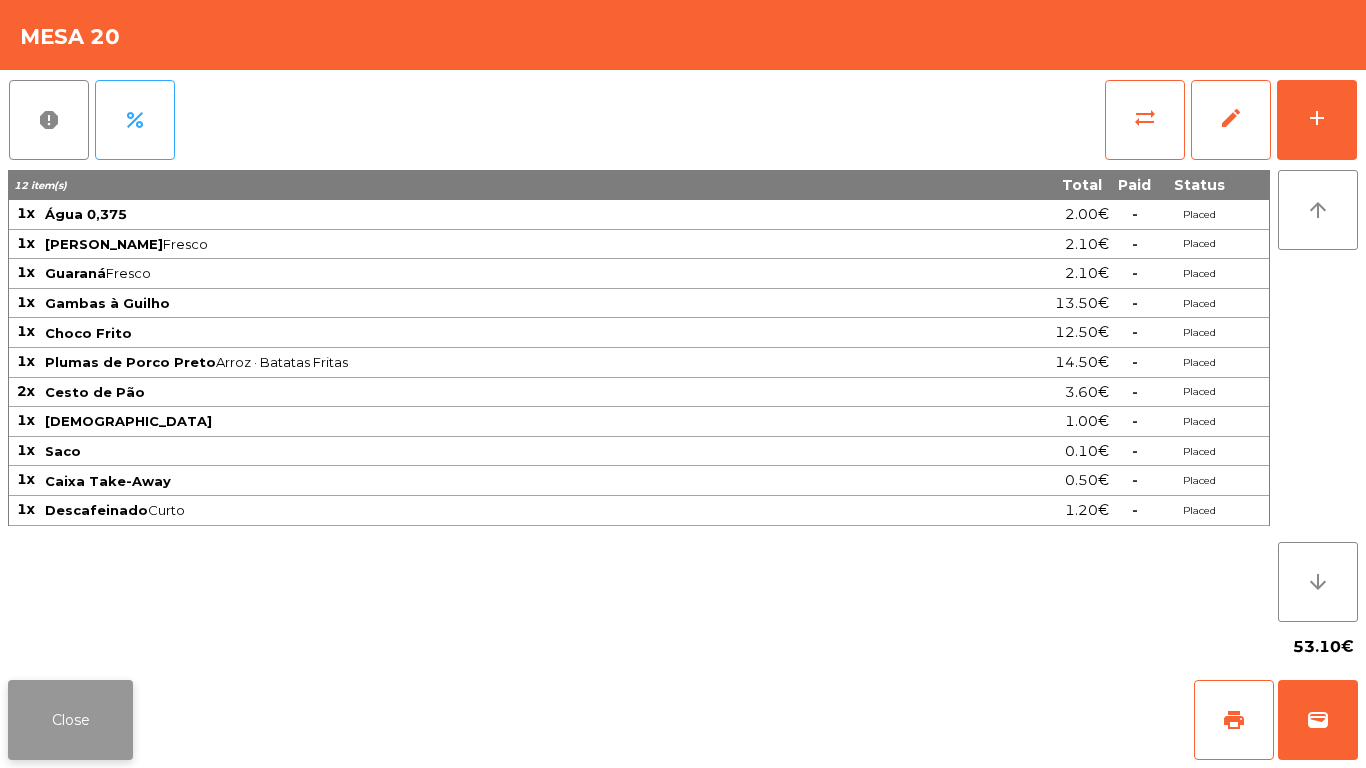 click on "Close" 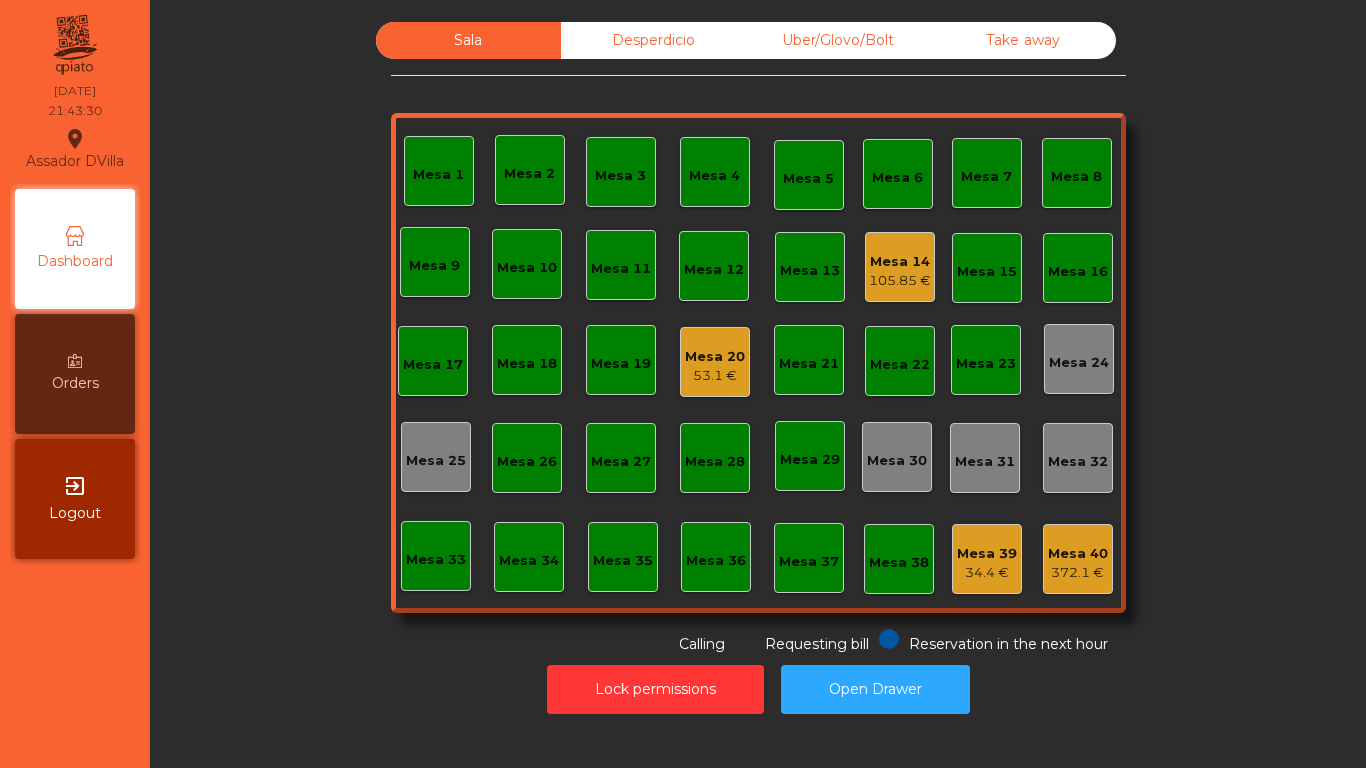 click on "Sala   Desperdicio   Uber/Glovo/Bolt   Take away   Mesa 1   Mesa 2   Mesa 3   Mesa 4   Mesa 5   Mesa 6   Mesa 7   Mesa 8   Mesa 9   Mesa 10   Mesa 11   Mesa 12   Mesa 13   Mesa 14   105.85 €   Mesa 15   Mesa 16   Mesa 17   Mesa 18   Mesa 19   Mesa 20   53.1 €   Mesa 21   Mesa 22   Mesa 23   Mesa 24   Mesa 25   Mesa 26   Mesa 27   Mesa 28   Mesa 29   Mesa 30   Mesa 31   Mesa 32   Mesa 33   Mesa 34   Mesa 35   Mesa 36   Mesa 37   Mesa 38   Mesa 39   34.4 €   Mesa 40   372.1 €  Reservation in the next hour Requesting bill Calling  Lock permissions   Open Drawer" 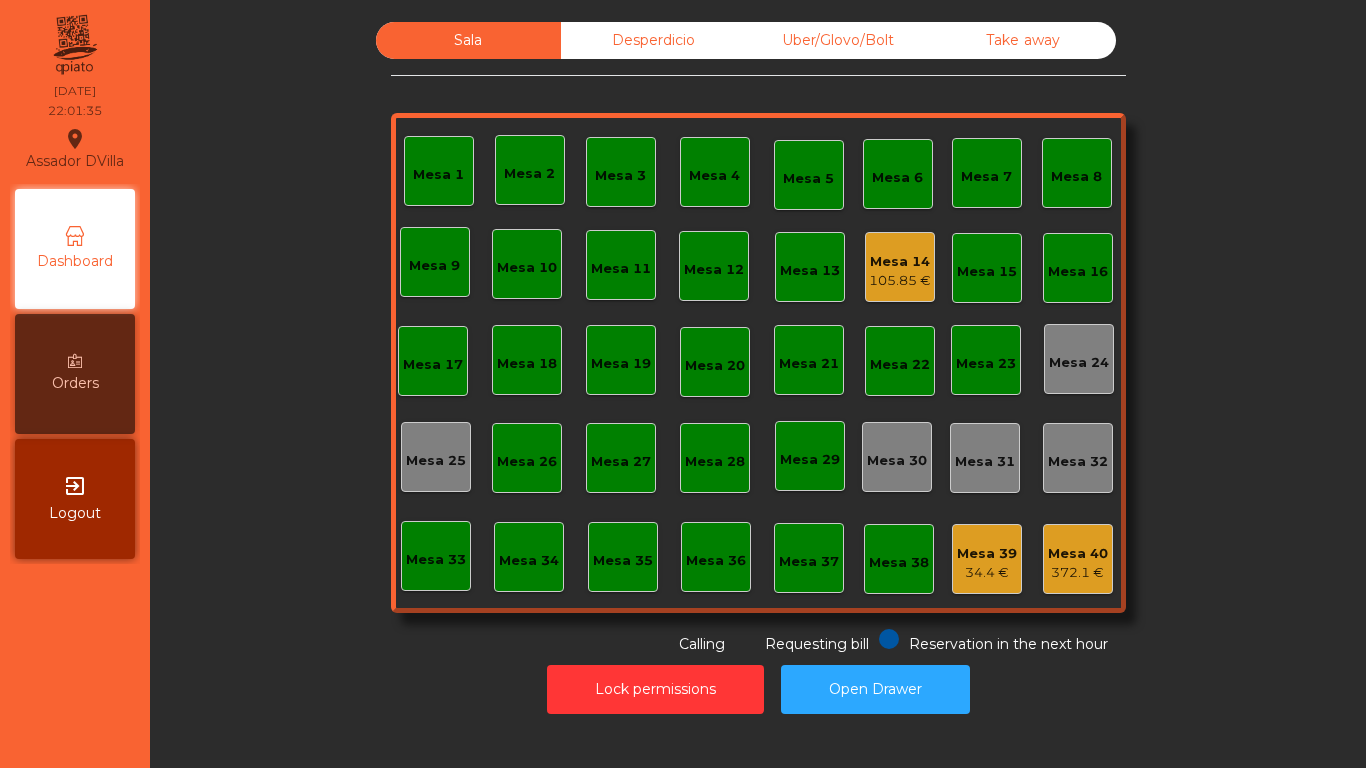 click on "Mesa 14" 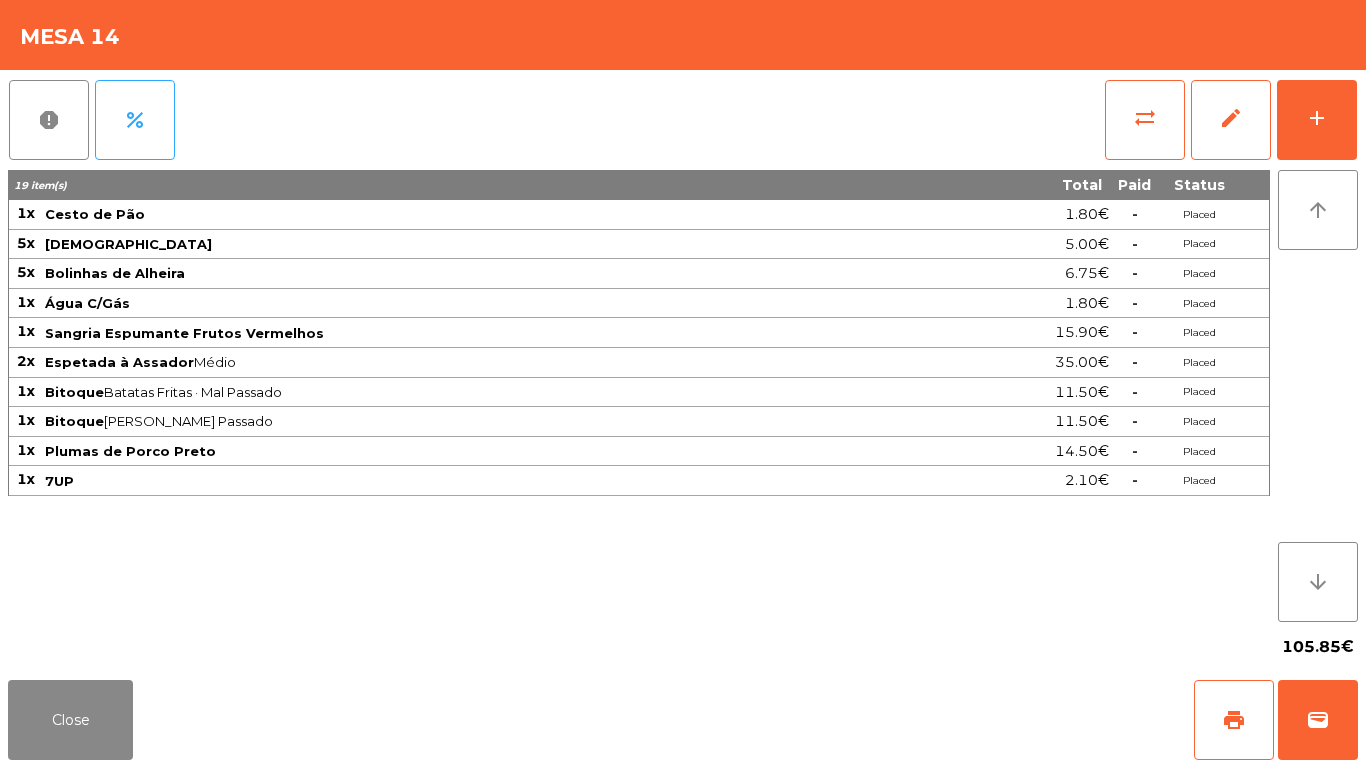 click on "report   percent   sync_alt   edit   add  19 item(s) Total Paid Status 1x Cesto de Pão 1.80€  -  Placed 5x Manteiga 5.00€  -  Placed 5x Bolinhas de Alheira 6.75€  -  Placed 1x Água C/Gás 1.80€  -  Placed 1x Sangria Espumante Frutos Vermelhos 15.90€  -  Placed 2x Espetada à Assador  Médio  35.00€  -  Placed 1x Bitoque  Batatas Fritas · Mal Passado  11.50€  -  Placed 1x Bitoque  Arroz · Mal Passado  11.50€  -  Placed 1x Plumas de Porco Preto 14.50€  -  Placed 1x 7UP 2.10€  -  Placed arrow_upward arrow_downward  105.85€" 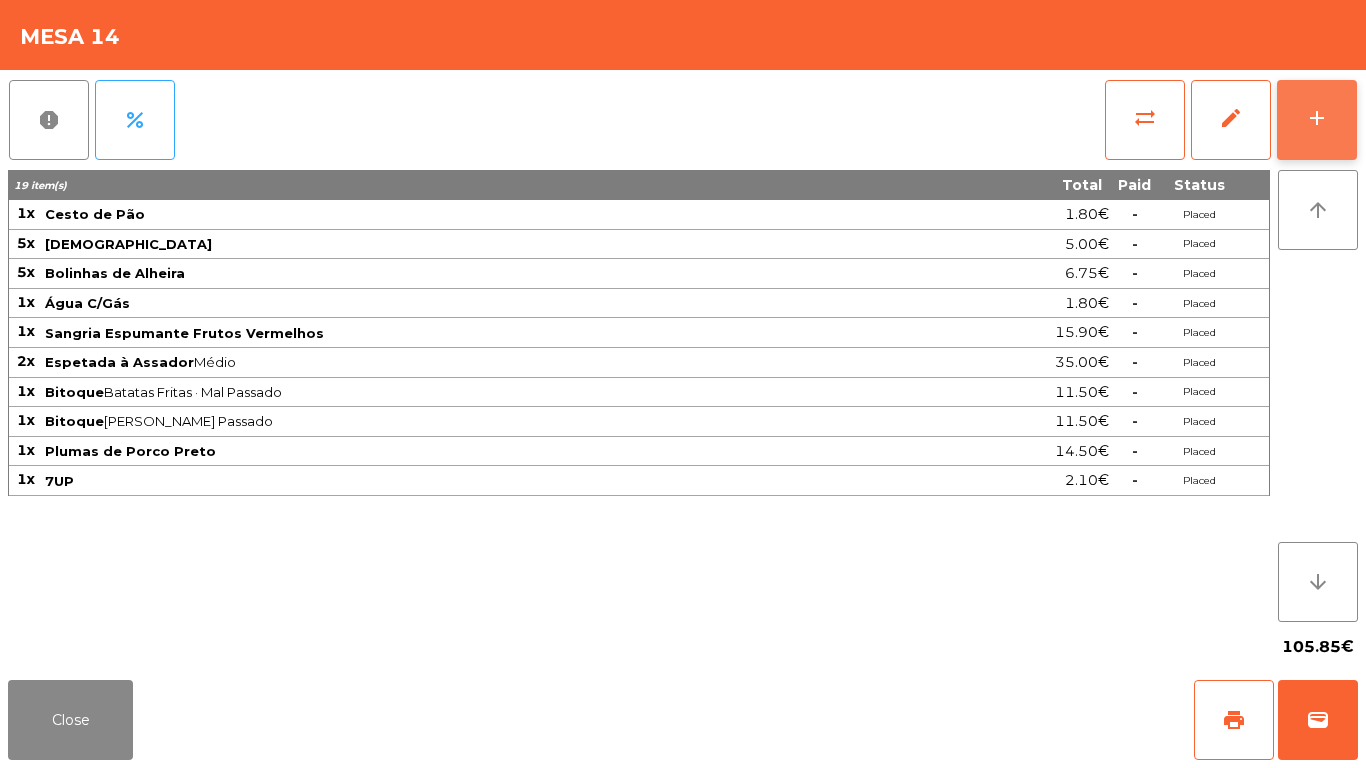 click on "add" 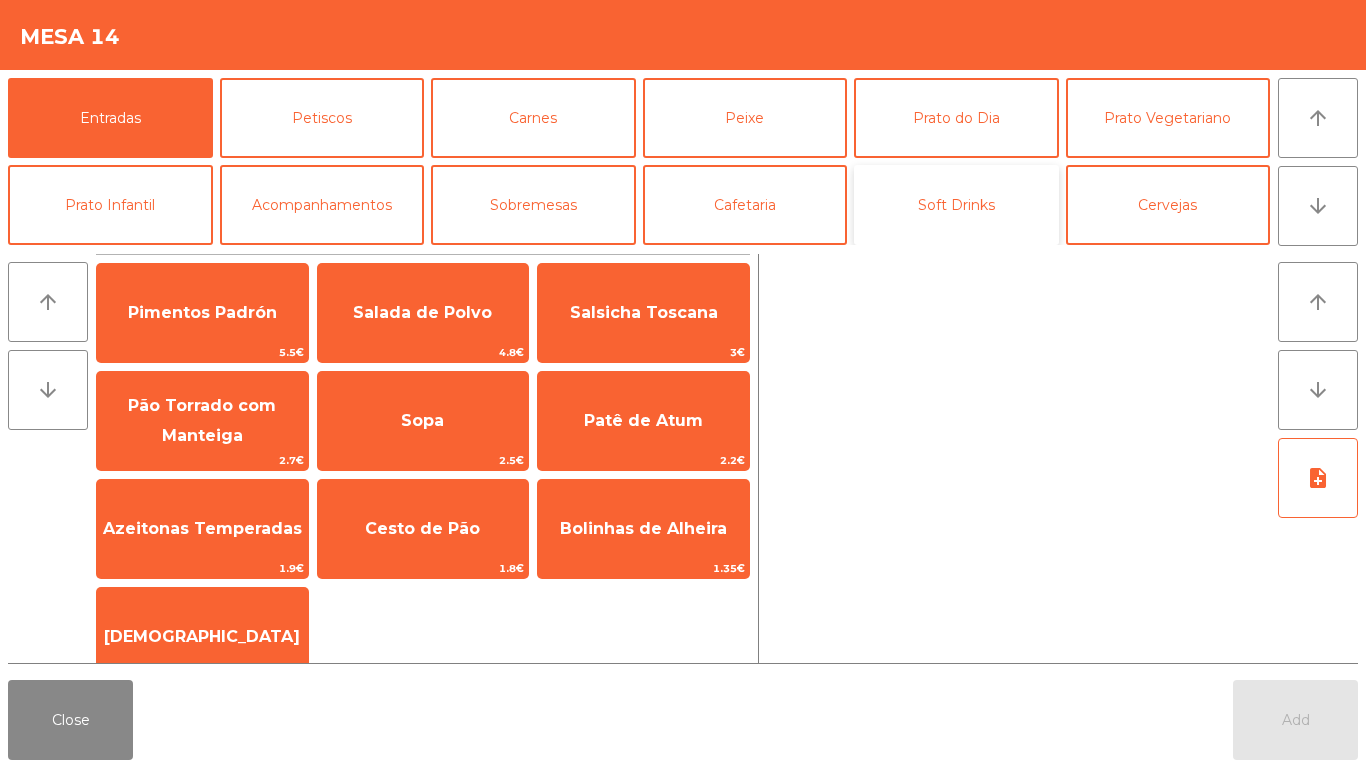 click on "Soft Drinks" 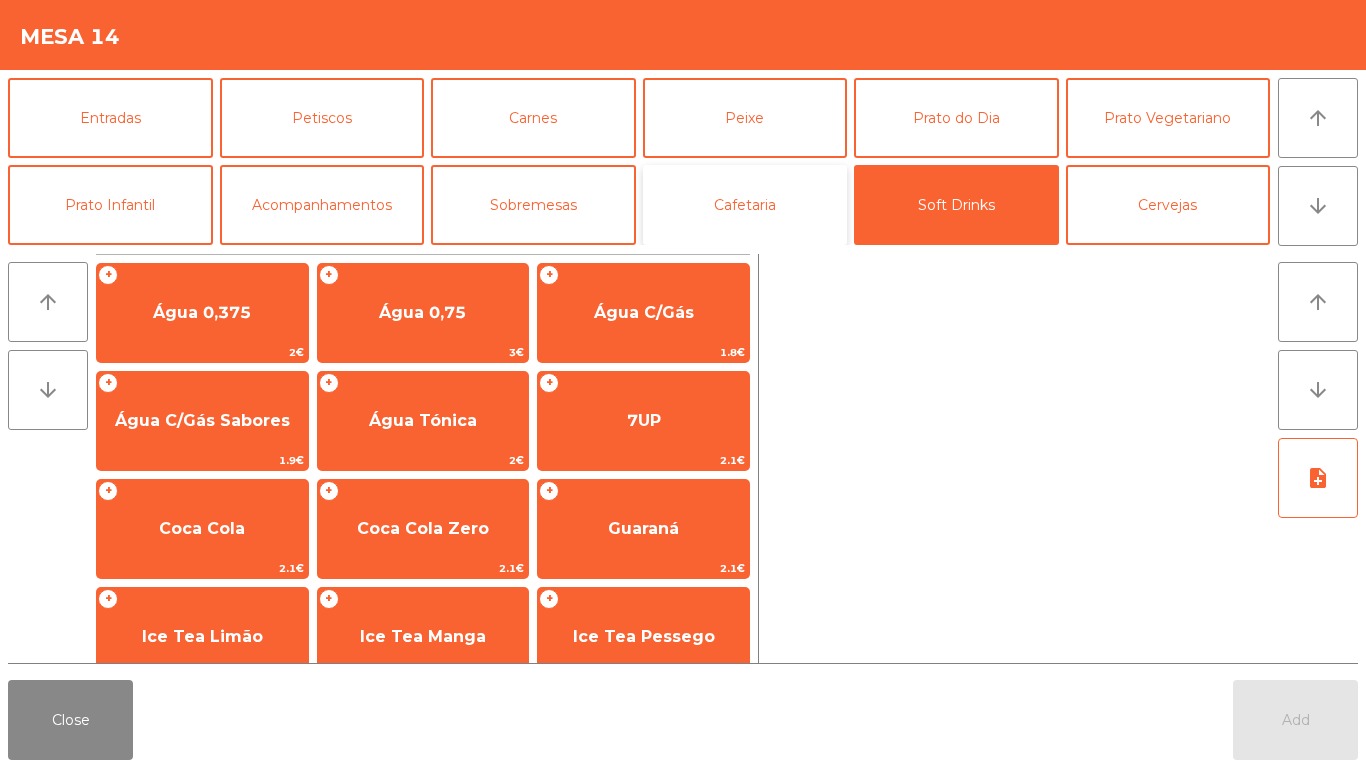 click on "Cafetaria" 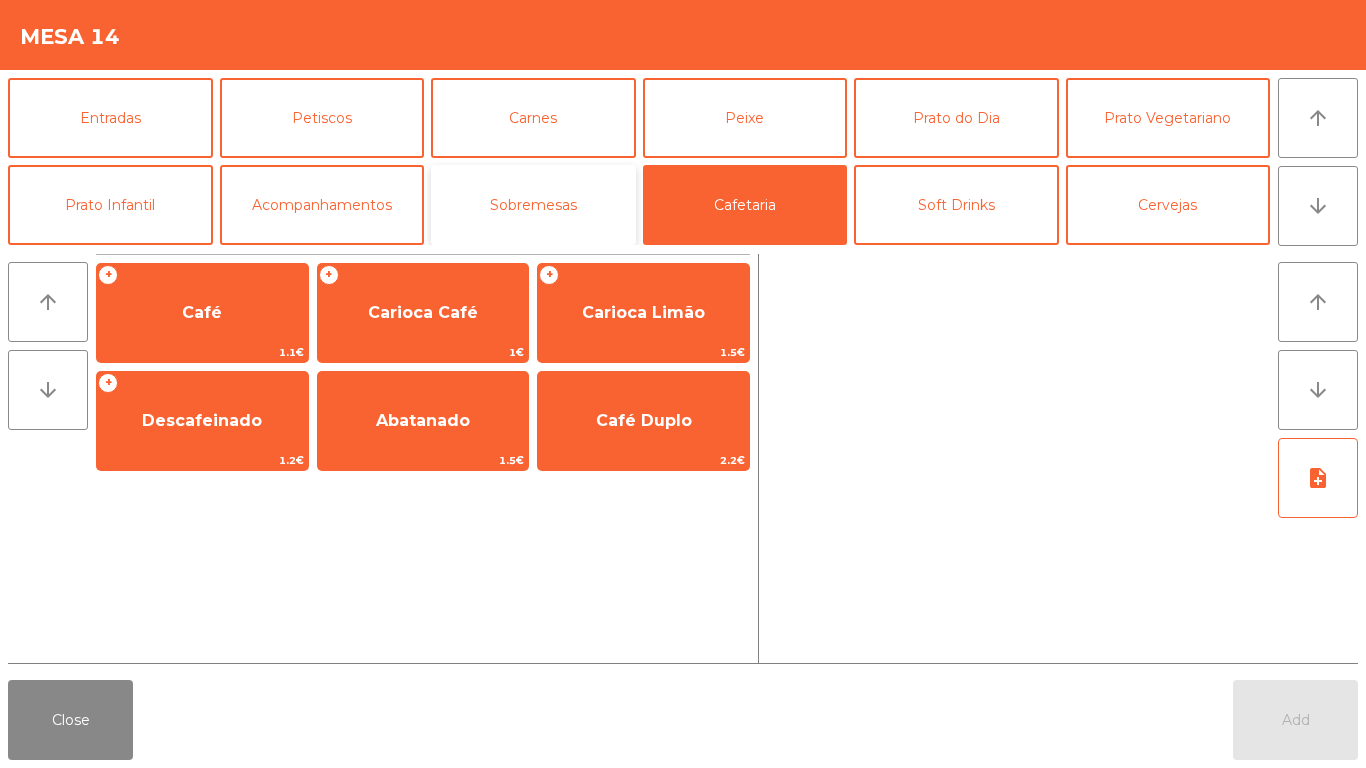 click on "Sobremesas" 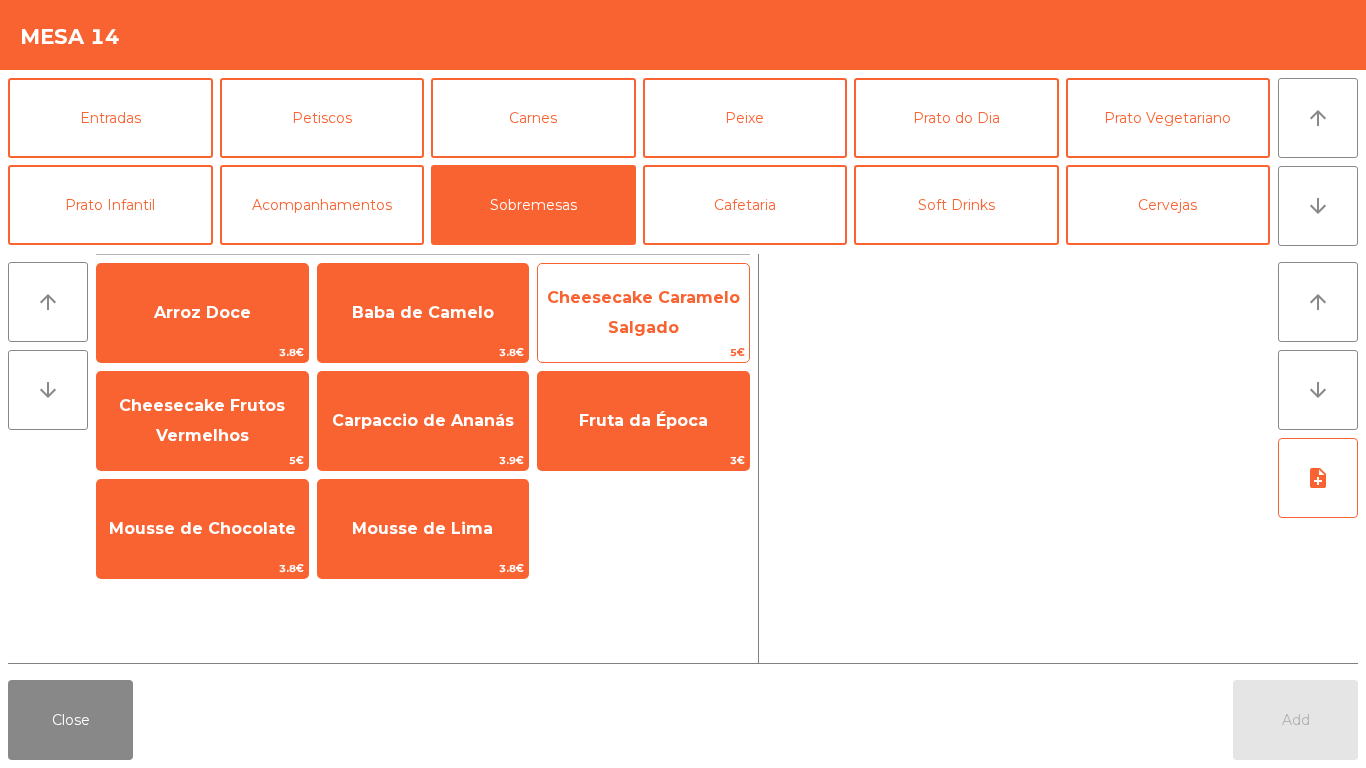 click on "Cheesecake Caramelo Salgado" 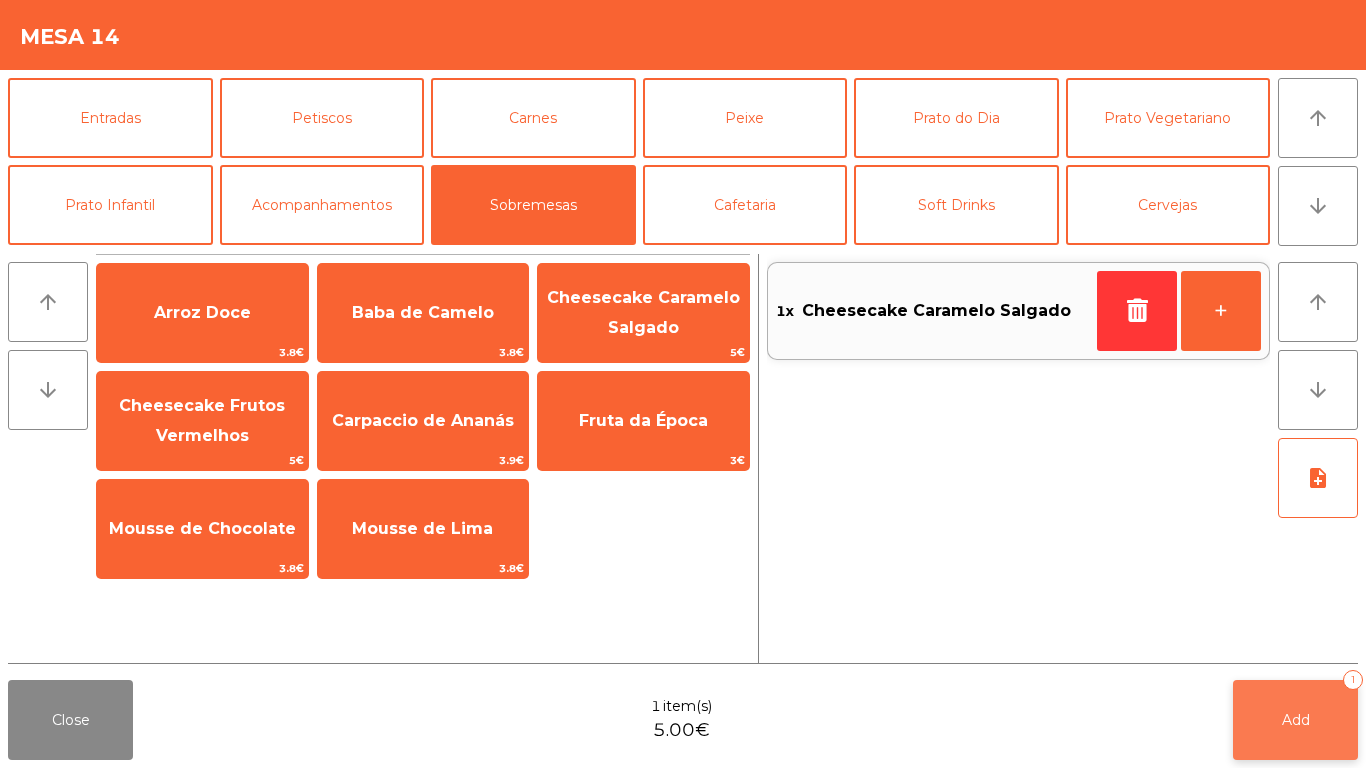 click on "Add   1" 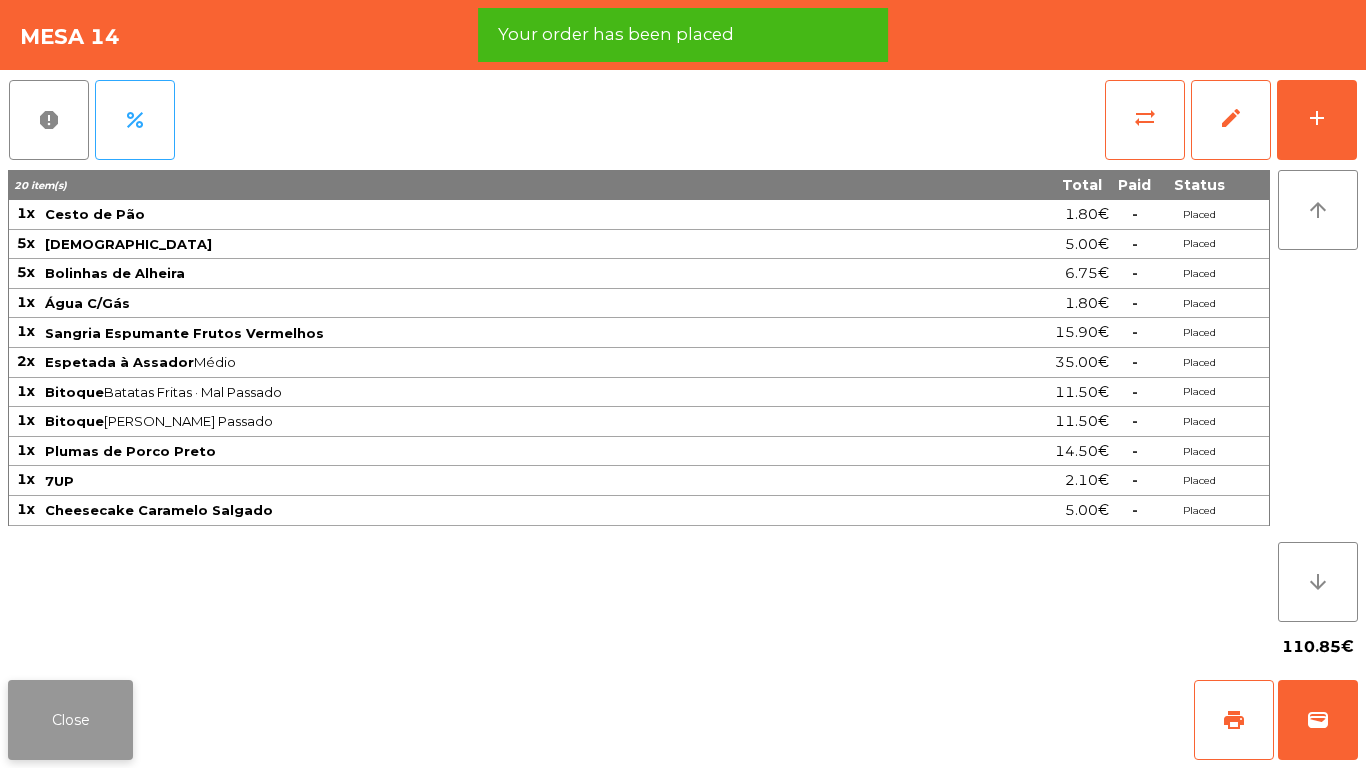 click on "Close" 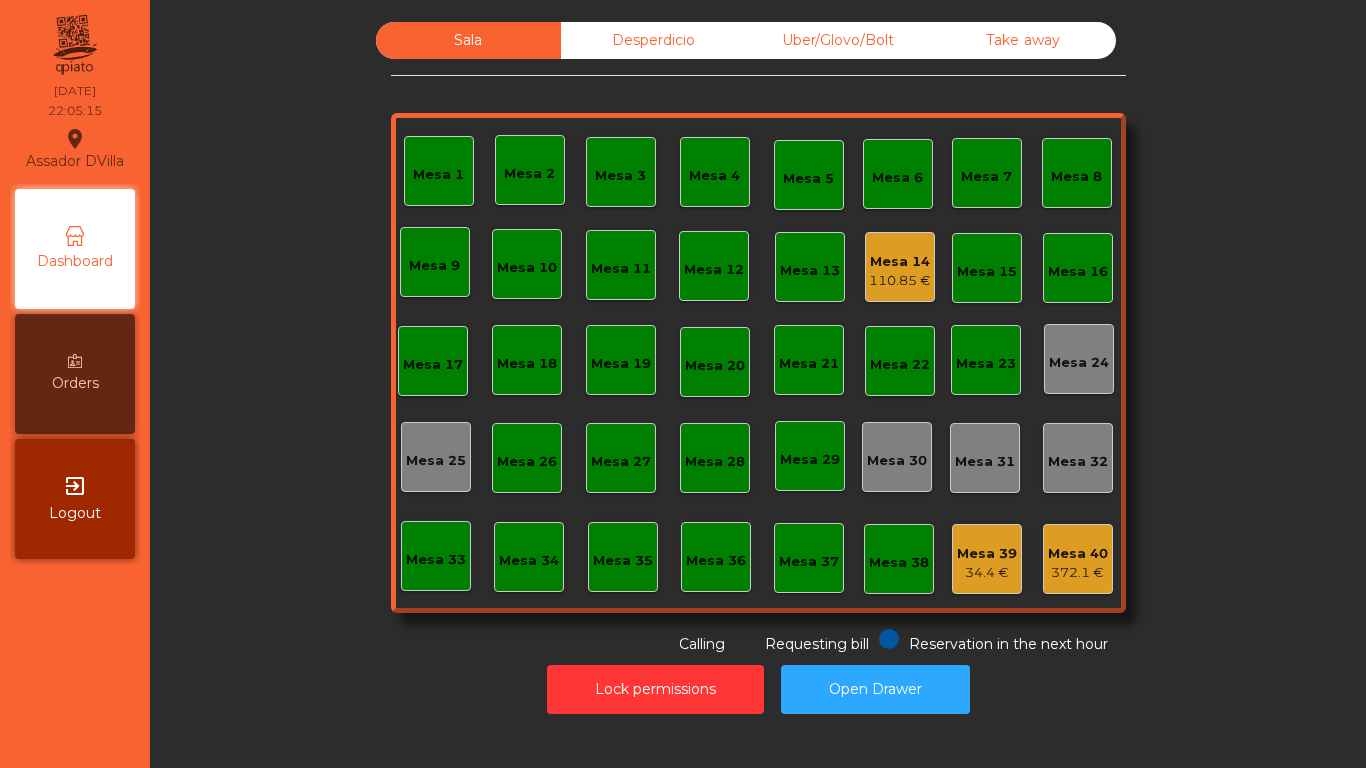 click on "110.85 €" 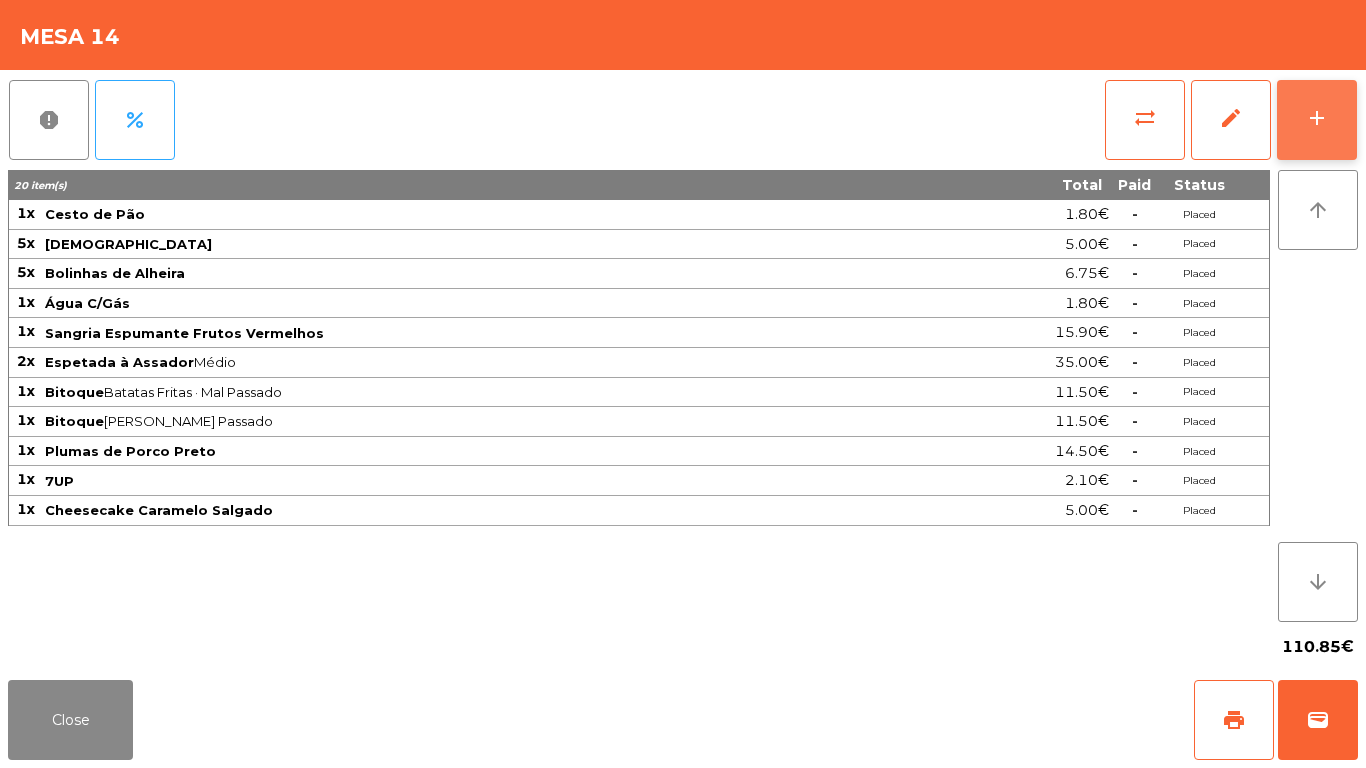 click on "add" 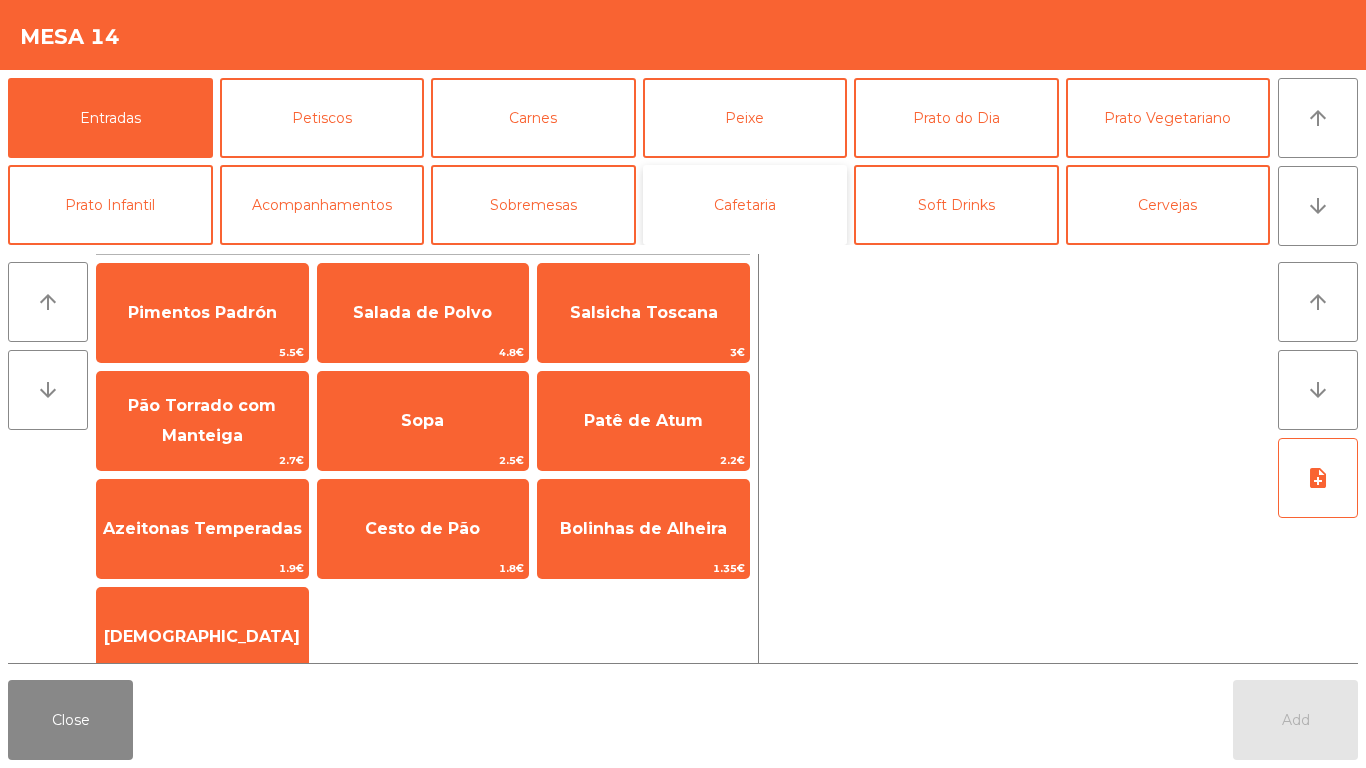 click on "Cafetaria" 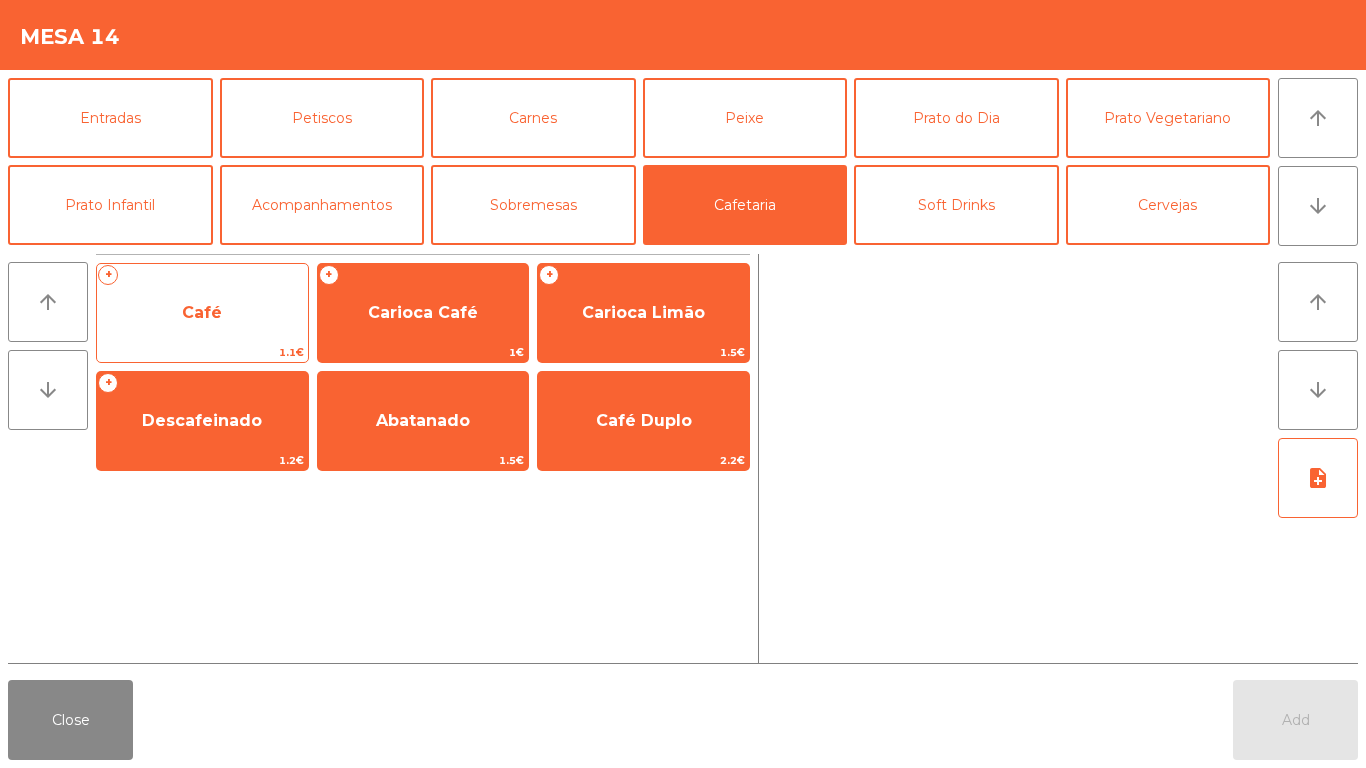 click on "Café" 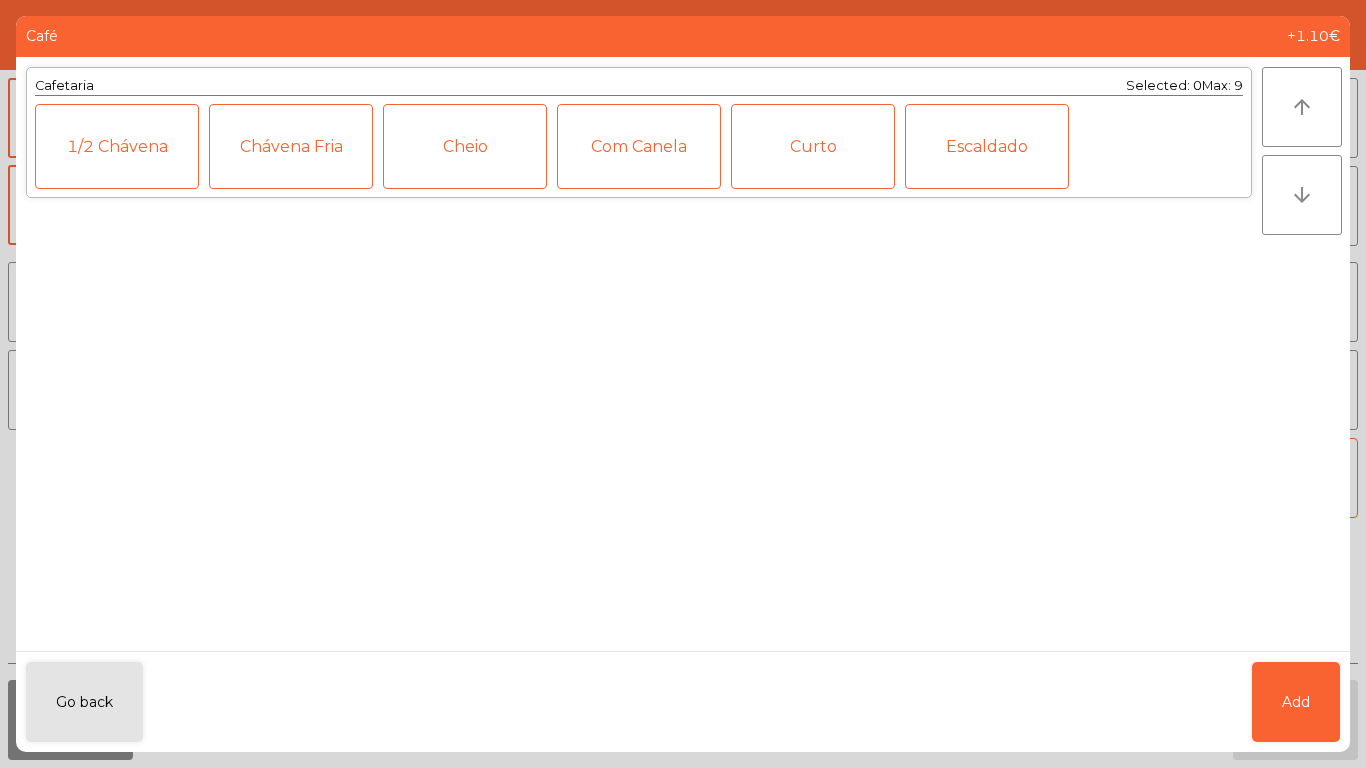 click on "Cafetaria  Selected: 0  Max: 9   1/2 Chávena   Chávena Fria   Cheio   Com Canela   Curto   Escaldado" 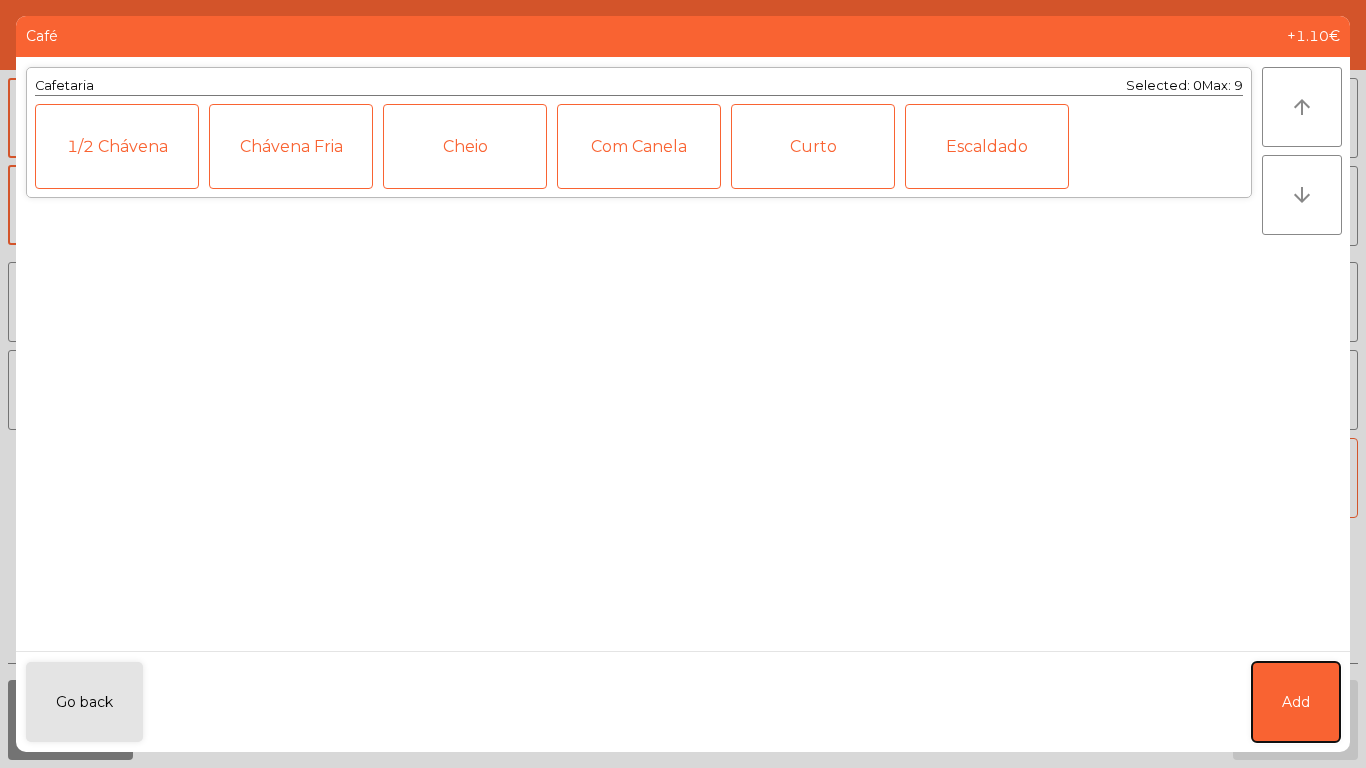 click on "Add" 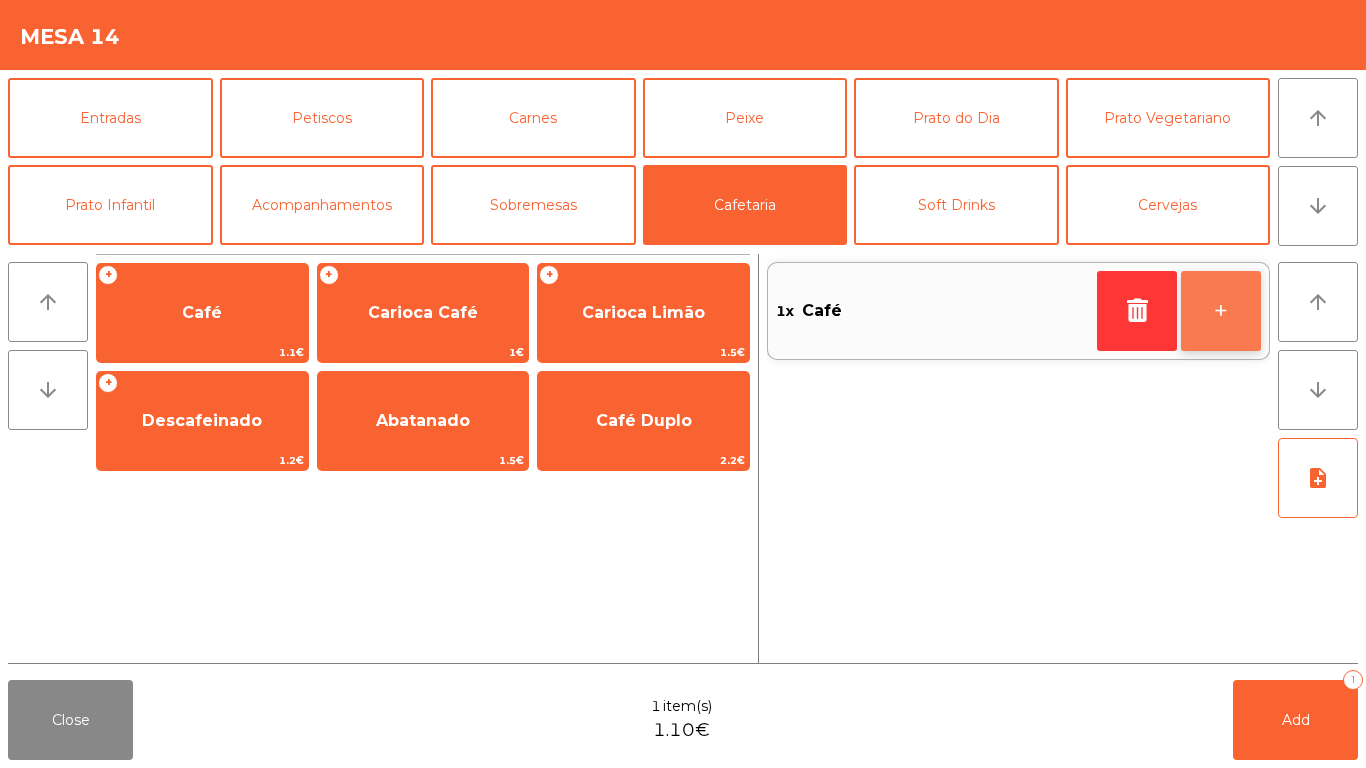 click on "+" 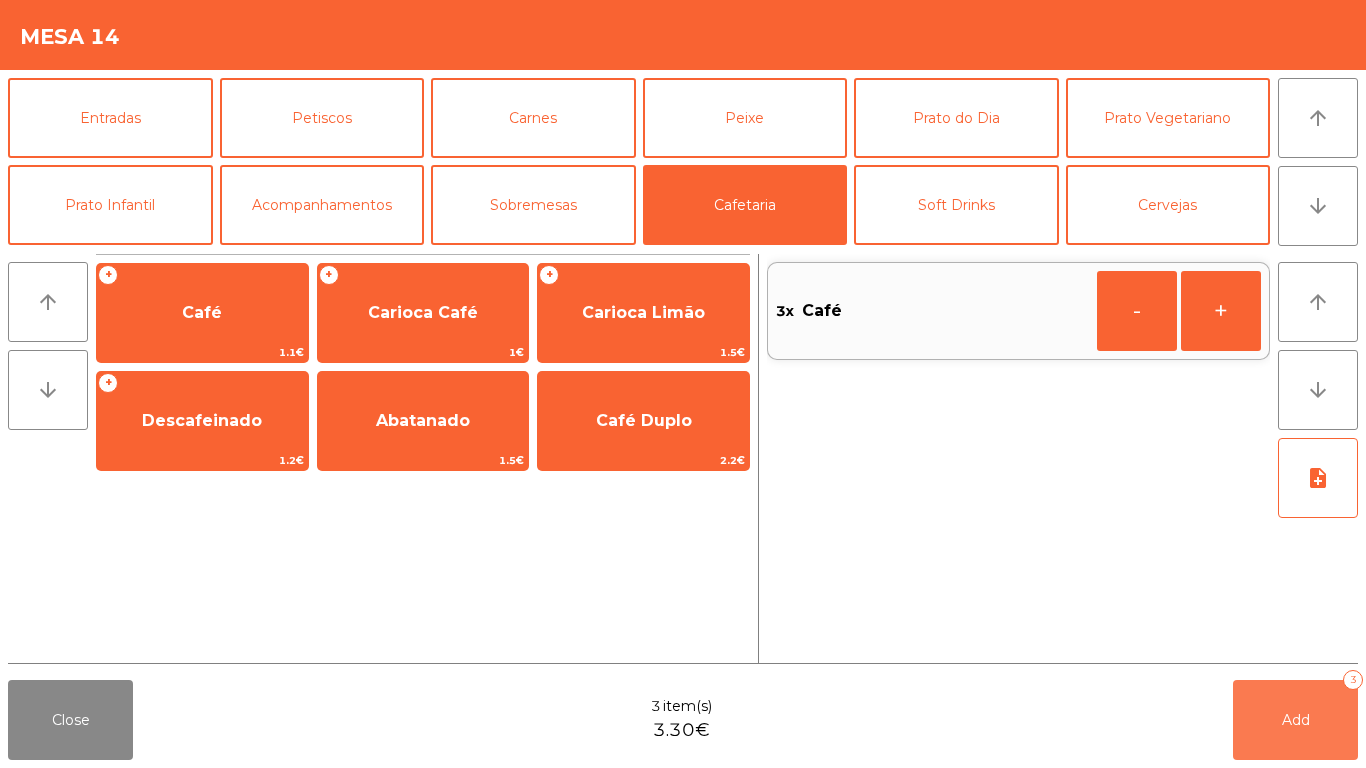drag, startPoint x: 1286, startPoint y: 703, endPoint x: 532, endPoint y: 686, distance: 754.19165 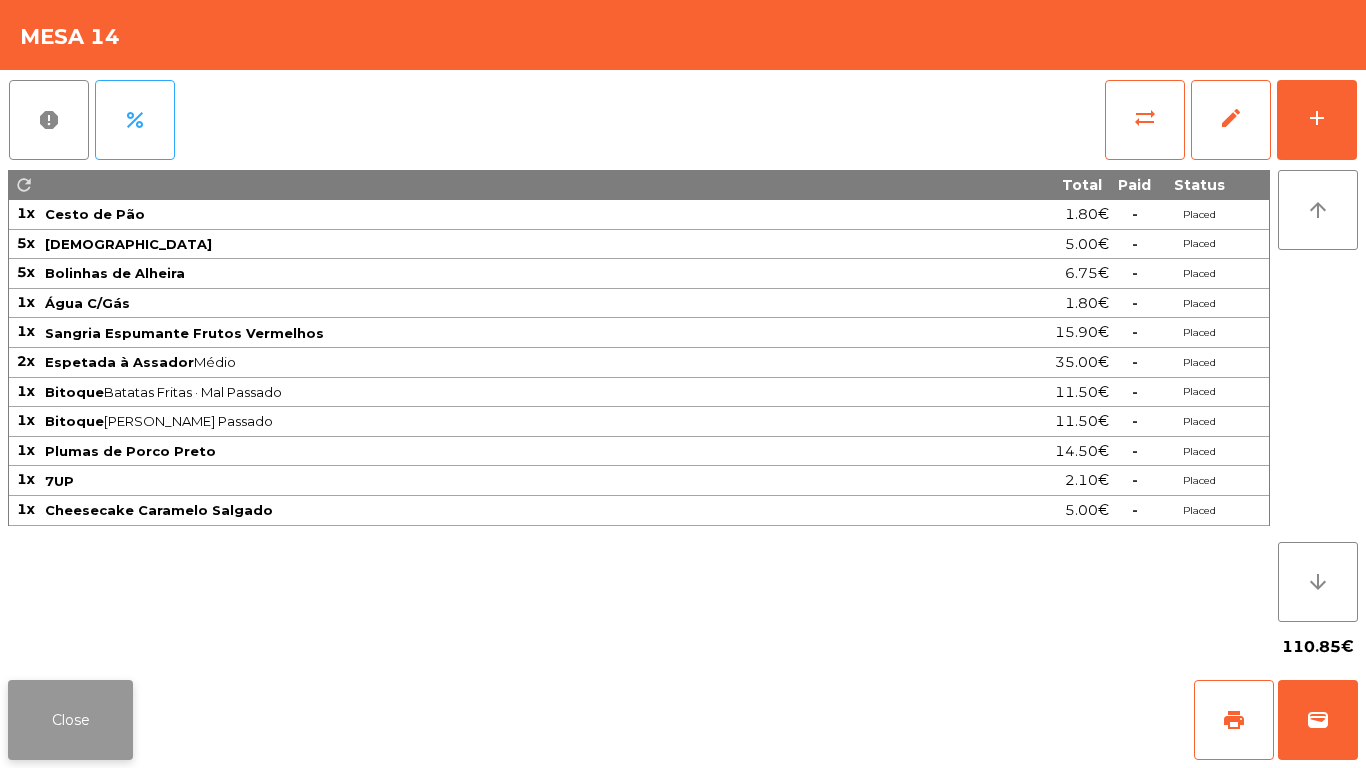 click on "Close" 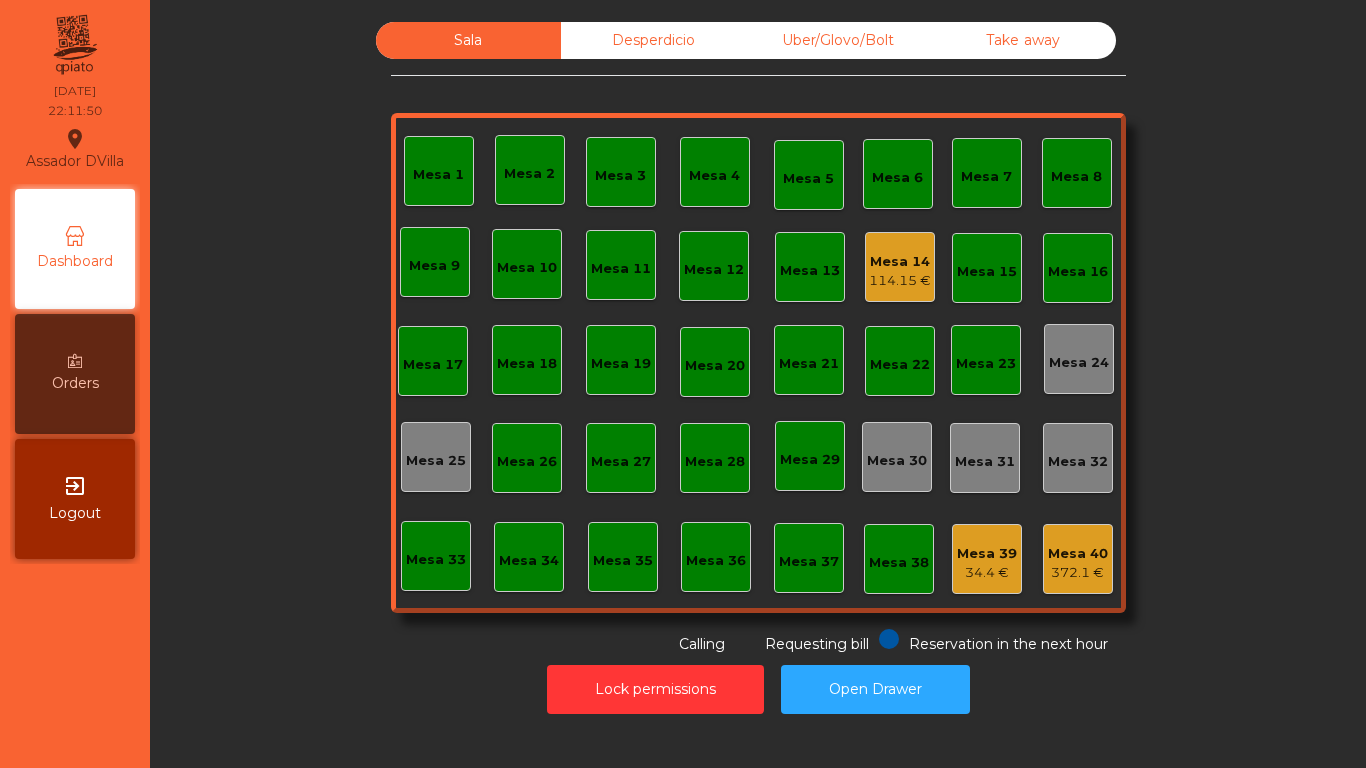 click on "114.15 €" 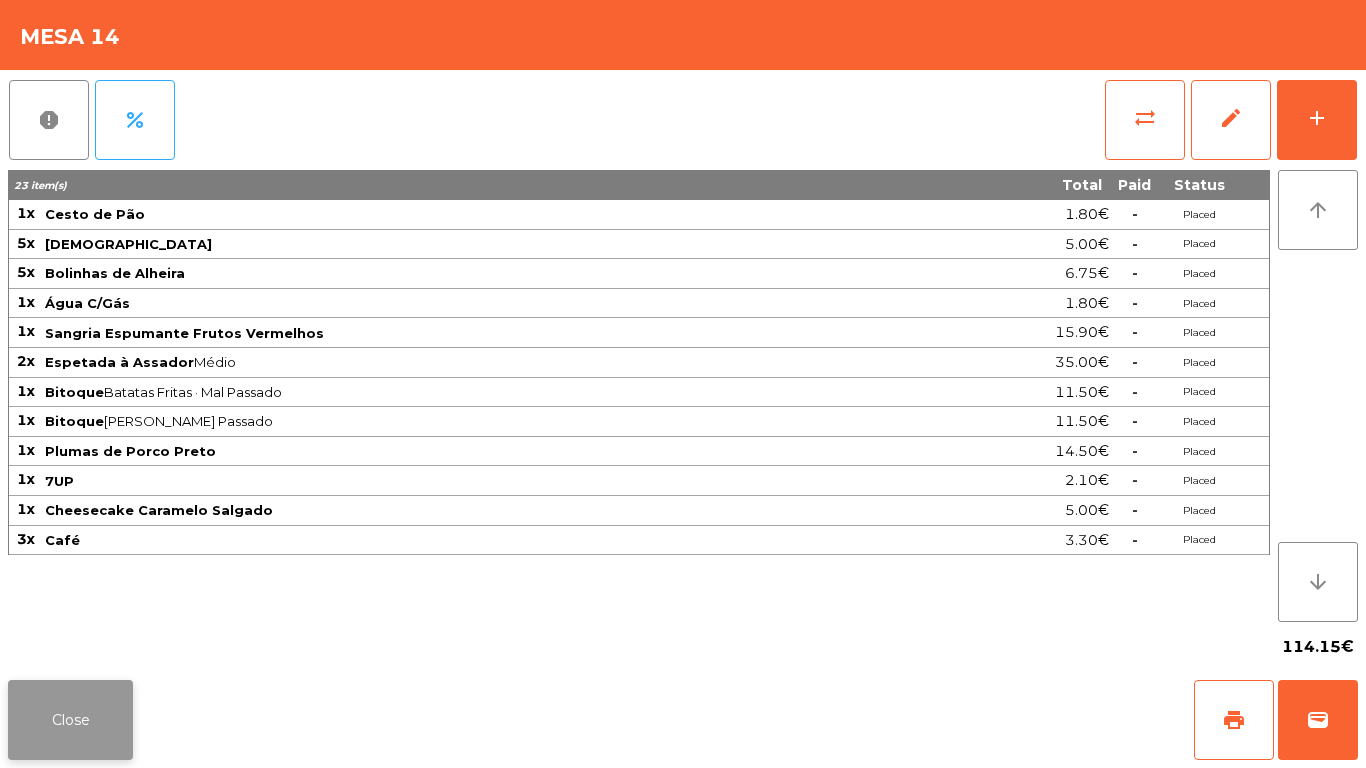 click on "Close" 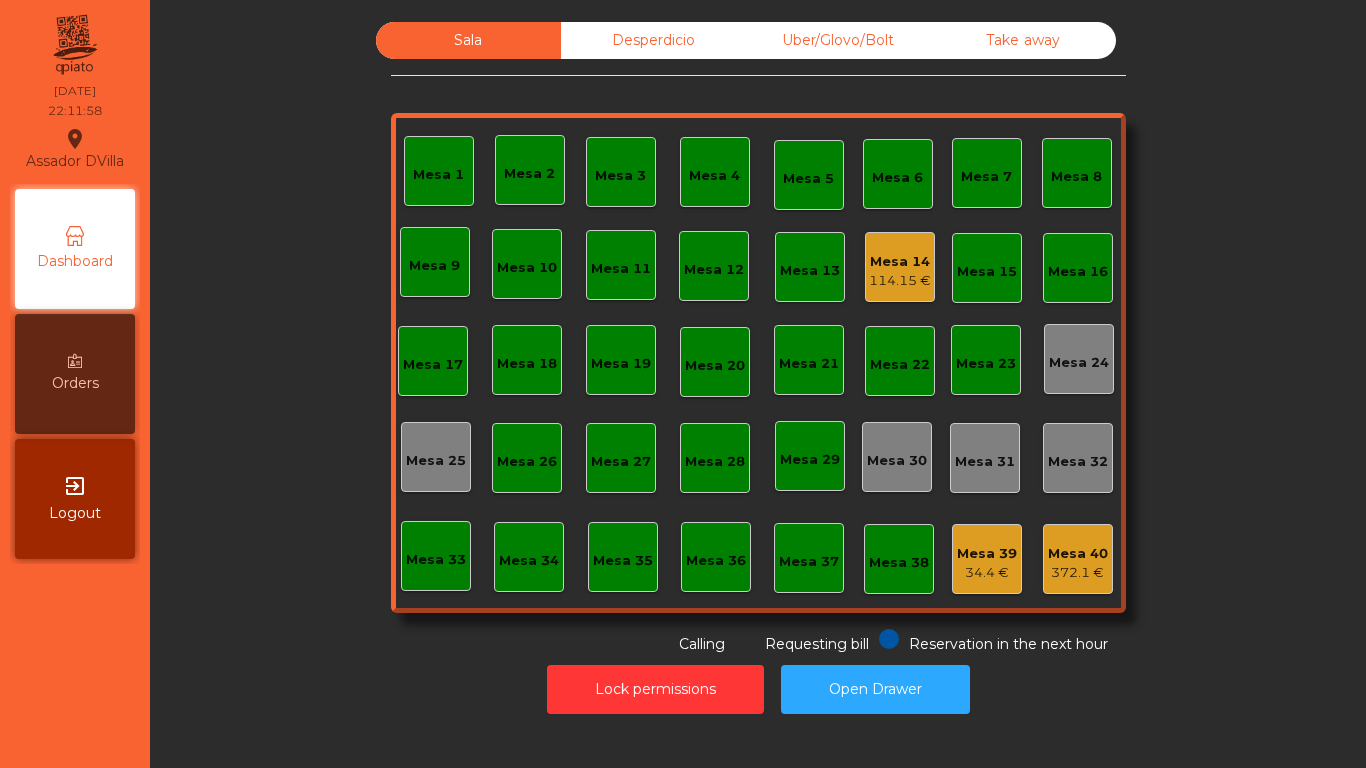 click on "Desperdicio" 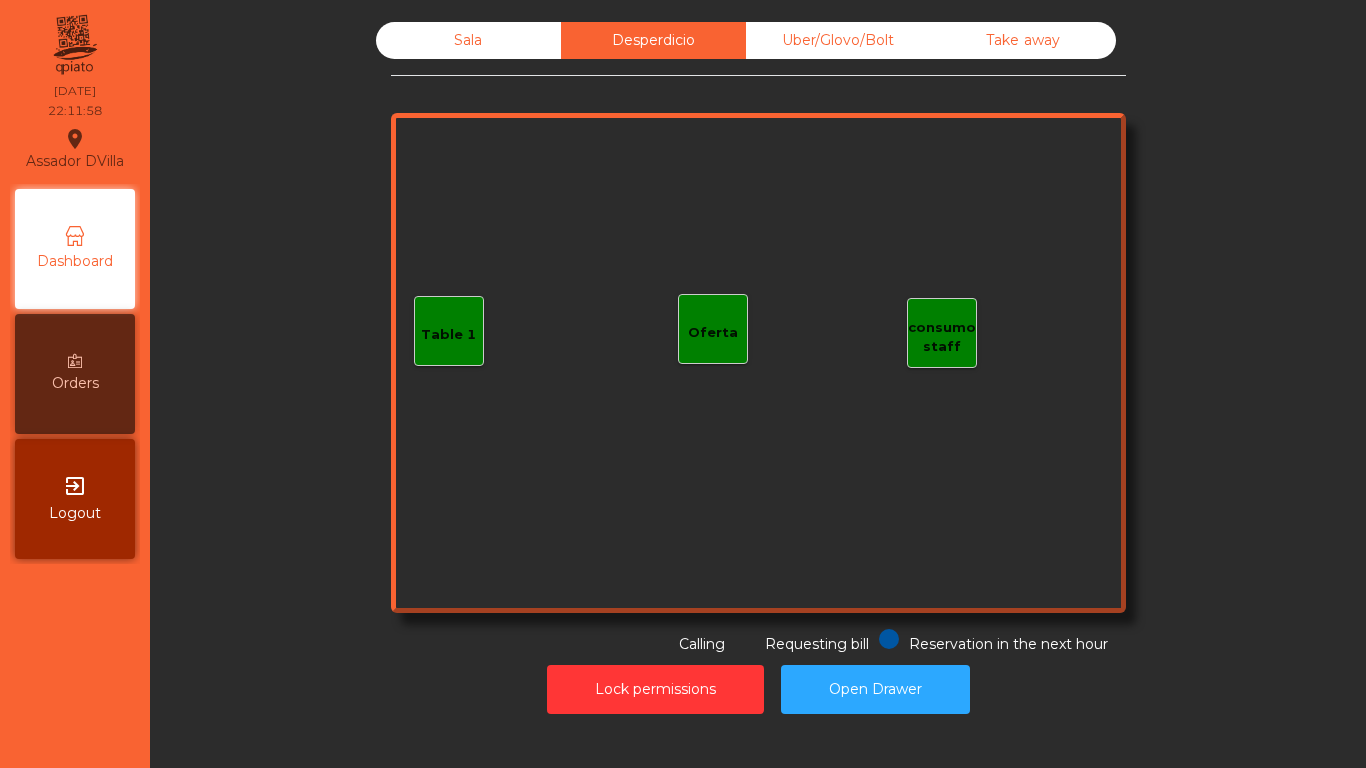 click on "Uber/Glovo/Bolt" 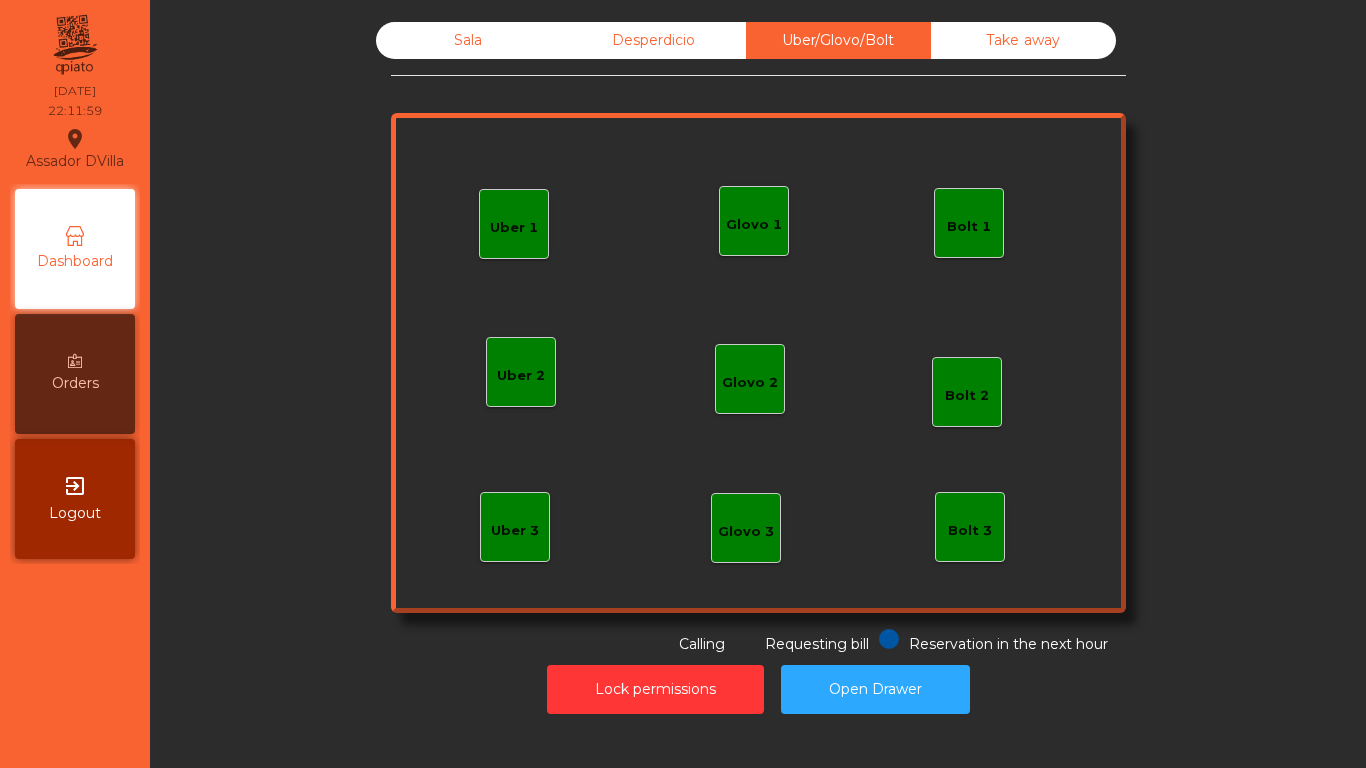 click on "Take away" 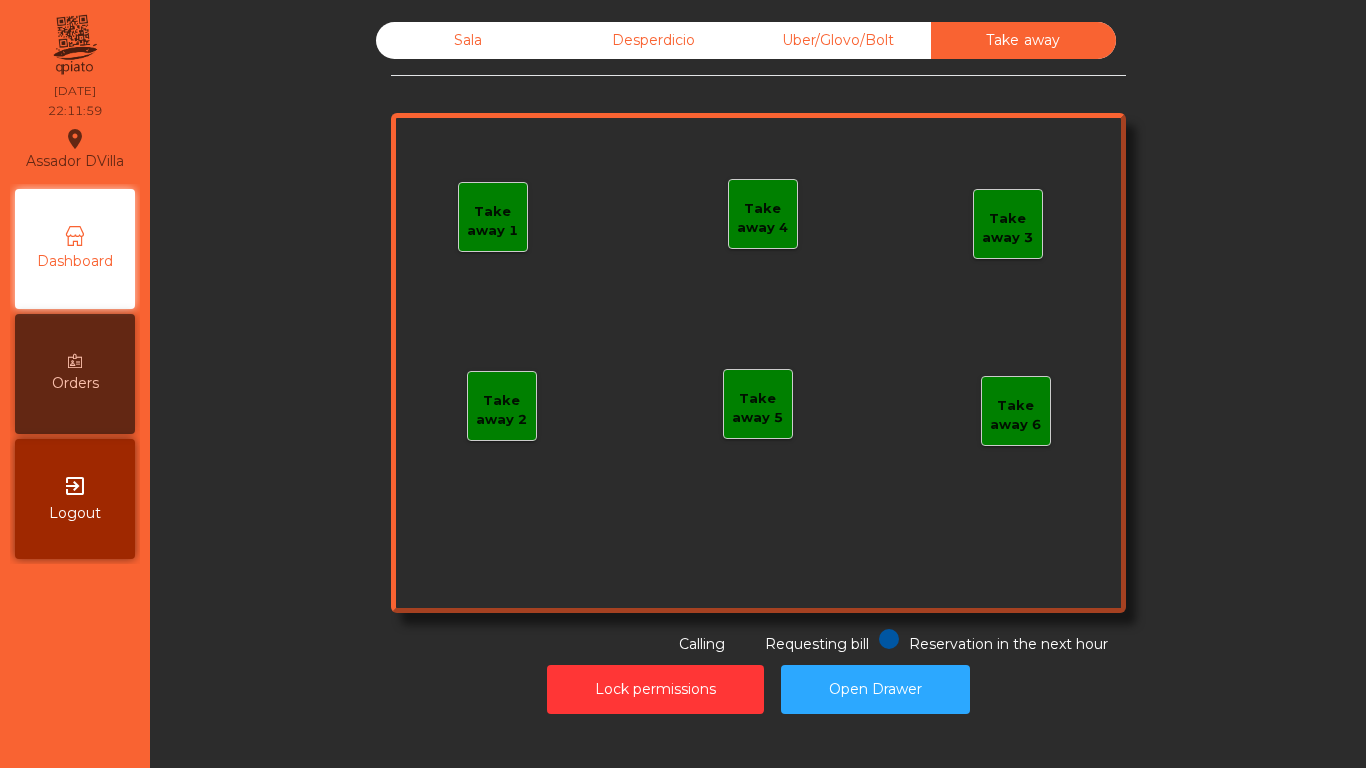 click on "Sala" 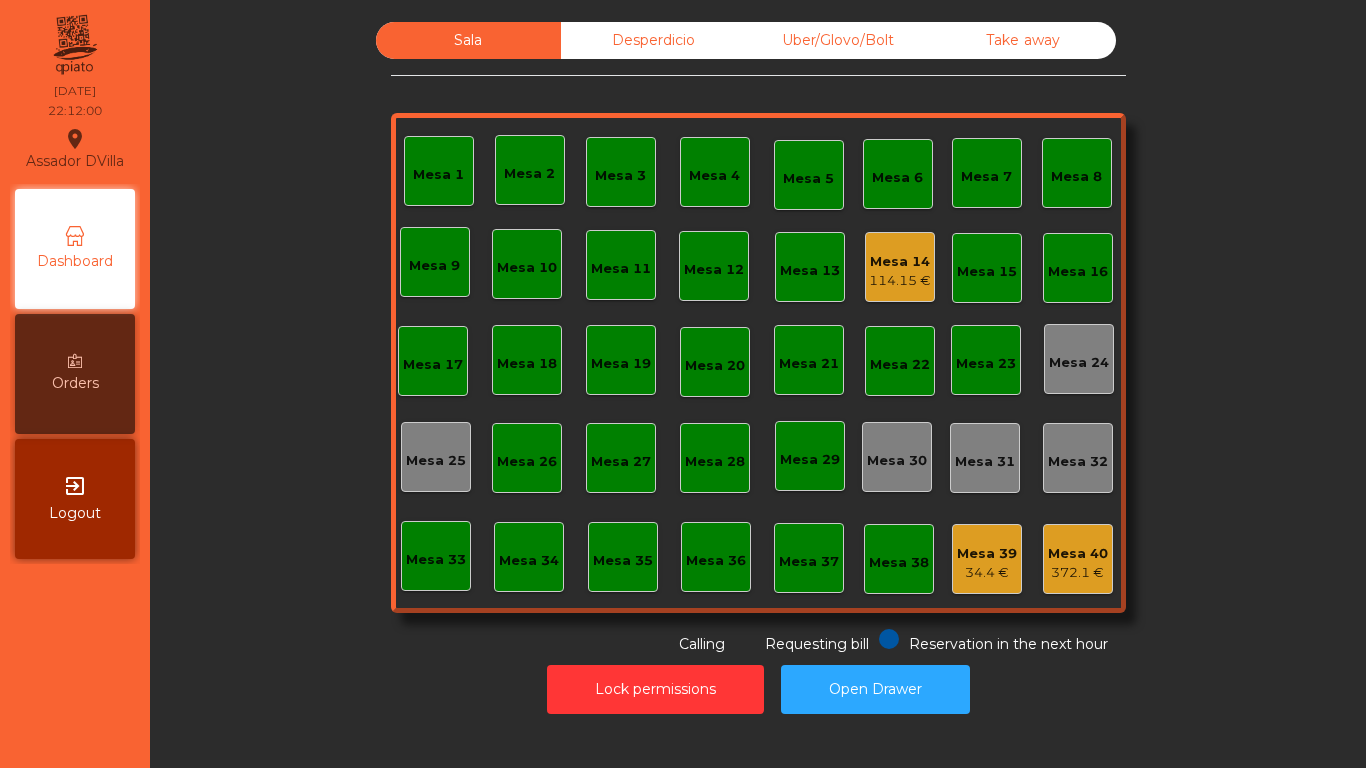 click on "34.4 €" 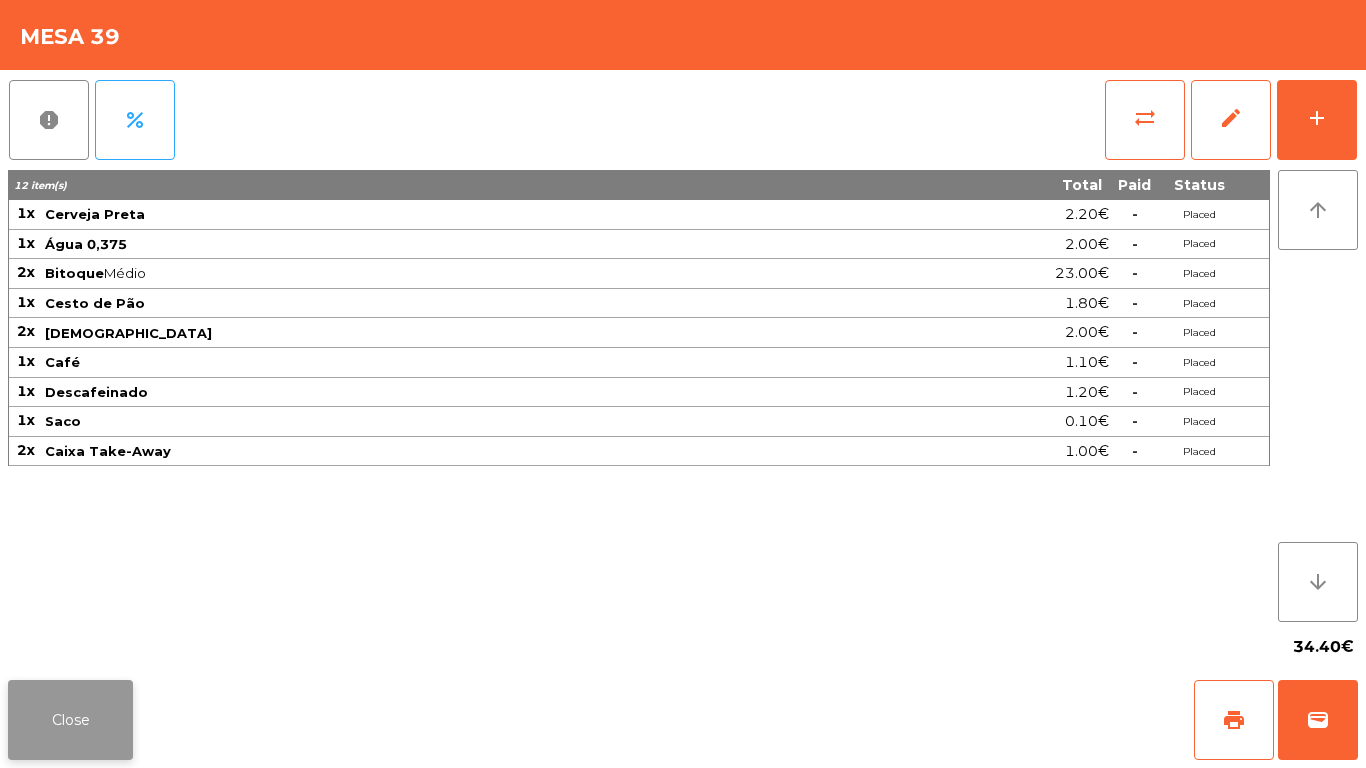 click on "Close" 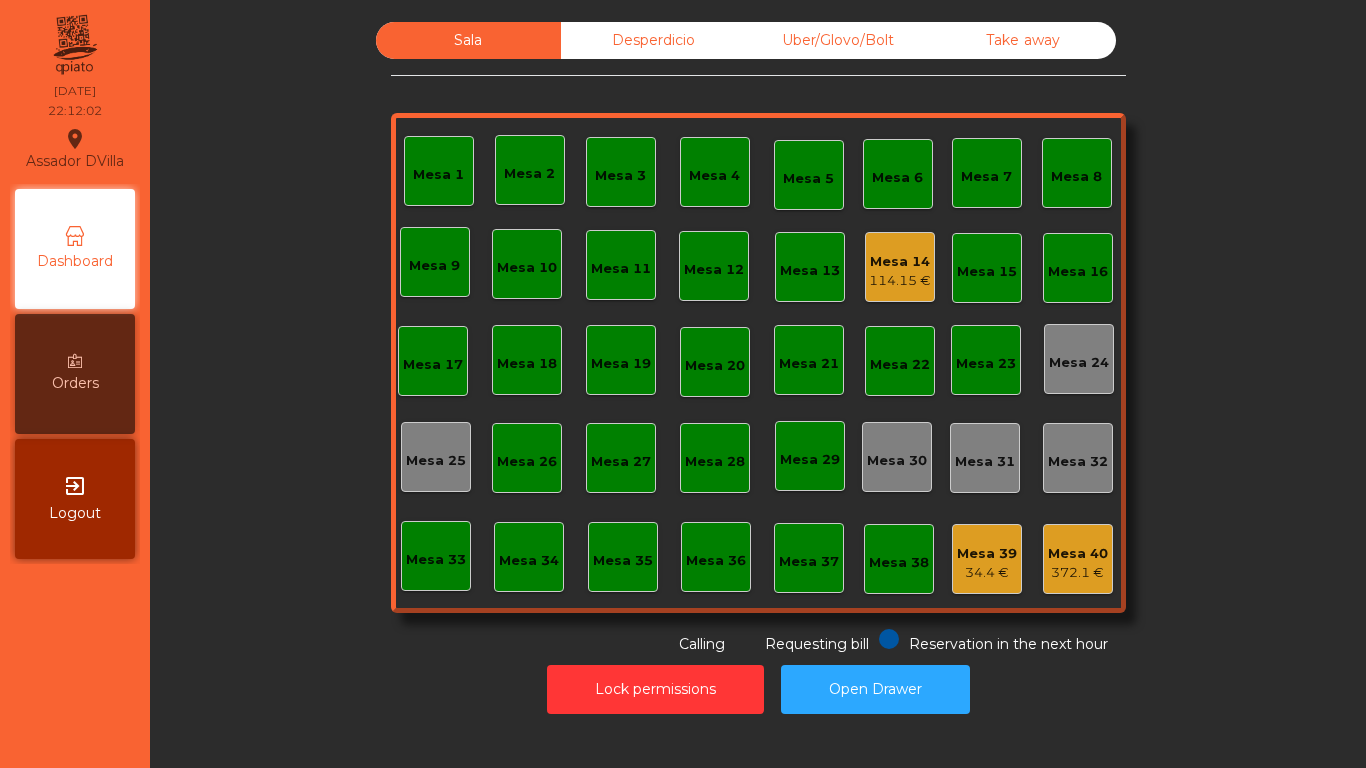 click on "Mesa 39" 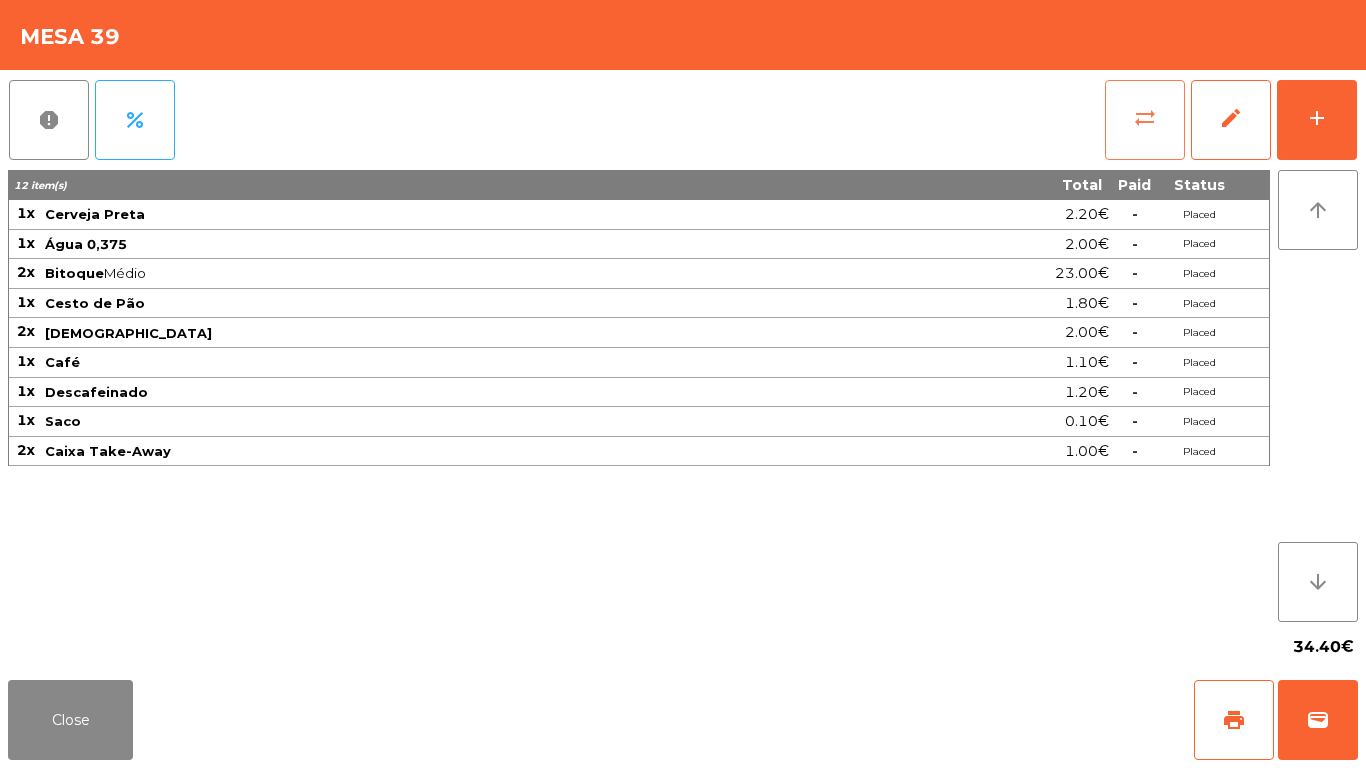 click on "sync_alt" 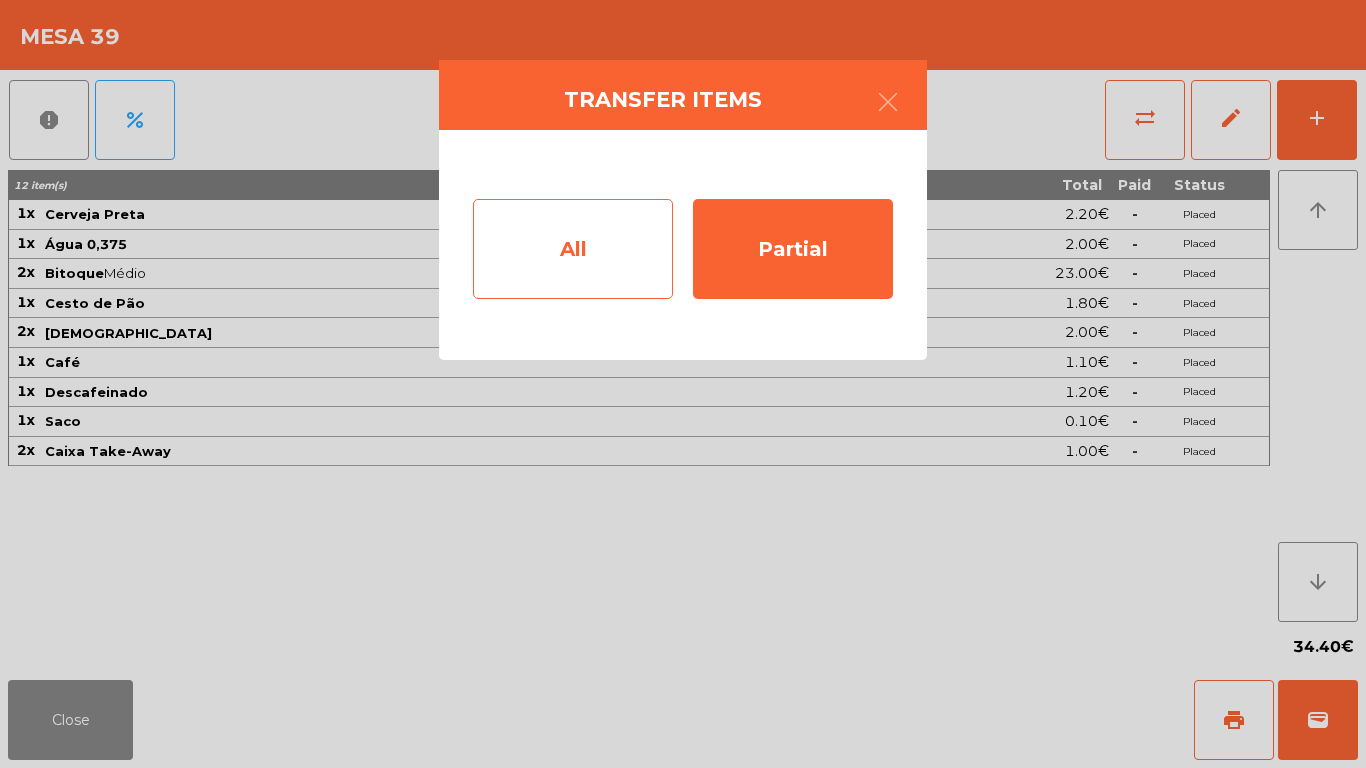 click on "All" 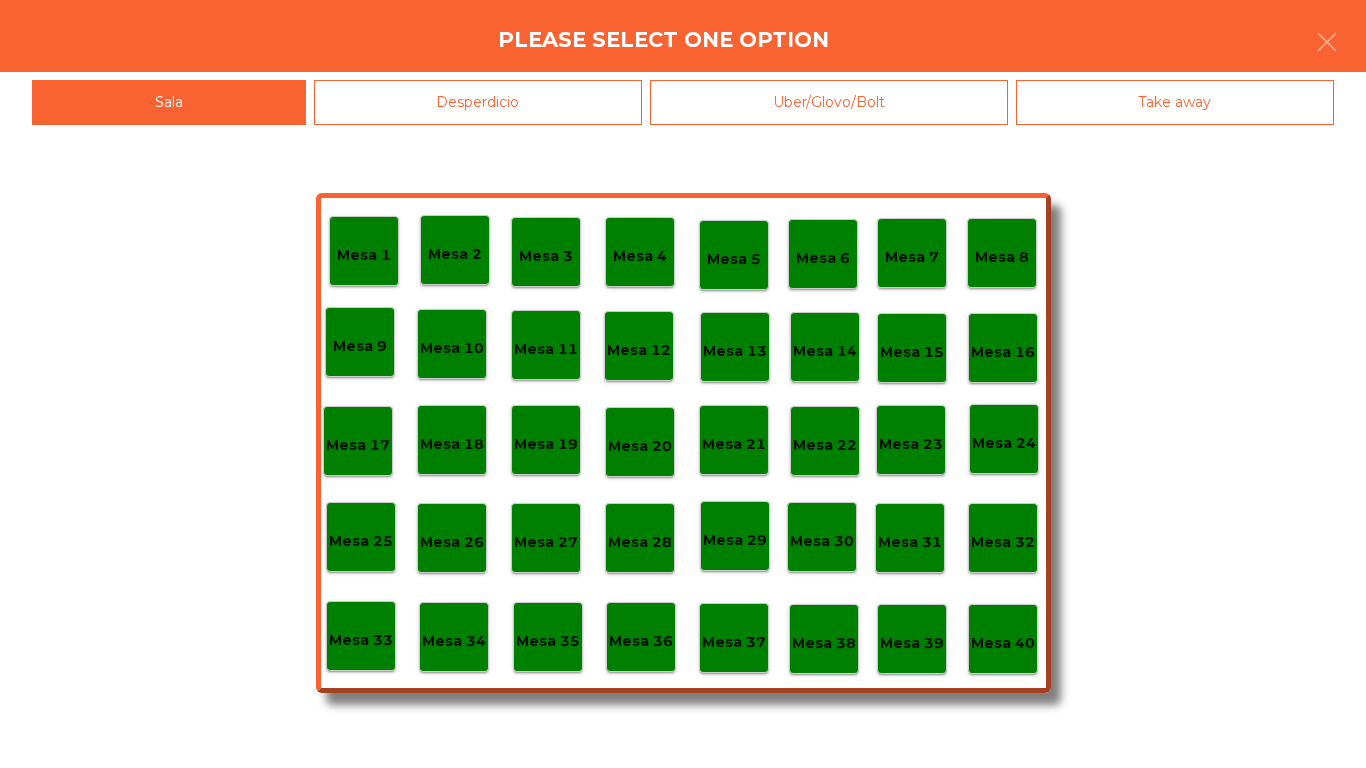 click on "Mesa 40" 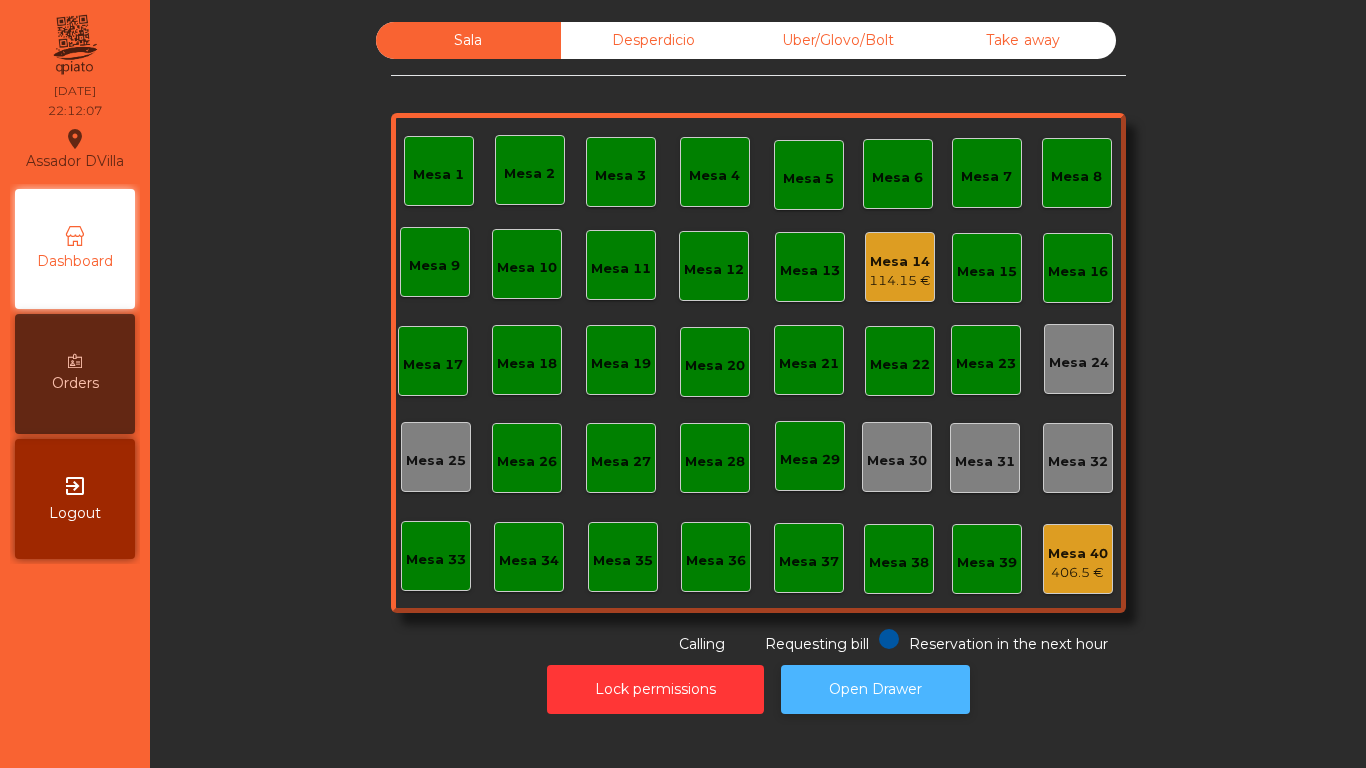 click on "Open Drawer" 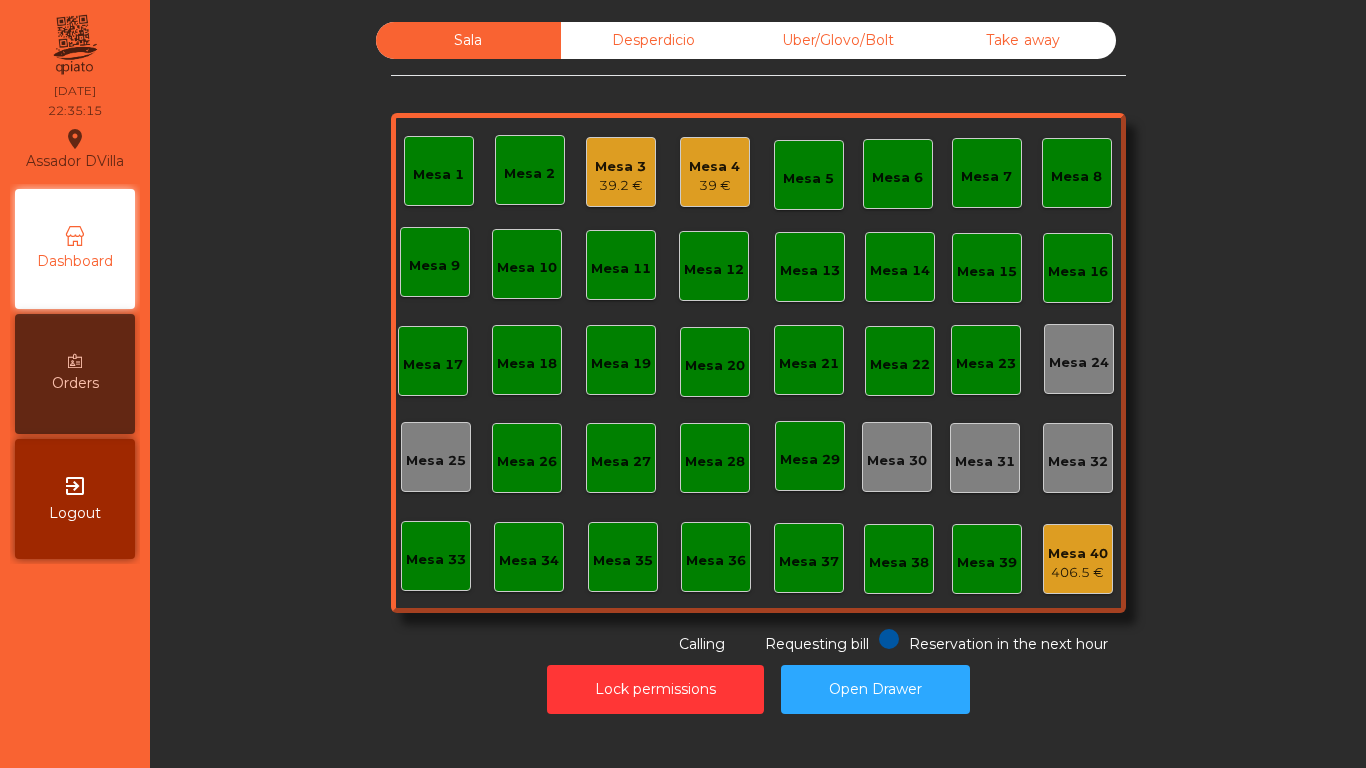 click on "39.2 €" 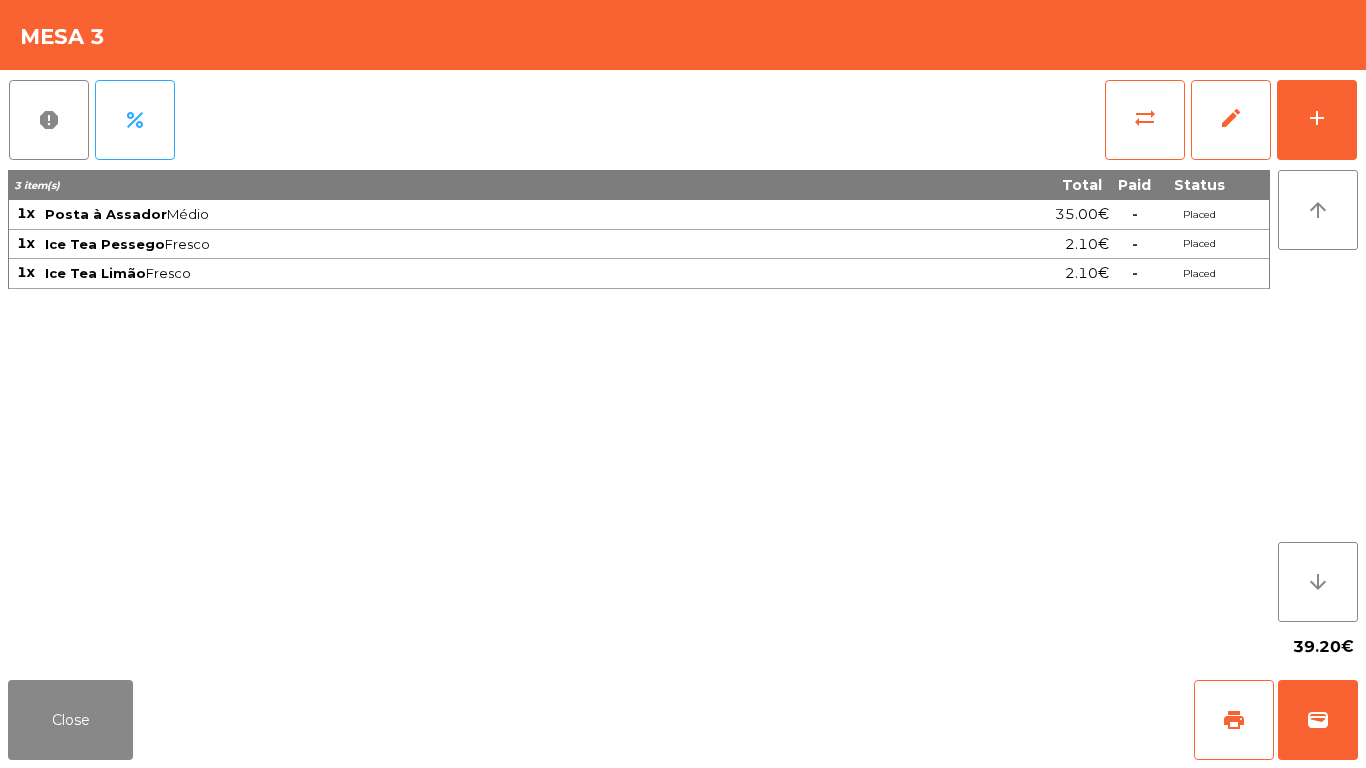 click on "report   percent   sync_alt   edit   add  3 item(s) Total Paid Status 1x Posta à Assador  Médio  35.00€  -  Placed 1x Ice Tea Pessego  Fresco  2.10€  -  Placed 1x Ice Tea Limão  Fresco  2.10€  -  Placed arrow_upward arrow_downward  39.20€" 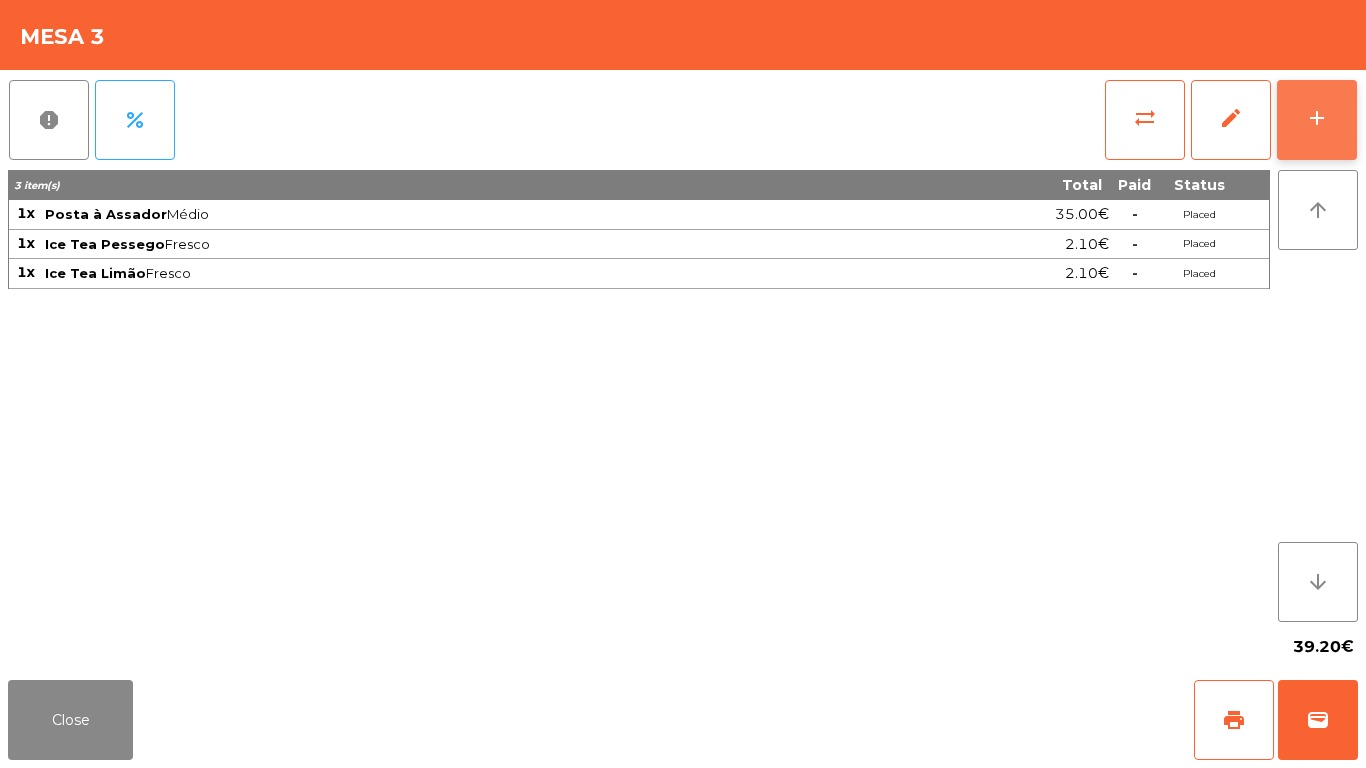 click on "add" 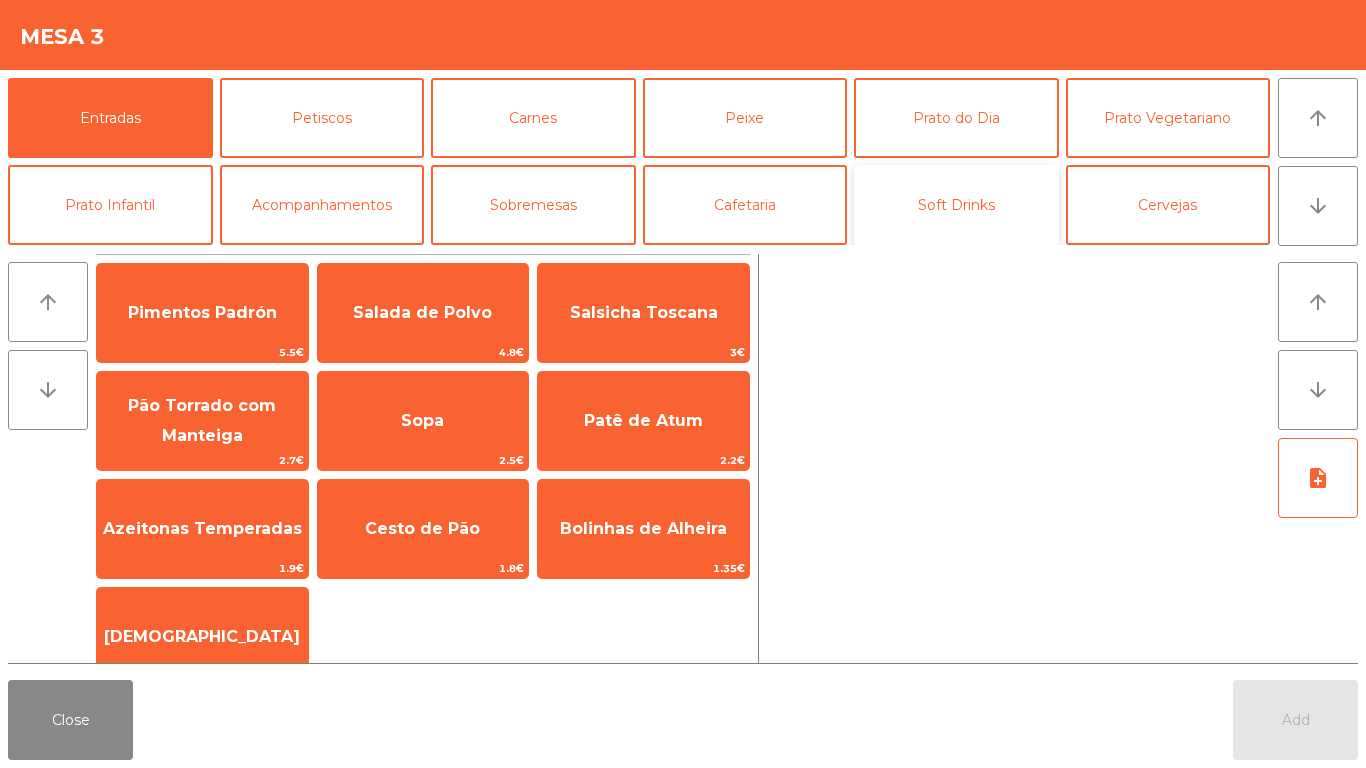 click on "Soft Drinks" 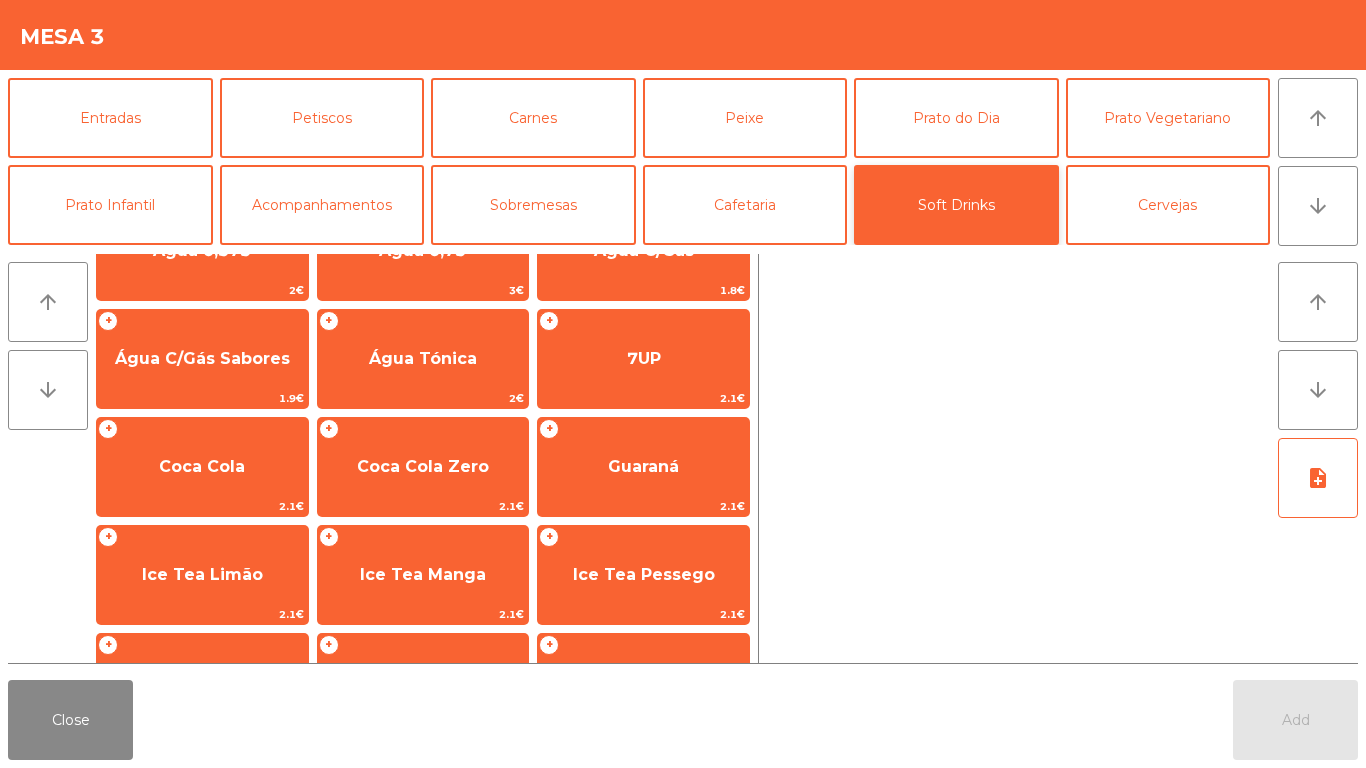 scroll, scrollTop: 66, scrollLeft: 0, axis: vertical 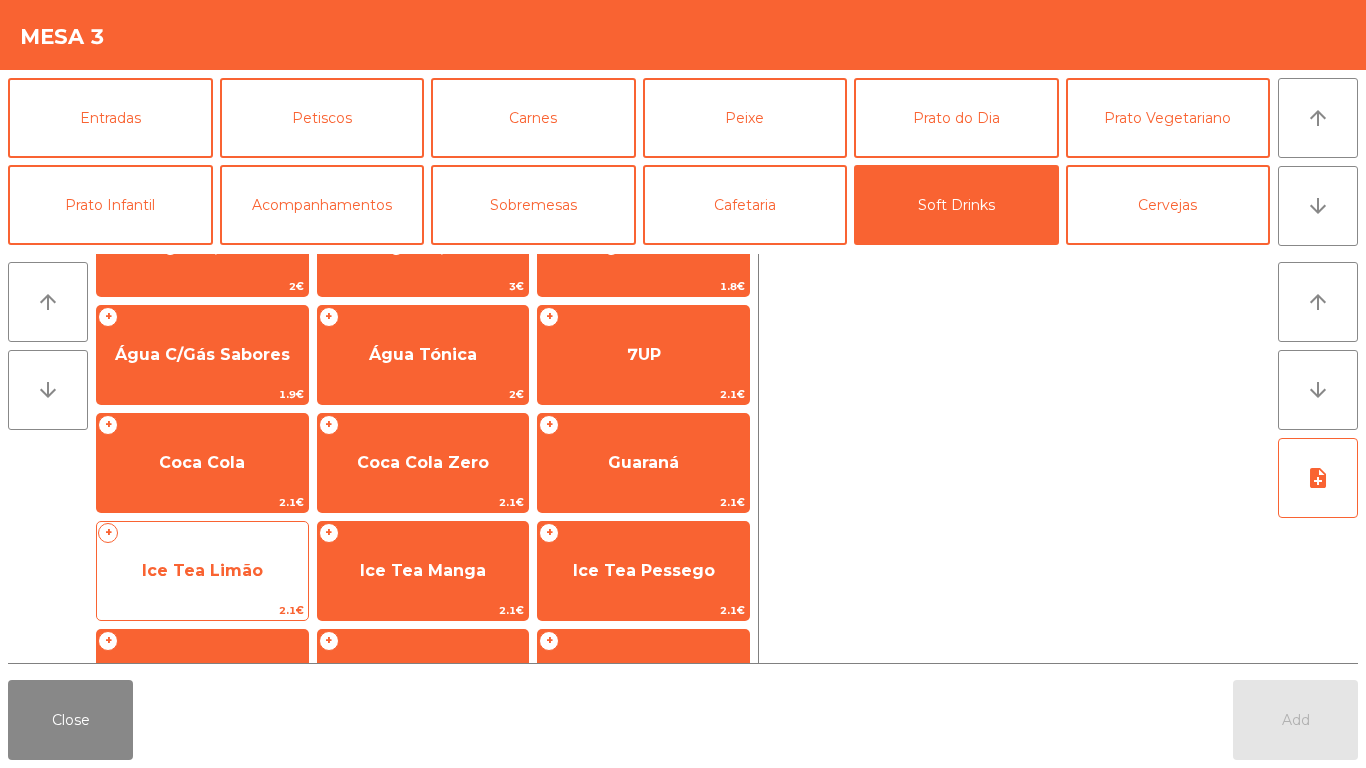 click on "Ice Tea Limão" 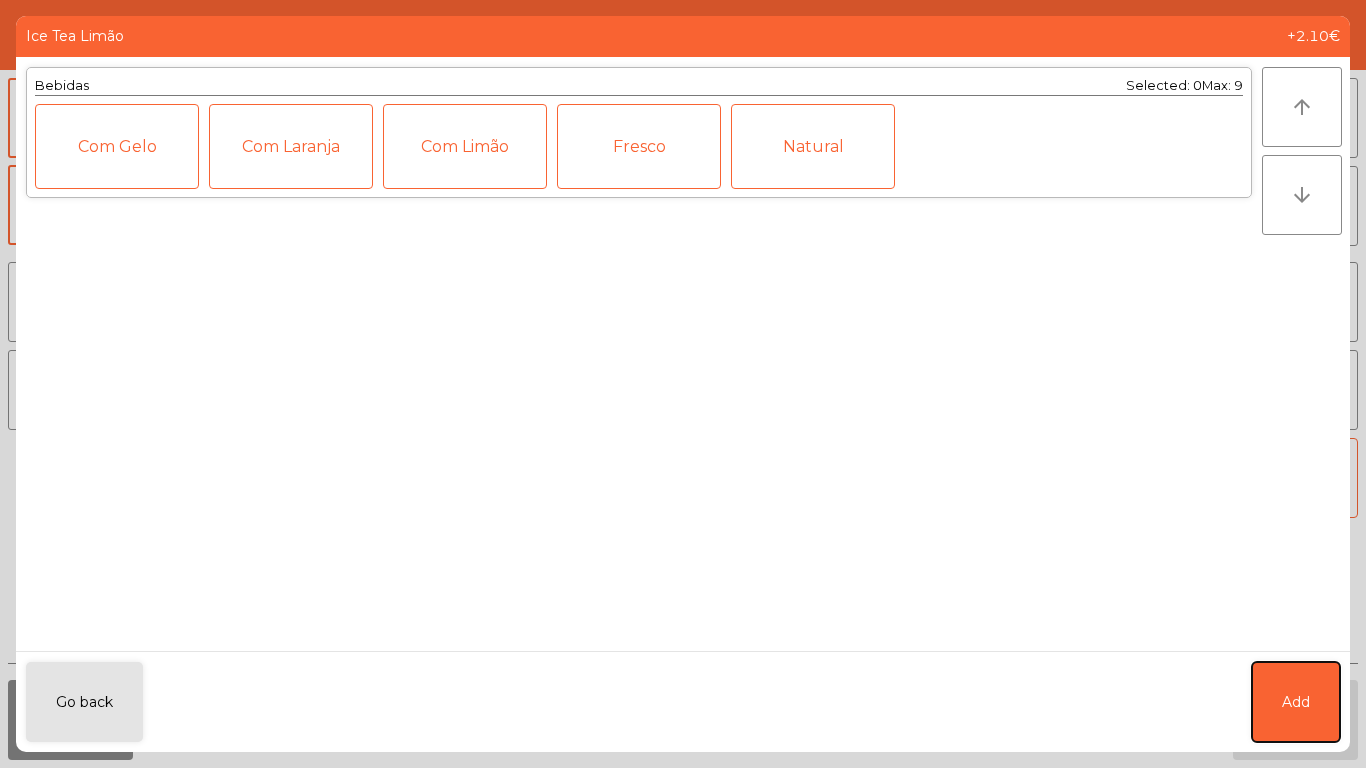 click on "Add" 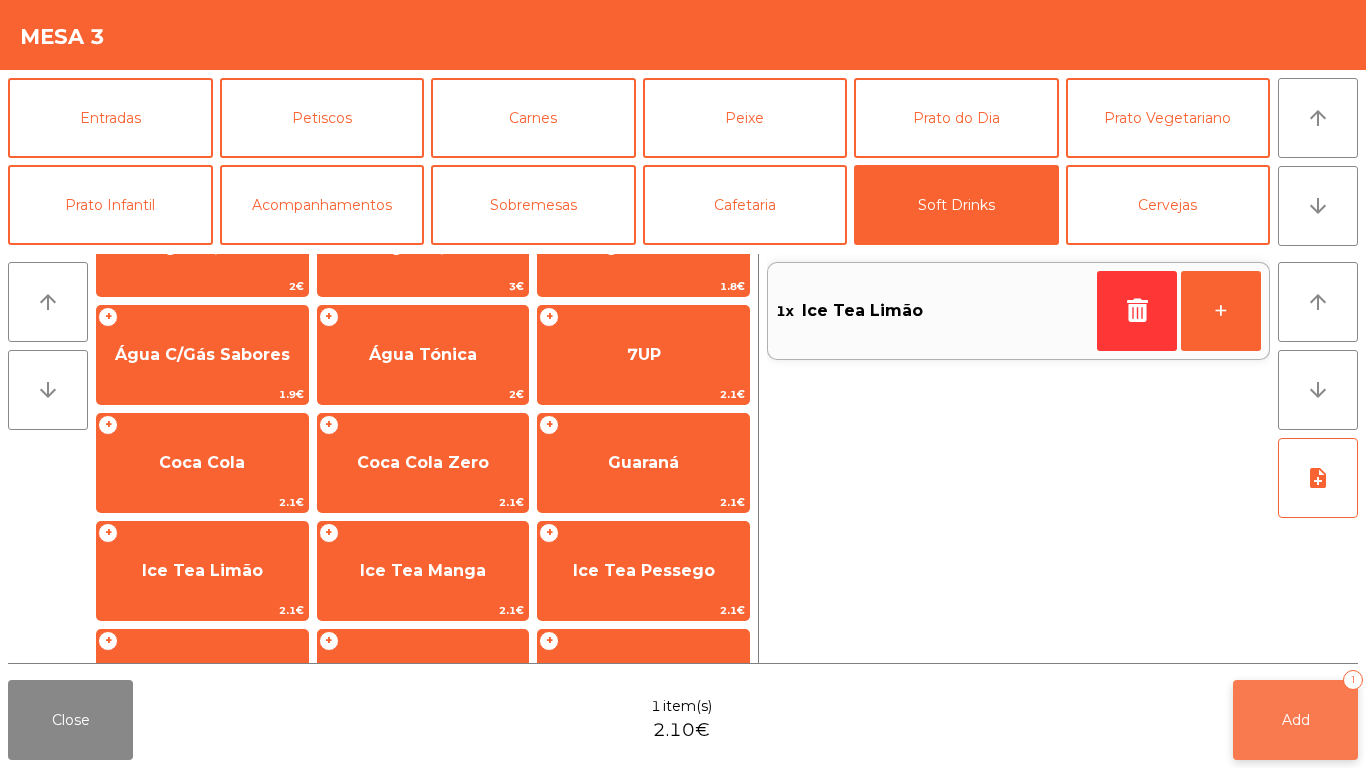 click on "Add" 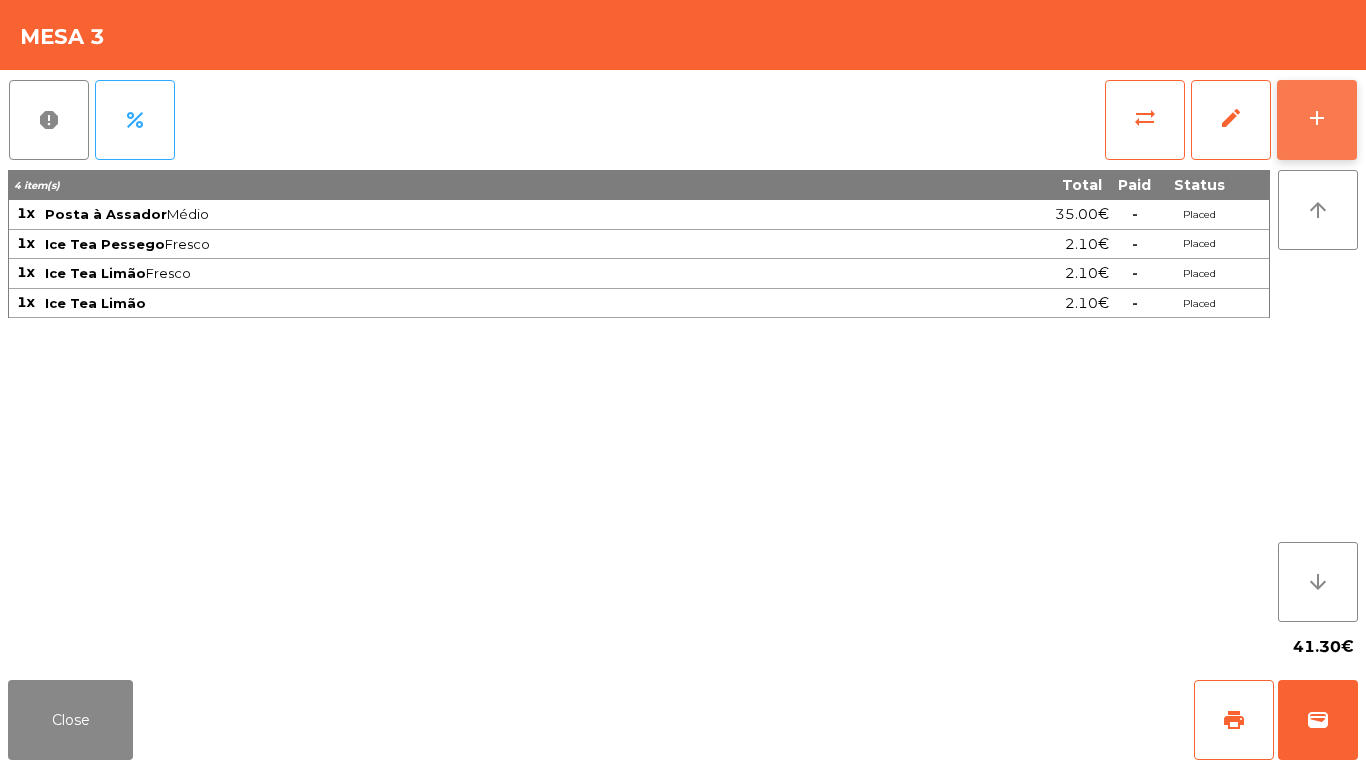click on "add" 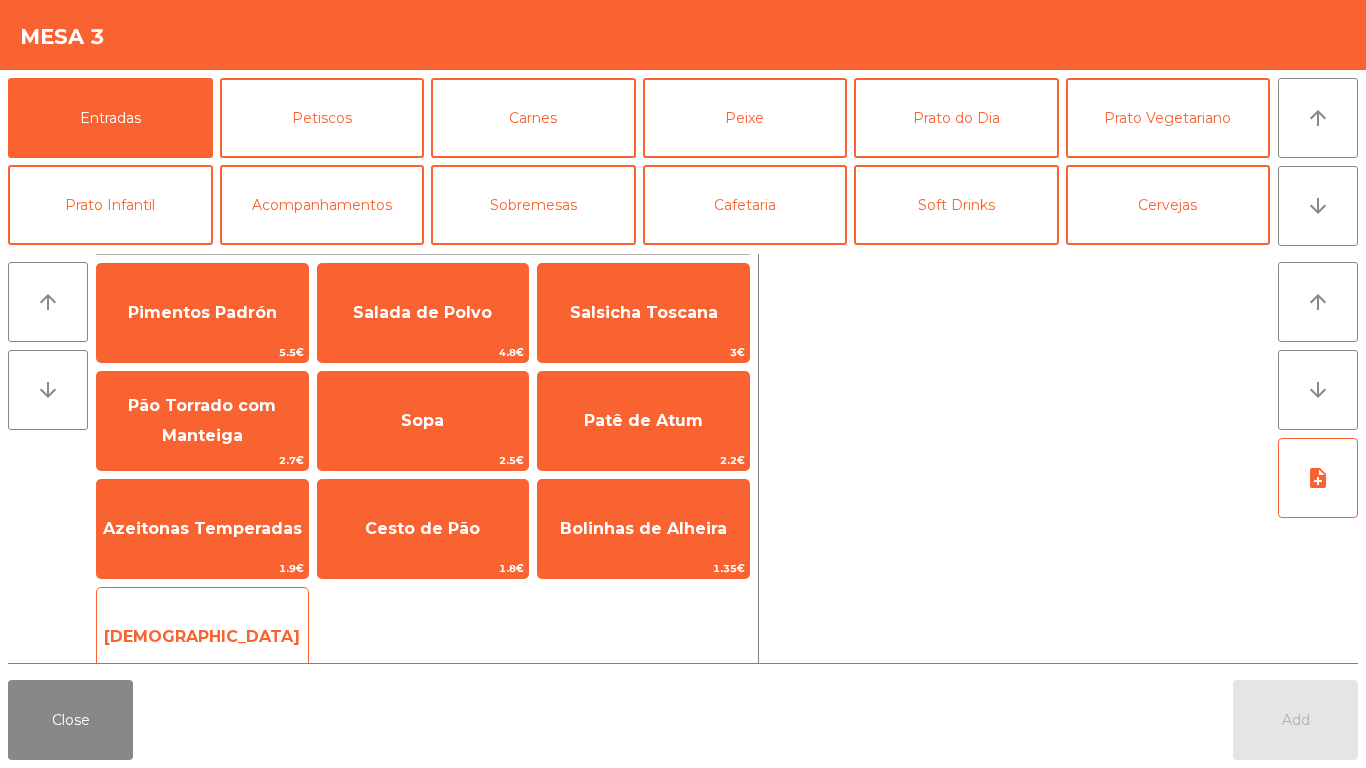 click on "[DEMOGRAPHIC_DATA]" 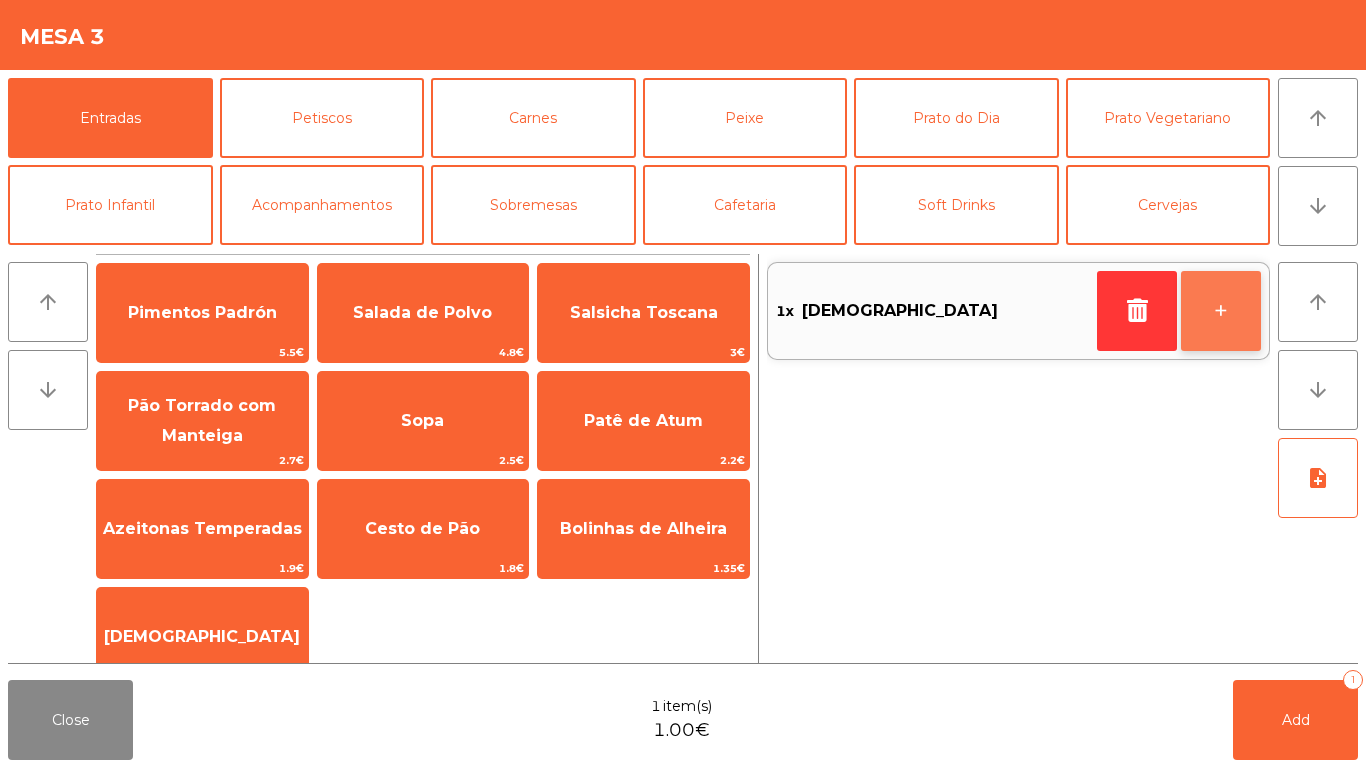 click on "+" 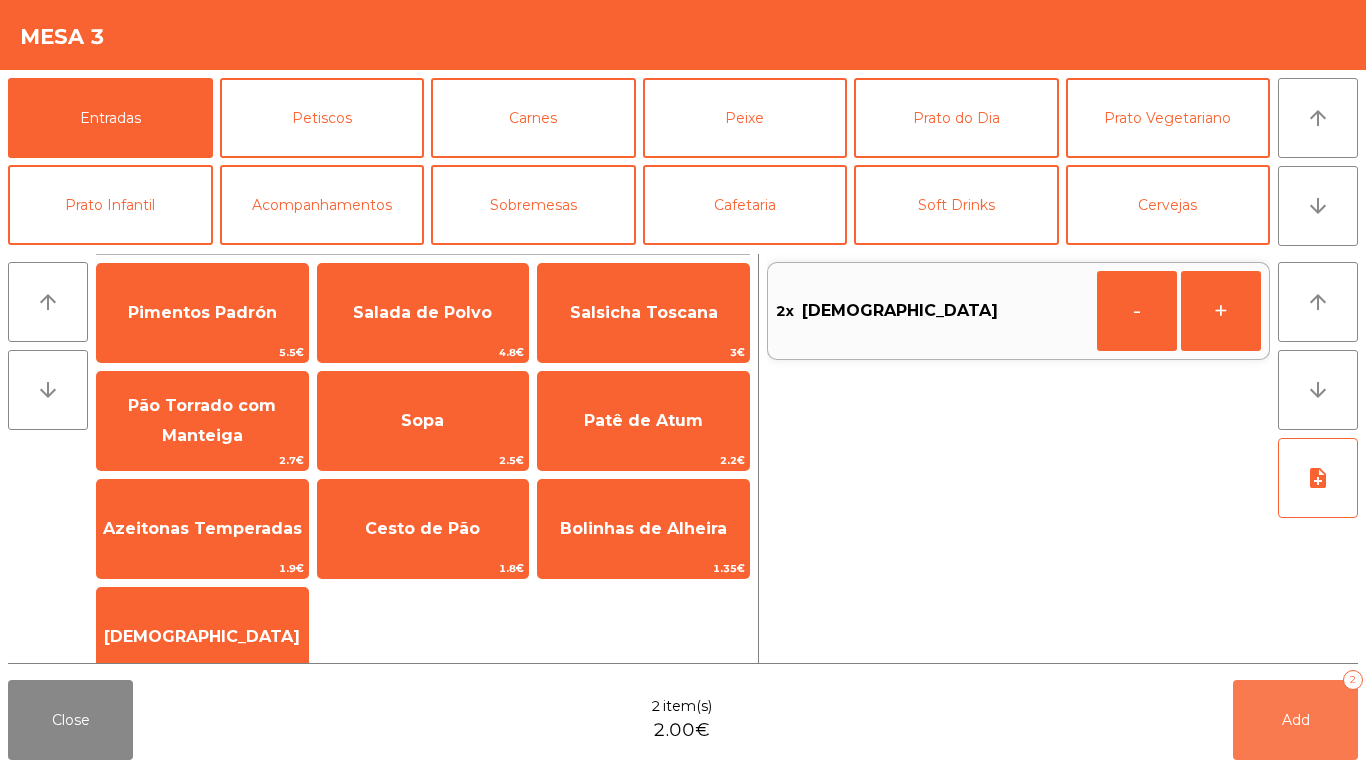 drag, startPoint x: 1310, startPoint y: 709, endPoint x: 1300, endPoint y: 715, distance: 11.661903 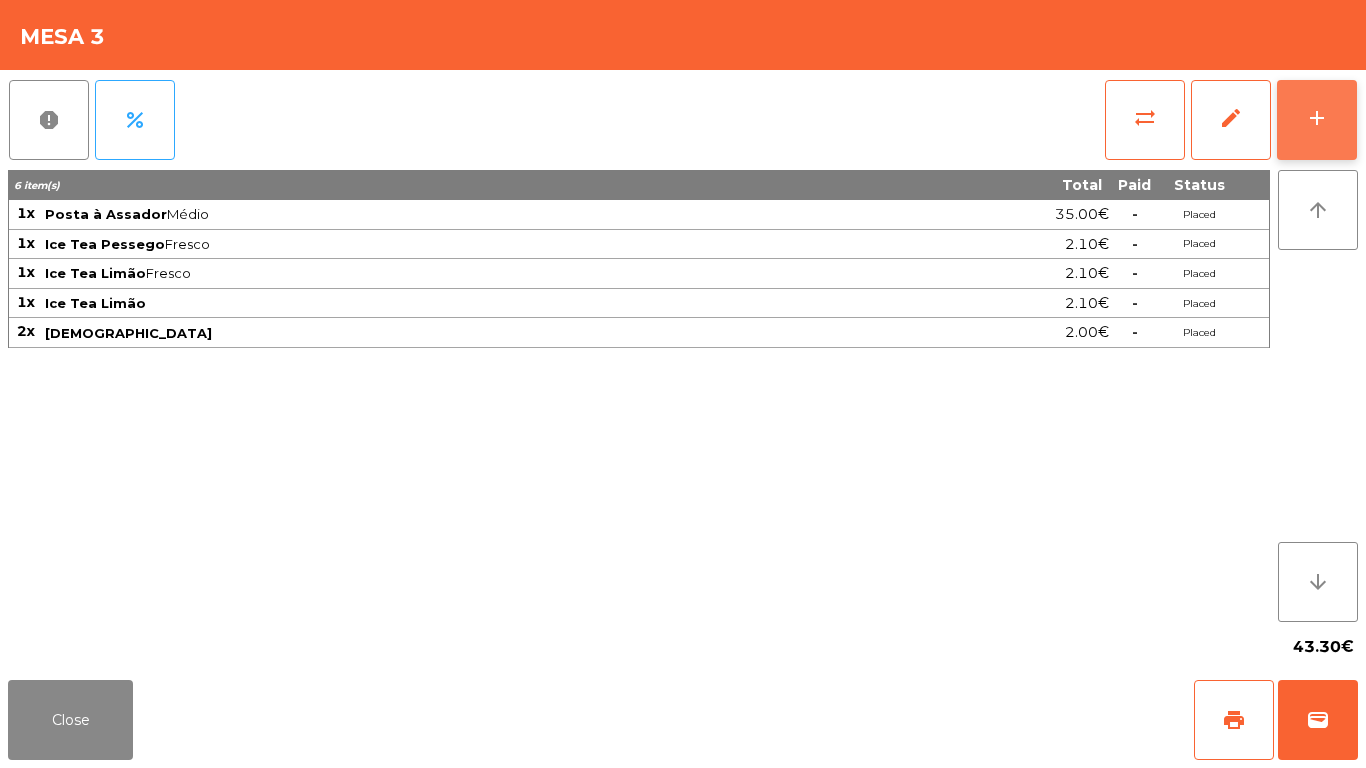 click on "add" 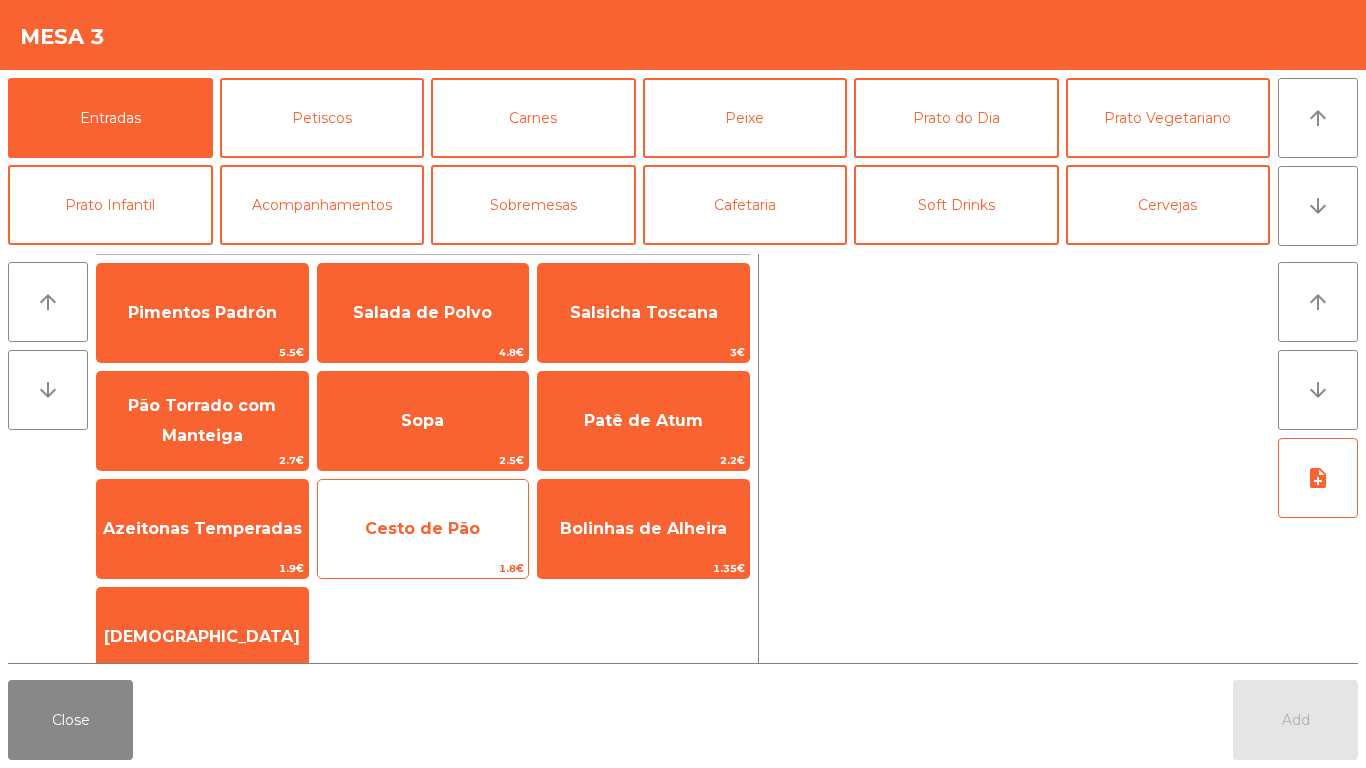 click on "Cesto de Pão" 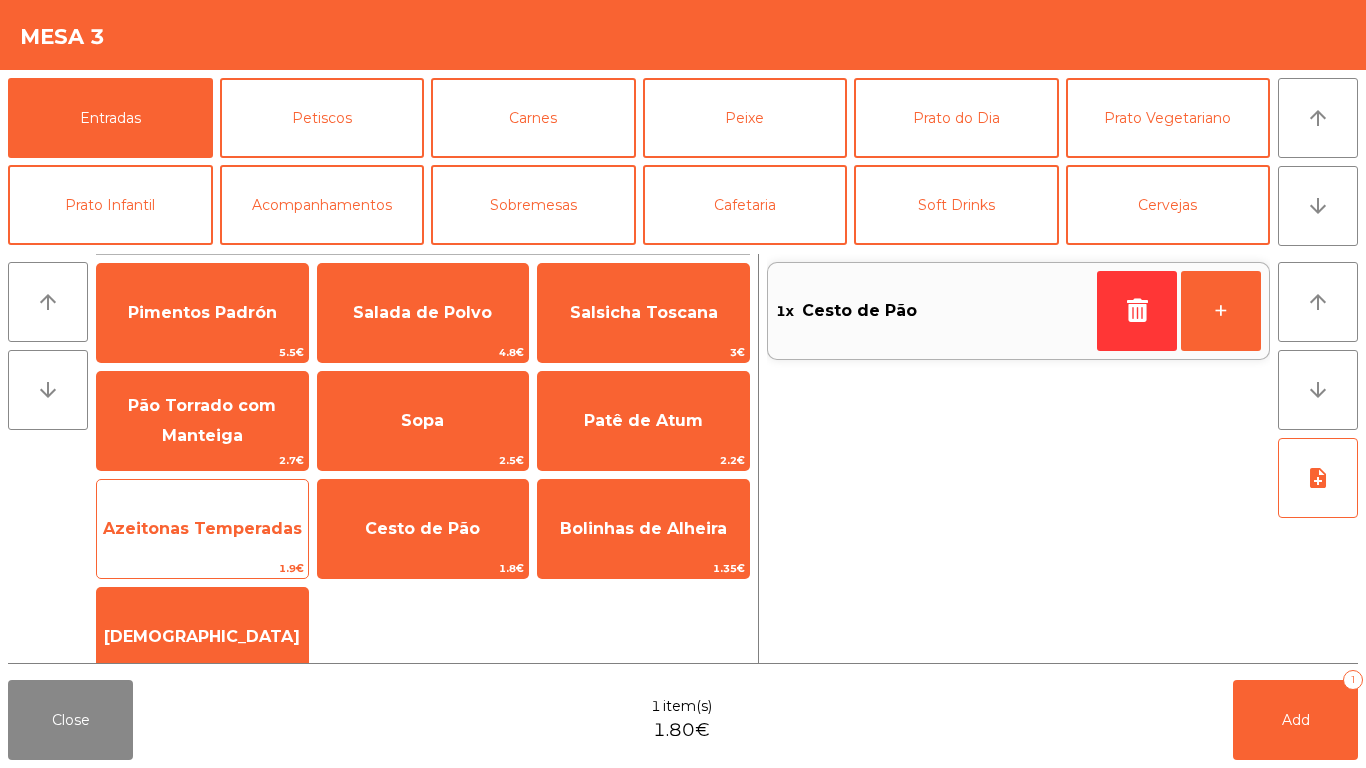 click on "Azeitonas Temperadas" 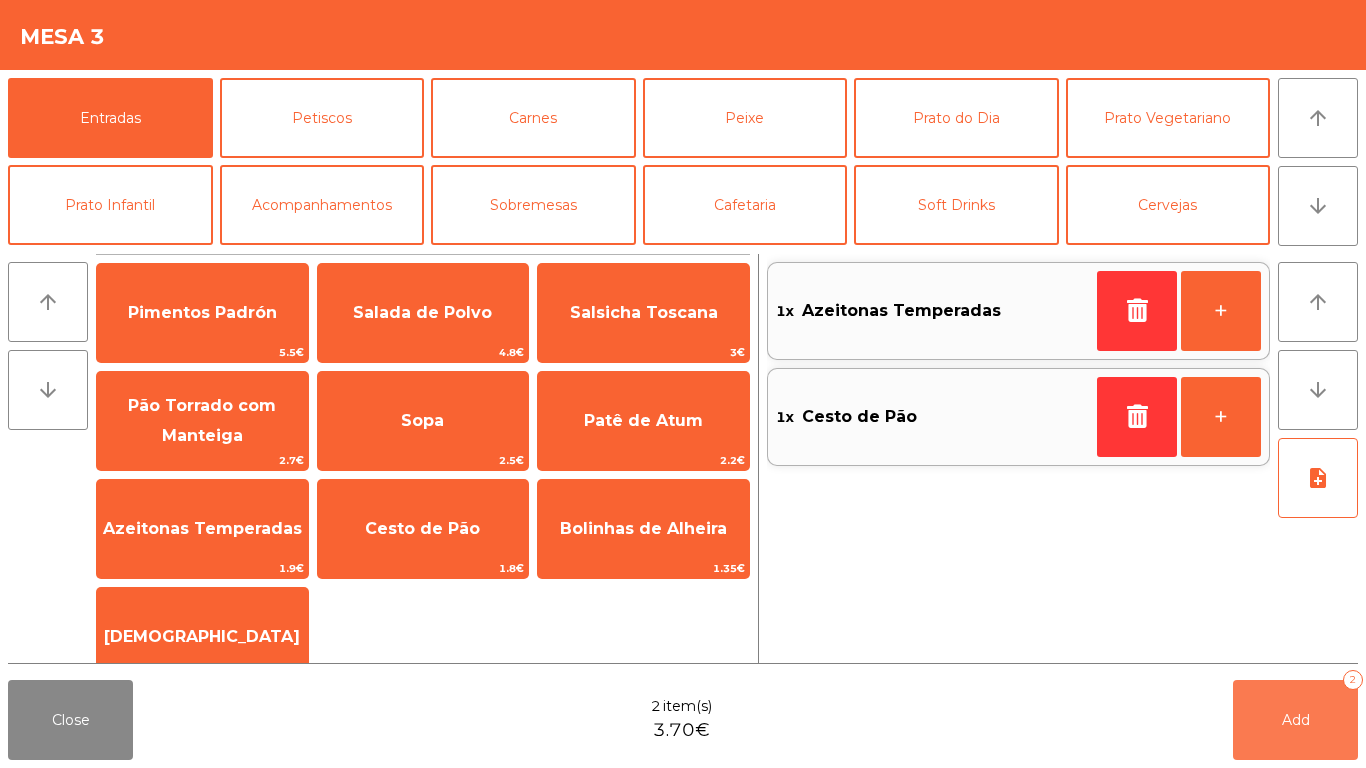 drag, startPoint x: 1301, startPoint y: 738, endPoint x: 1287, endPoint y: 739, distance: 14.035668 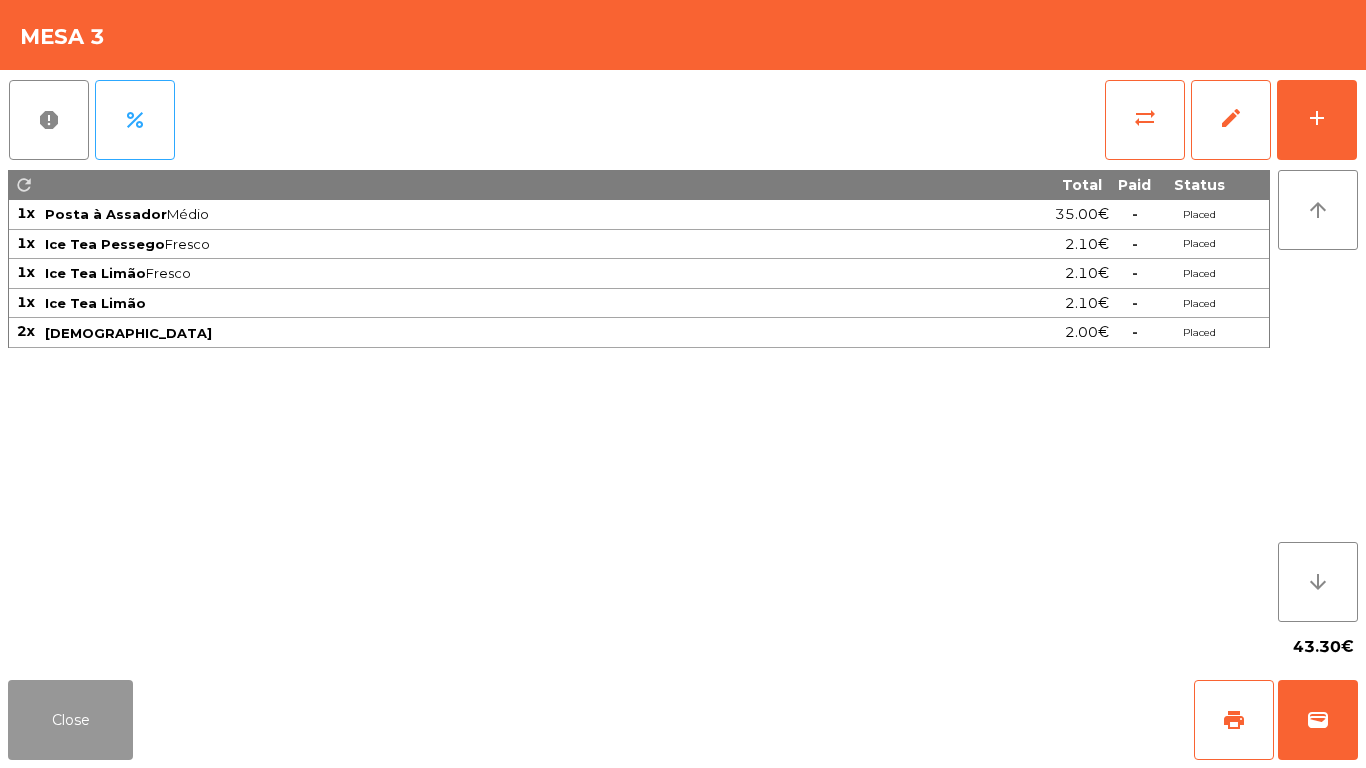 drag, startPoint x: 88, startPoint y: 698, endPoint x: 88, endPoint y: 684, distance: 14 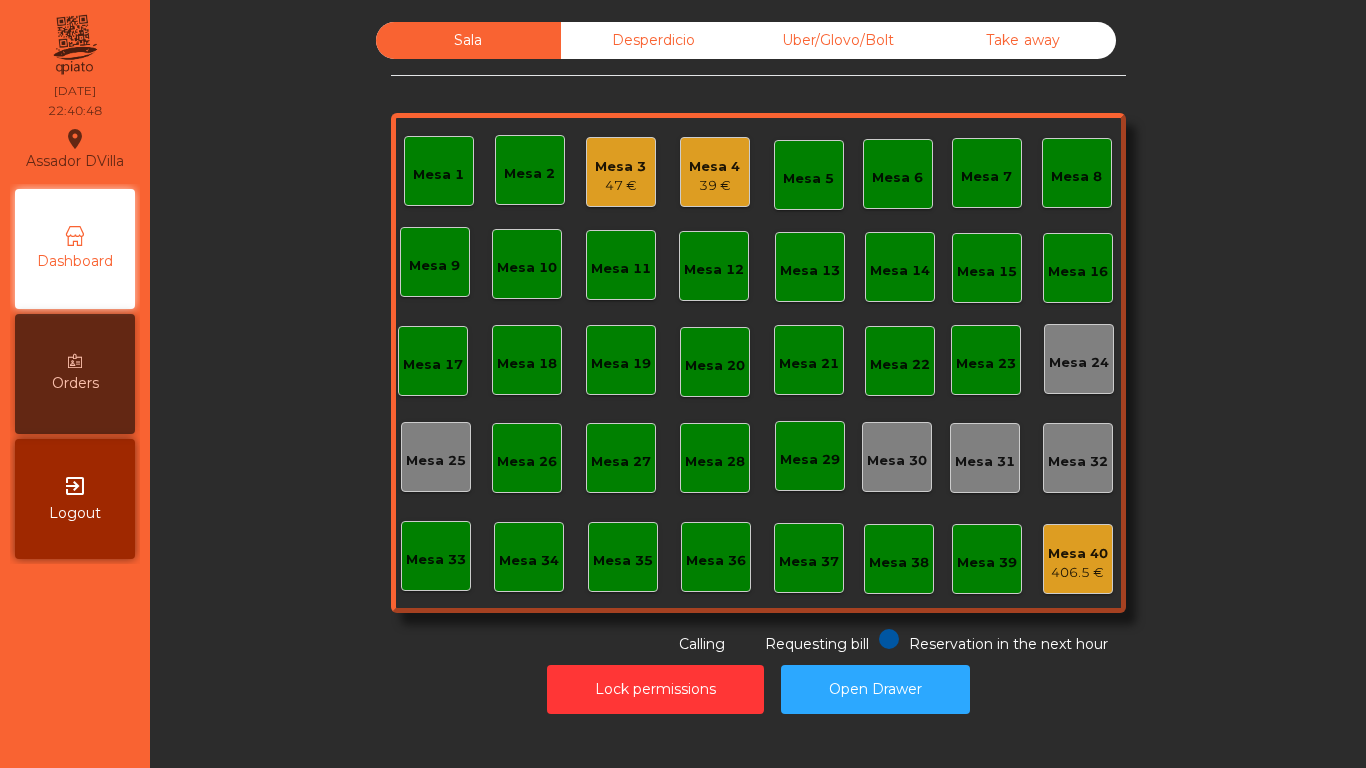 click on "39 €" 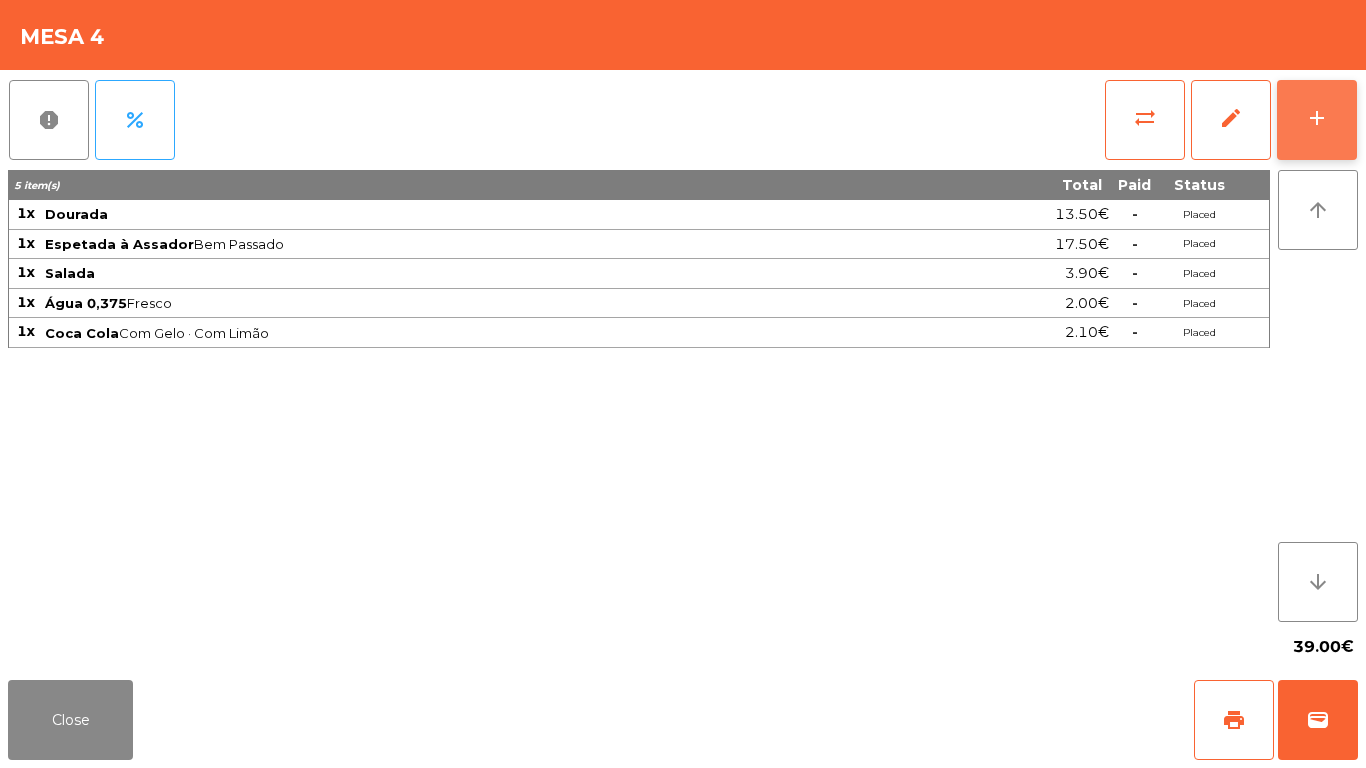 click on "add" 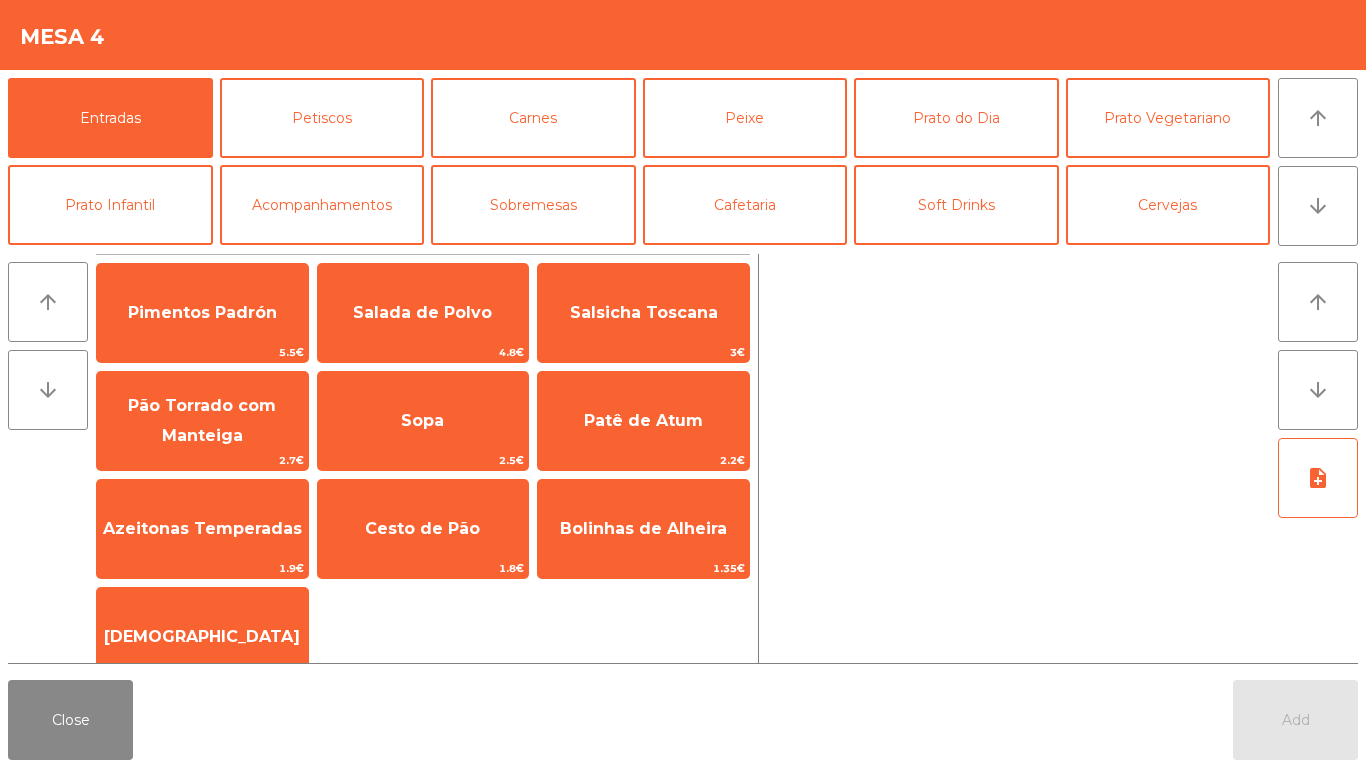 scroll, scrollTop: 32, scrollLeft: 0, axis: vertical 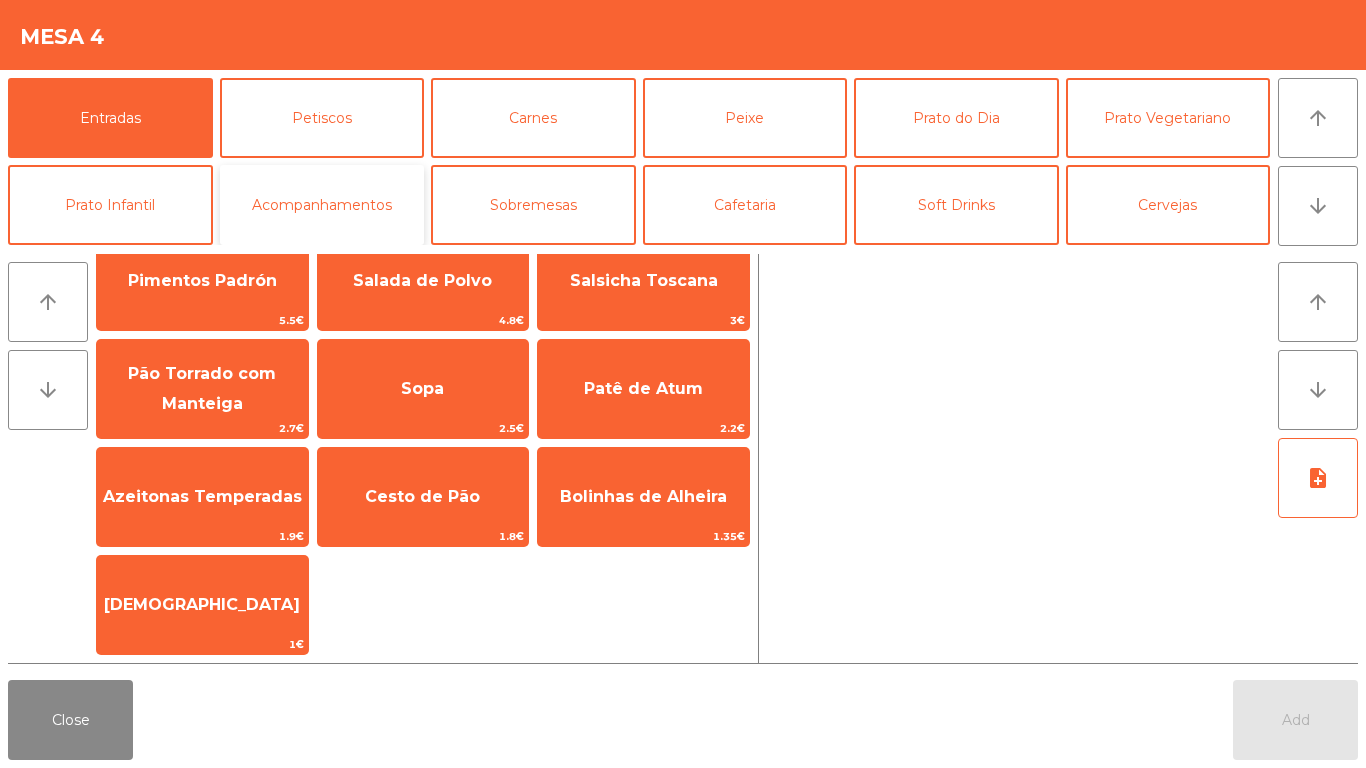 click on "Acompanhamentos" 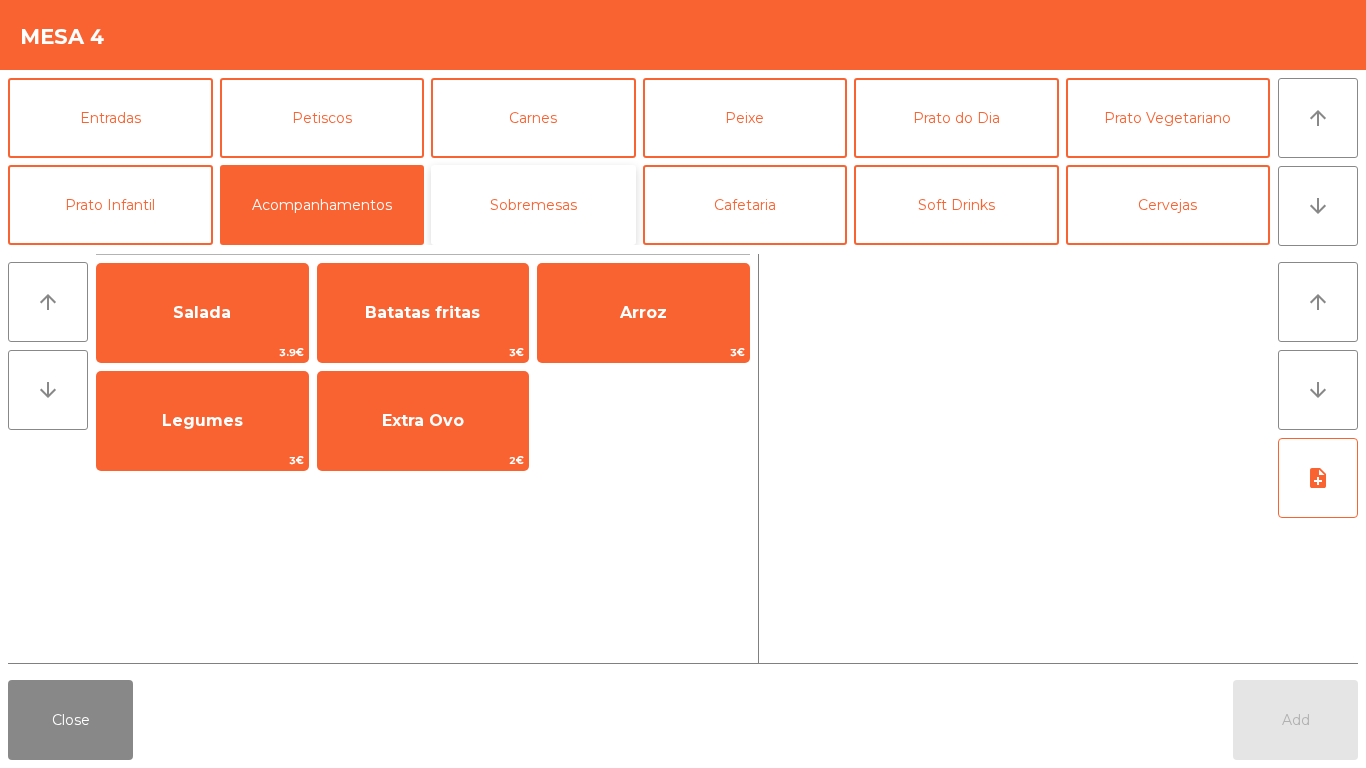click on "Sobremesas" 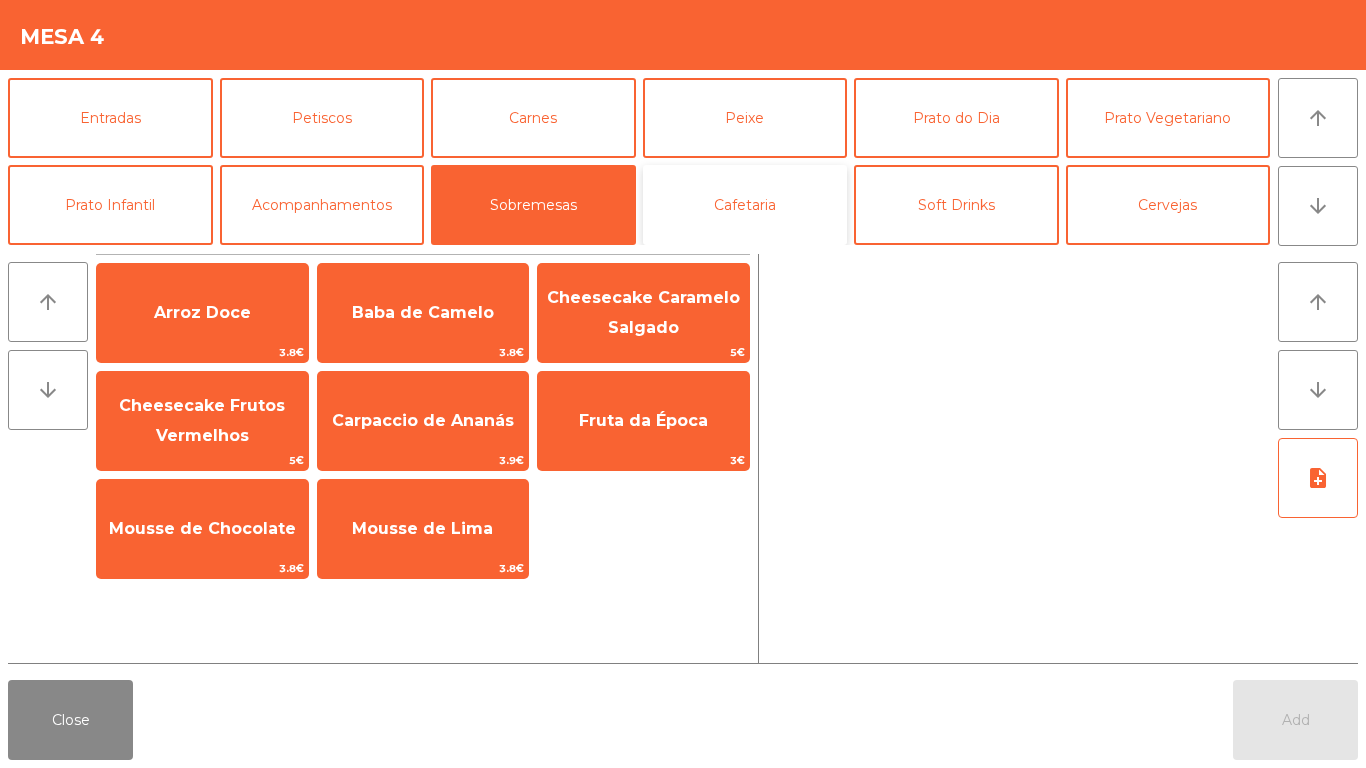 click on "Cafetaria" 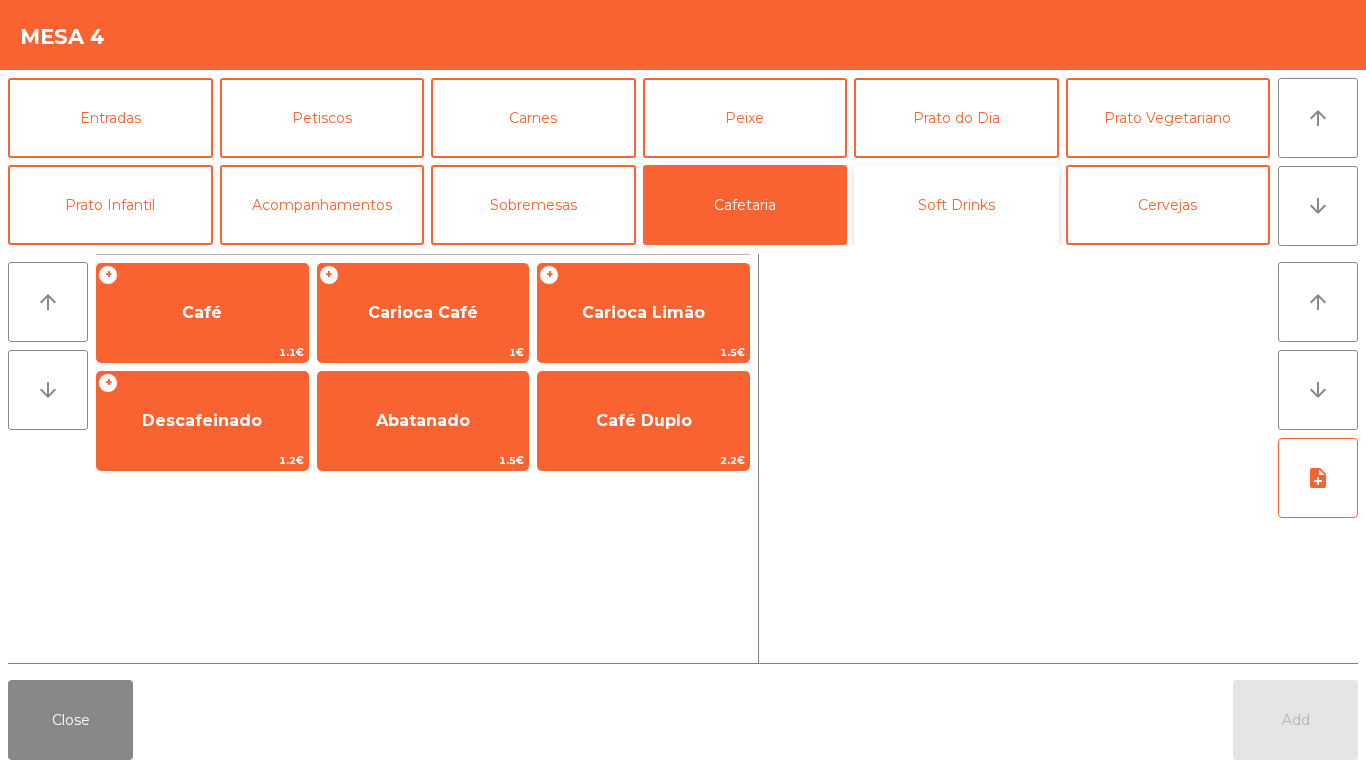 click on "Soft Drinks" 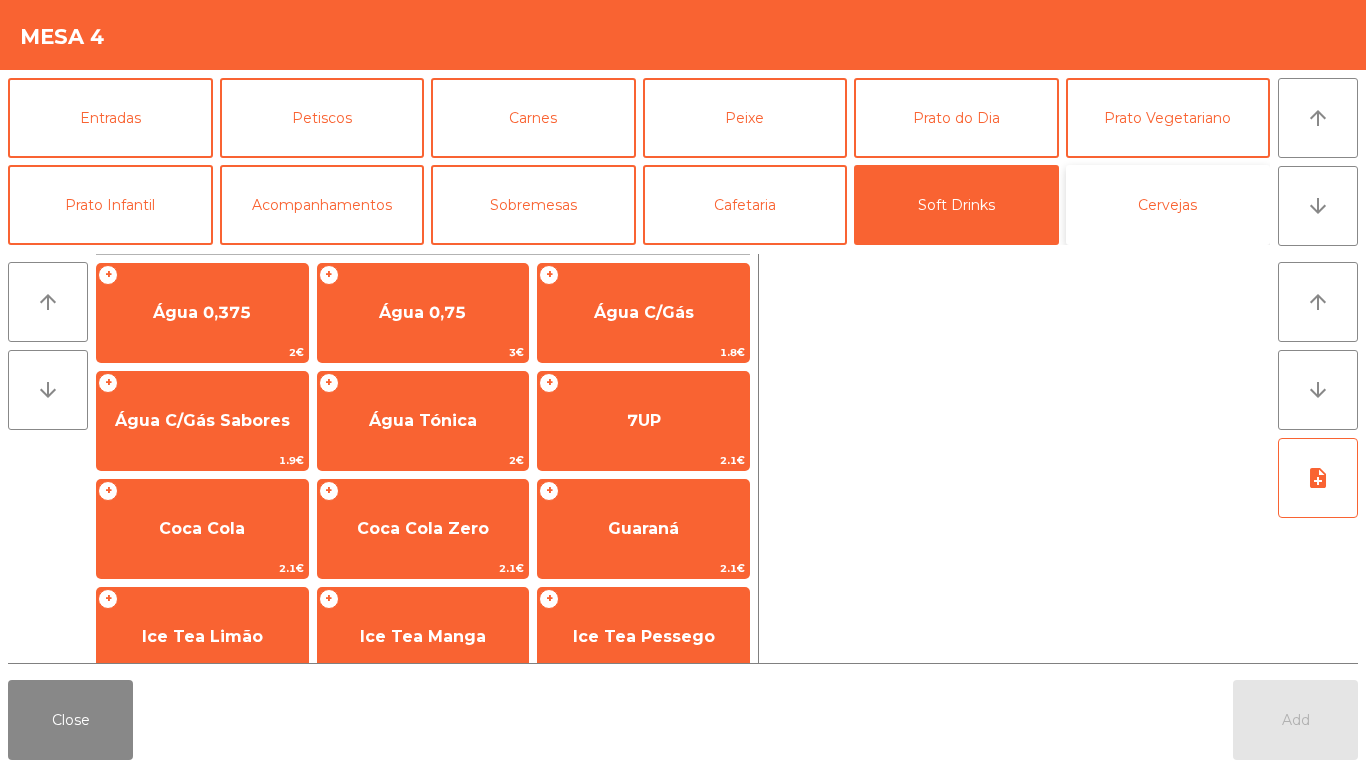 click on "Cervejas" 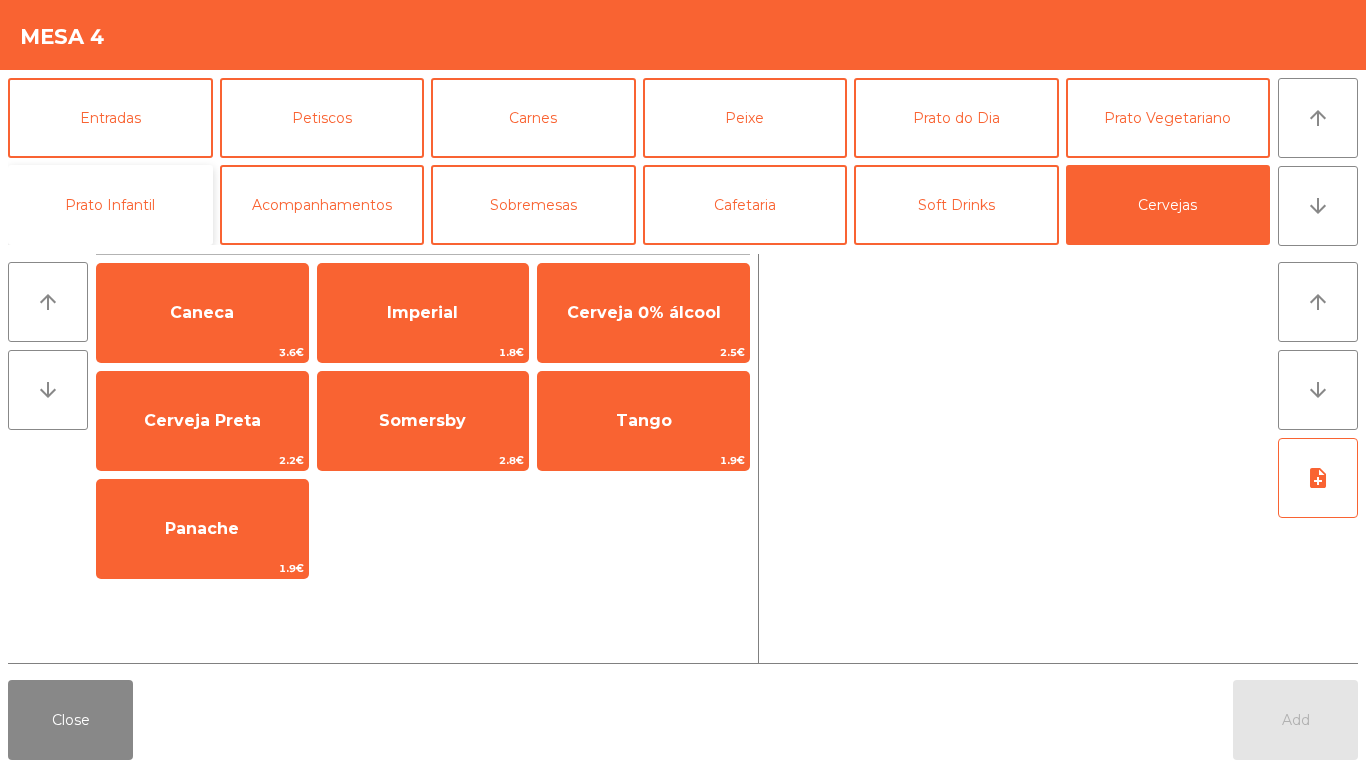 click on "Prato Infantil" 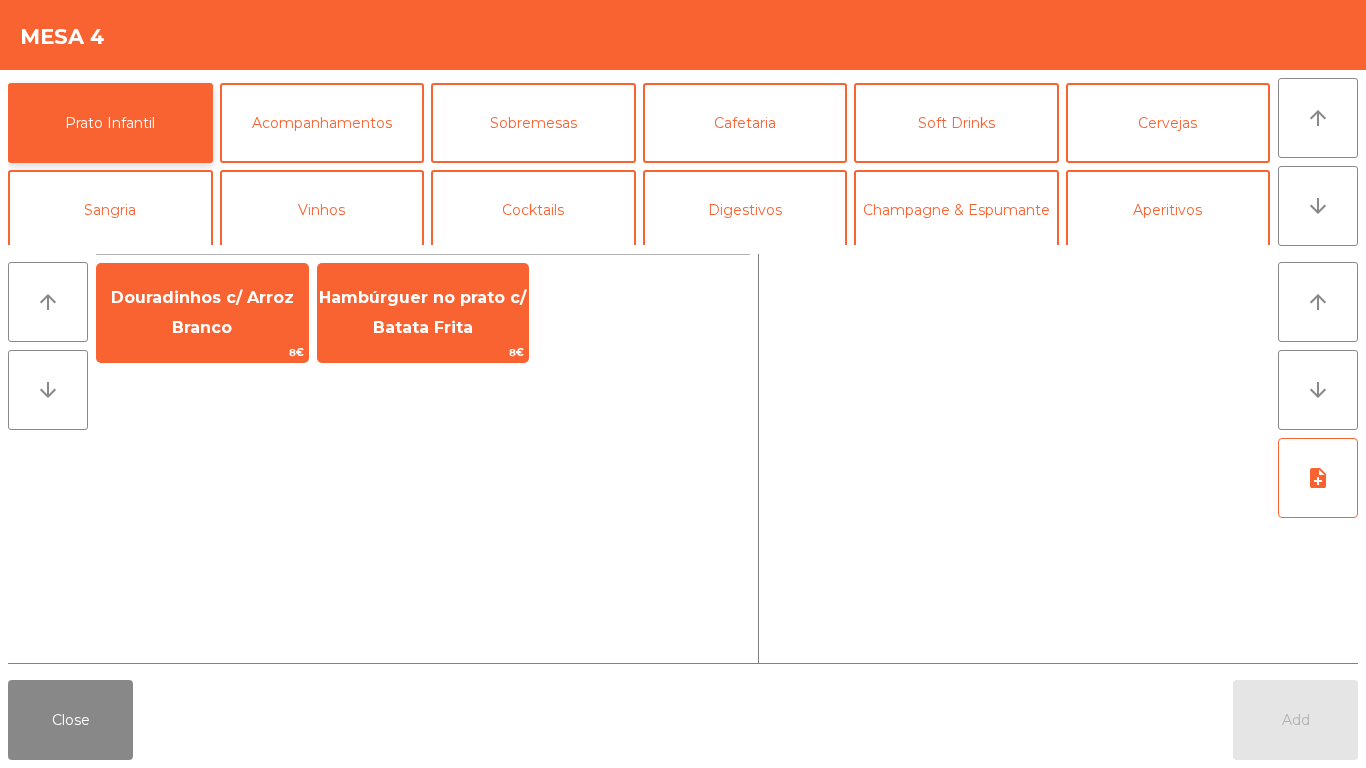 scroll, scrollTop: 174, scrollLeft: 0, axis: vertical 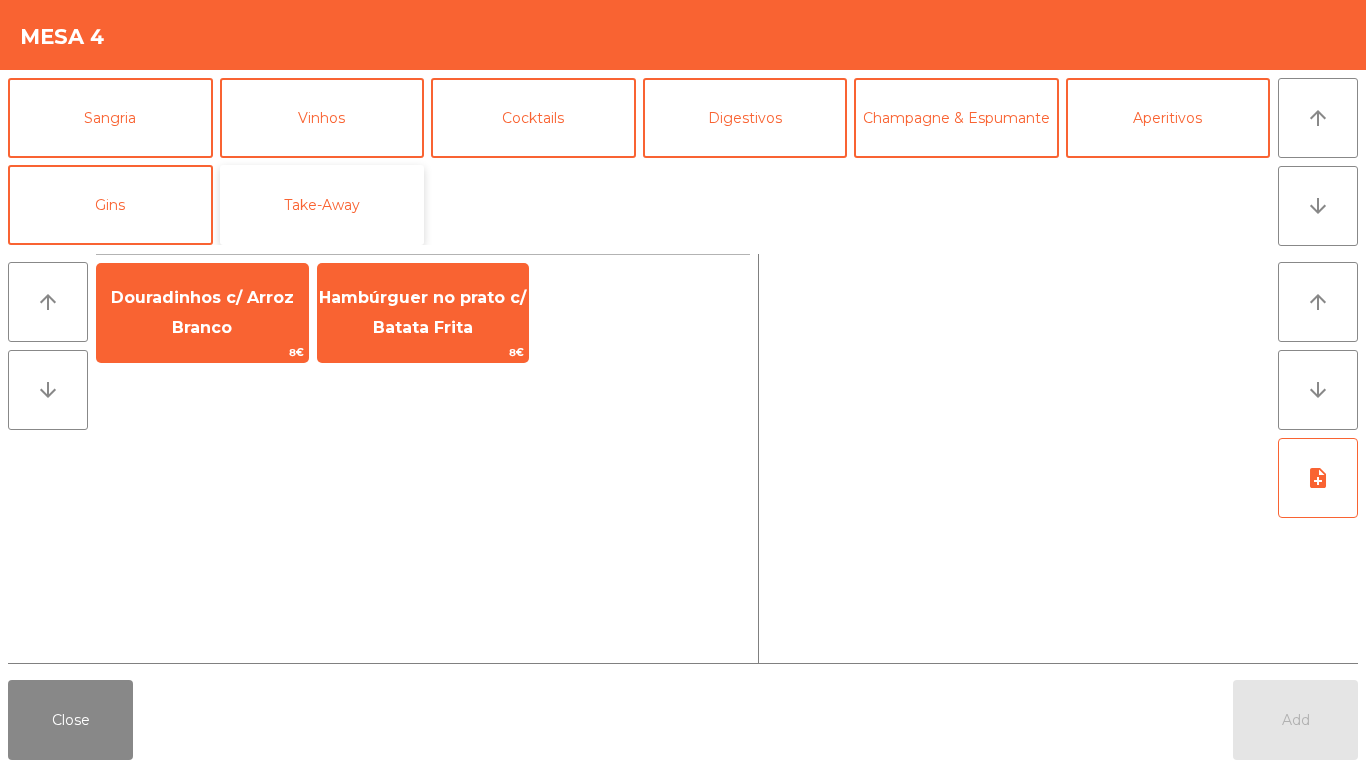 click on "Take-Away" 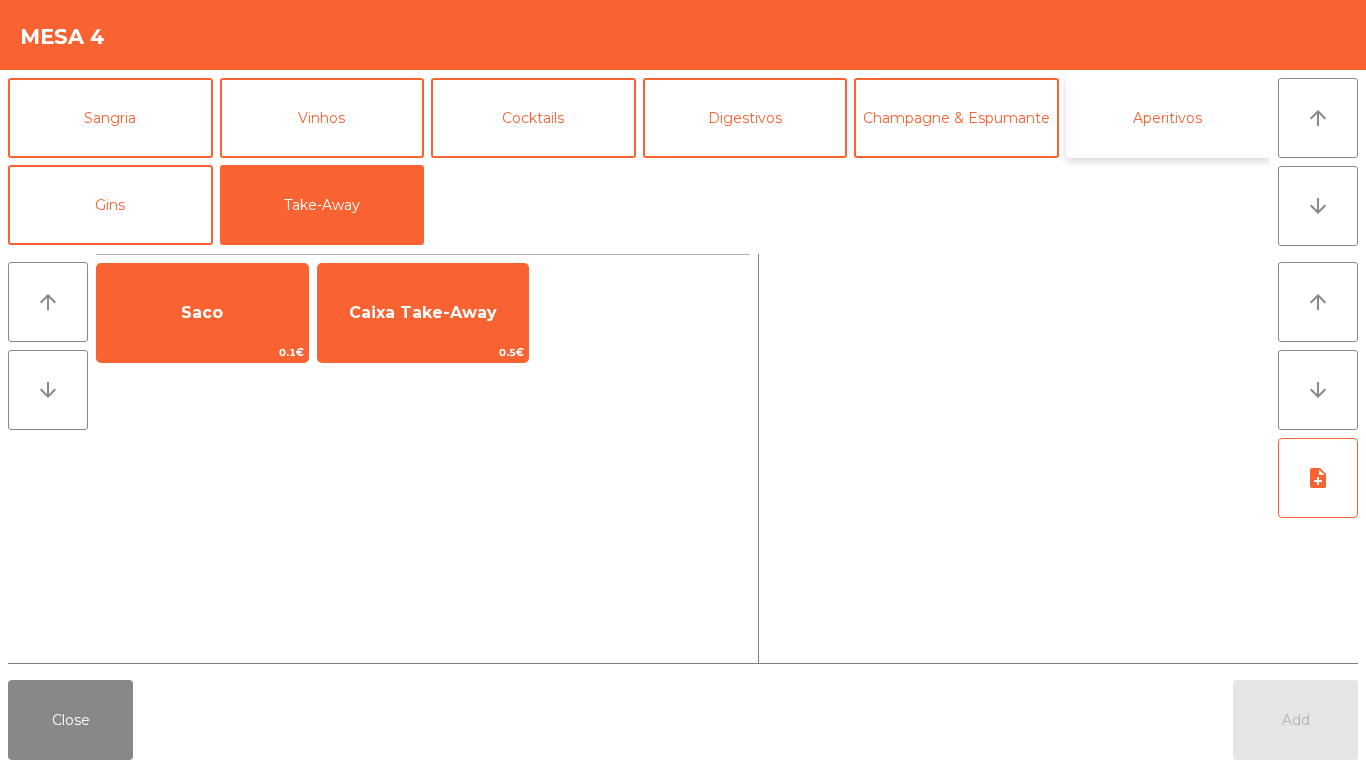 click on "Aperitivos" 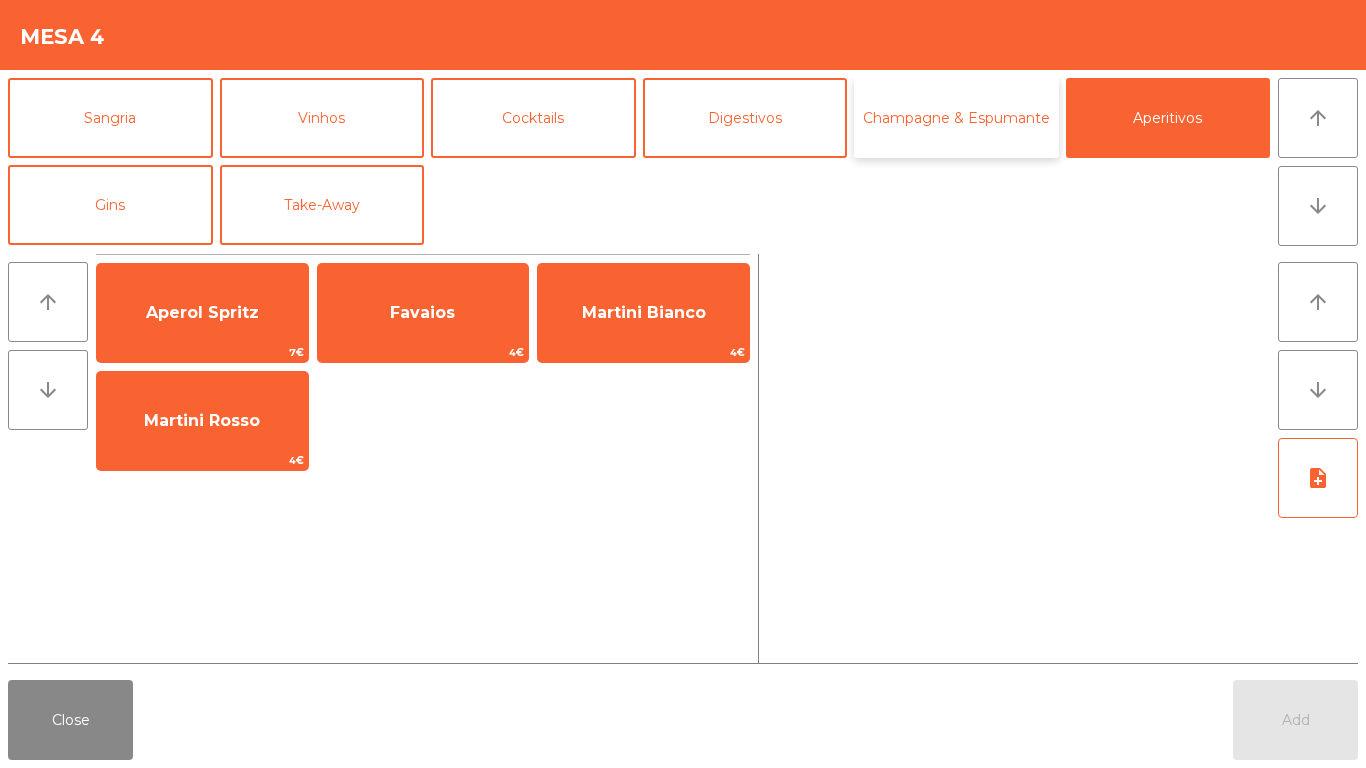 click on "Champagne & Espumante" 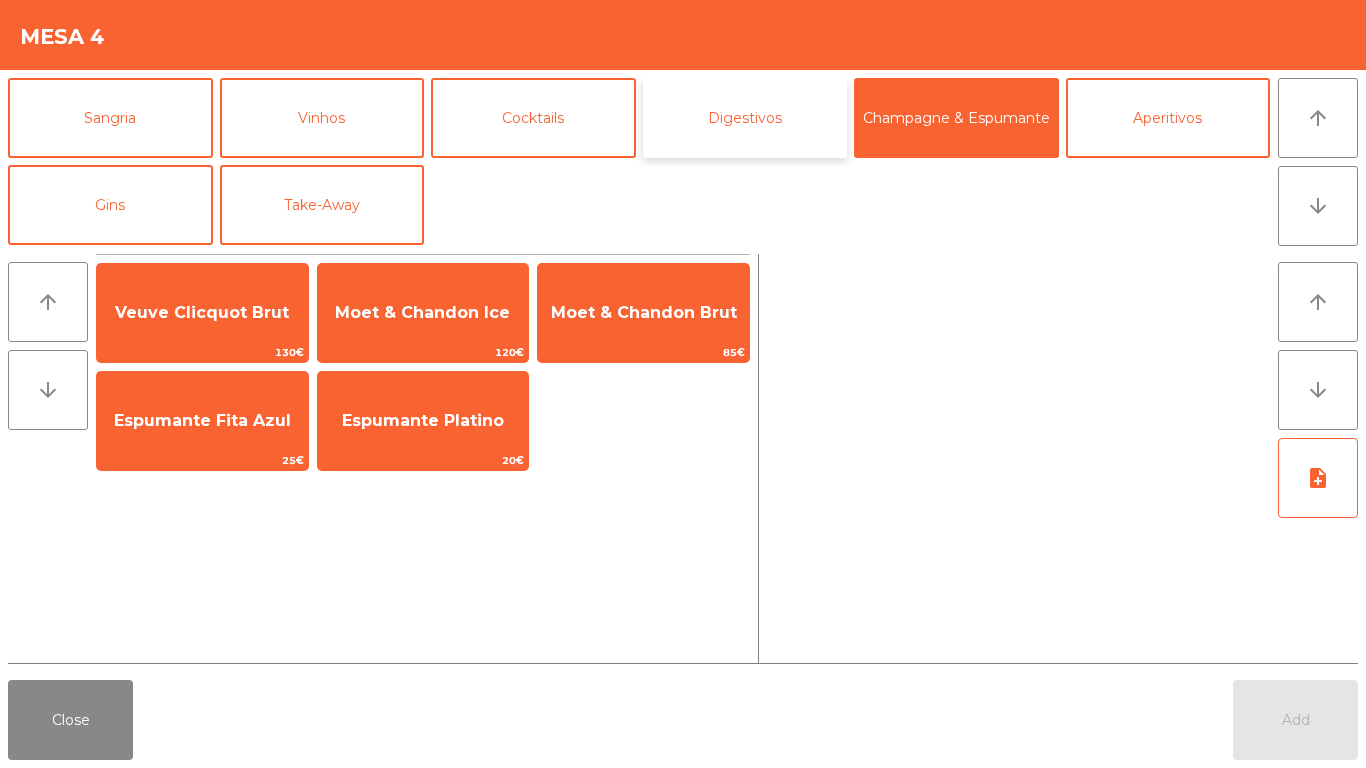click on "Digestivos" 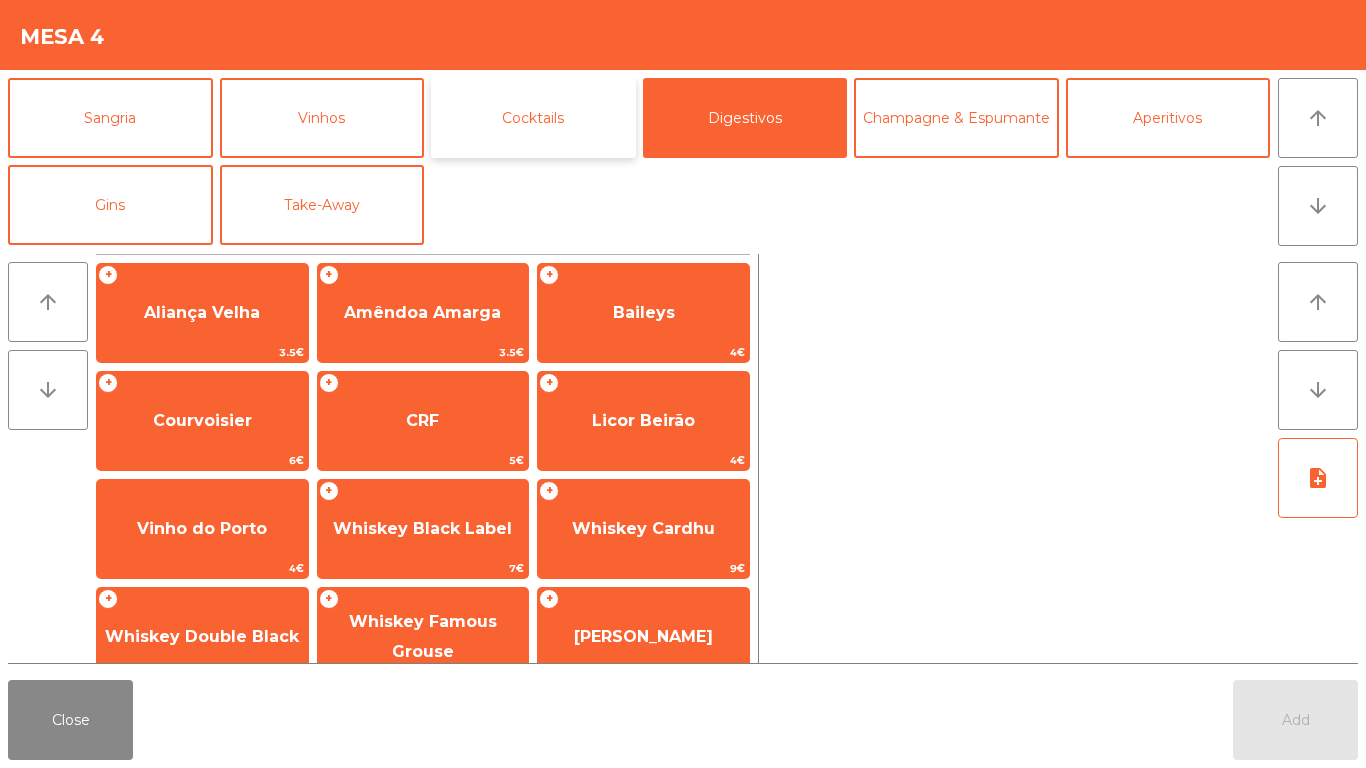 click on "Cocktails" 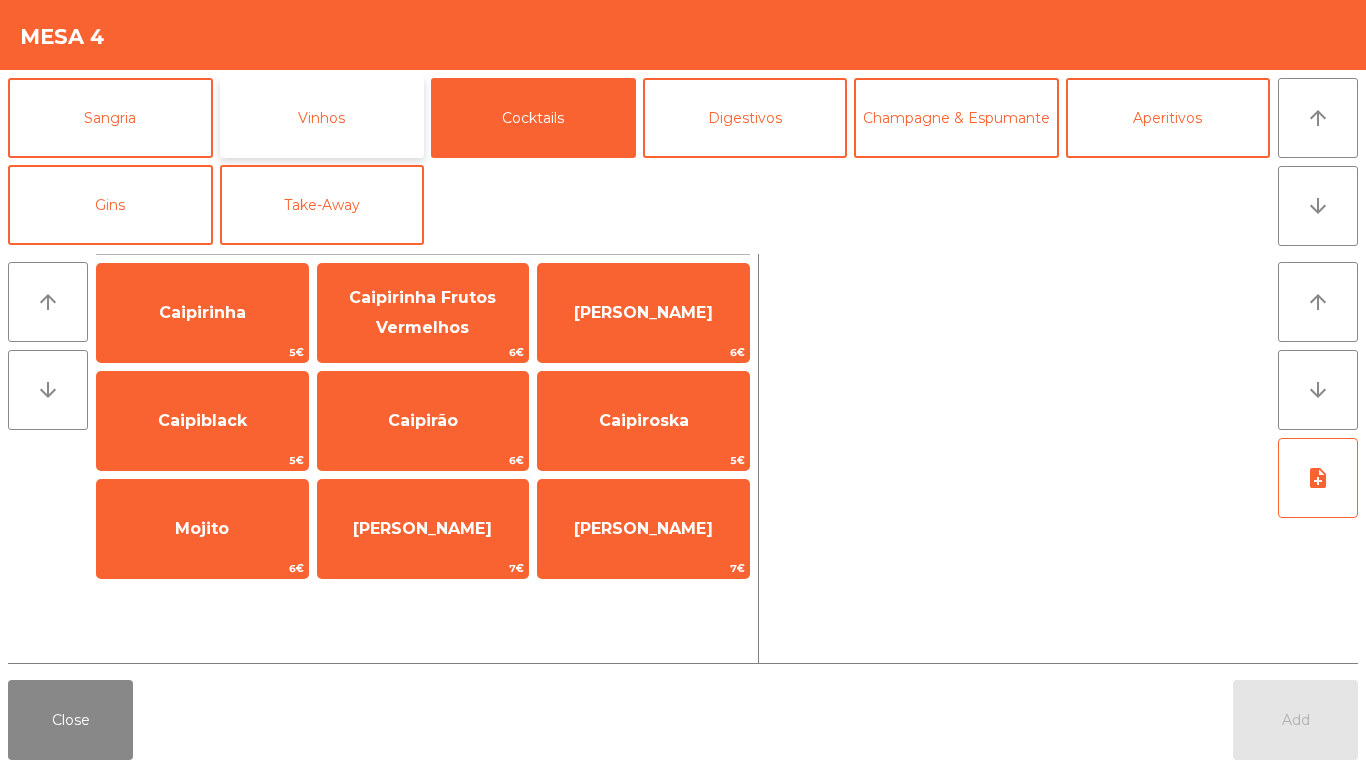 click on "Vinhos" 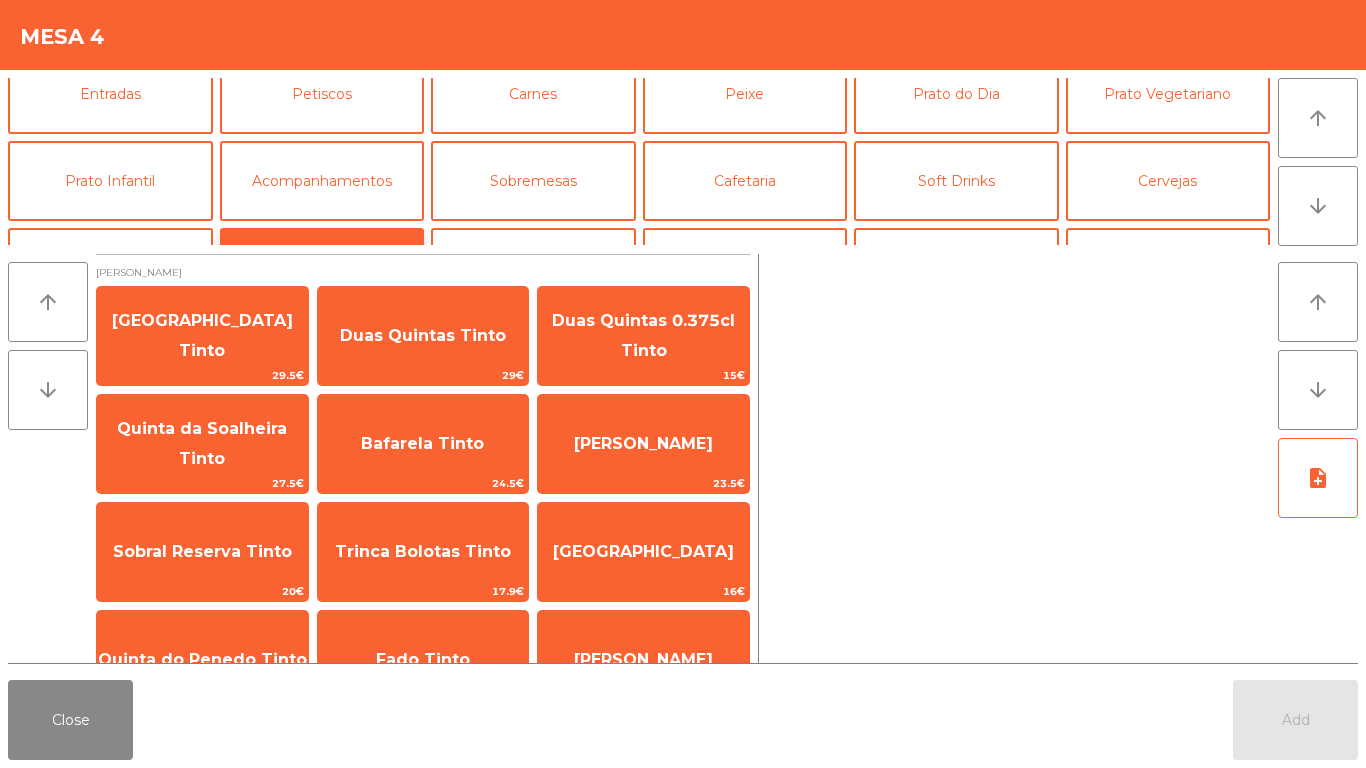 scroll, scrollTop: 0, scrollLeft: 0, axis: both 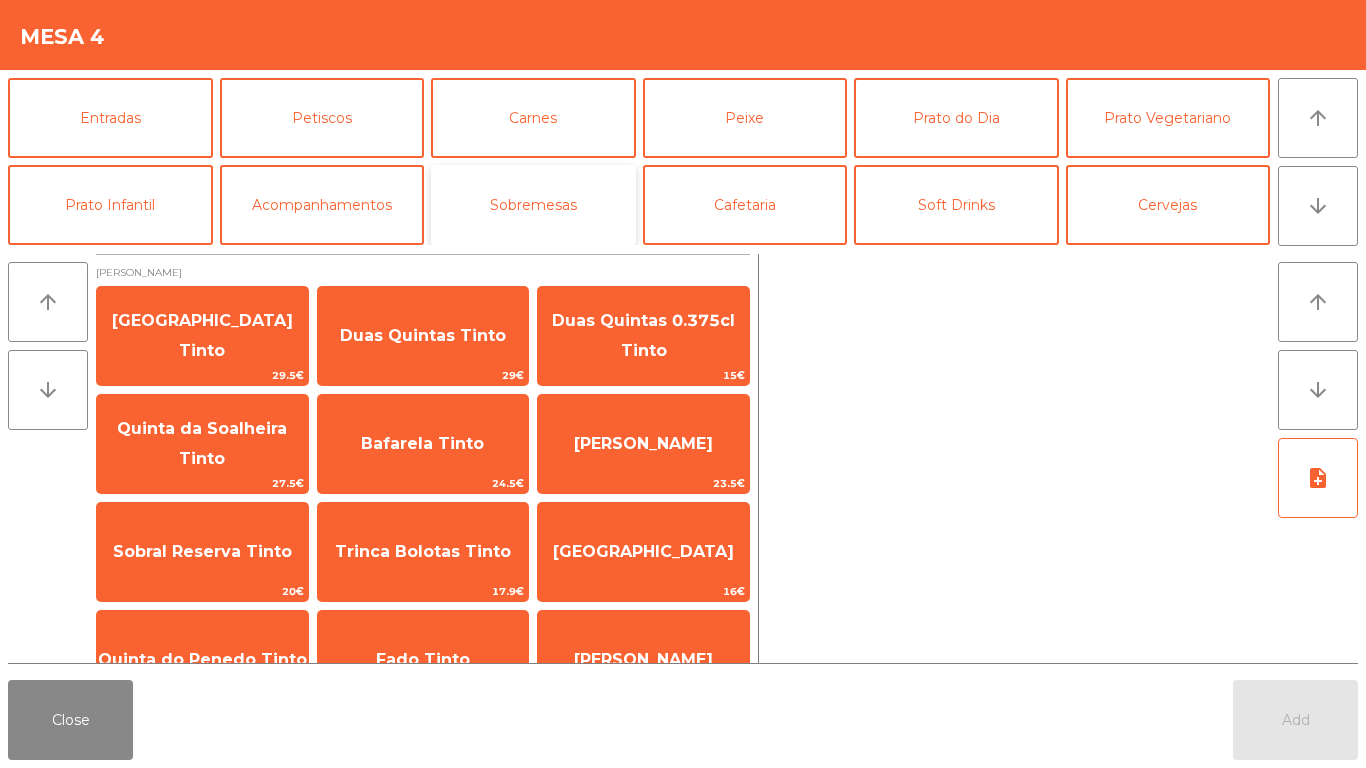 click on "Sobremesas" 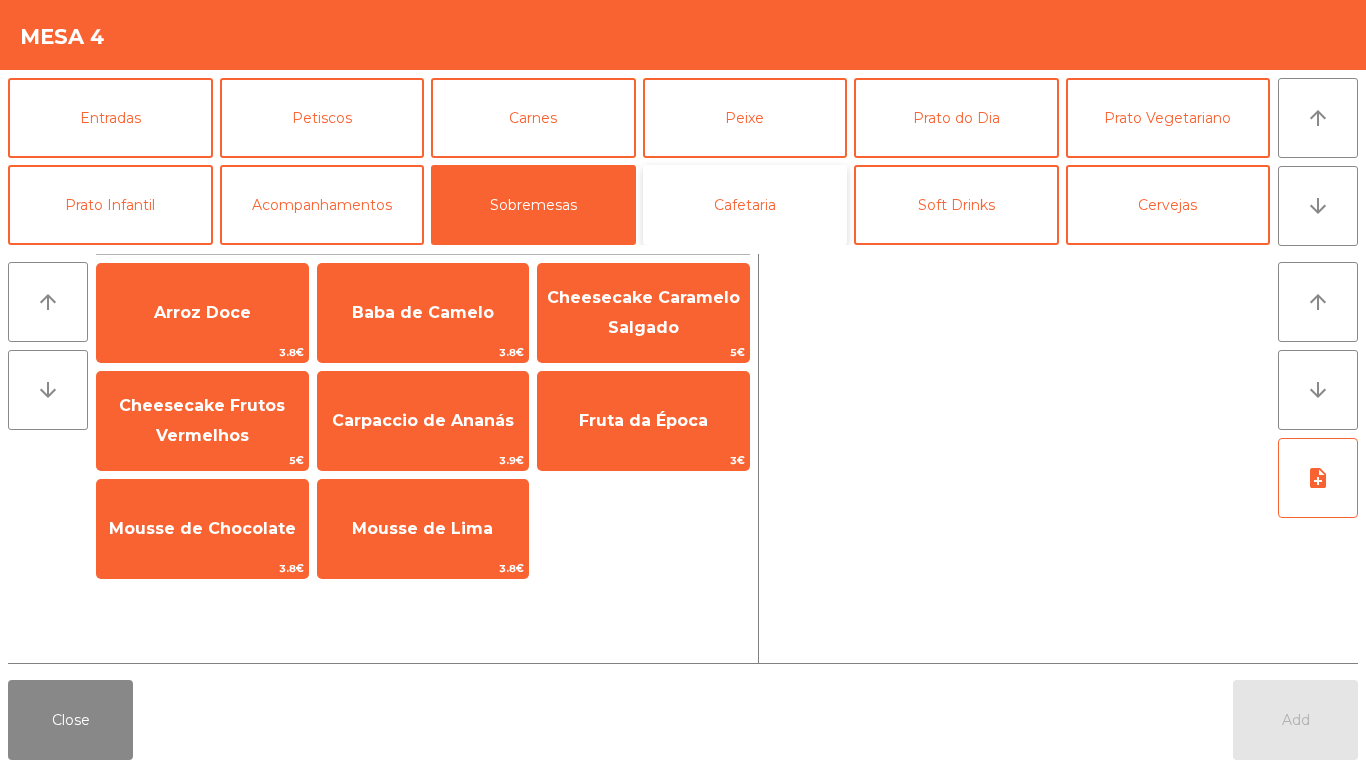click on "Cafetaria" 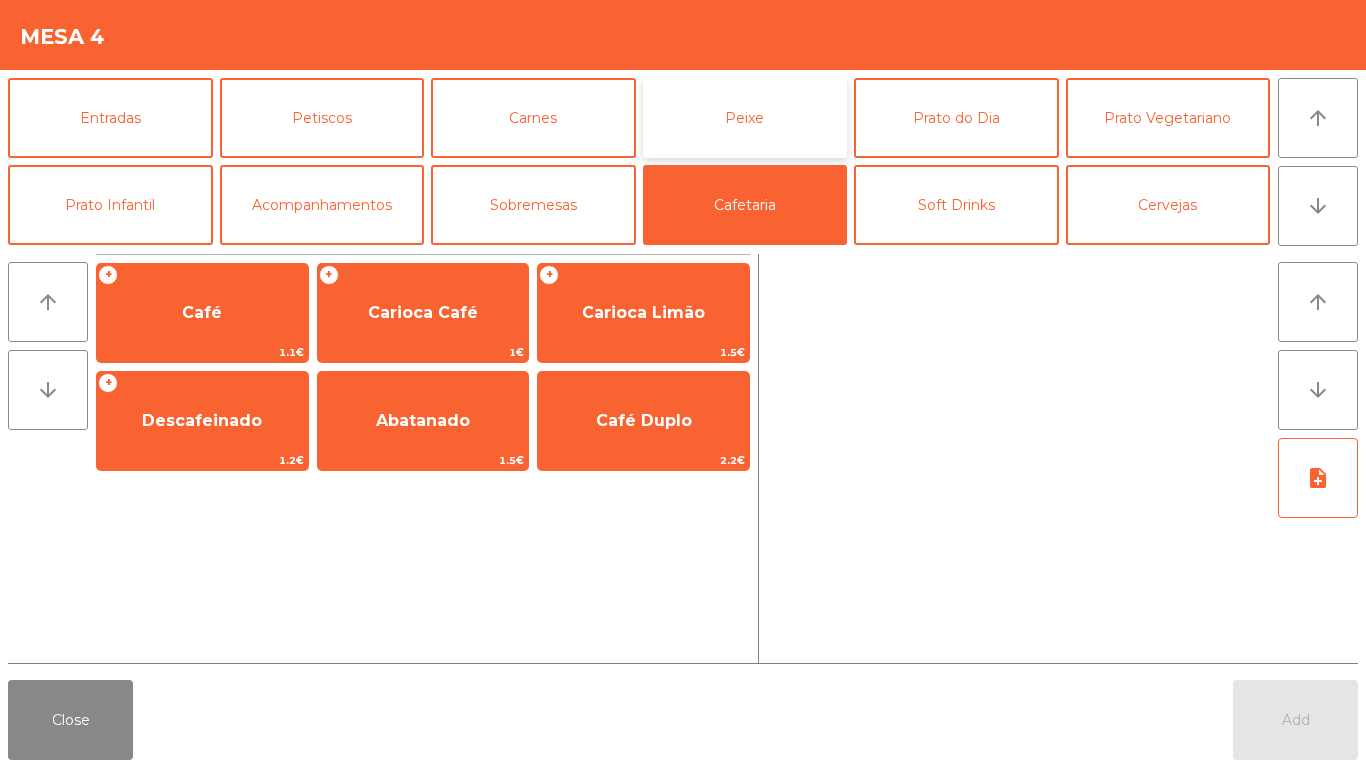 click on "Peixe" 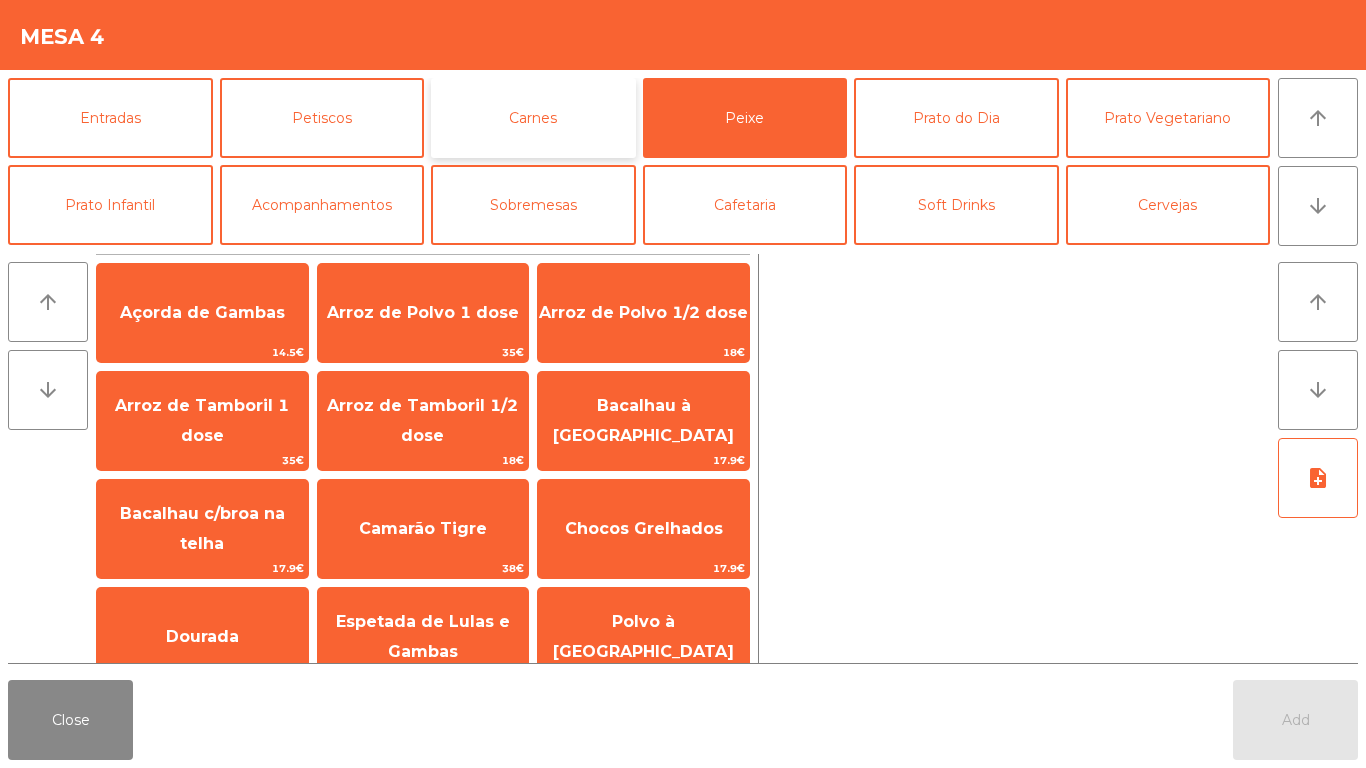click on "Carnes" 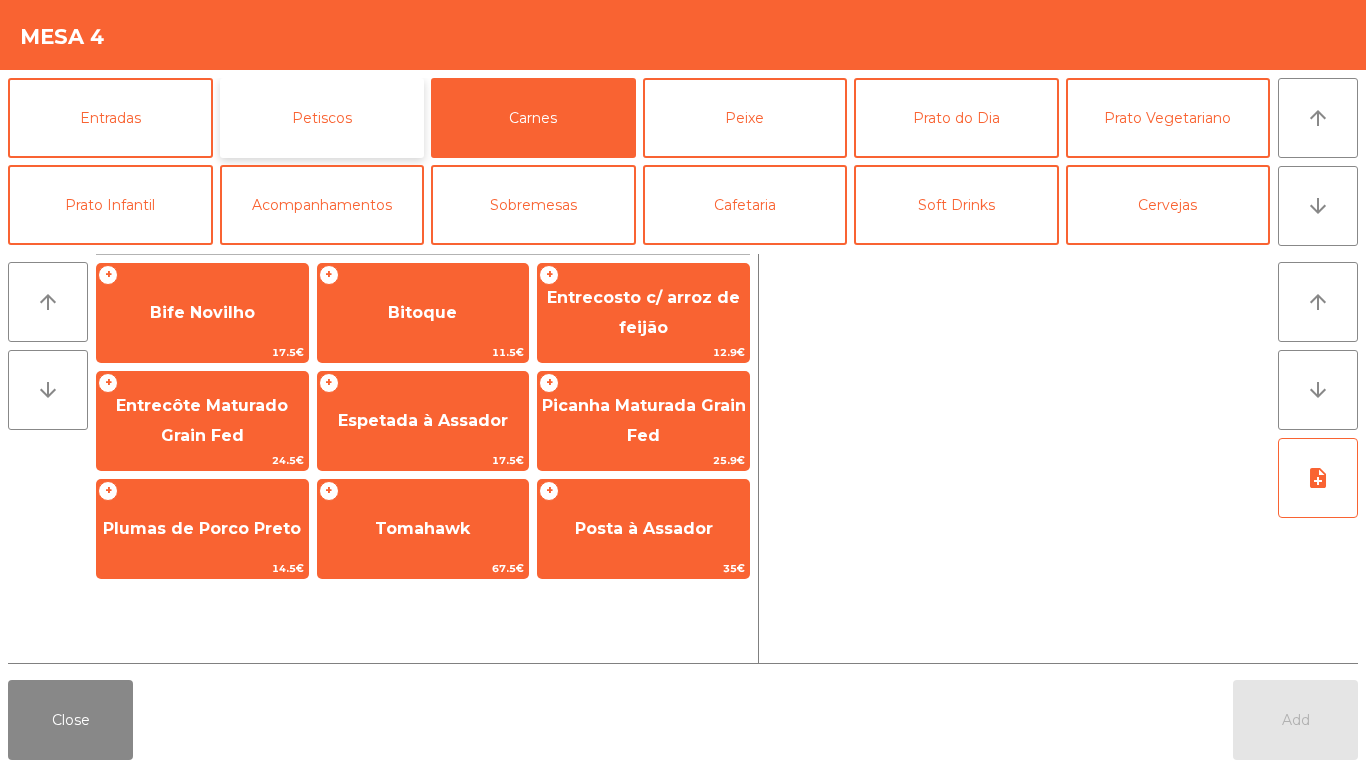 click on "Petiscos" 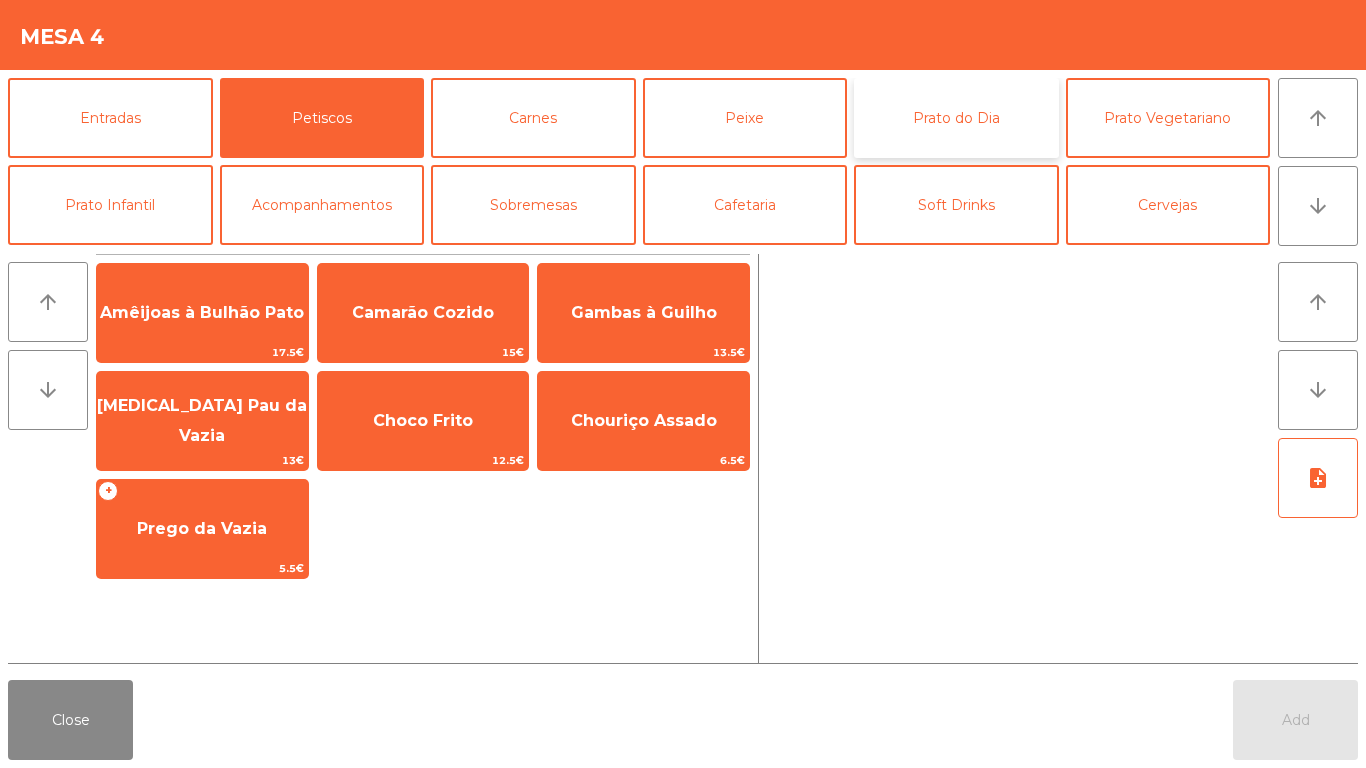 click on "Prato do Dia" 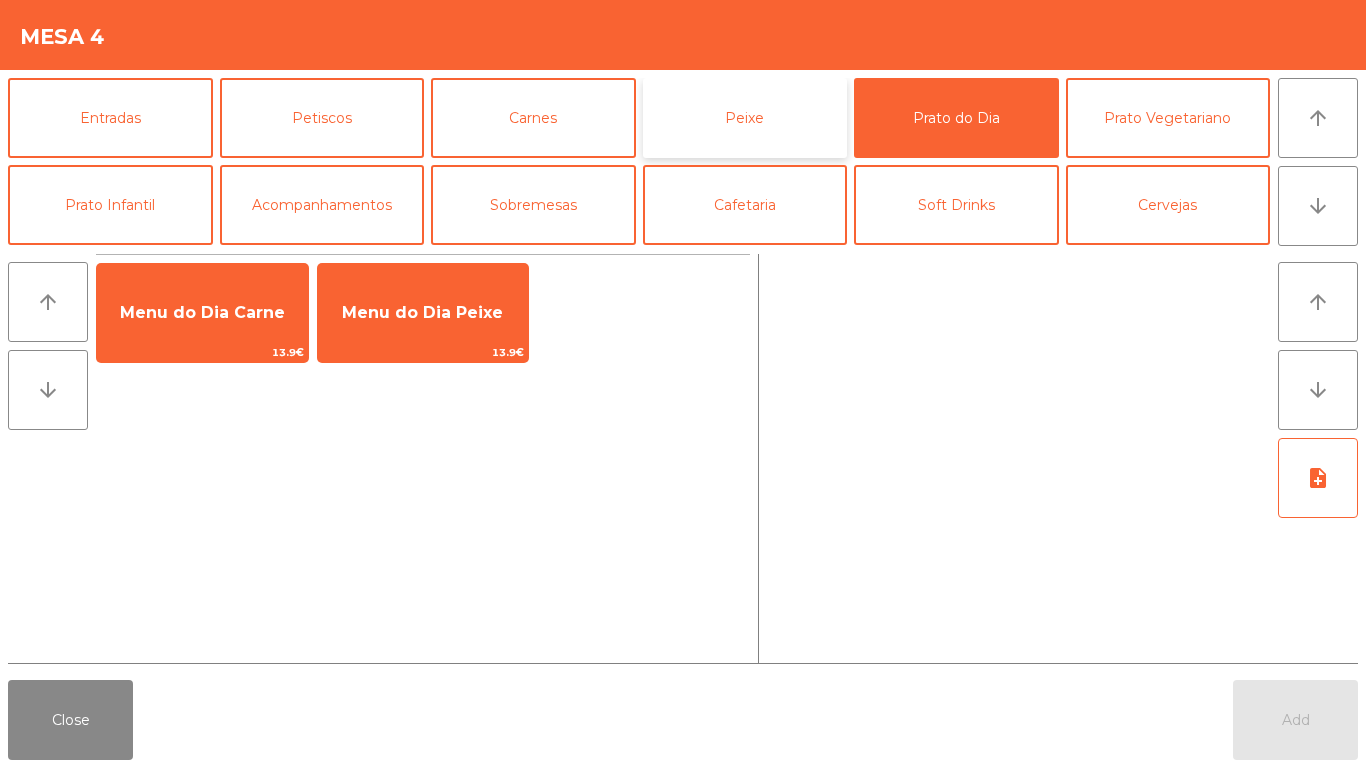 click on "Peixe" 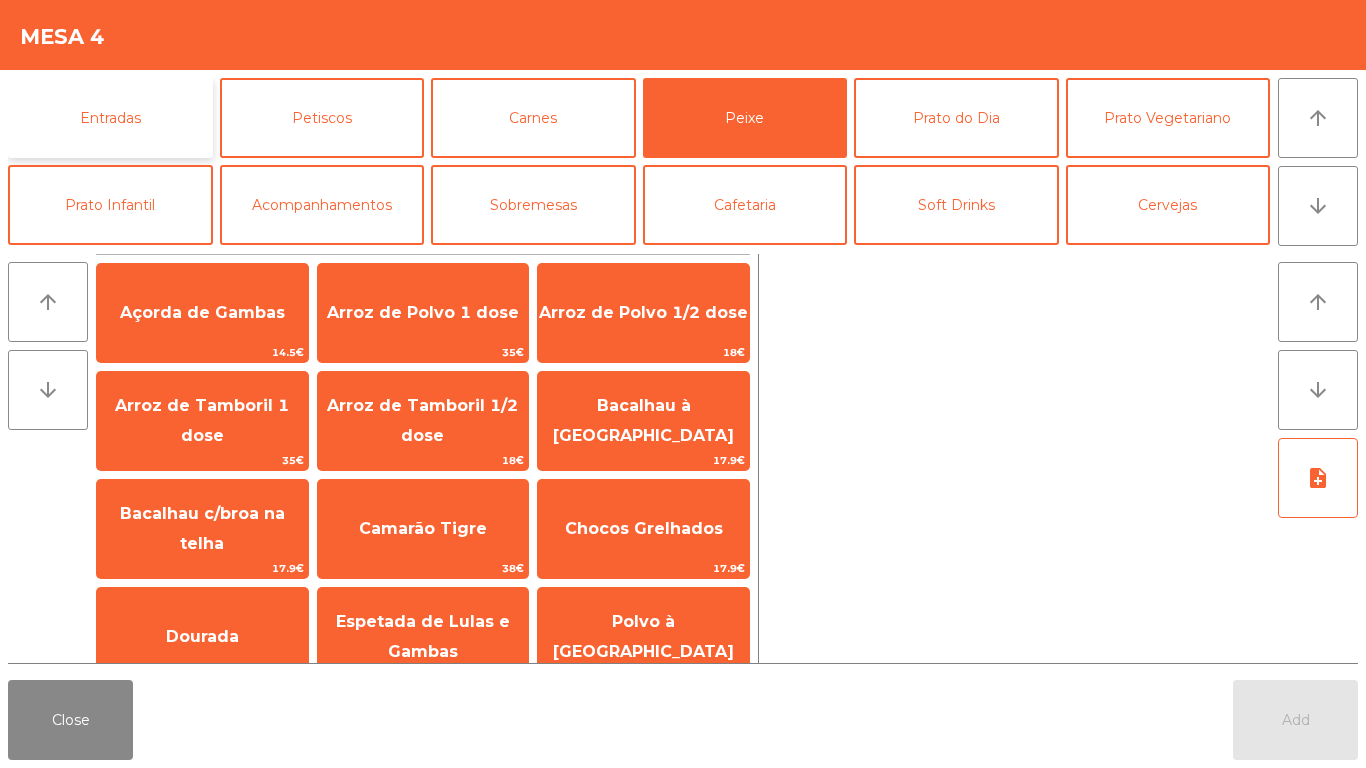click on "Entradas" 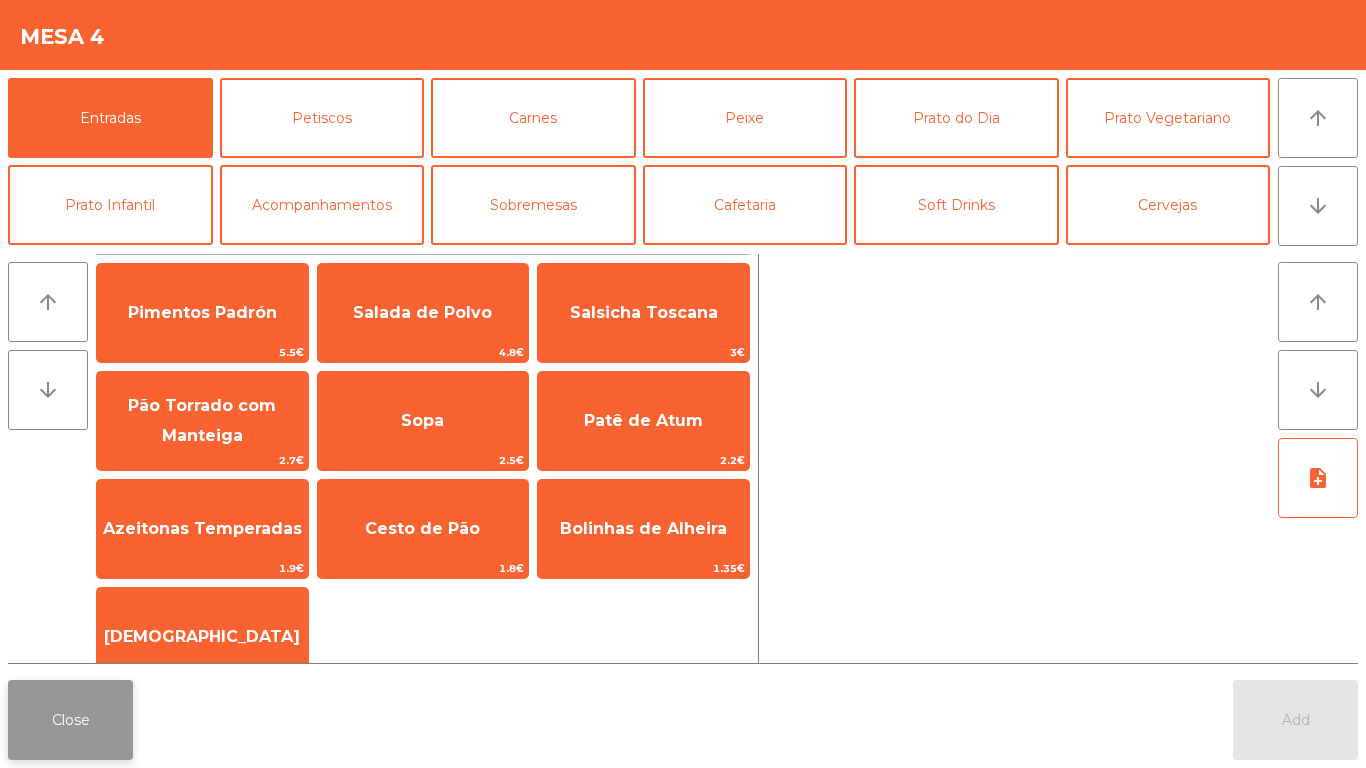 click on "Close" 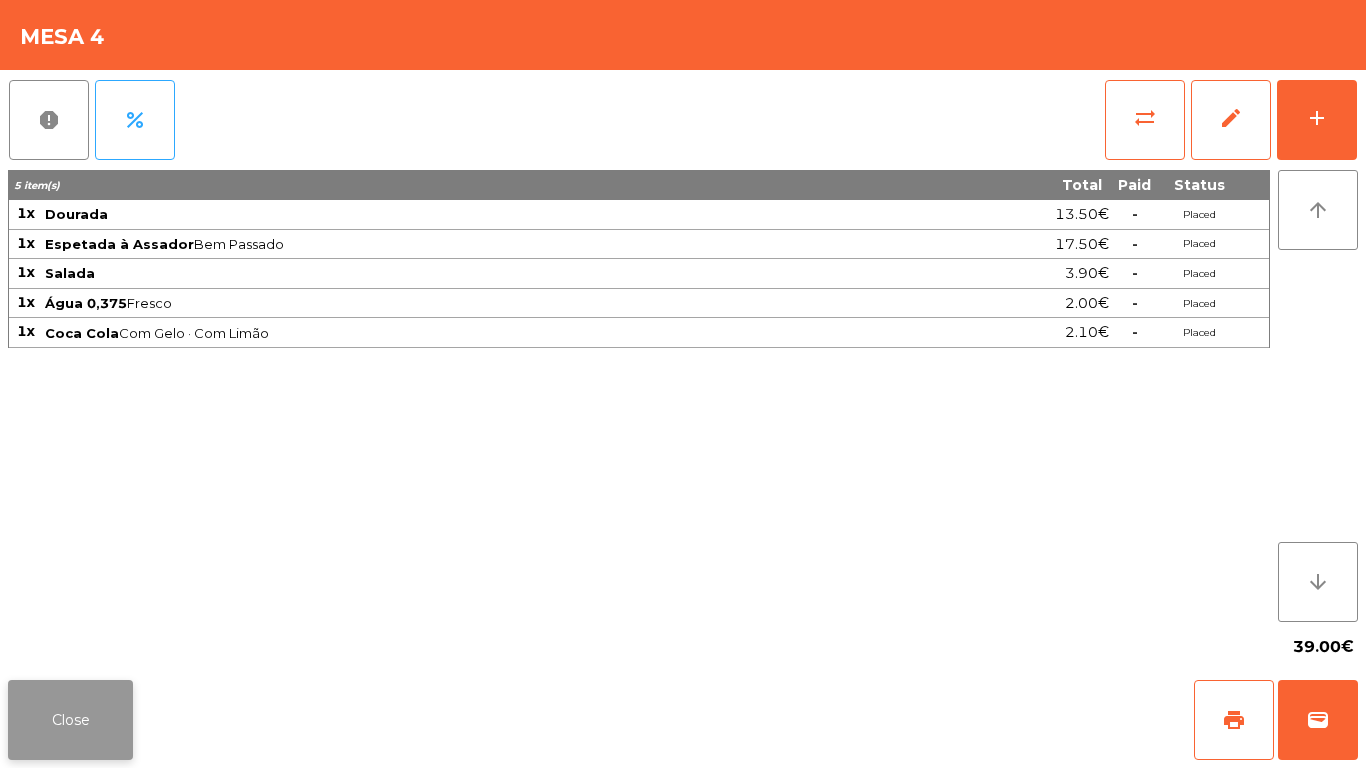 click on "Close" 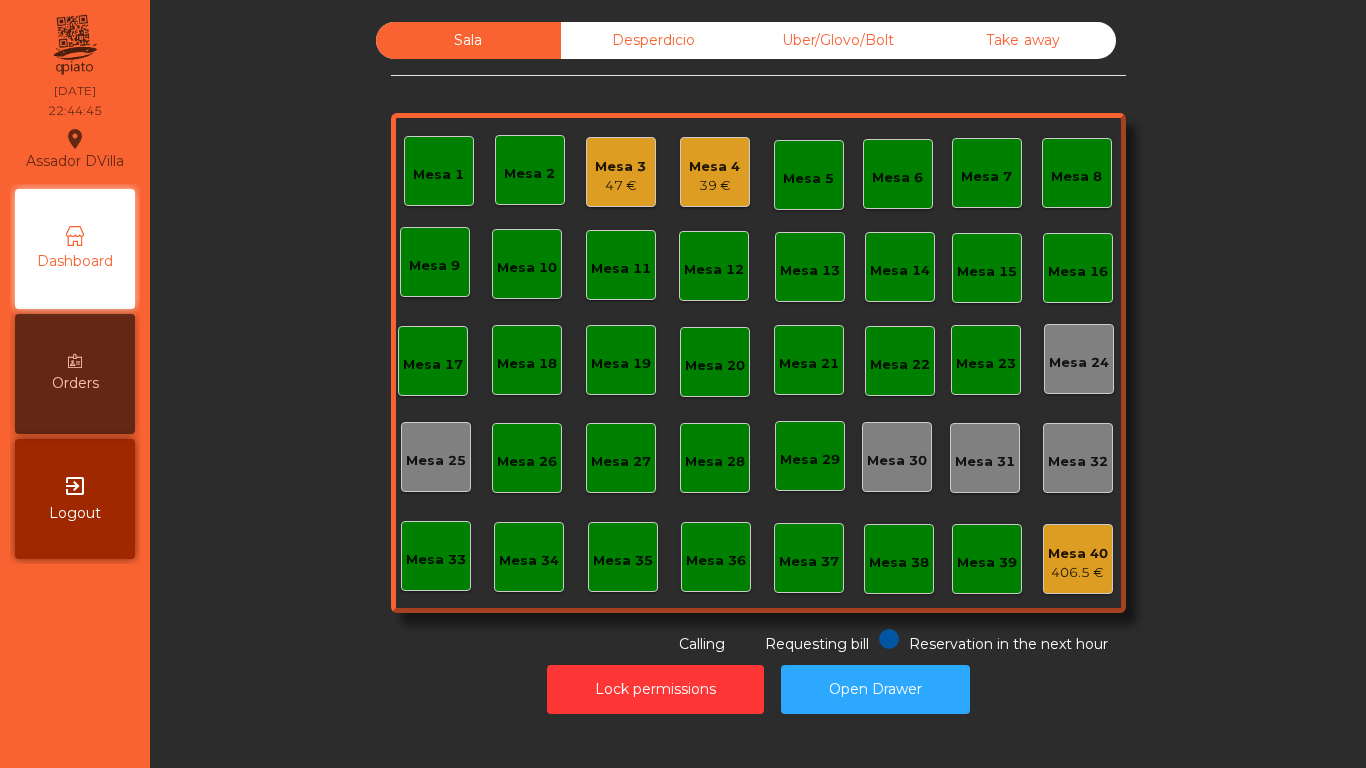 scroll, scrollTop: 0, scrollLeft: 0, axis: both 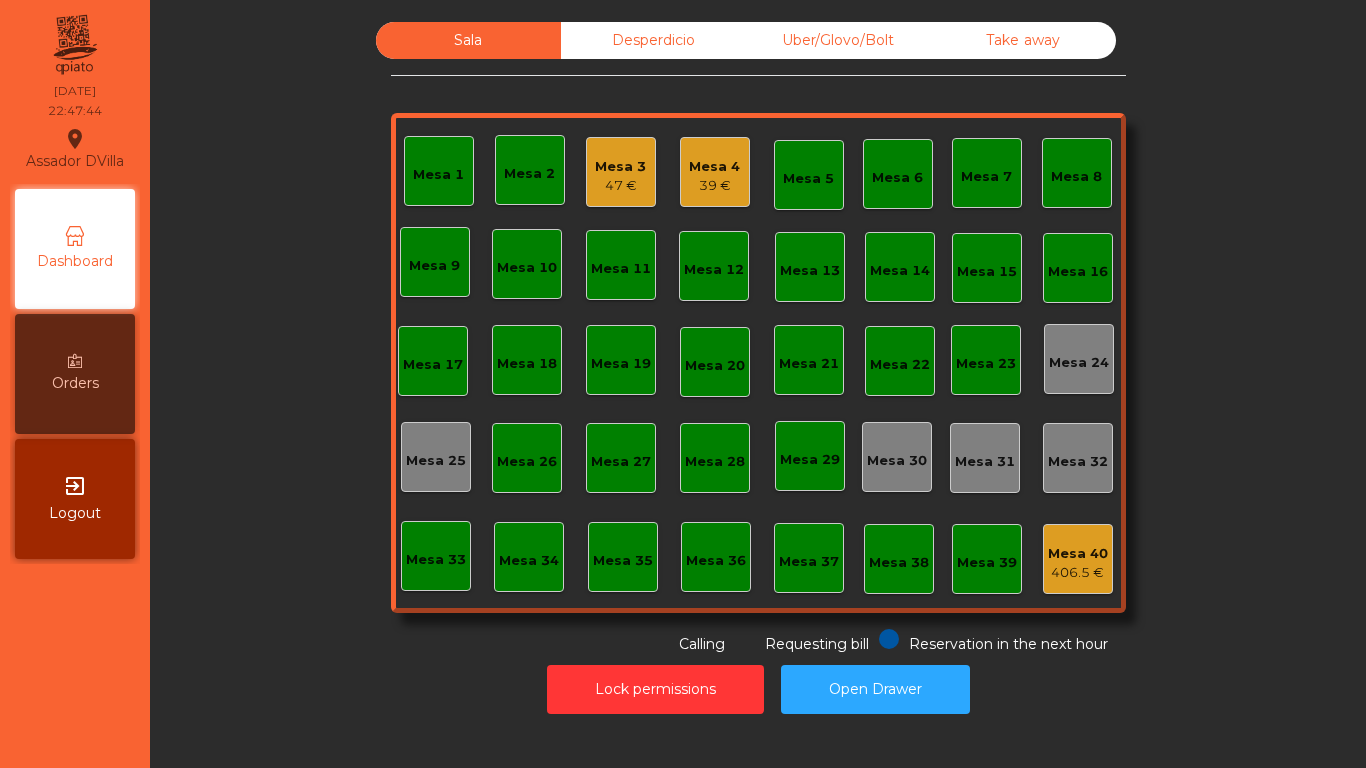 click on "Mesa 4" 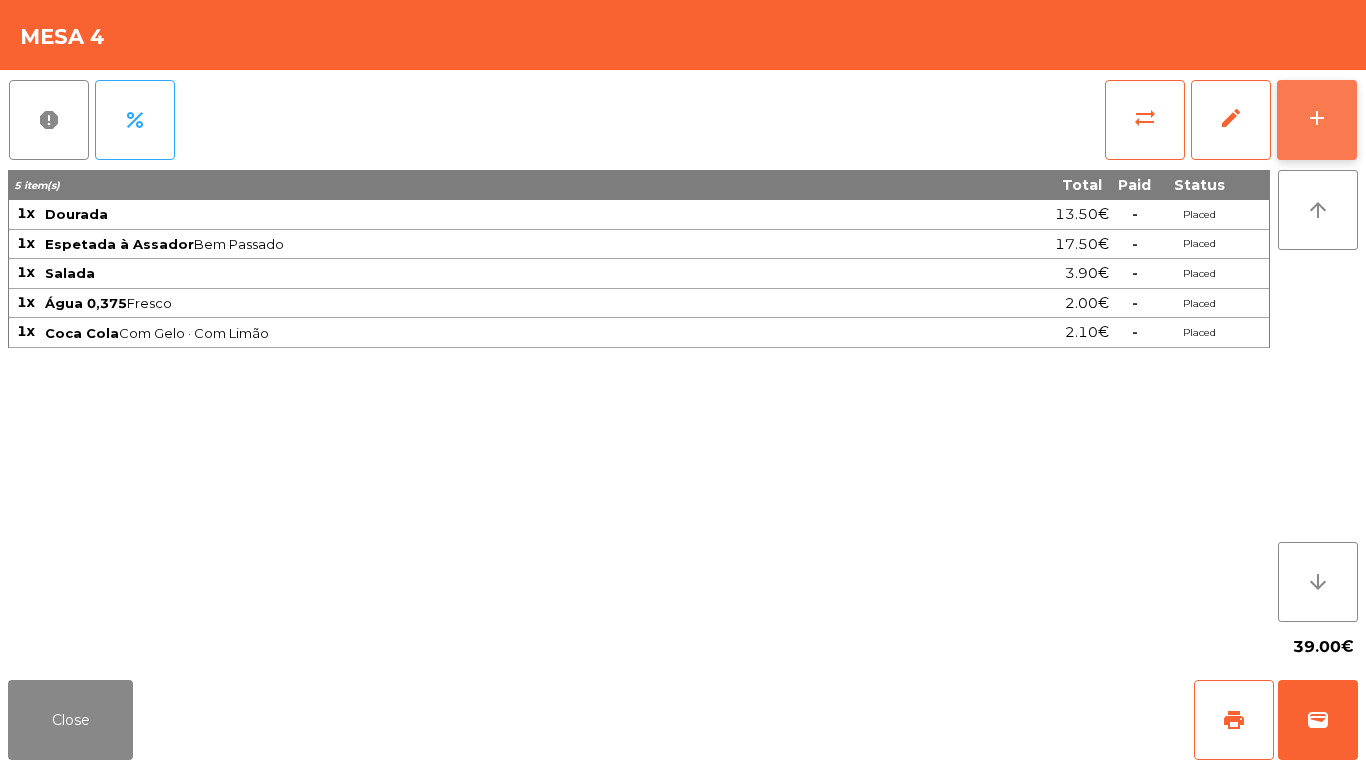 click on "add" 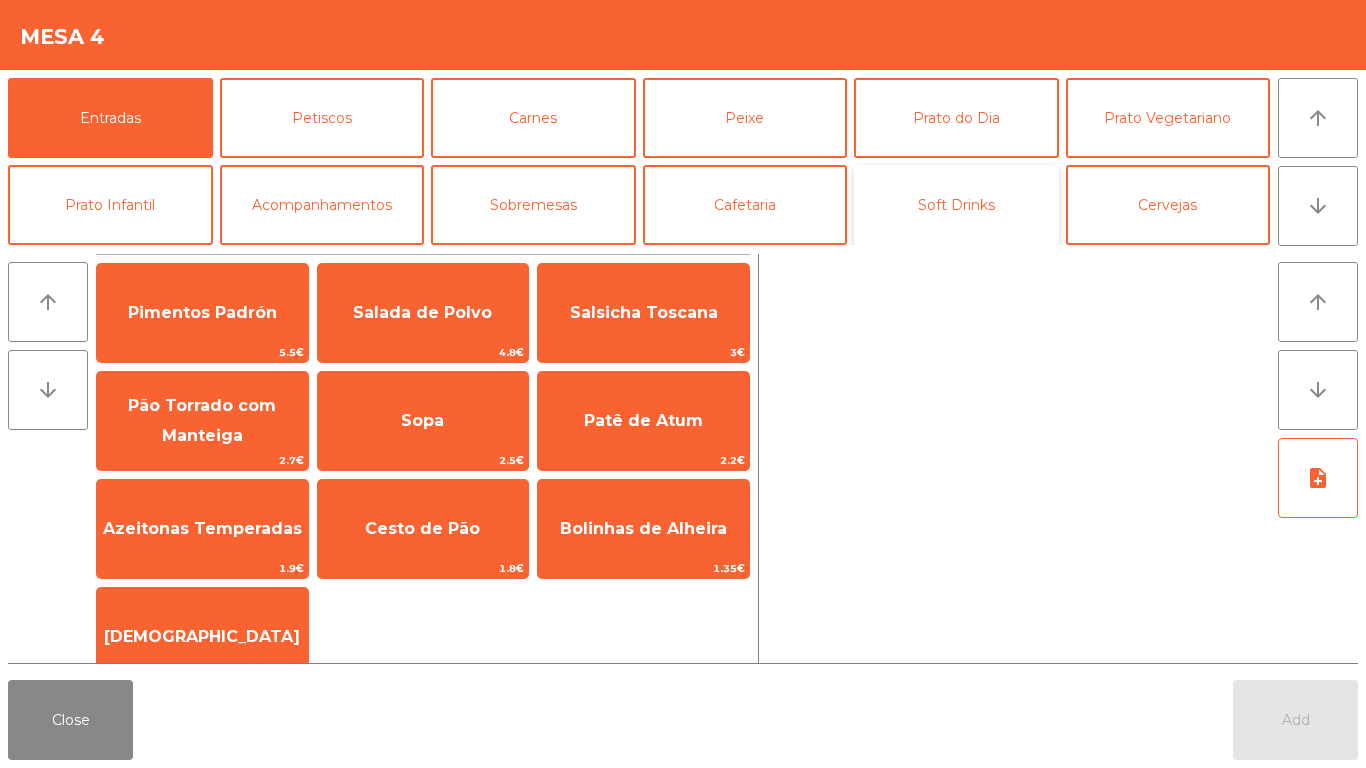 click on "Soft Drinks" 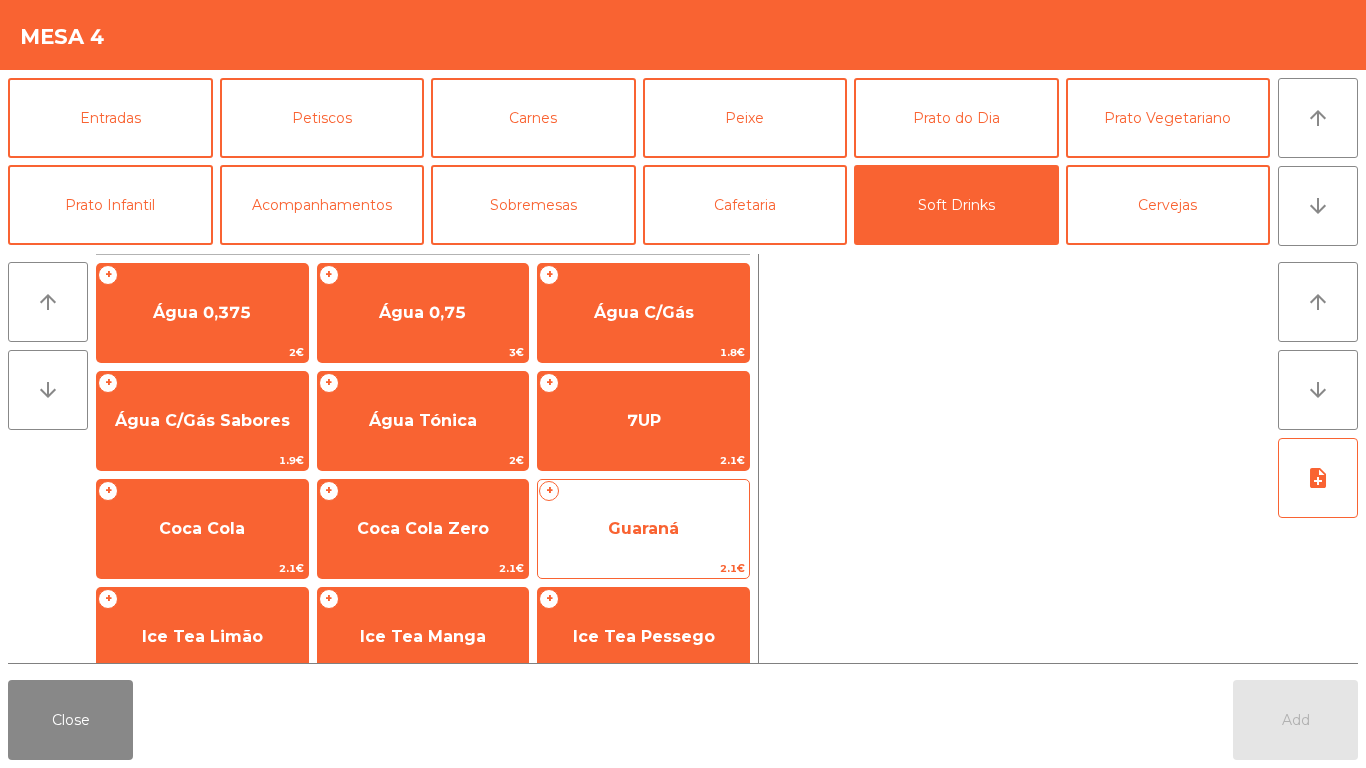 click on "Guaraná" 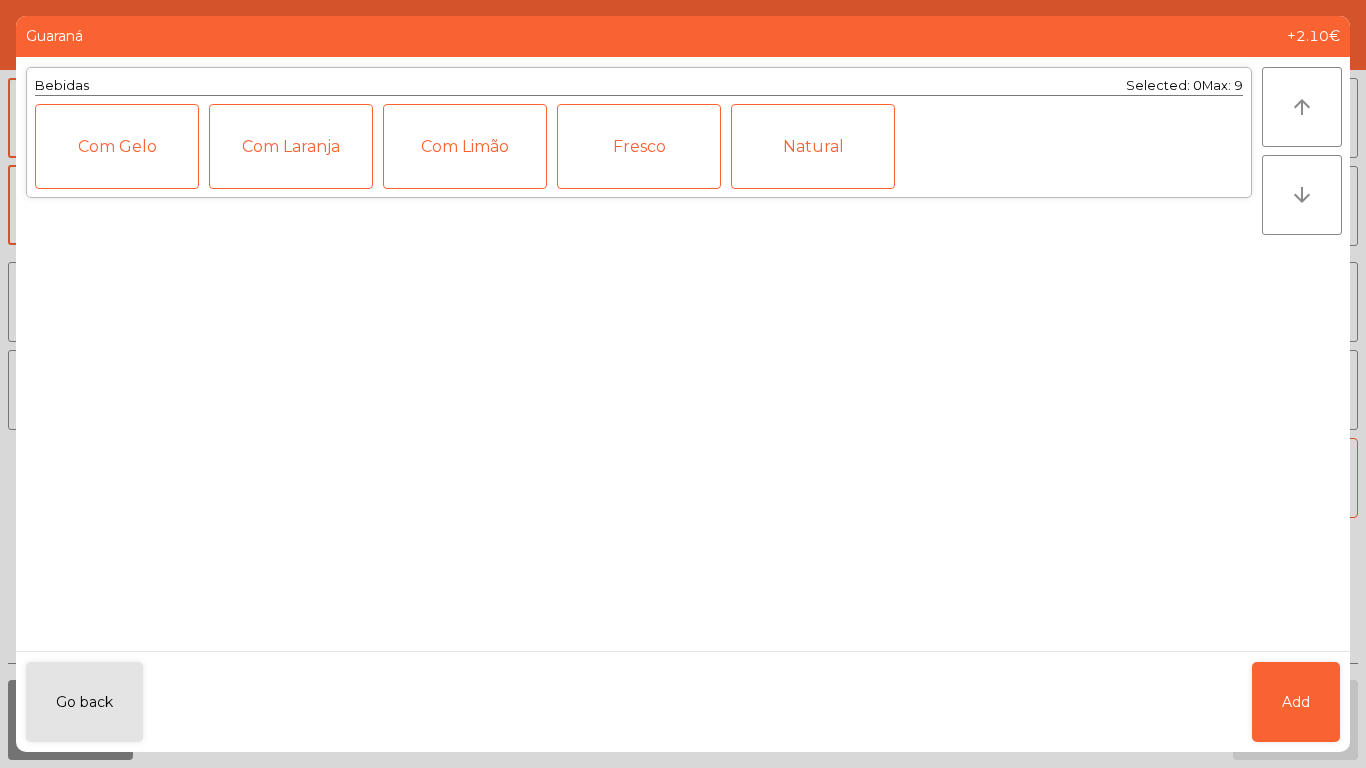 click on "Guaraná +2.10€  Bebidas  Selected: 0  Max: 9   Com Gelo   Com Laranja   Com Limão   Fresco   Natural  arrow_upward arrow_downward  Go back   Add" 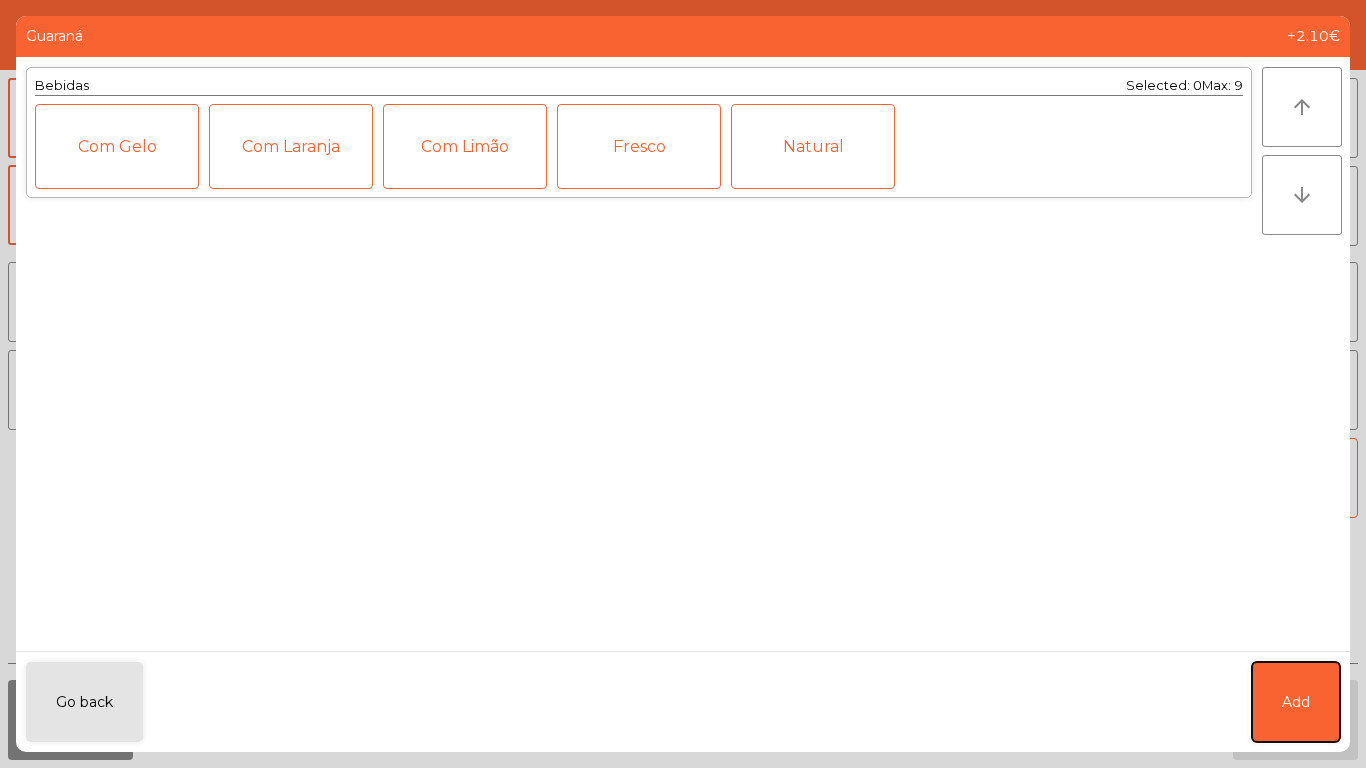 click on "Add" 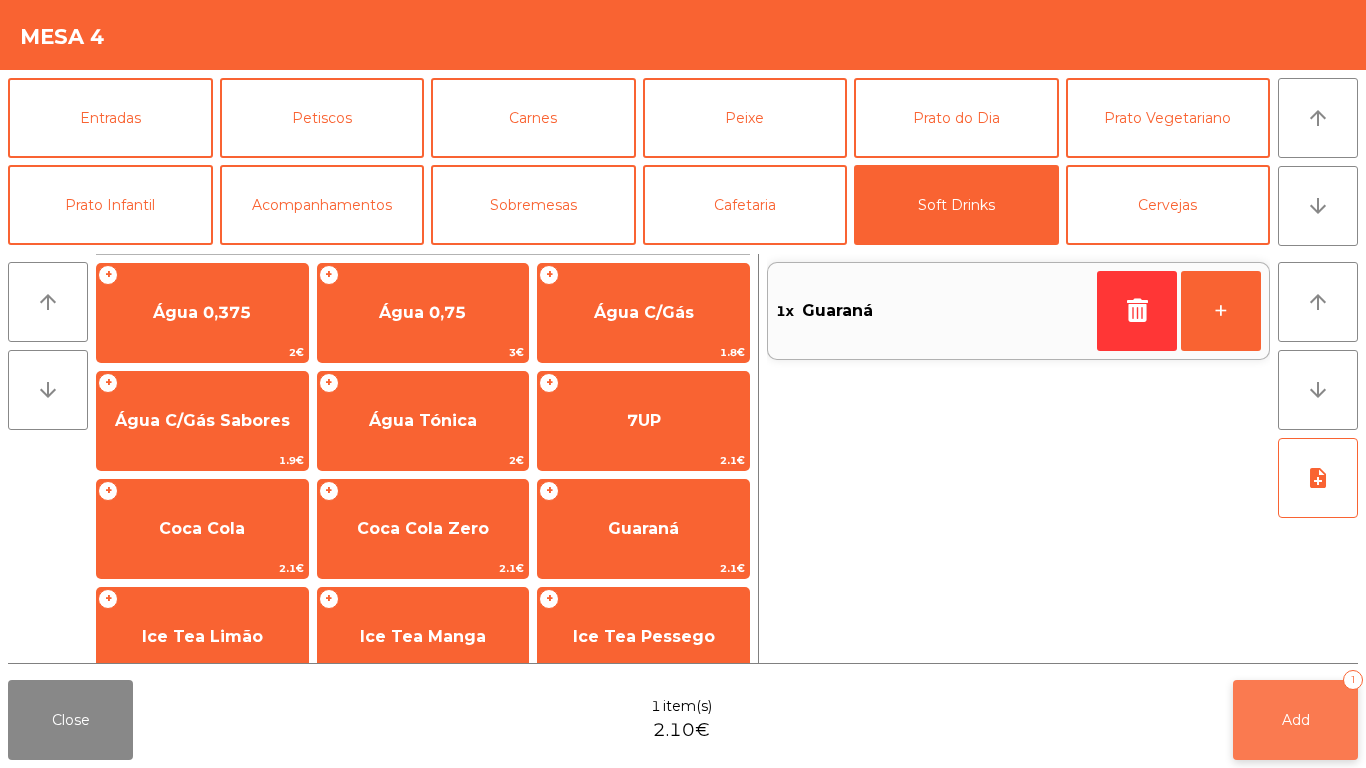 click on "Add   1" 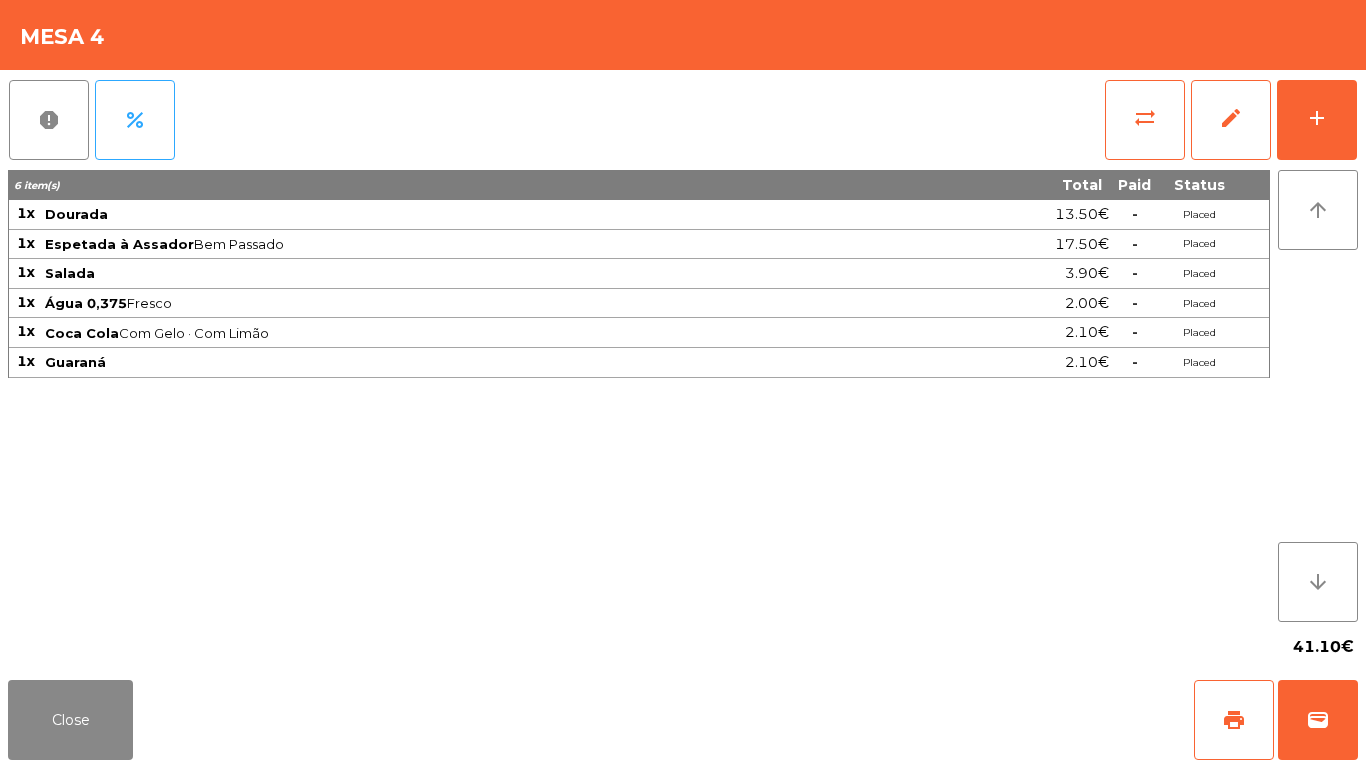 click on "report   percent   sync_alt   edit   add  6 item(s) Total Paid Status 1x Dourada 13.50€  -  Placed 1x Espetada à Assador  Bem Passado  17.50€  -  Placed 1x Salada 3.90€  -  Placed 1x Água 0,375  Fresco  2.00€  -  Placed 1x Coca Cola  Com Gelo · Com Limão  2.10€  -  Placed 1x Guaraná 2.10€  -  Placed arrow_upward arrow_downward  41.10€" 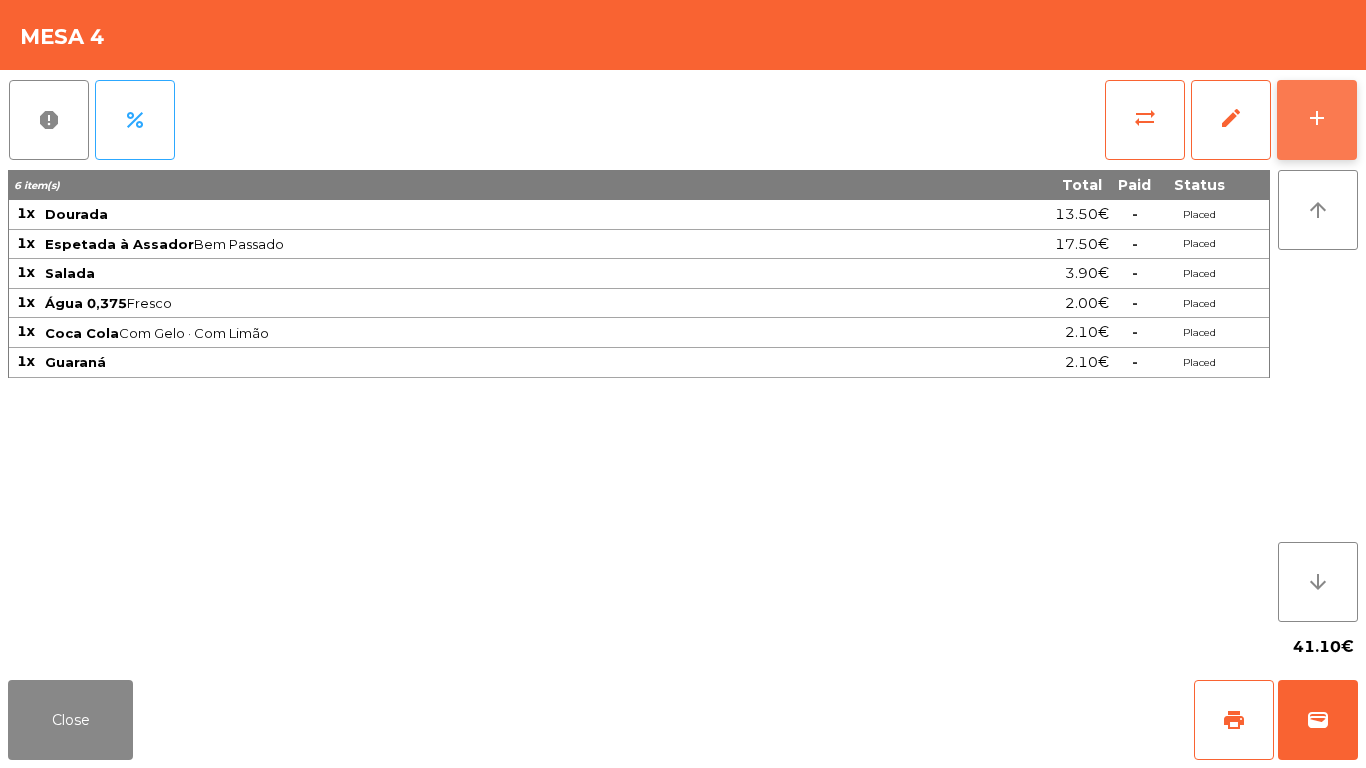 click on "add" 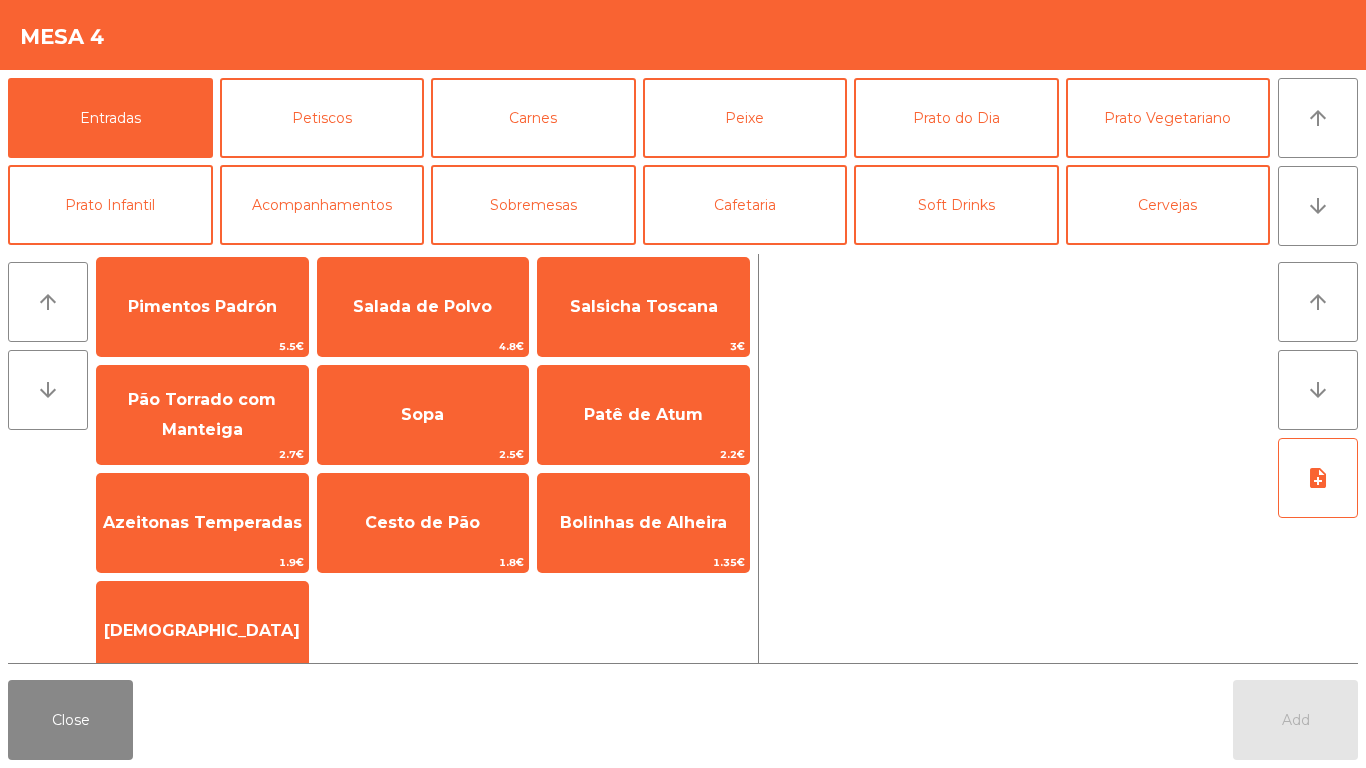 scroll, scrollTop: 16, scrollLeft: 0, axis: vertical 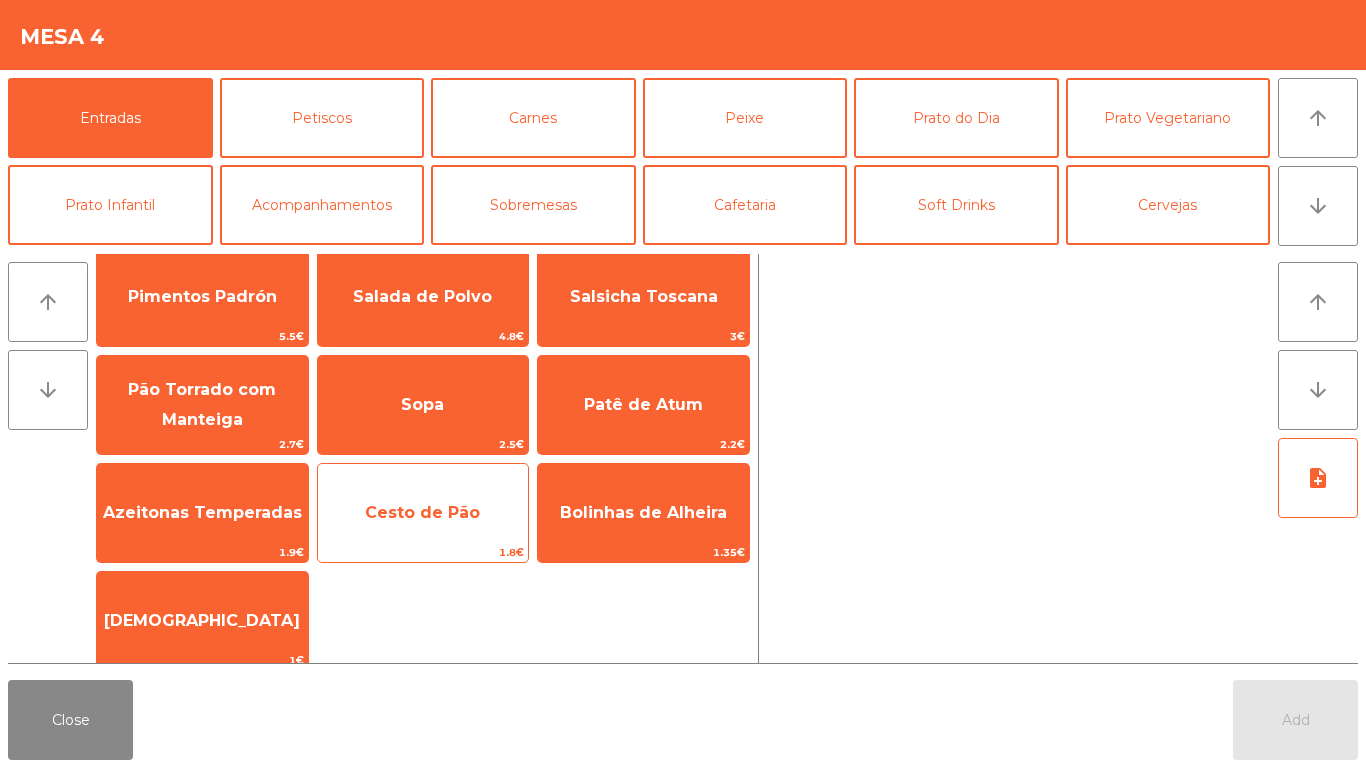click on "Cesto de Pão" 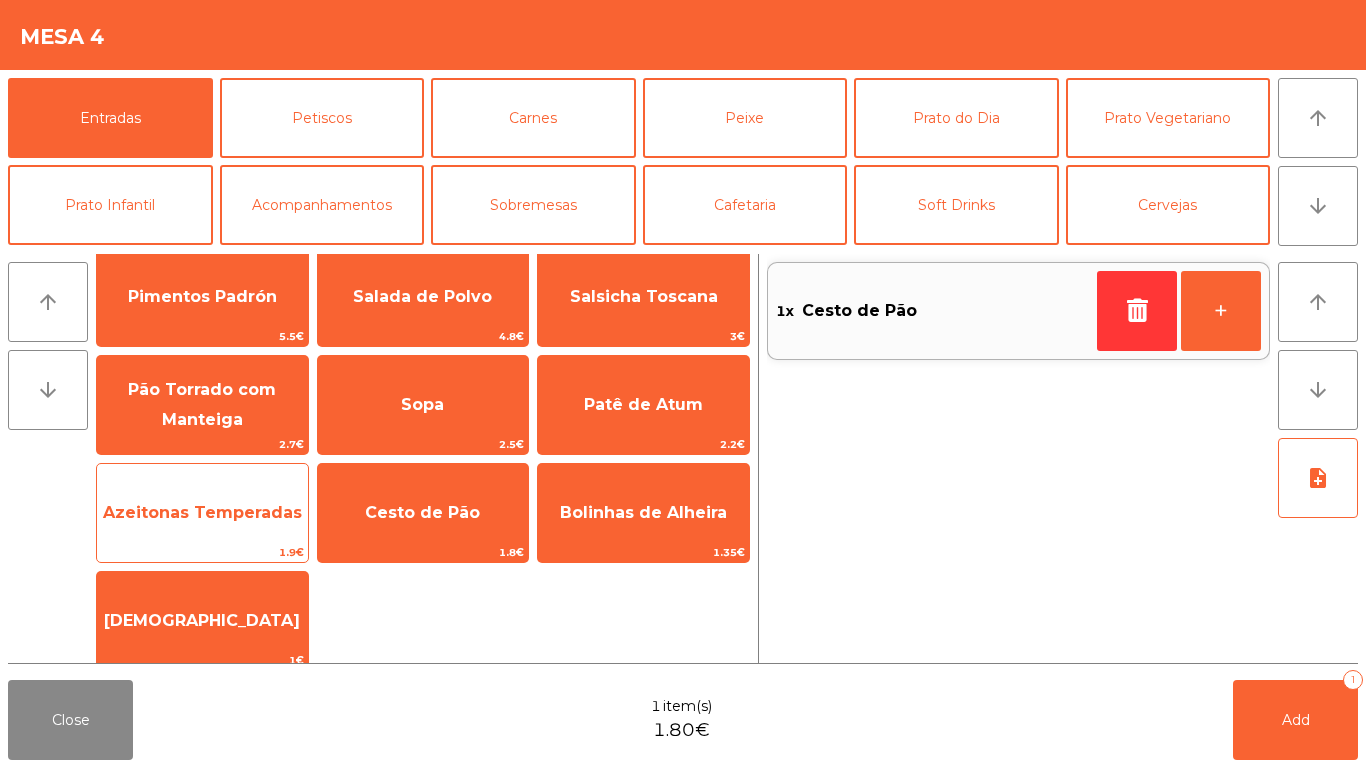 click on "Azeitonas Temperadas   1.9€" 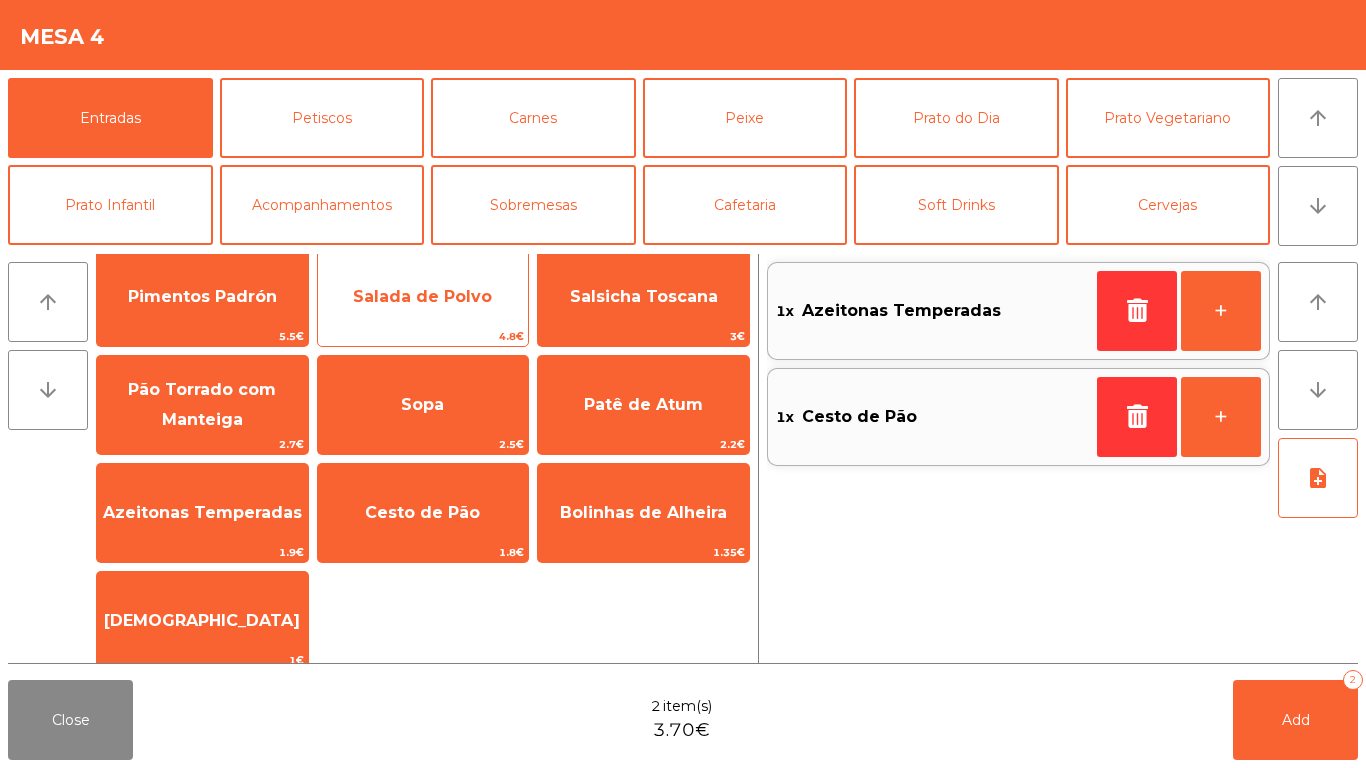 click on "Salada de Polvo" 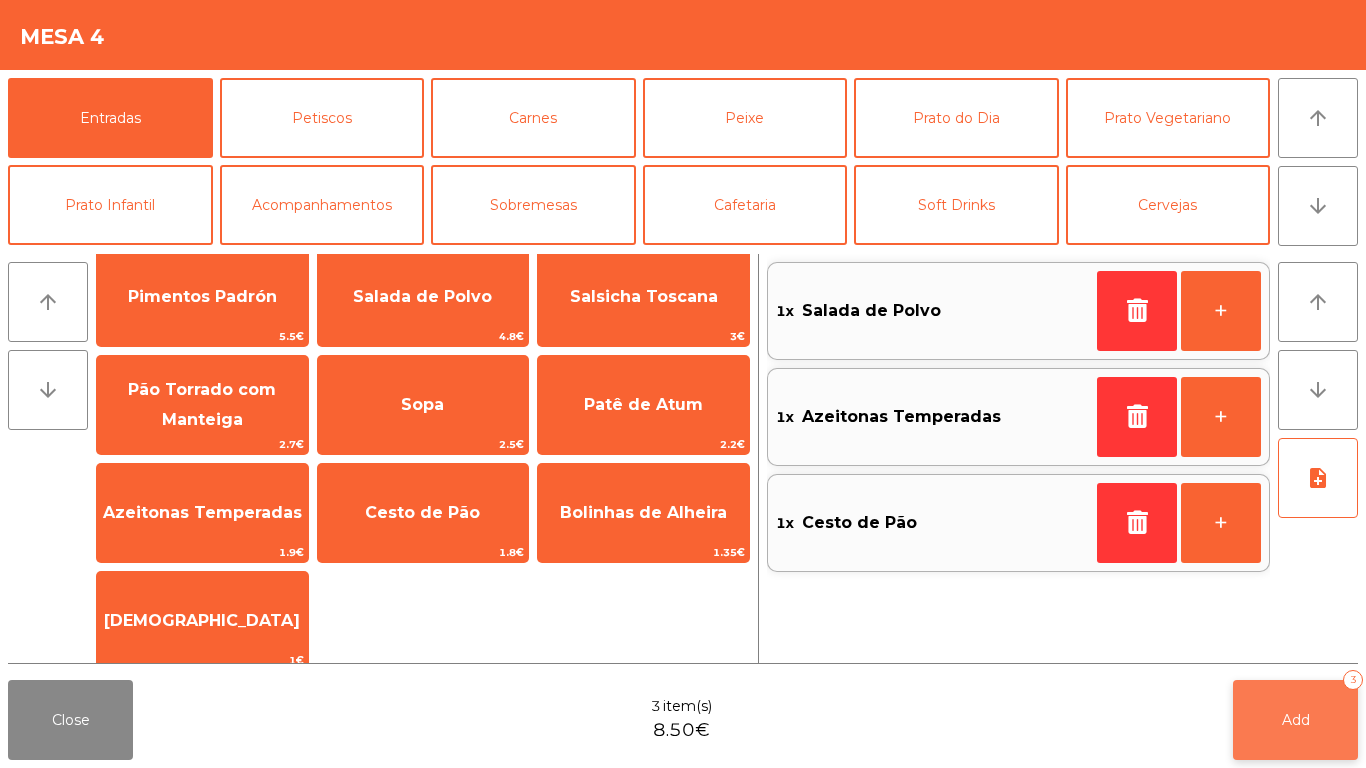 click on "Add   3" 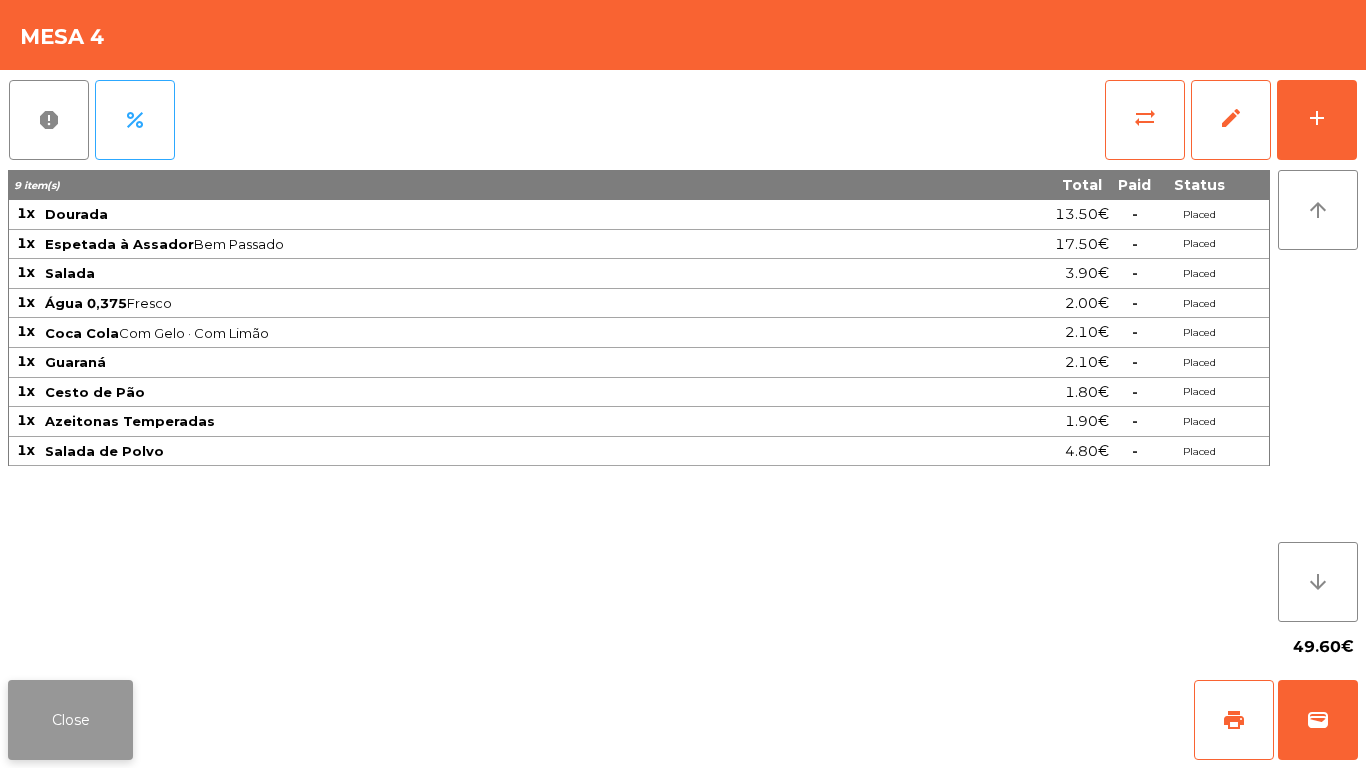 click on "Close" 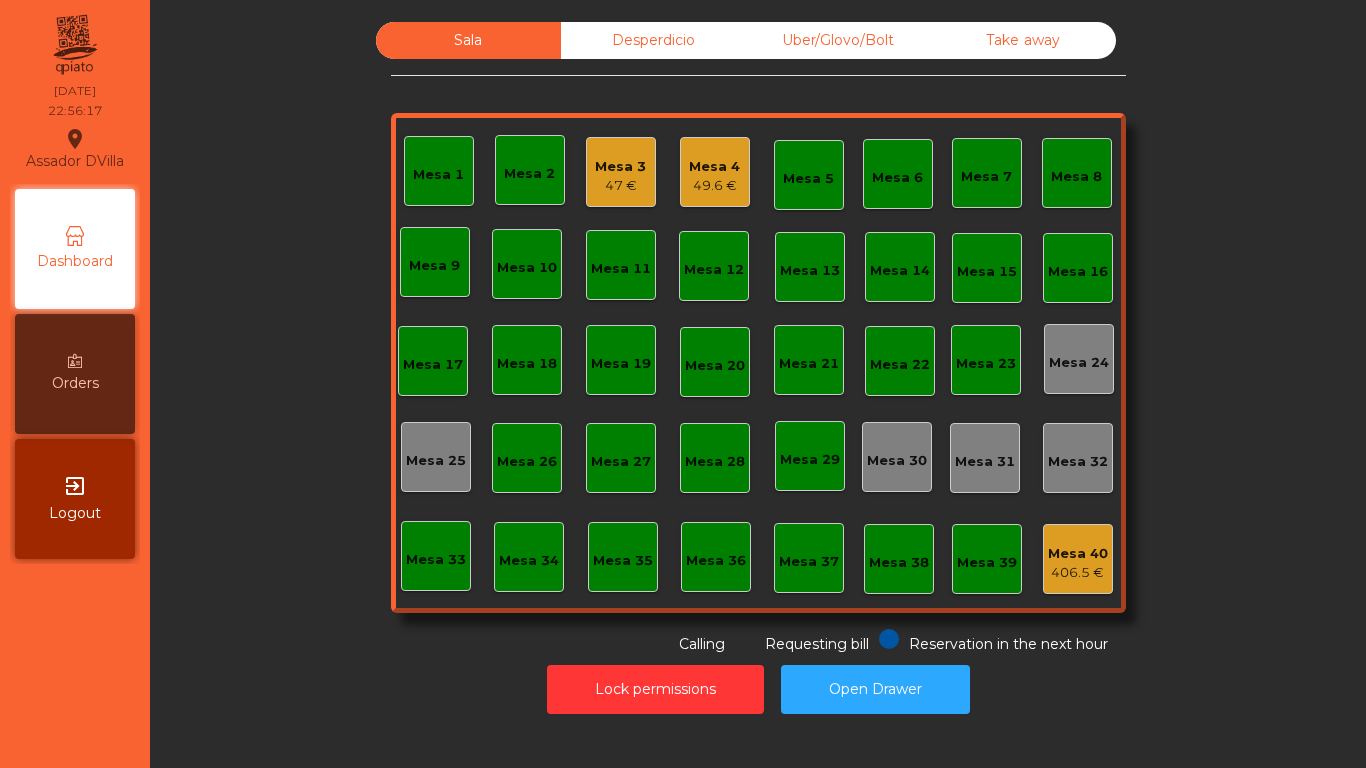 click on "Mesa 3   47 €" 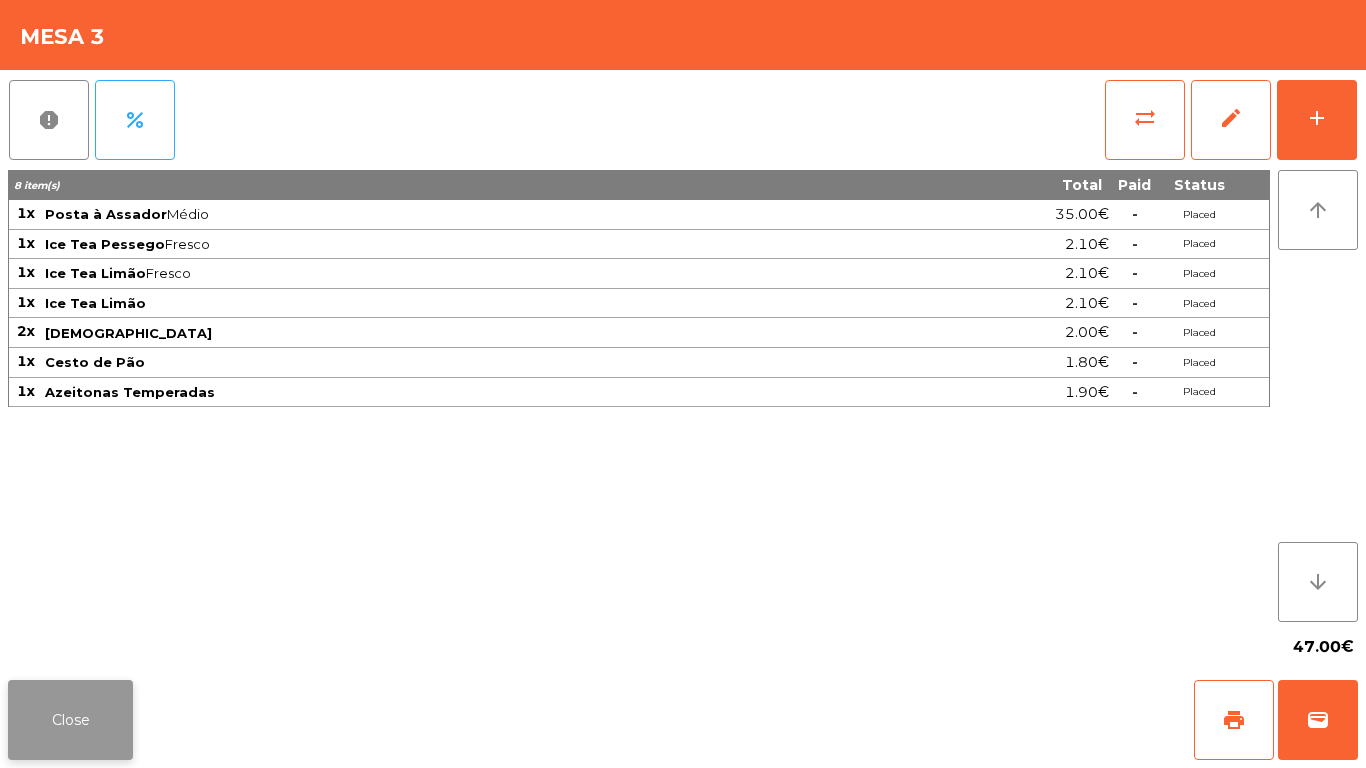 click on "Close" 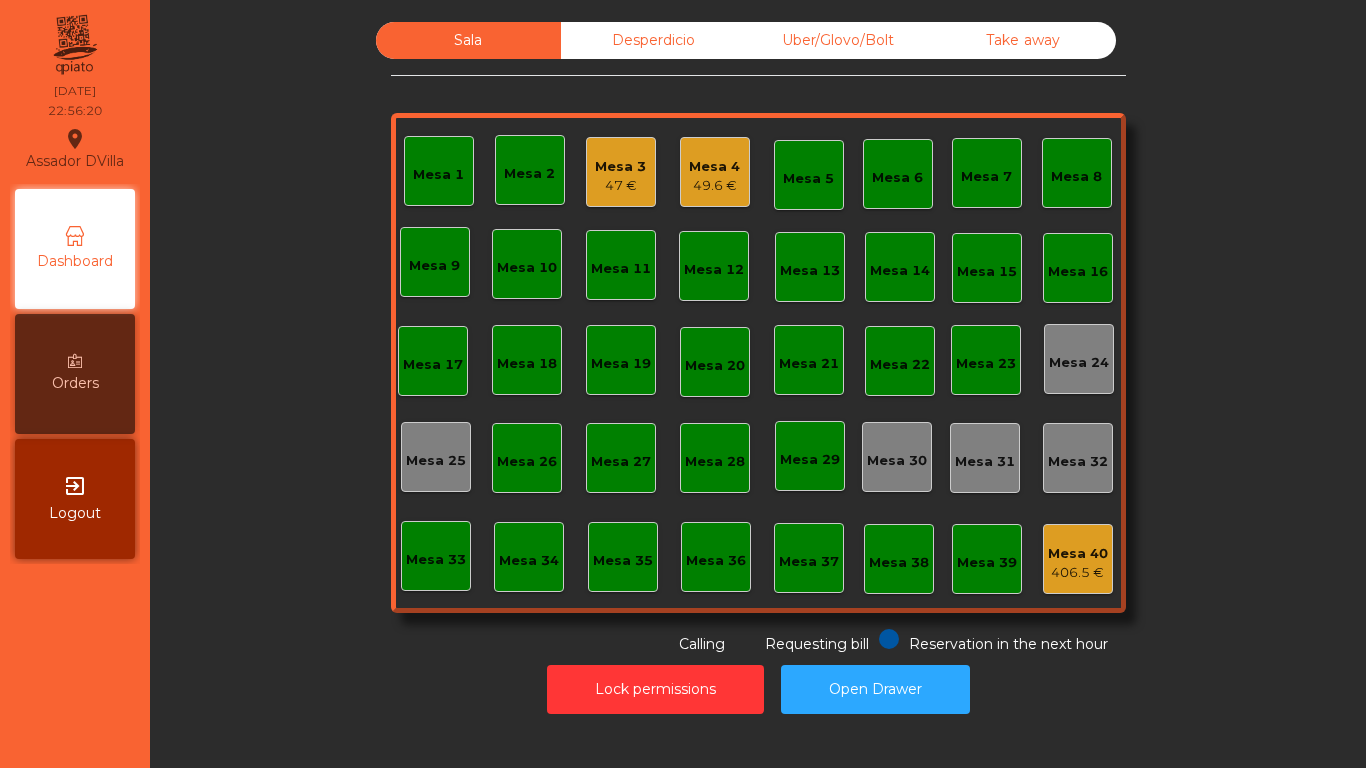 click on "Mesa 3   47 €" 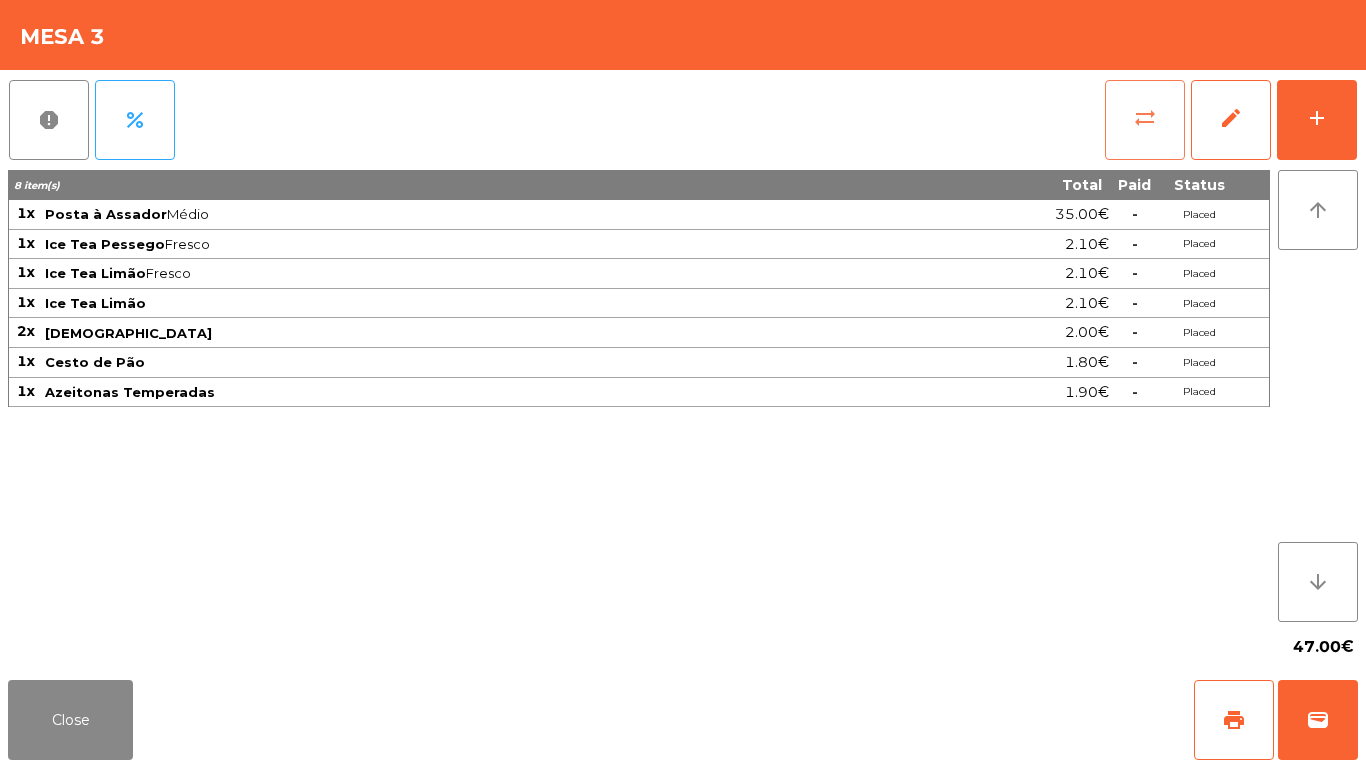 click on "sync_alt" 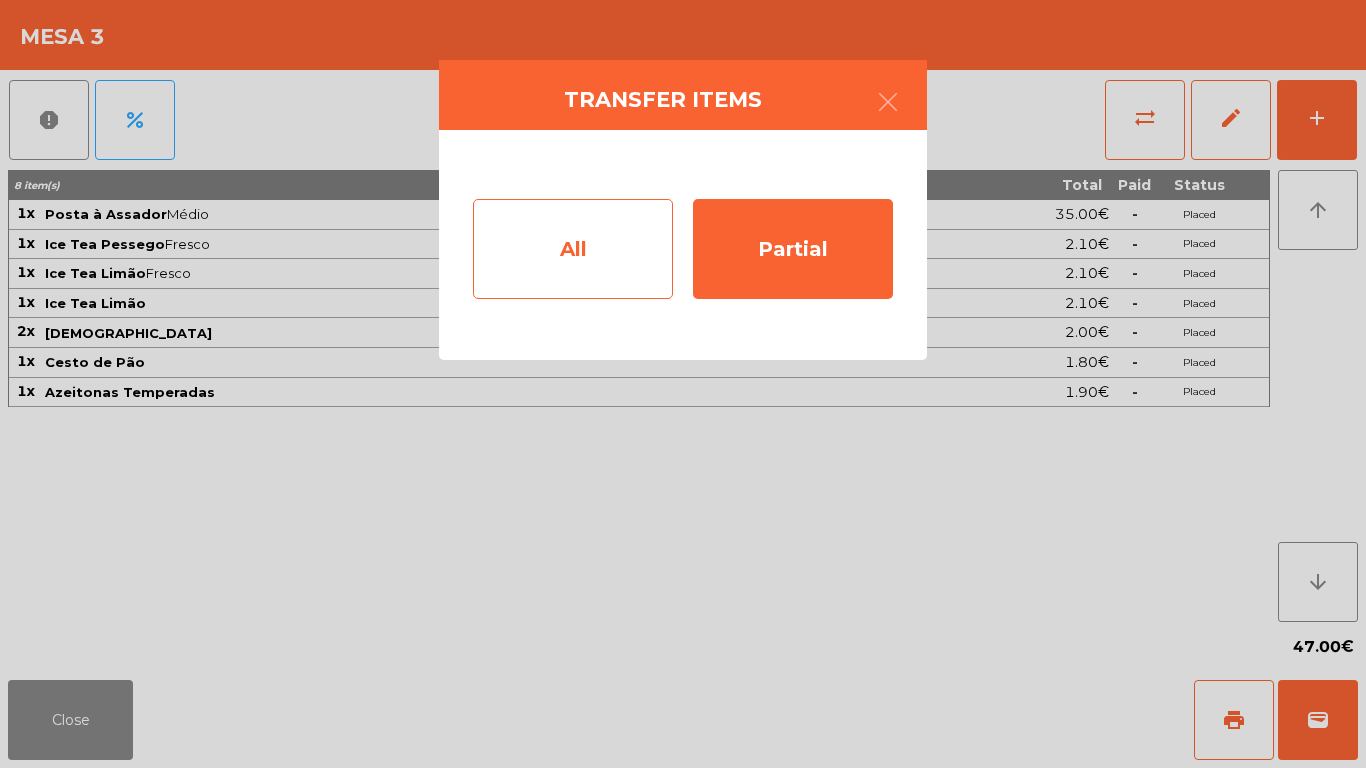 click on "All" 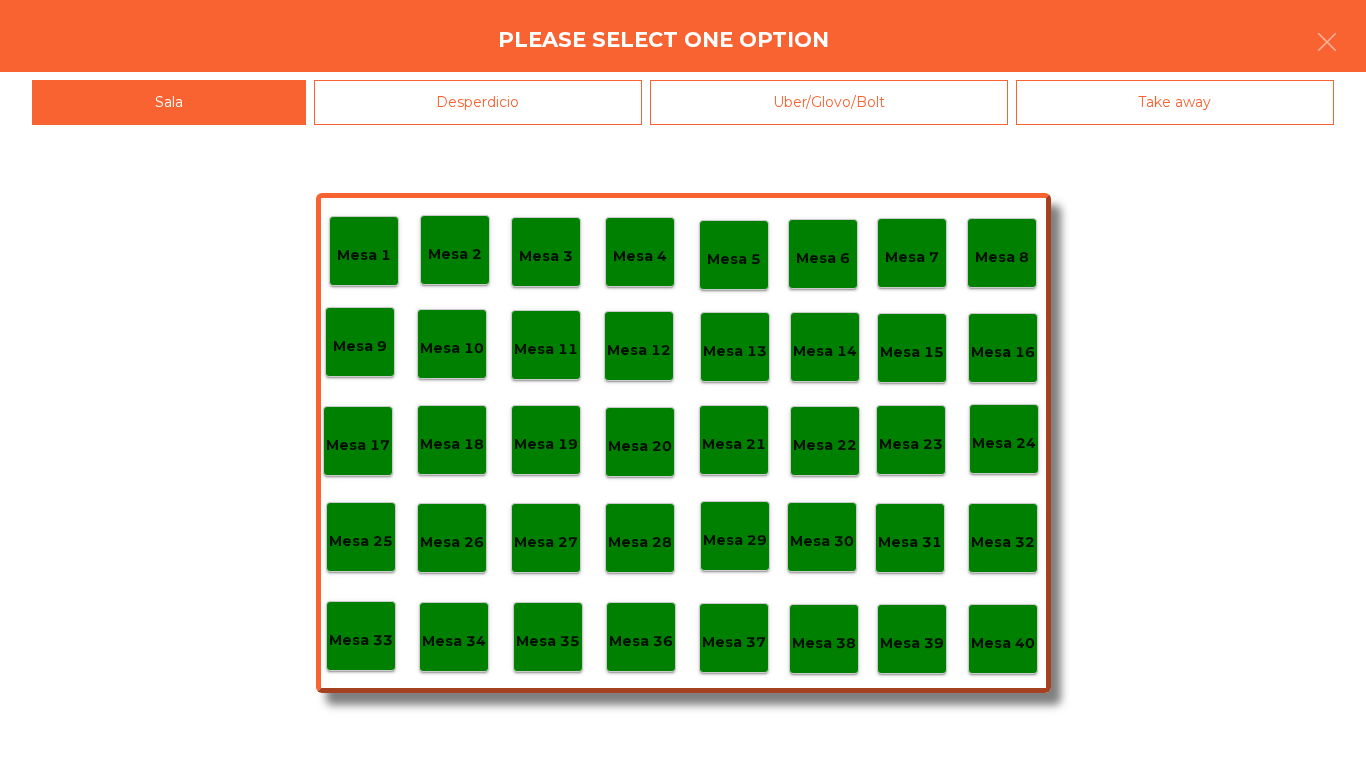 click on "Mesa 2" 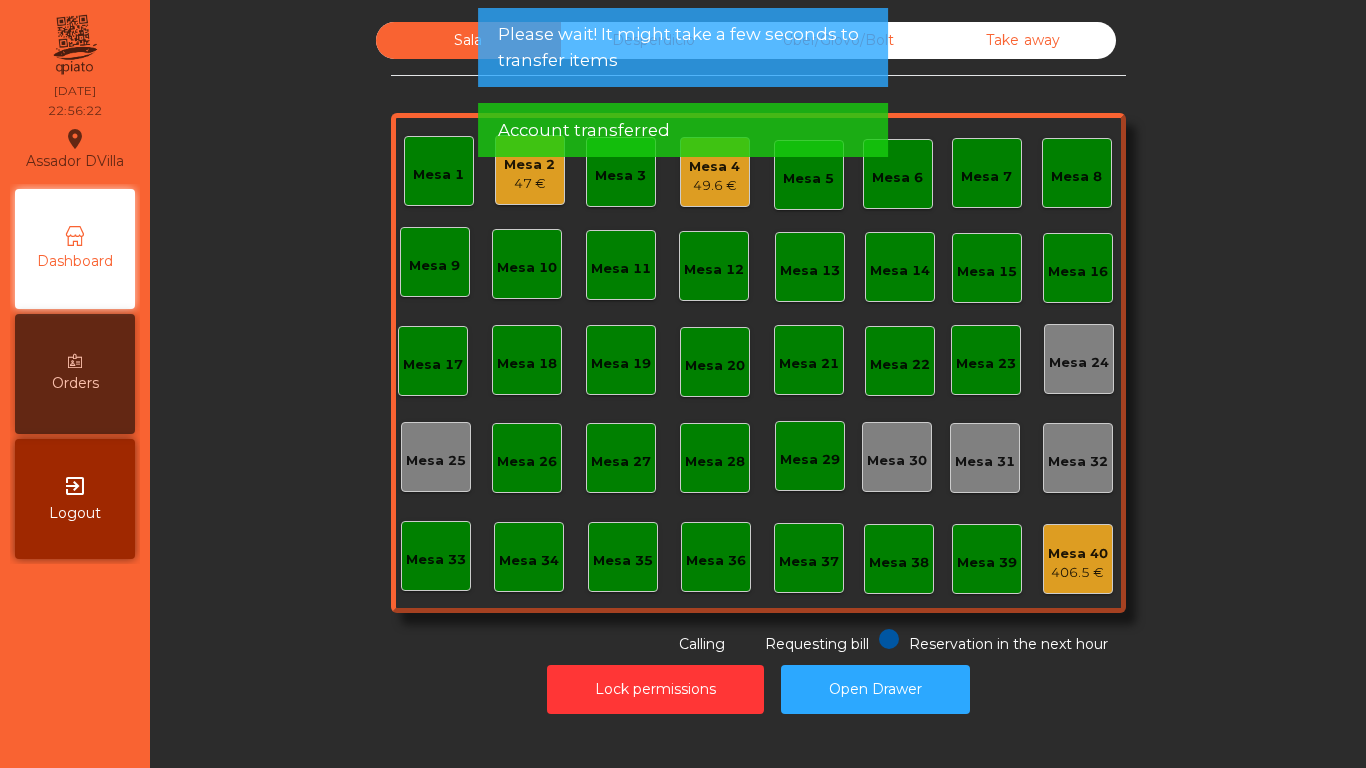 click on "Mesa 2   47 €" 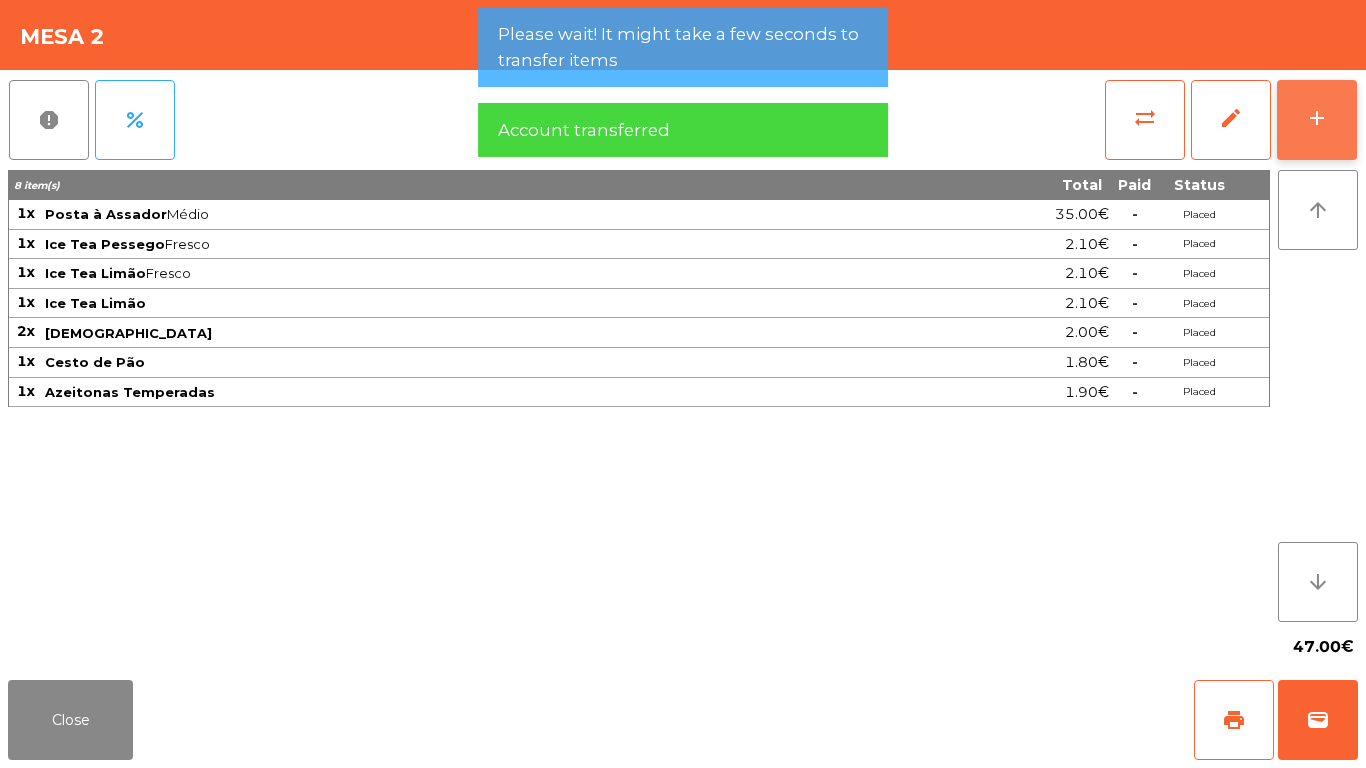 click on "add" 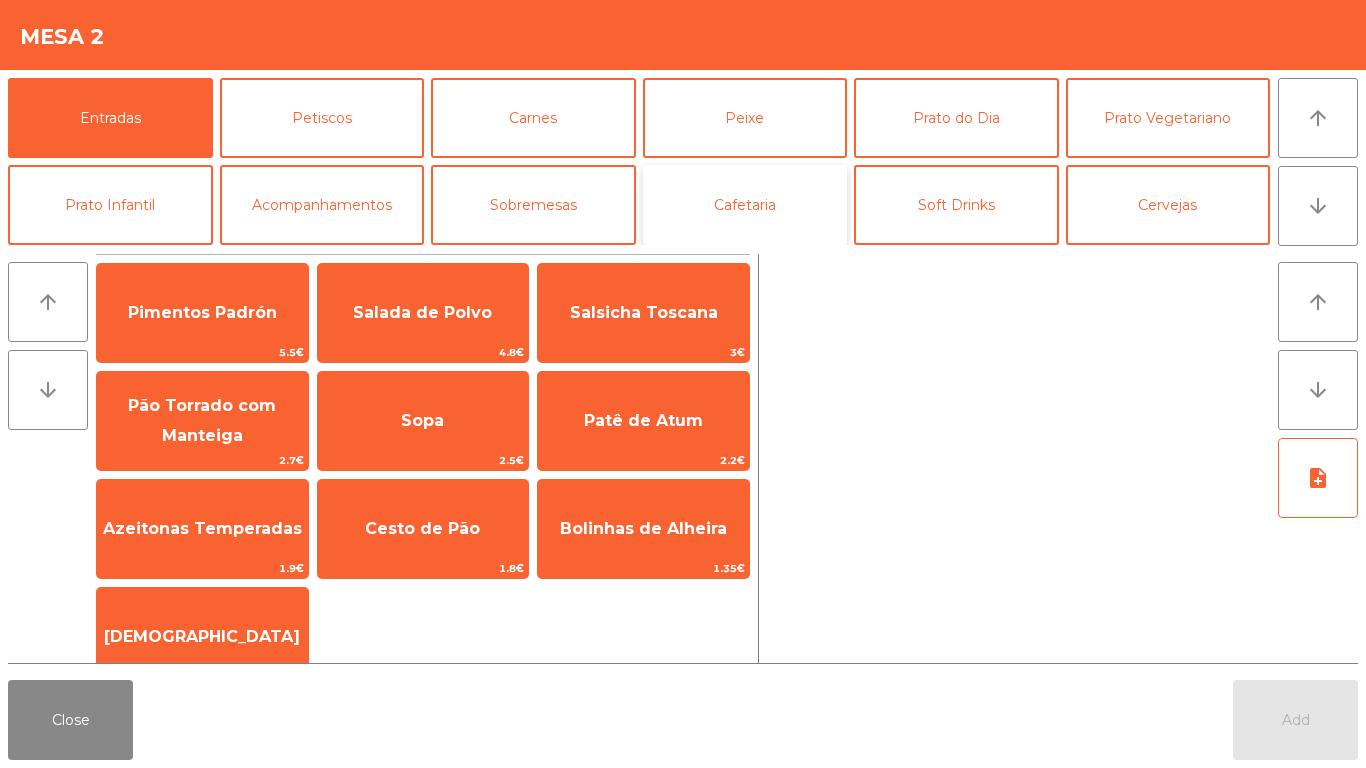 click on "Cafetaria" 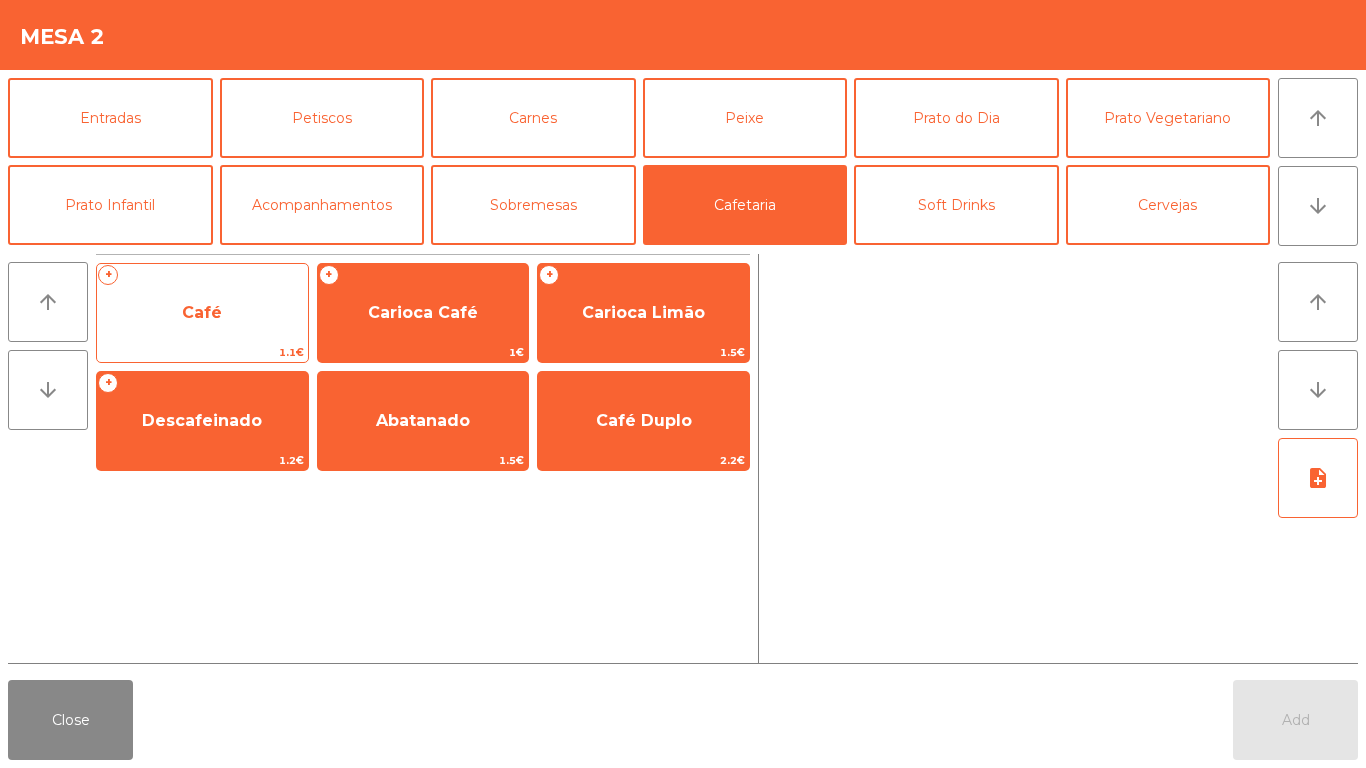 click on "Café" 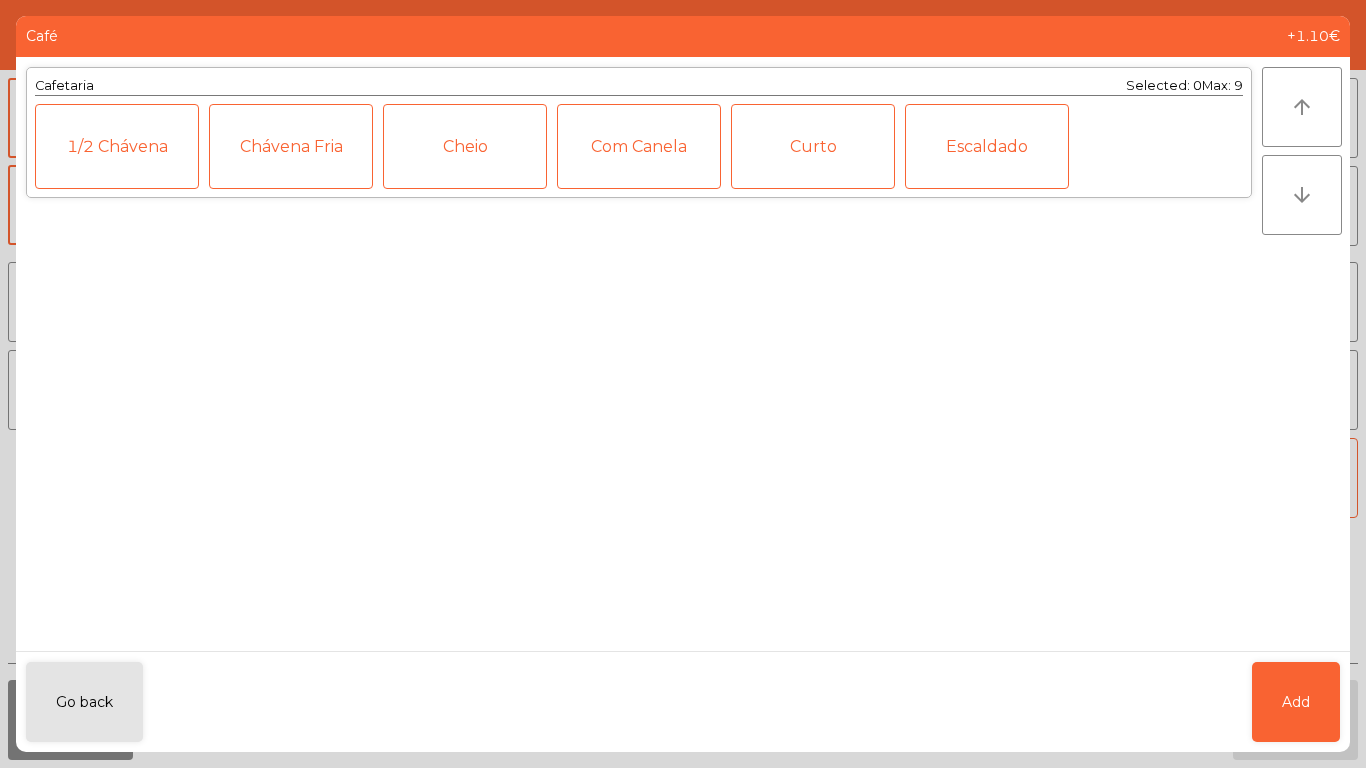 click on "Curto" 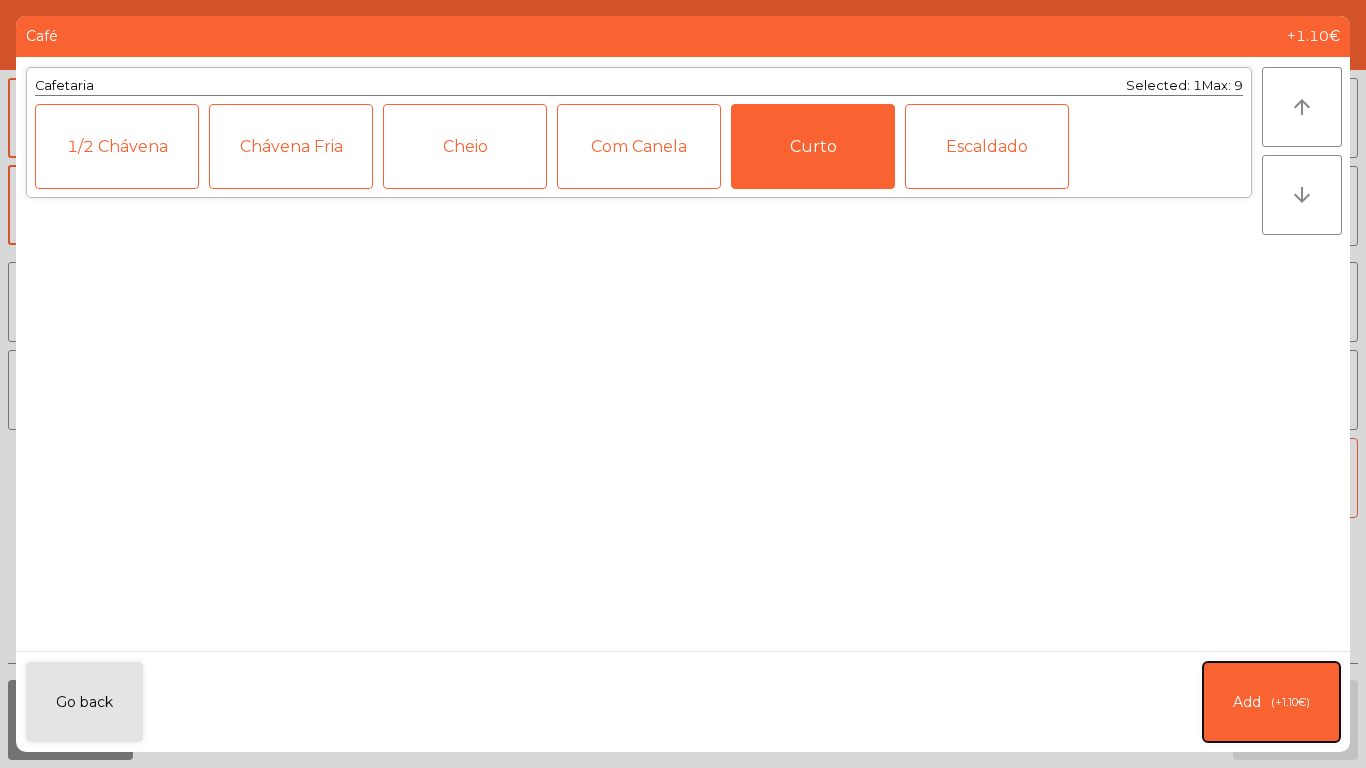 click on "Add   (+1.10€)" 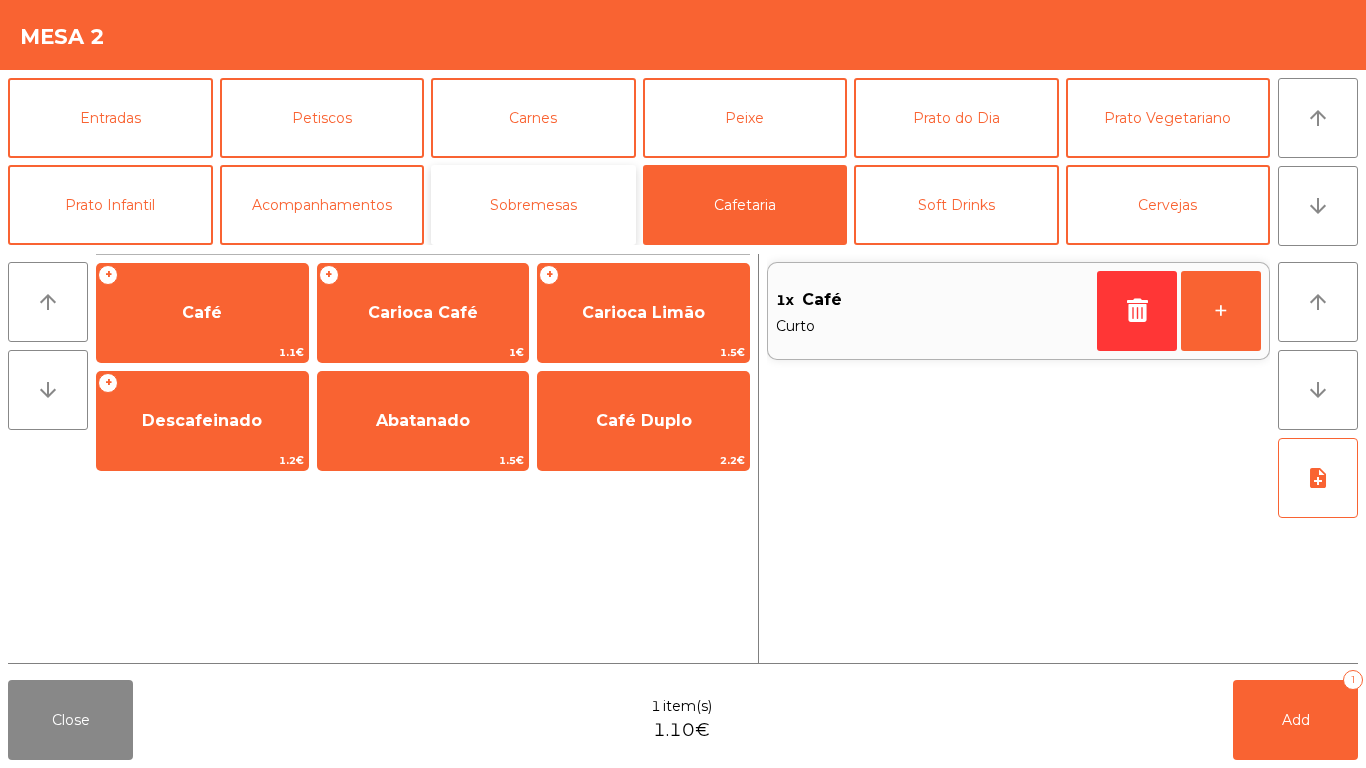 click on "Sobremesas" 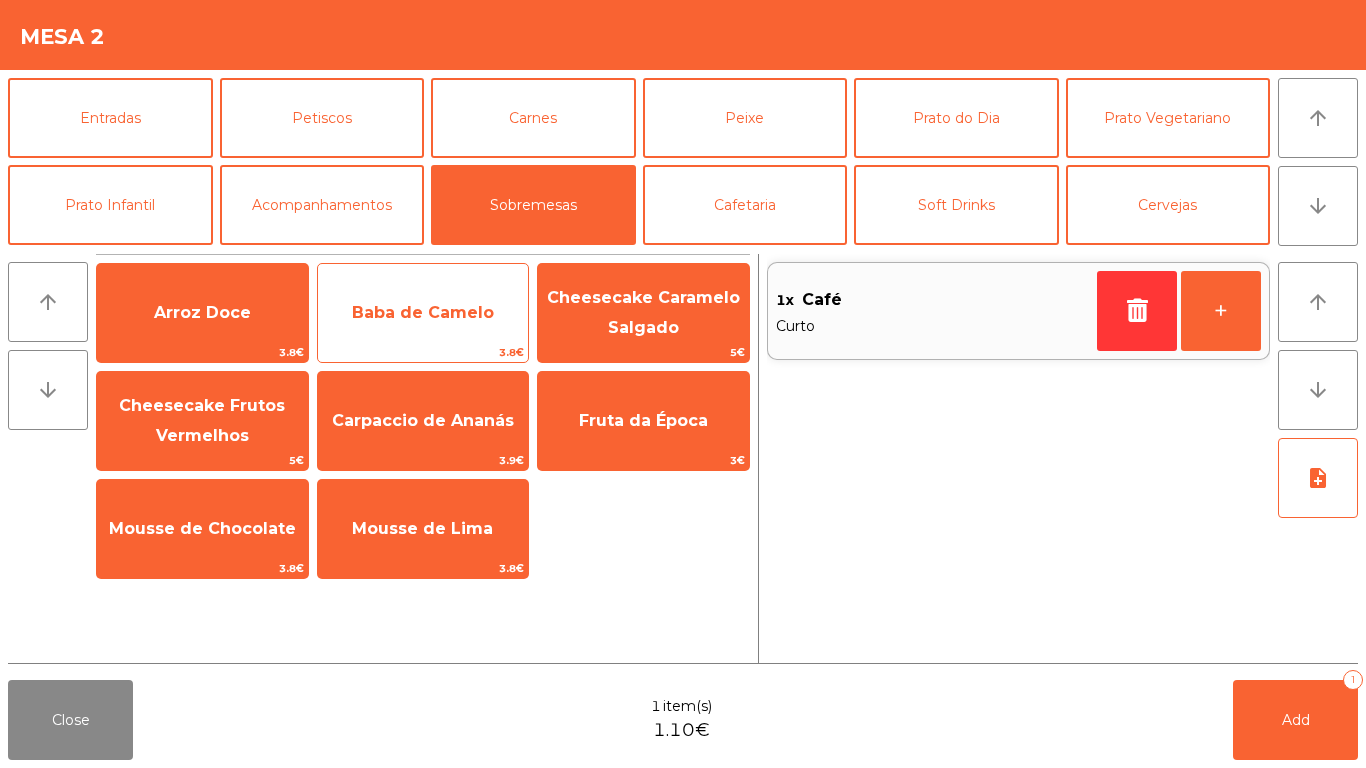 click on "Baba de Camelo" 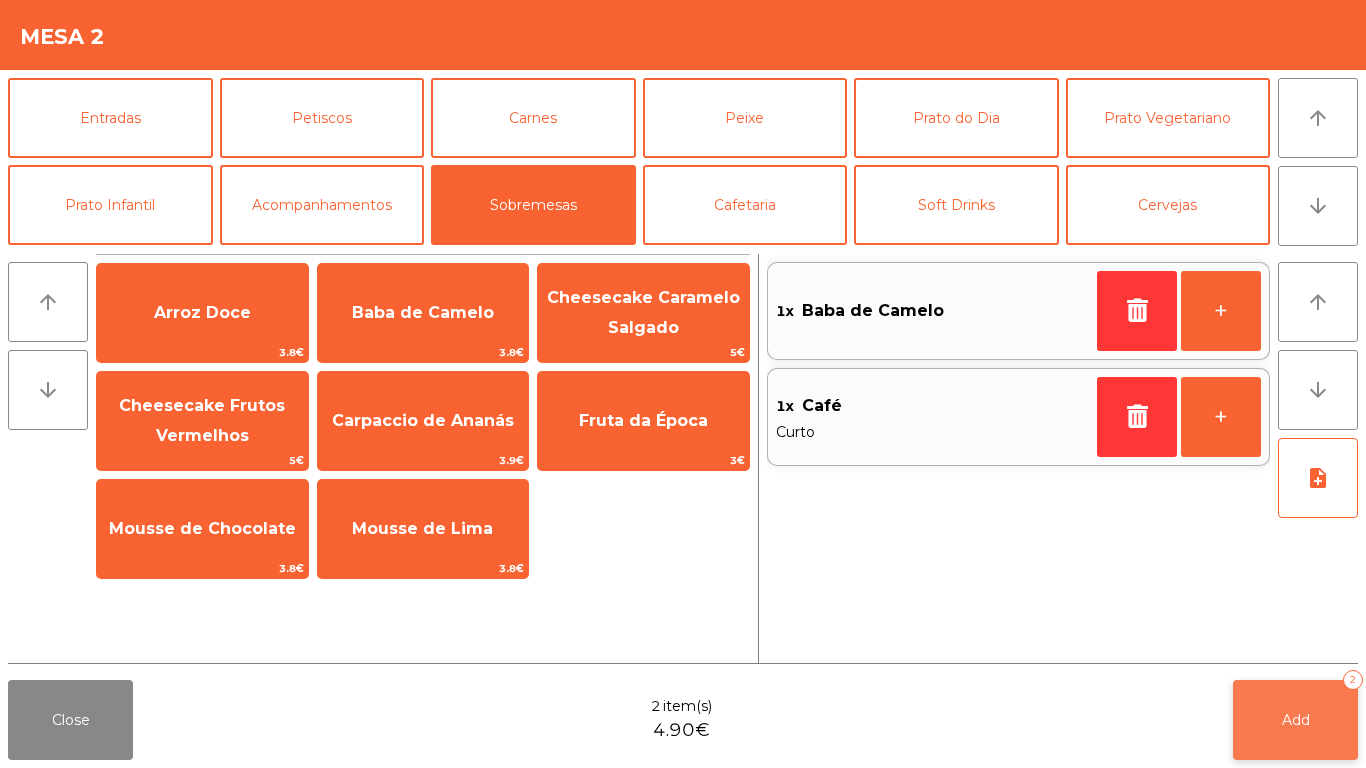 click on "Add   2" 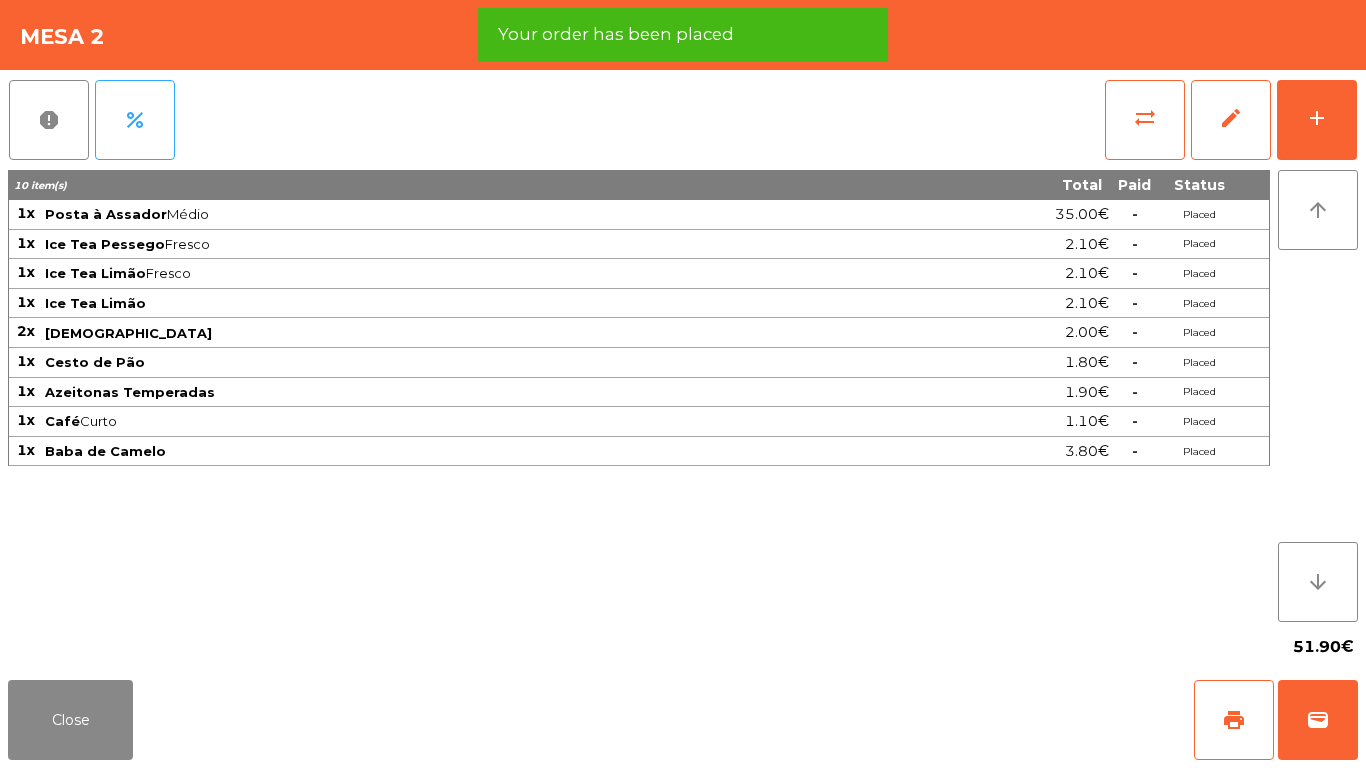 click on "51.90€" 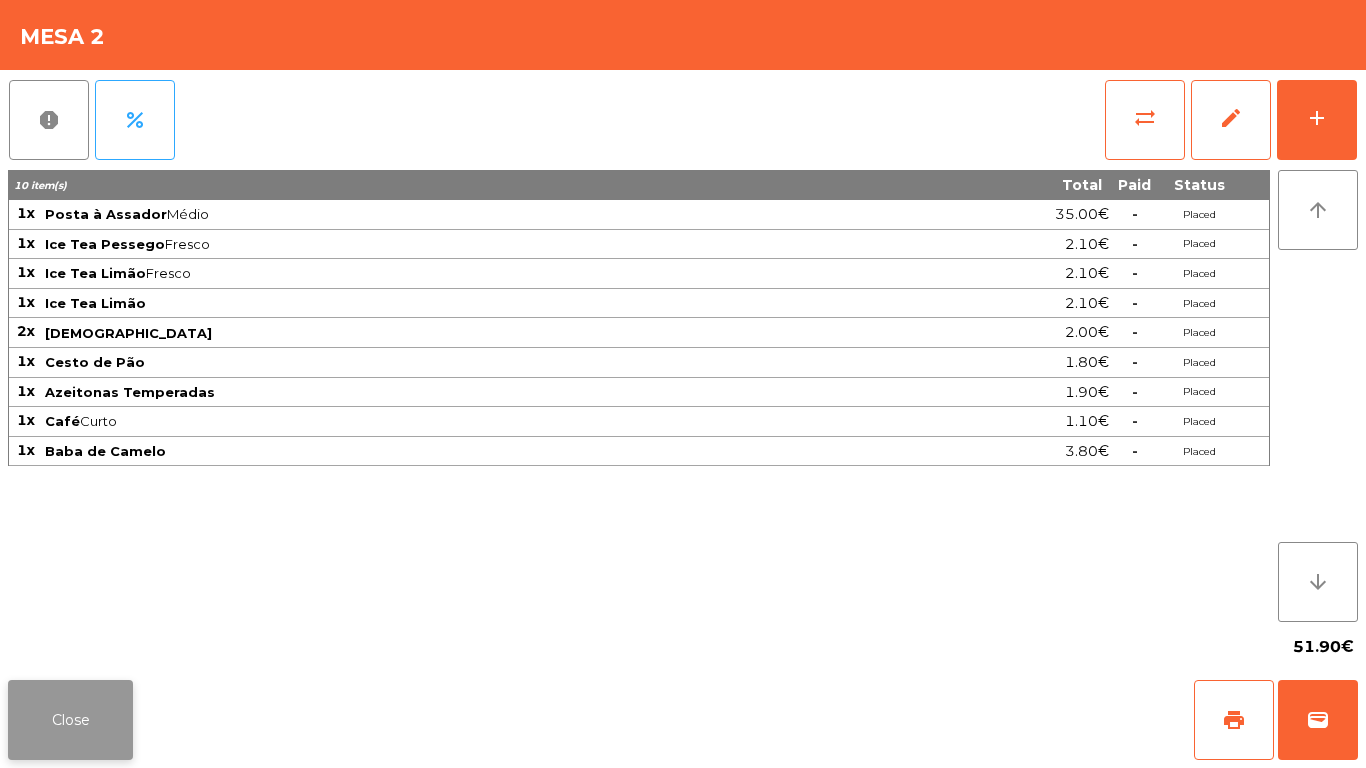 click on "Close" 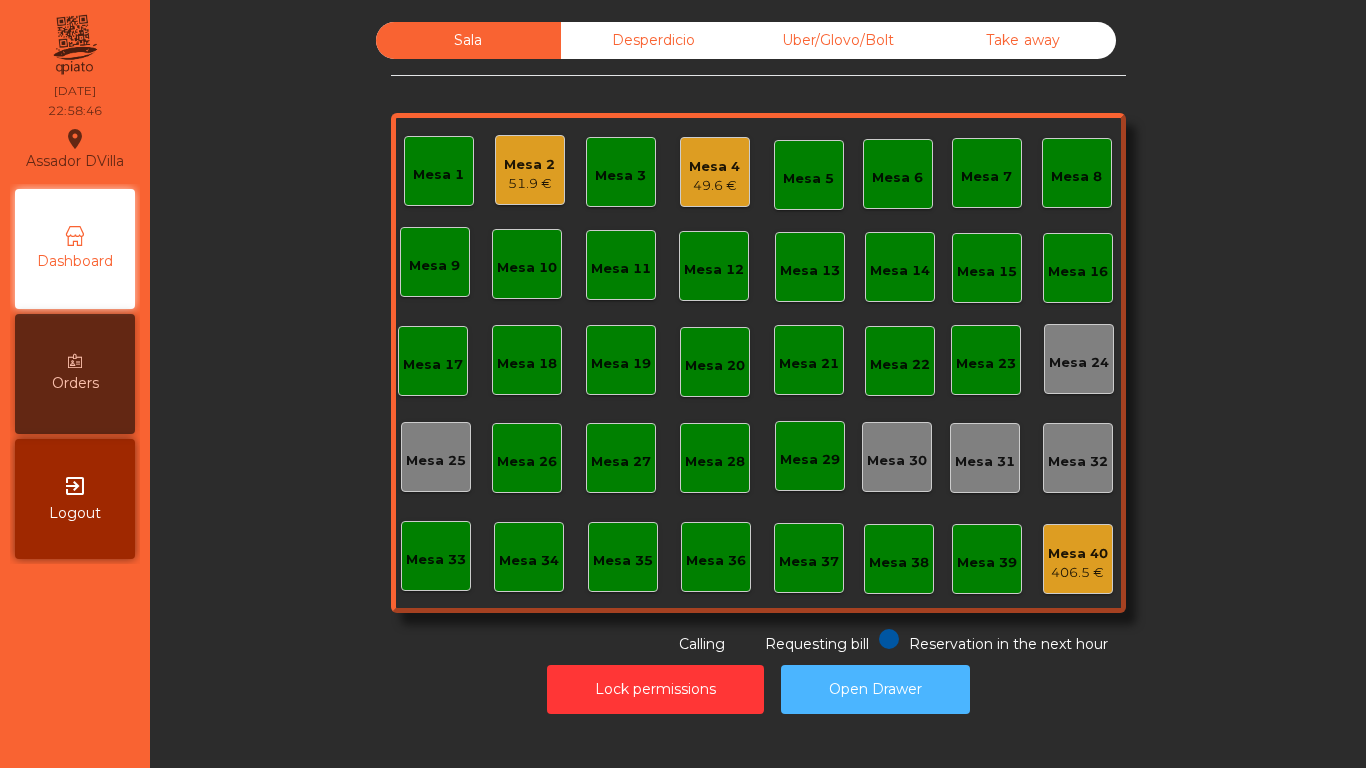 drag, startPoint x: 898, startPoint y: 682, endPoint x: 859, endPoint y: 640, distance: 57.31492 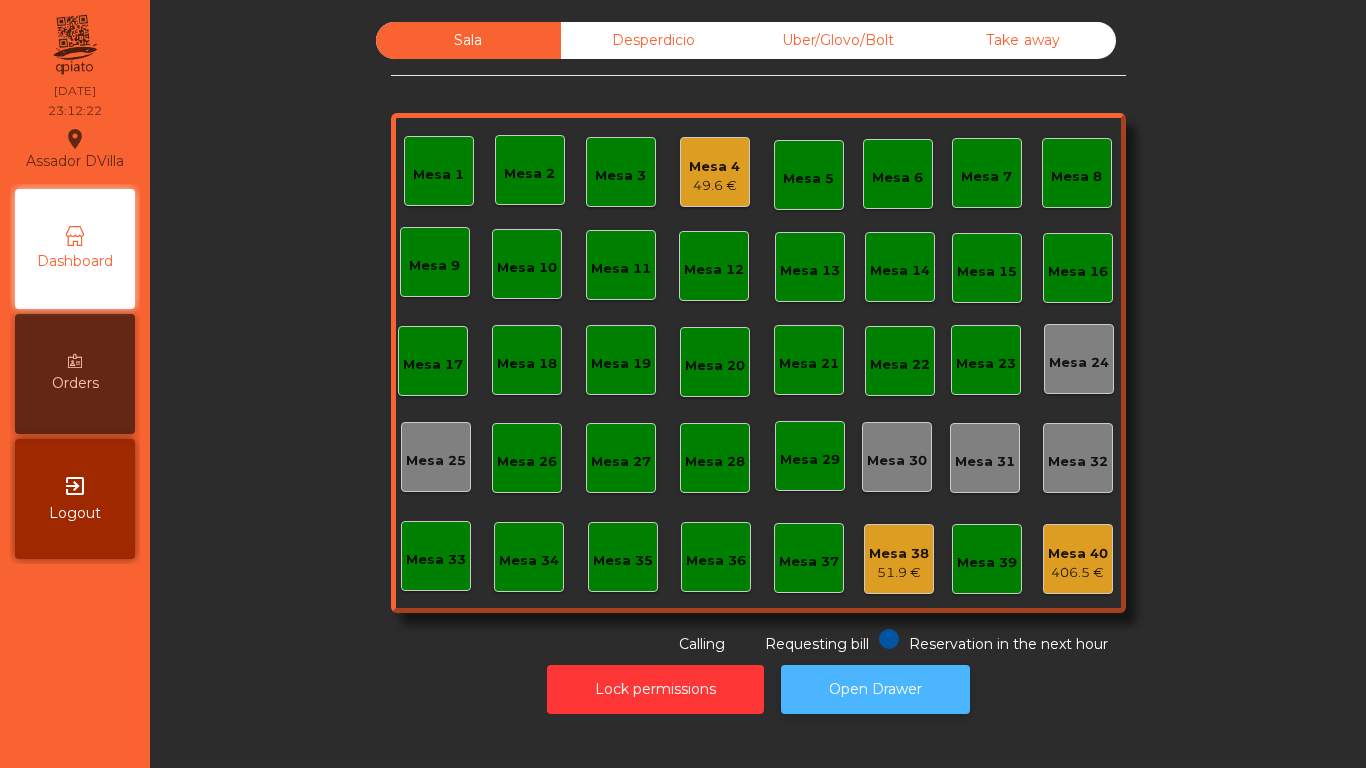 click on "Open Drawer" 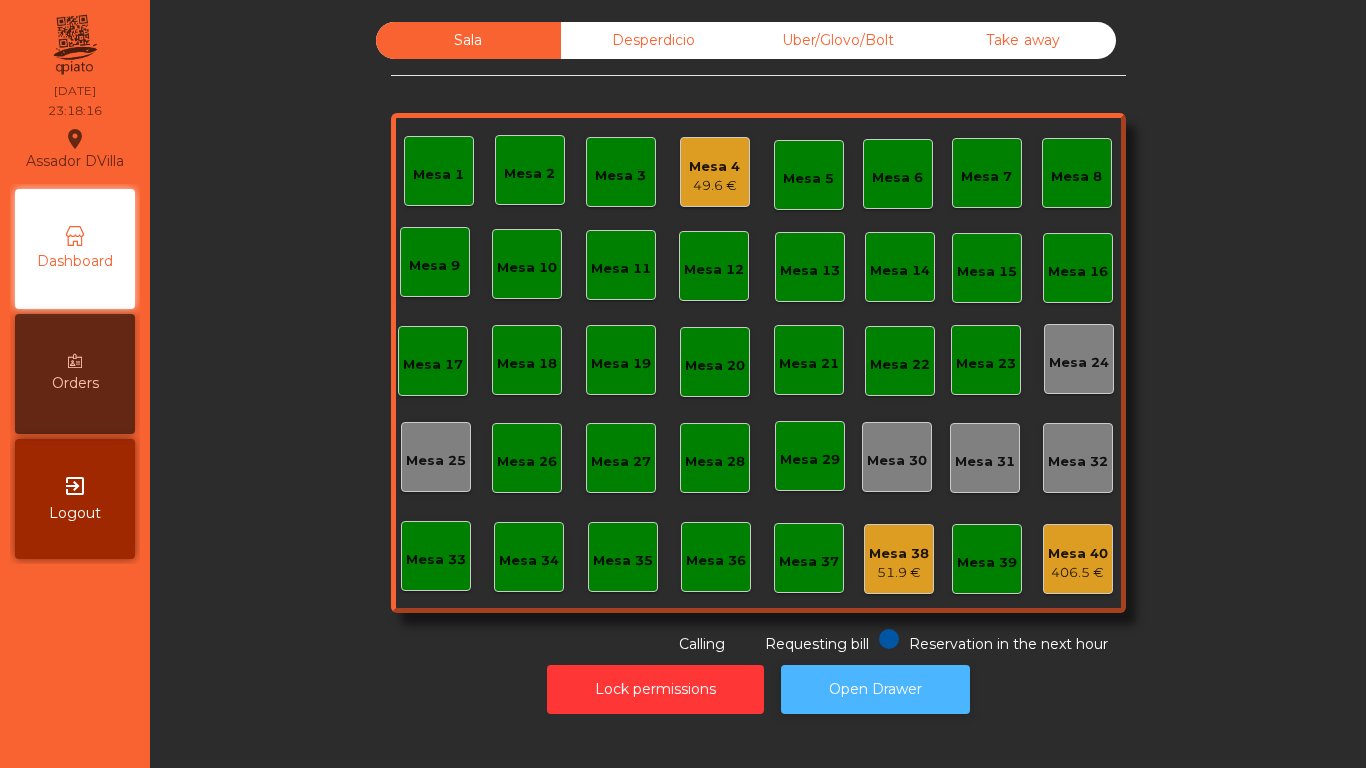 click on "Open Drawer" 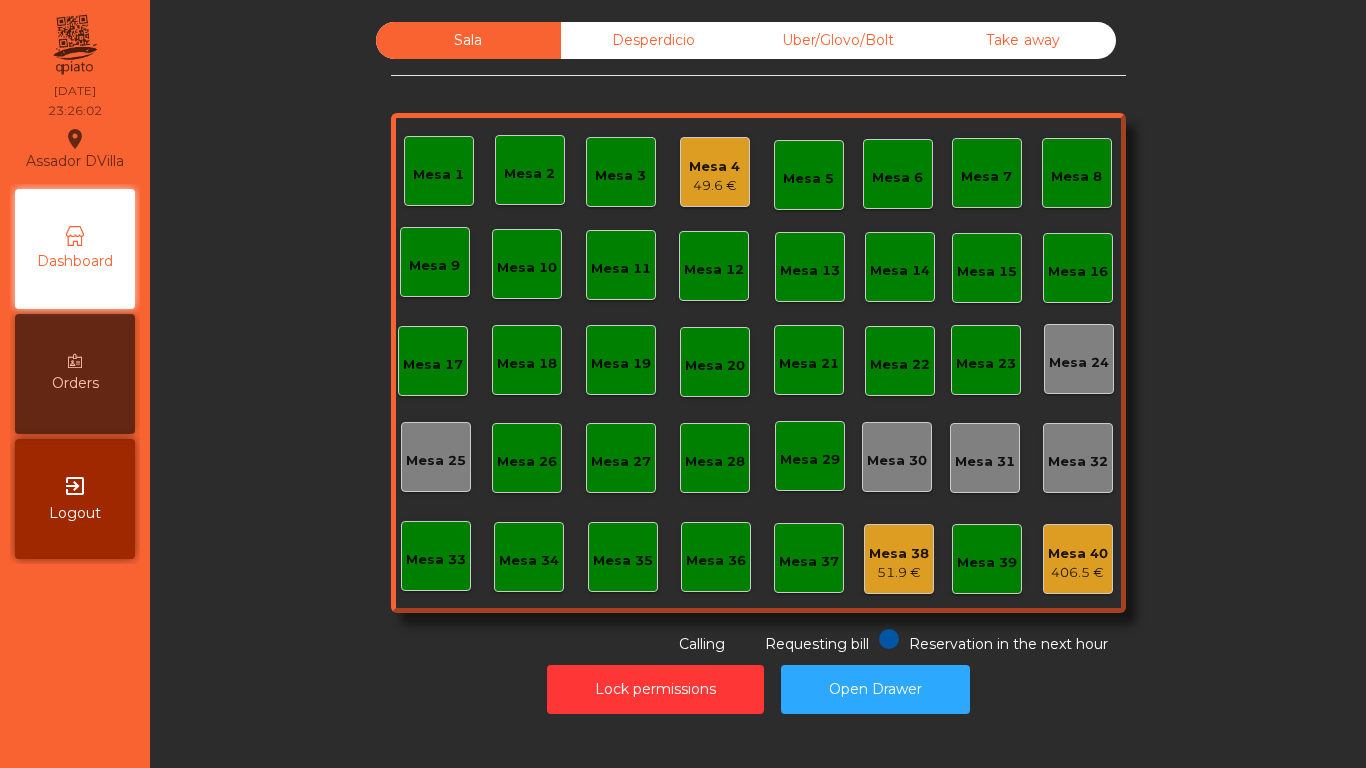 click on "Mesa 4" 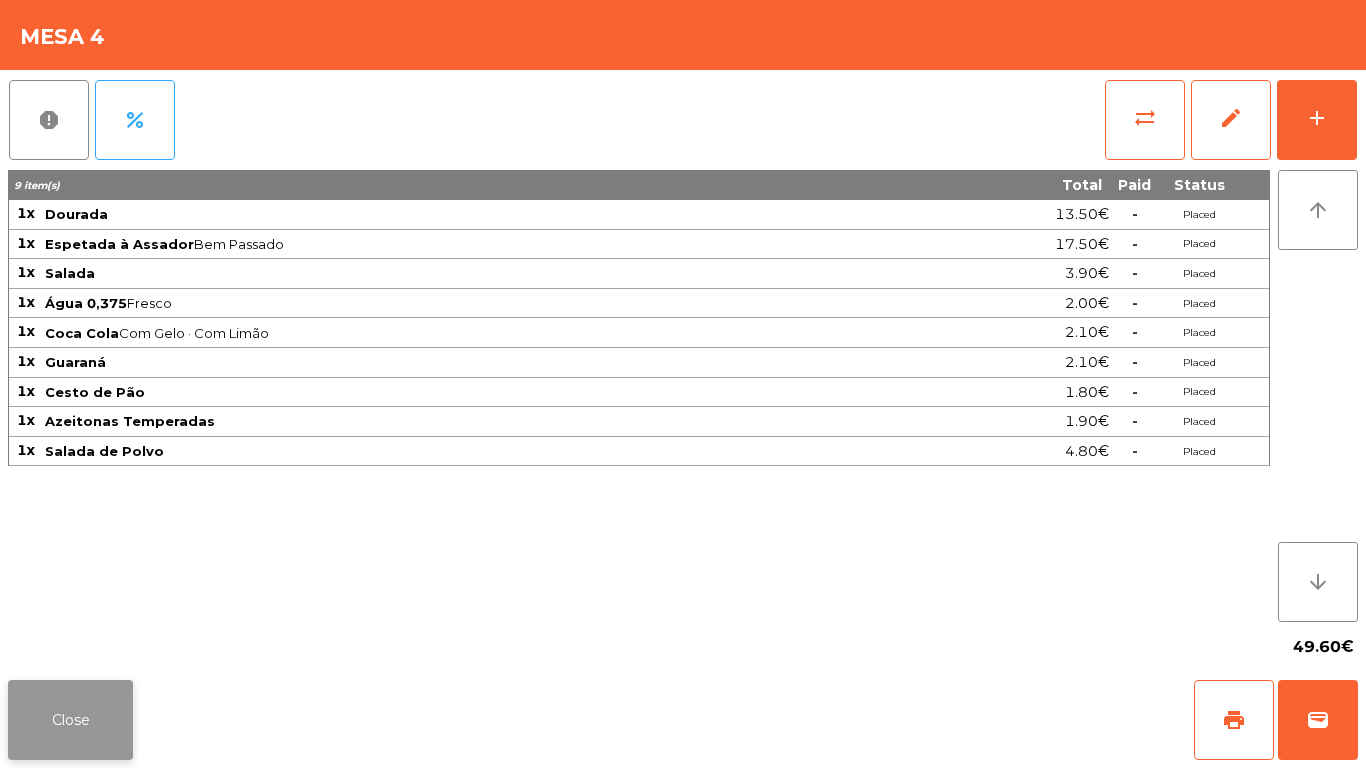 click on "Close" 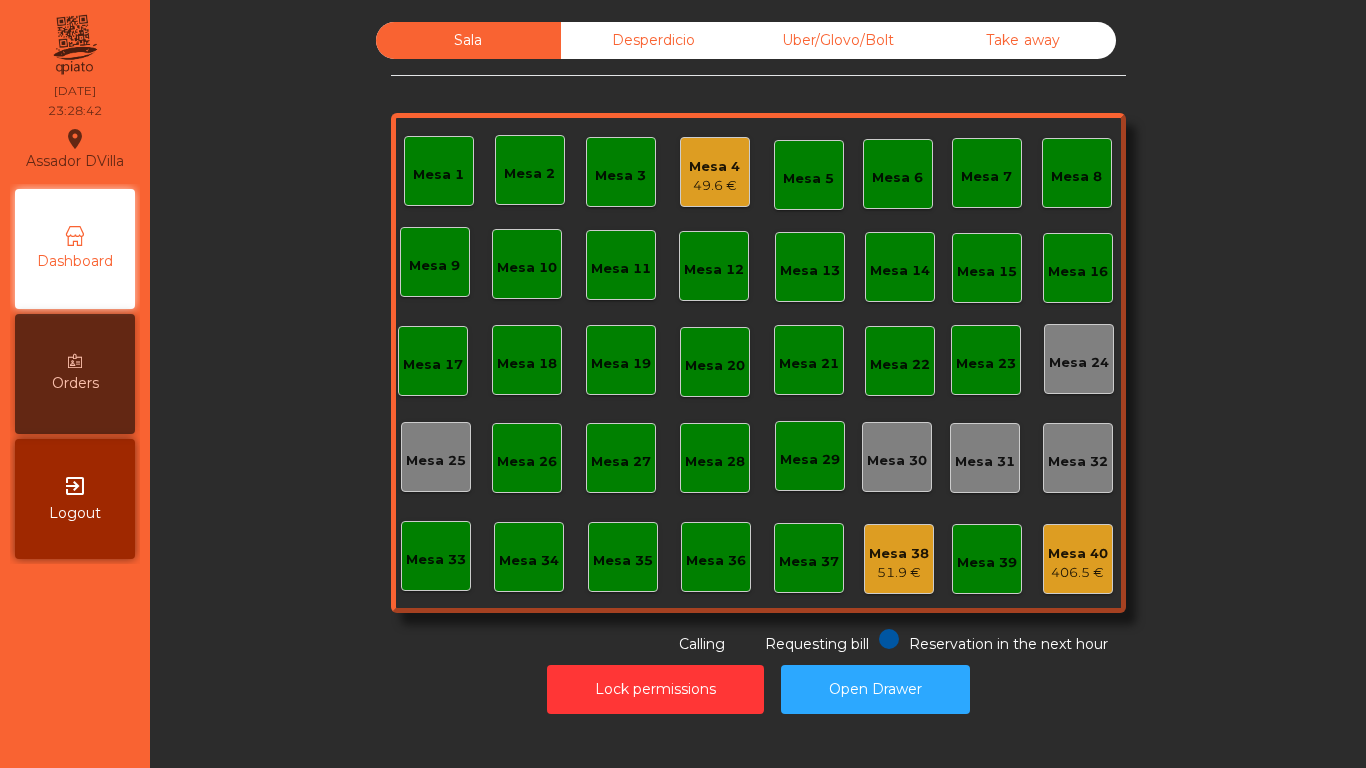click on "Mesa 4" 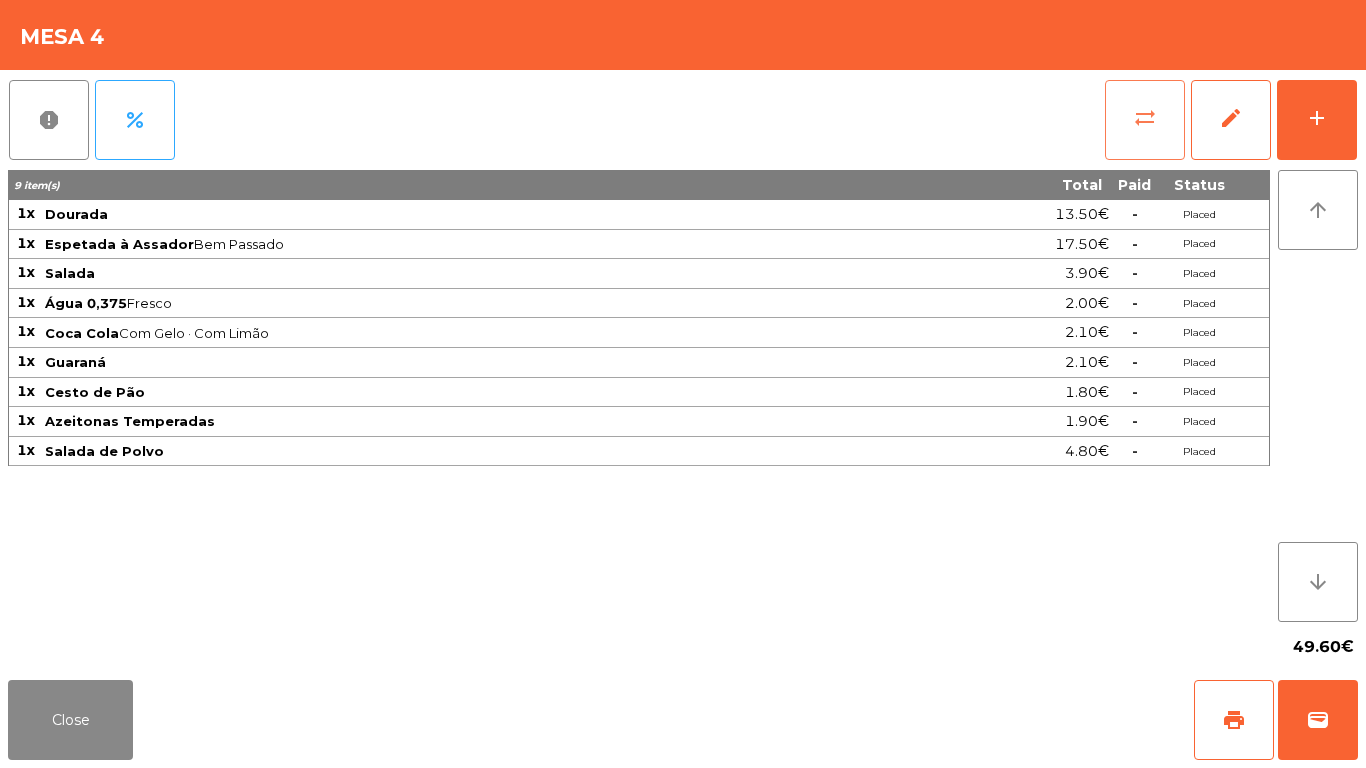 click on "sync_alt" 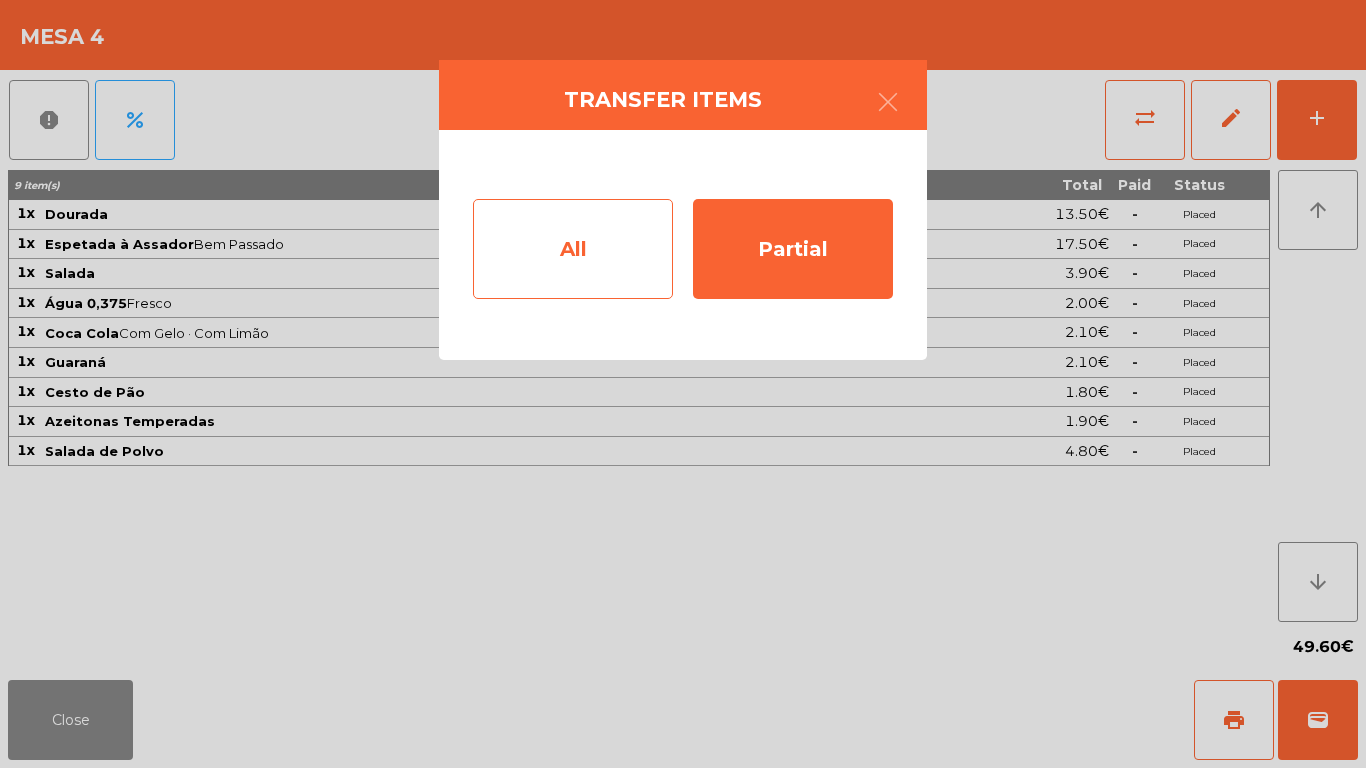 click on "All" 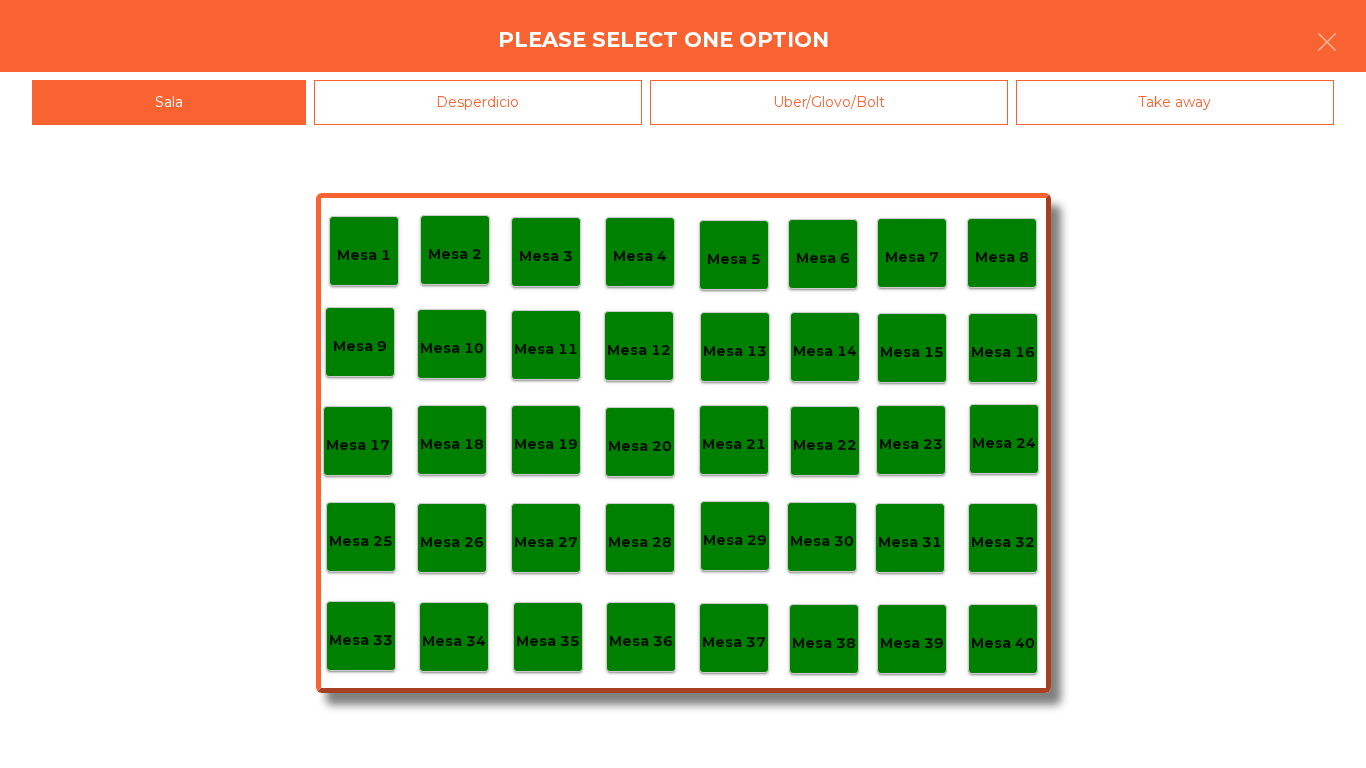 click on "Mesa 40" 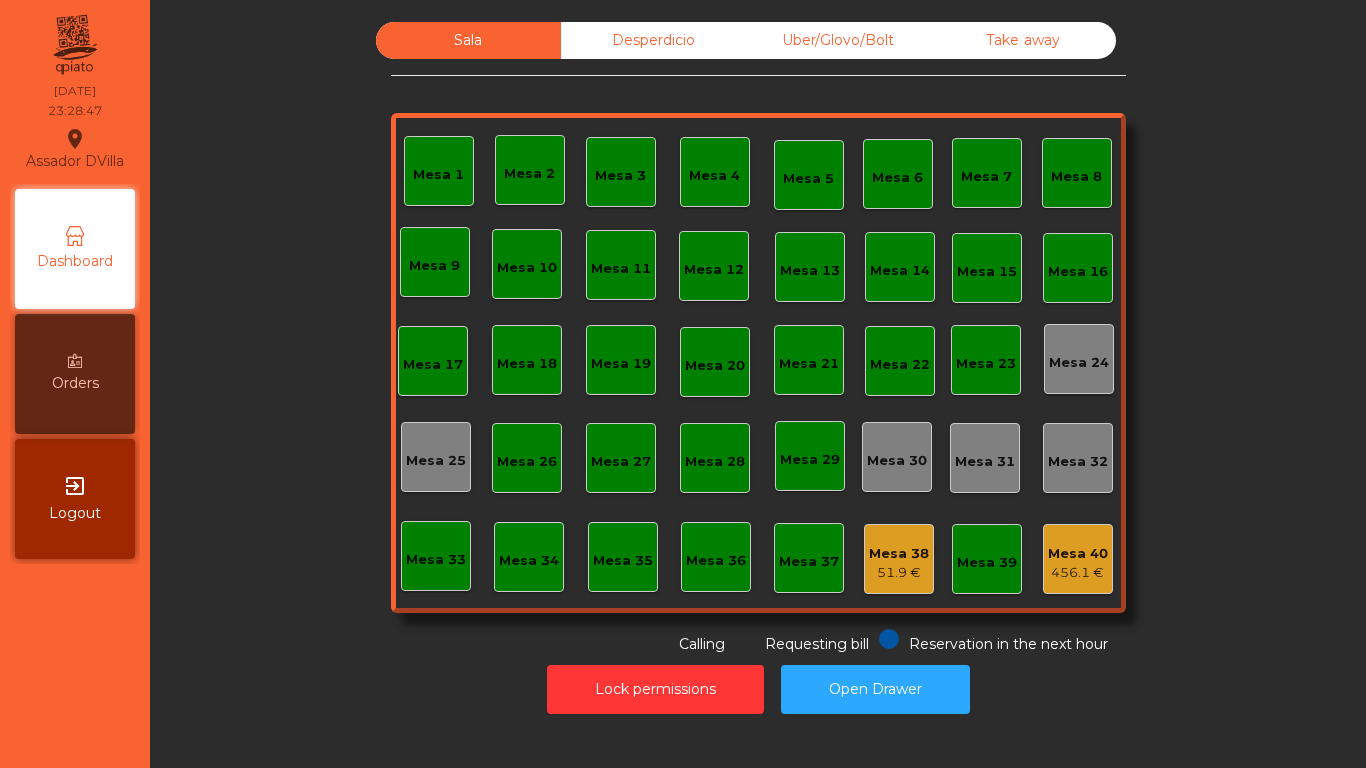 click on "Mesa 38" 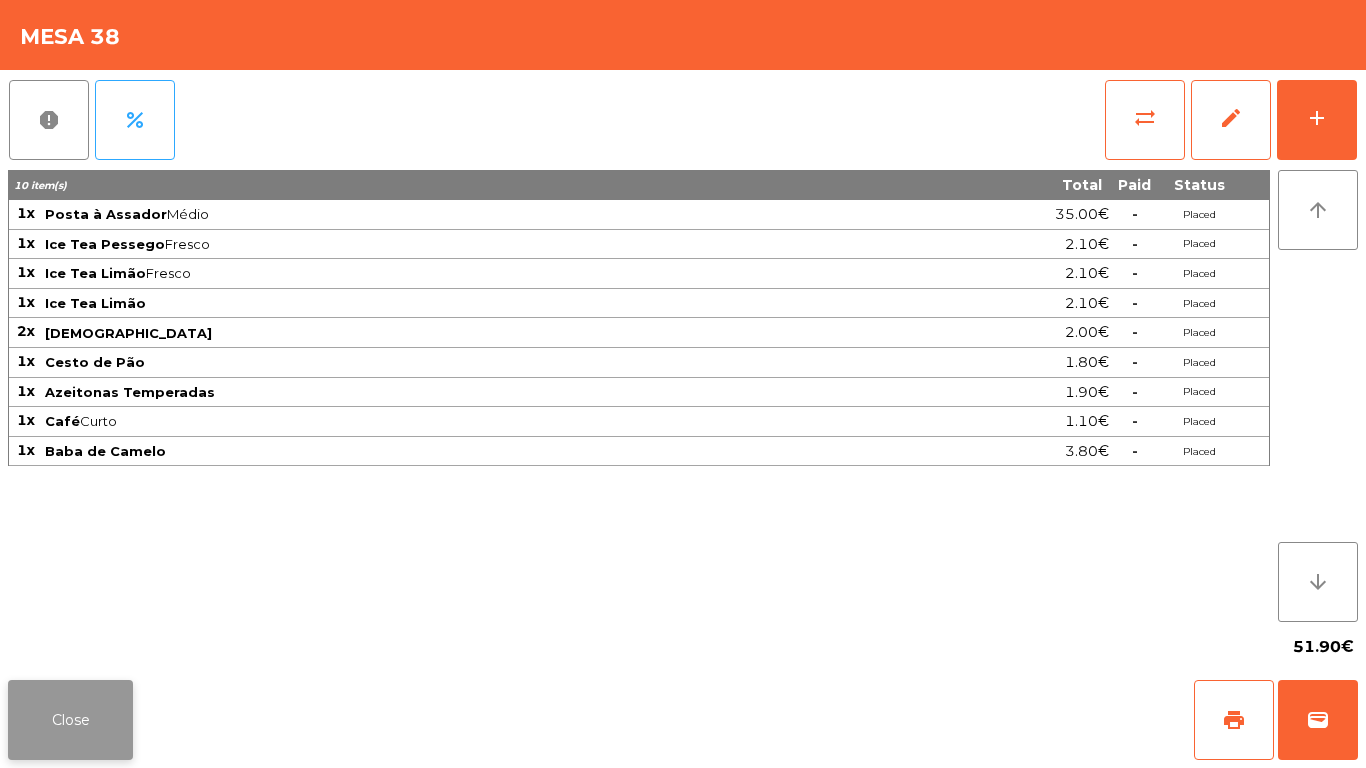 click on "Close" 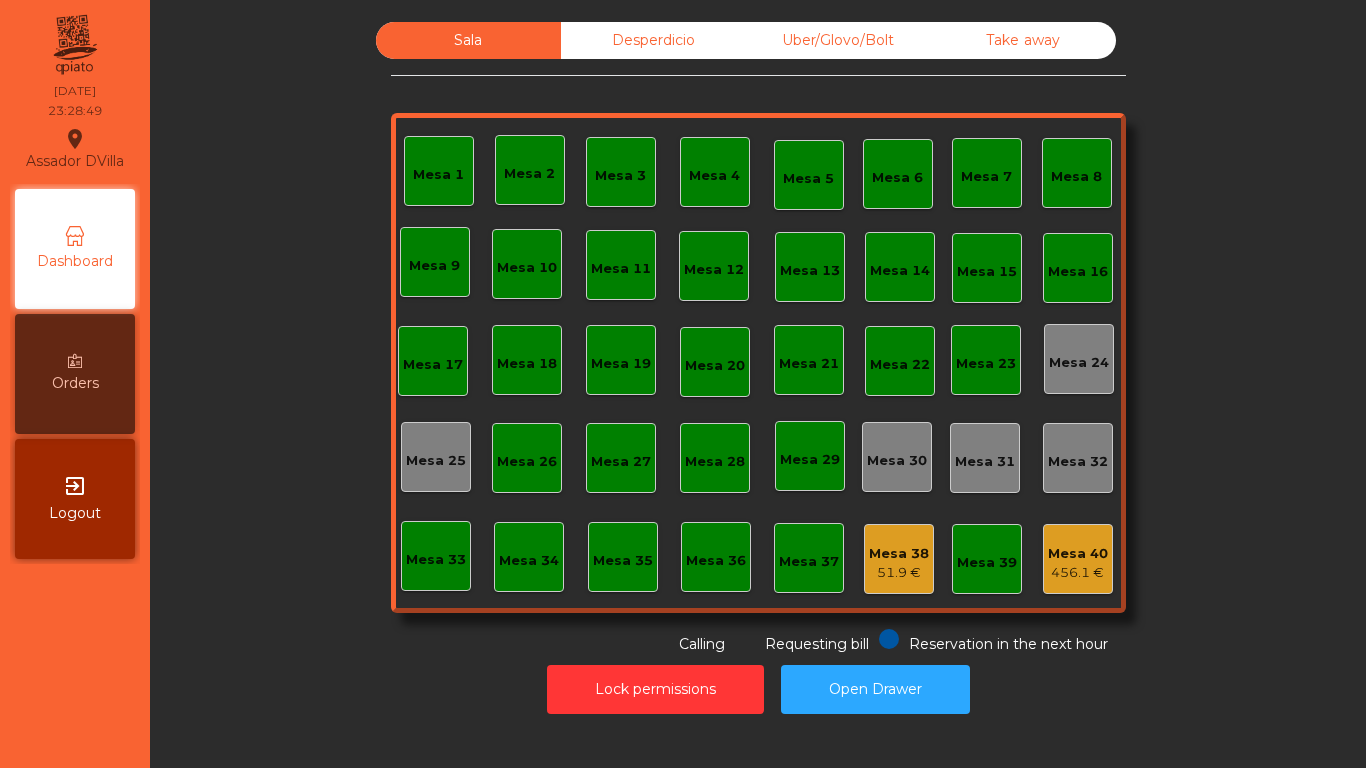 click on "Mesa 40" 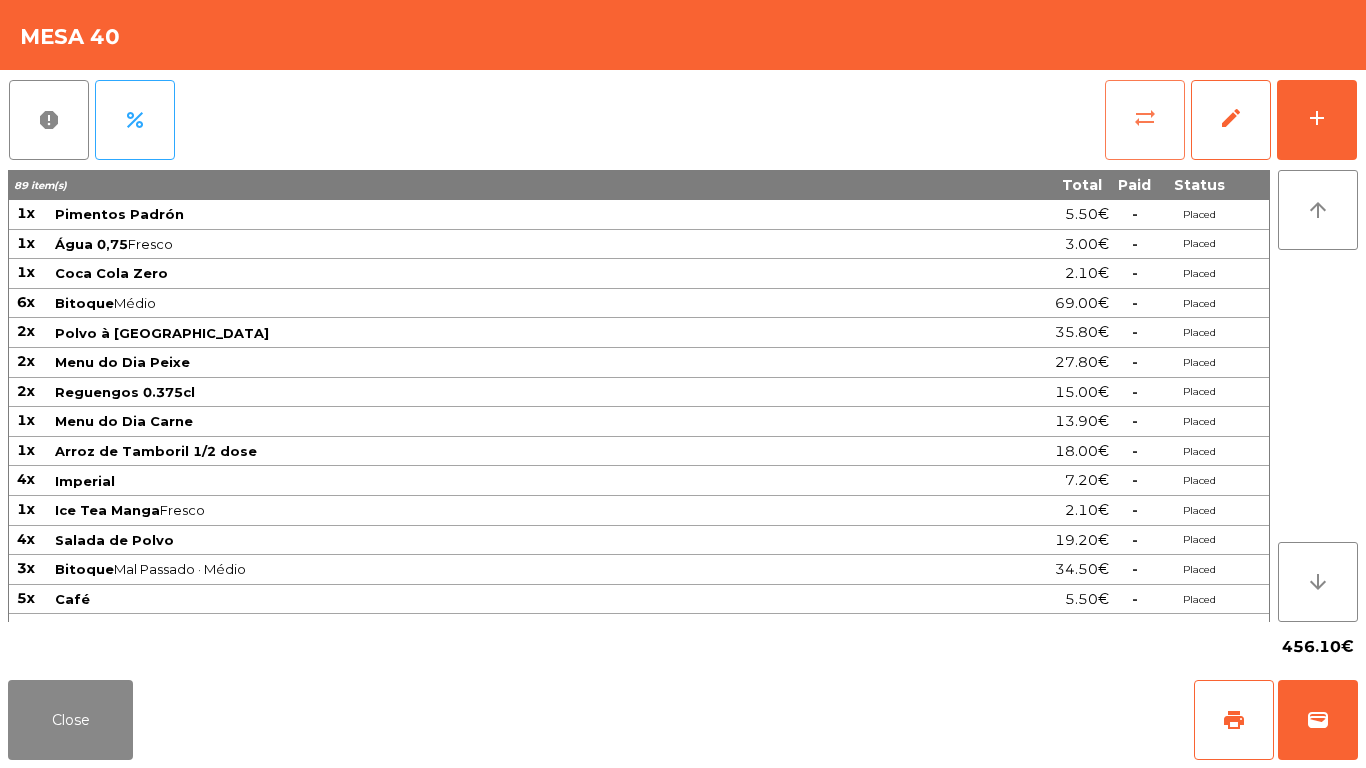 click on "sync_alt" 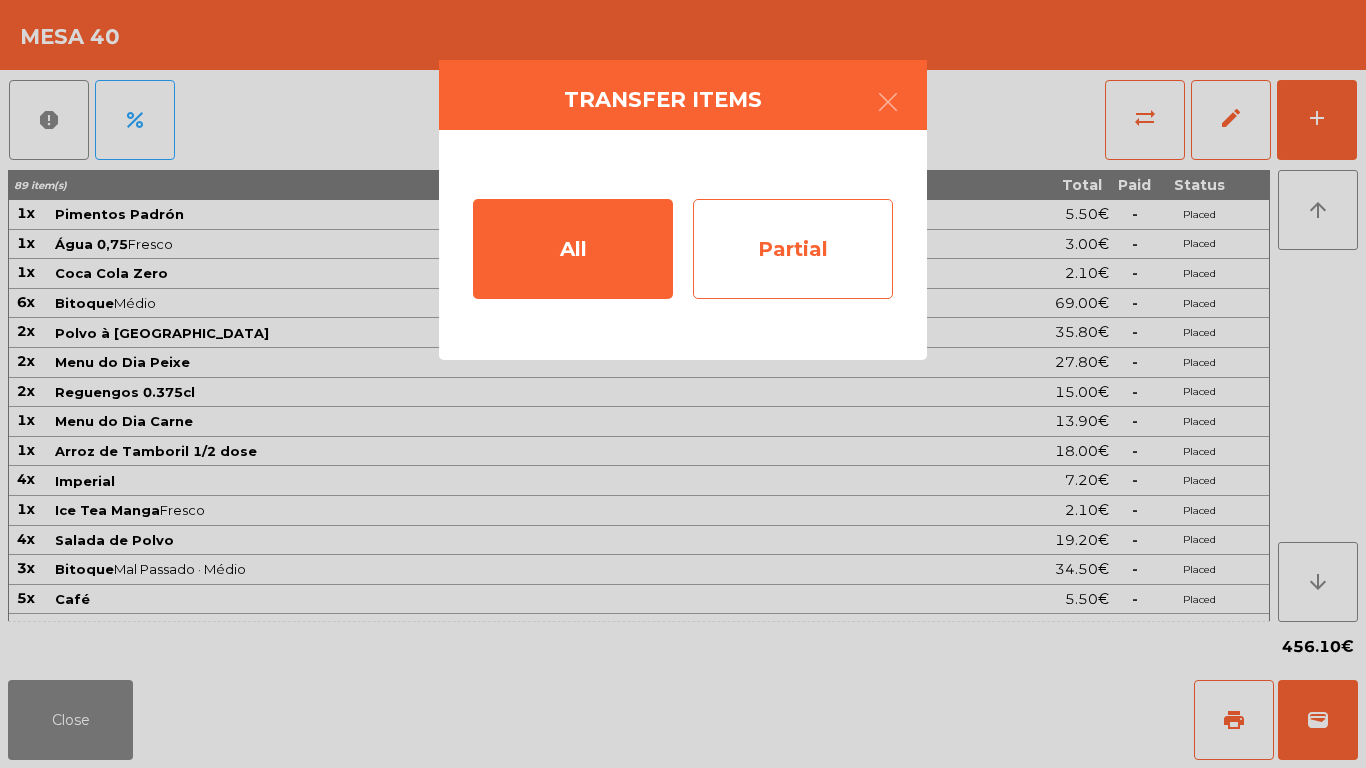 click on "Partial" 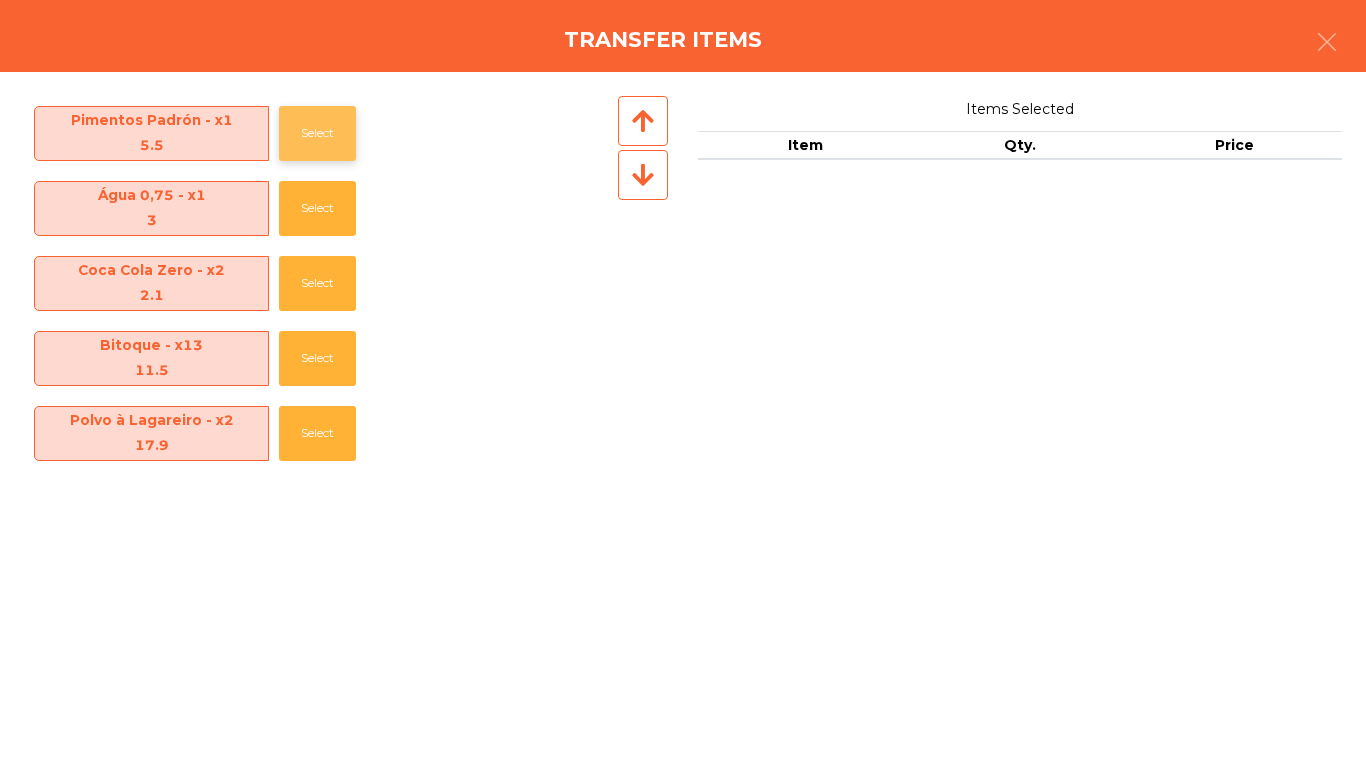click on "Select" 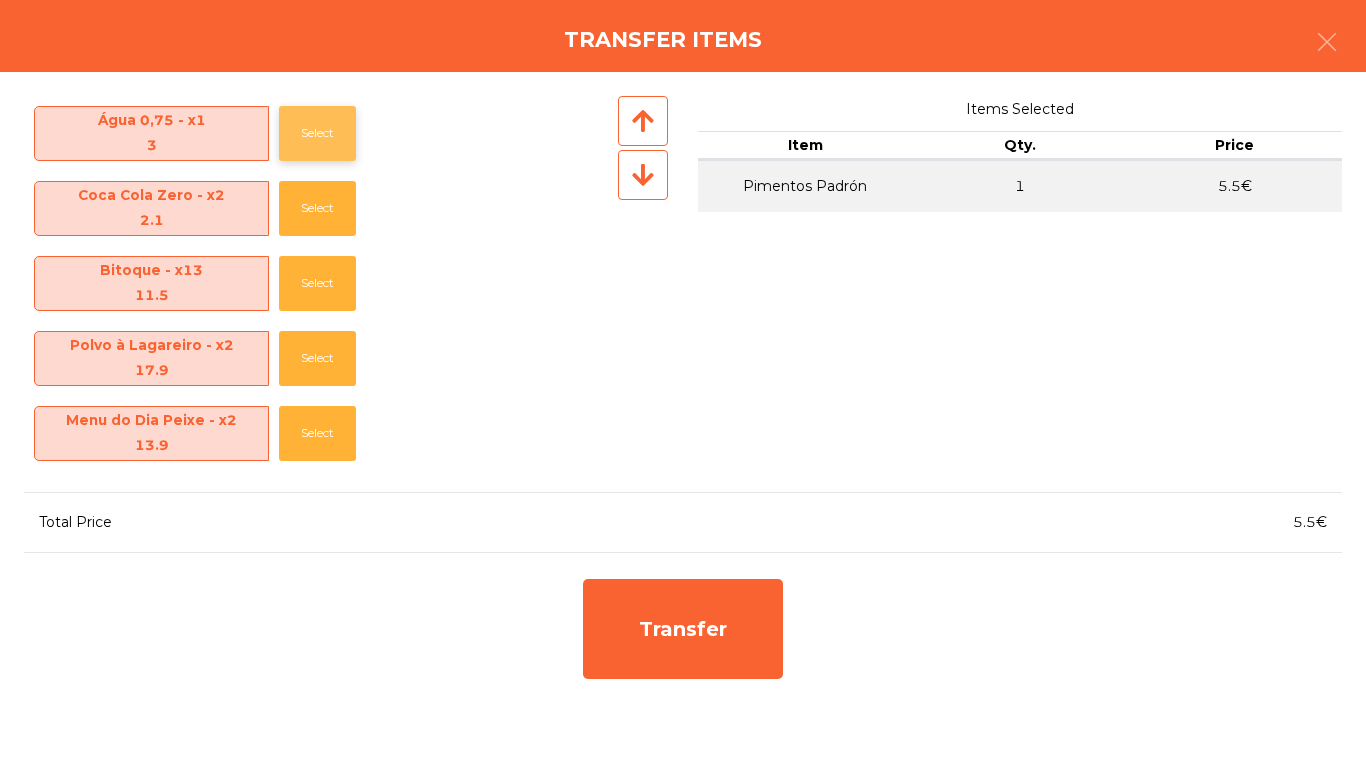 click on "Select" 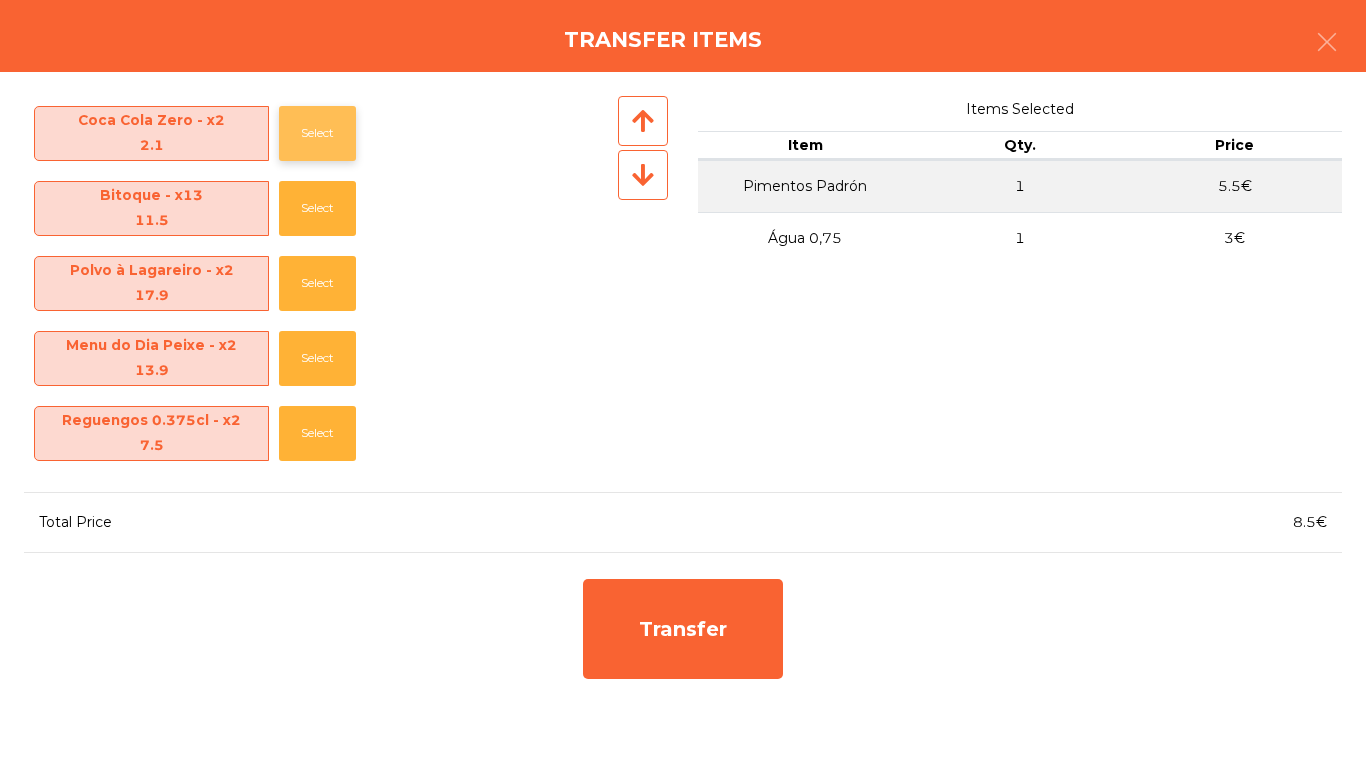 click on "Select" 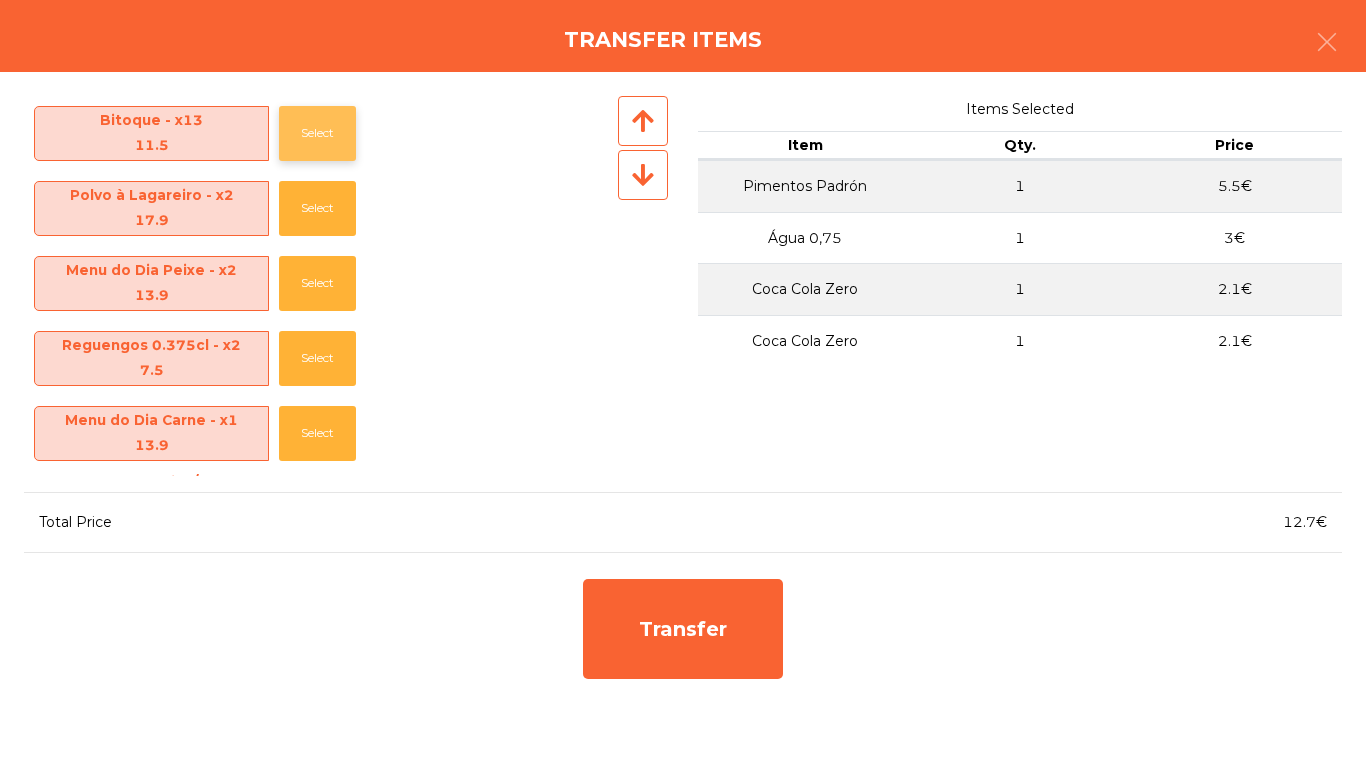 click on "Select" 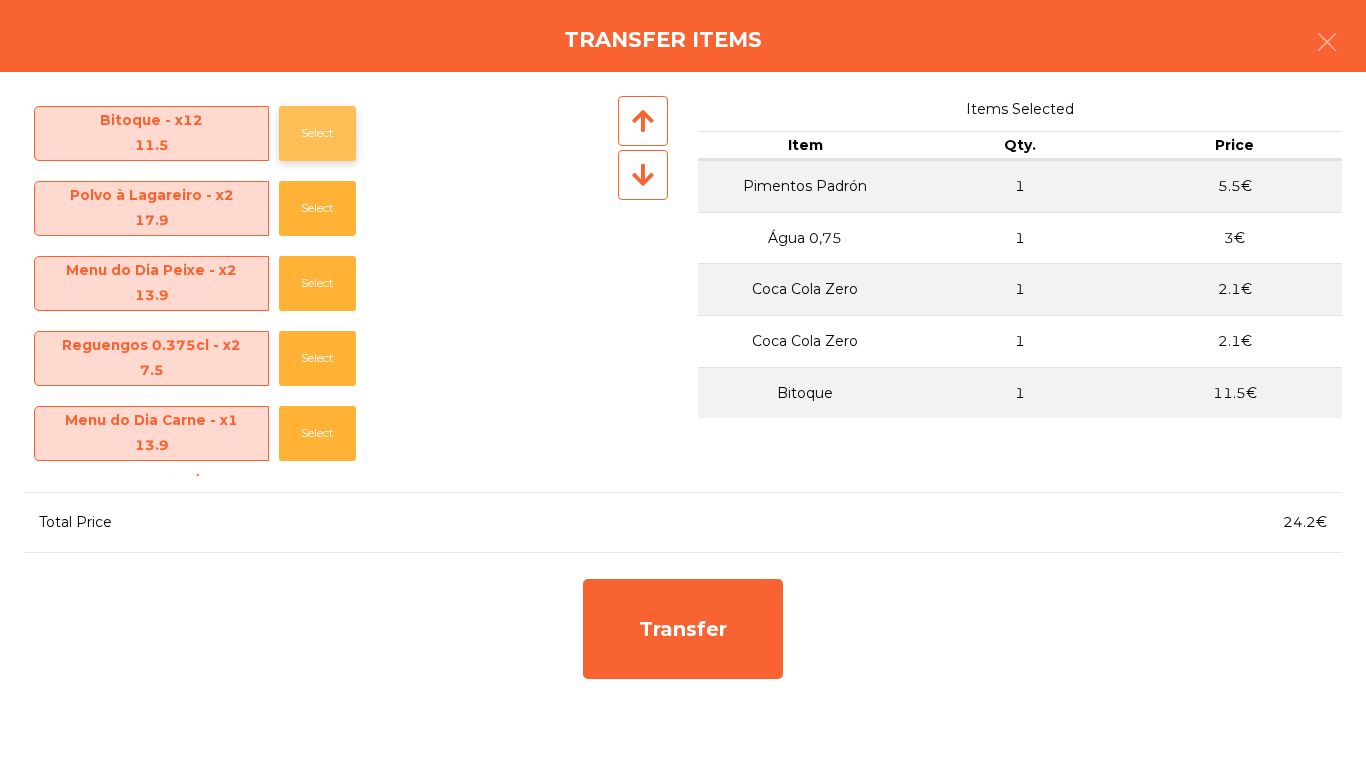 click on "Select" 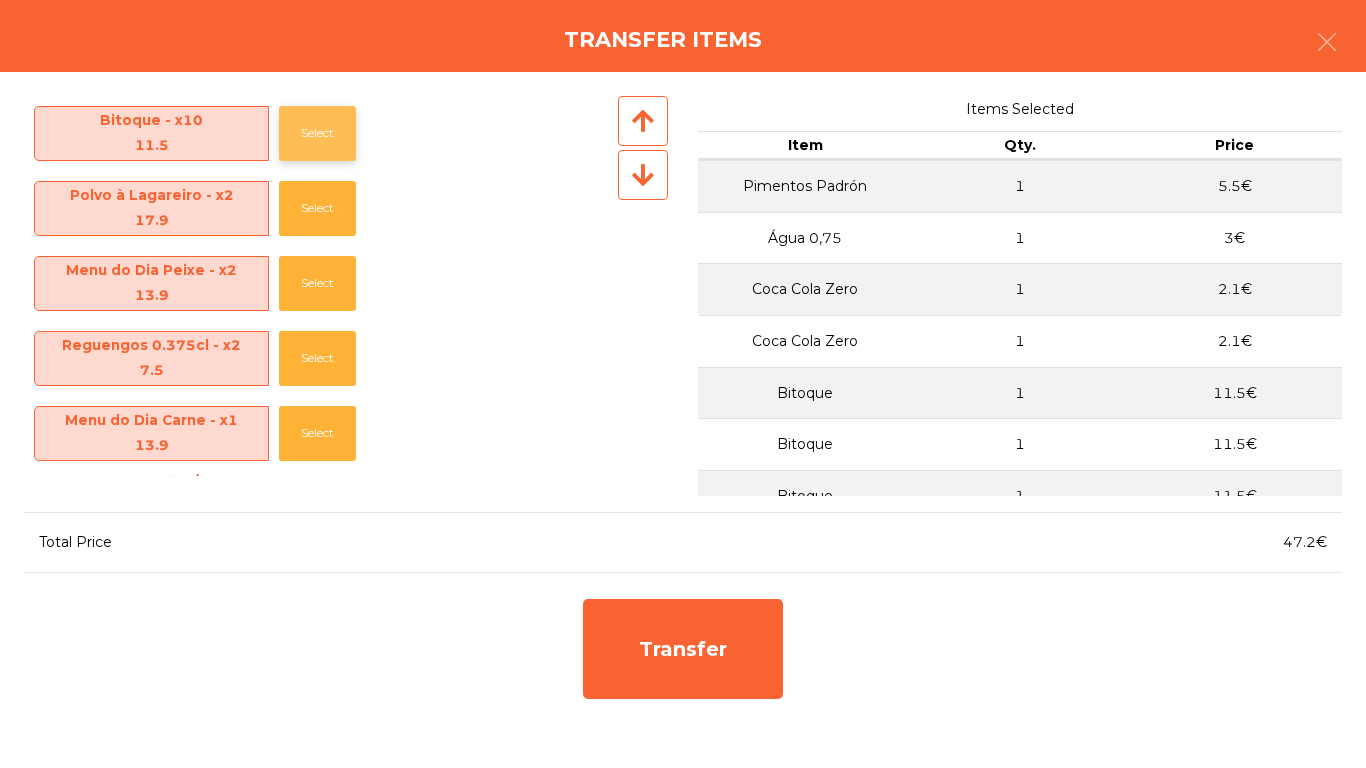 click on "Select" 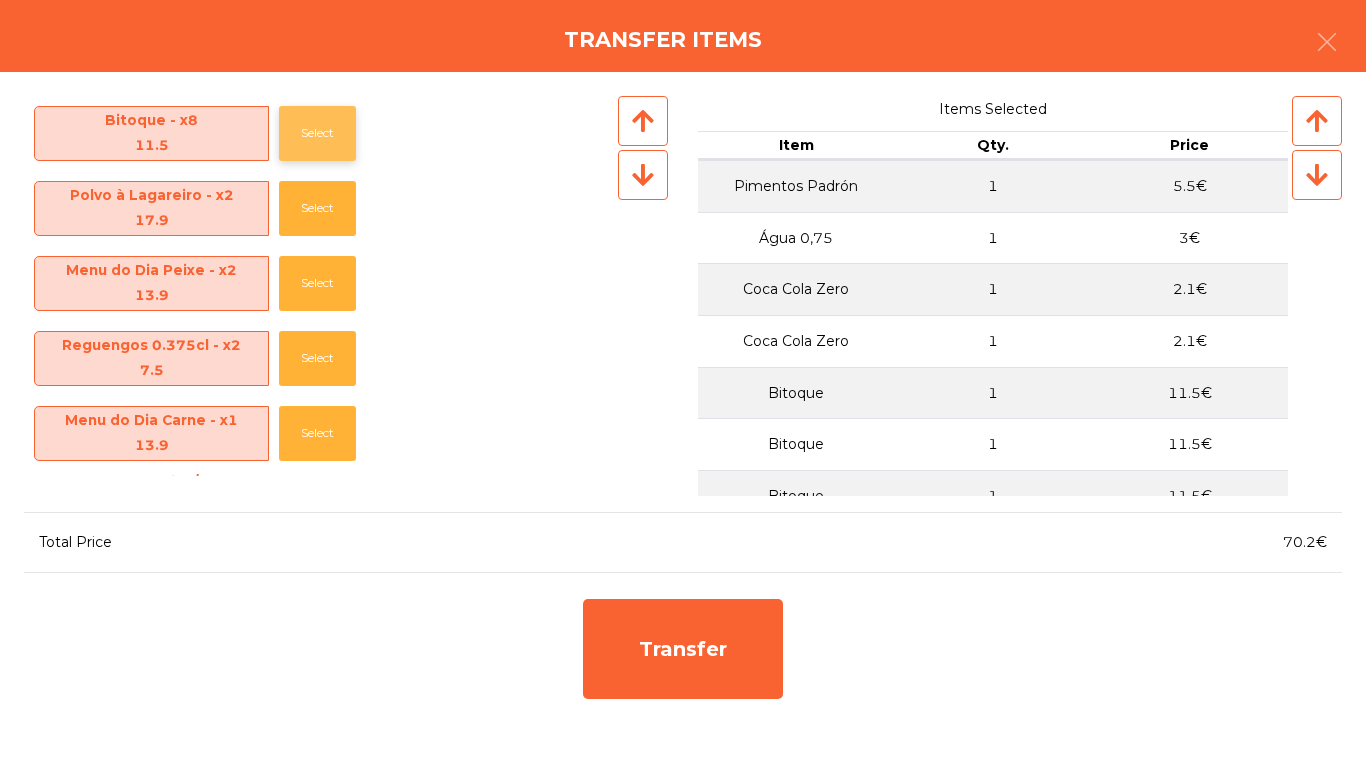 click on "Select" 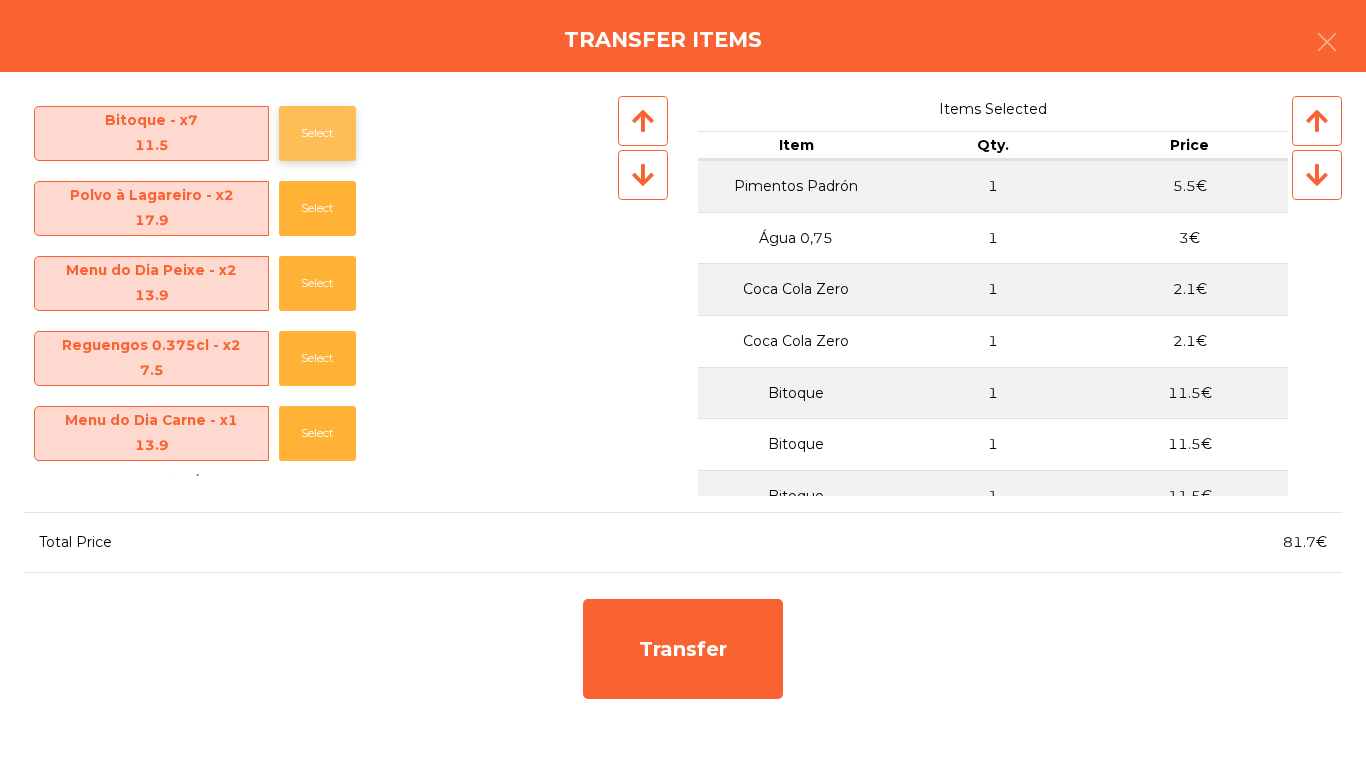 click on "Select" 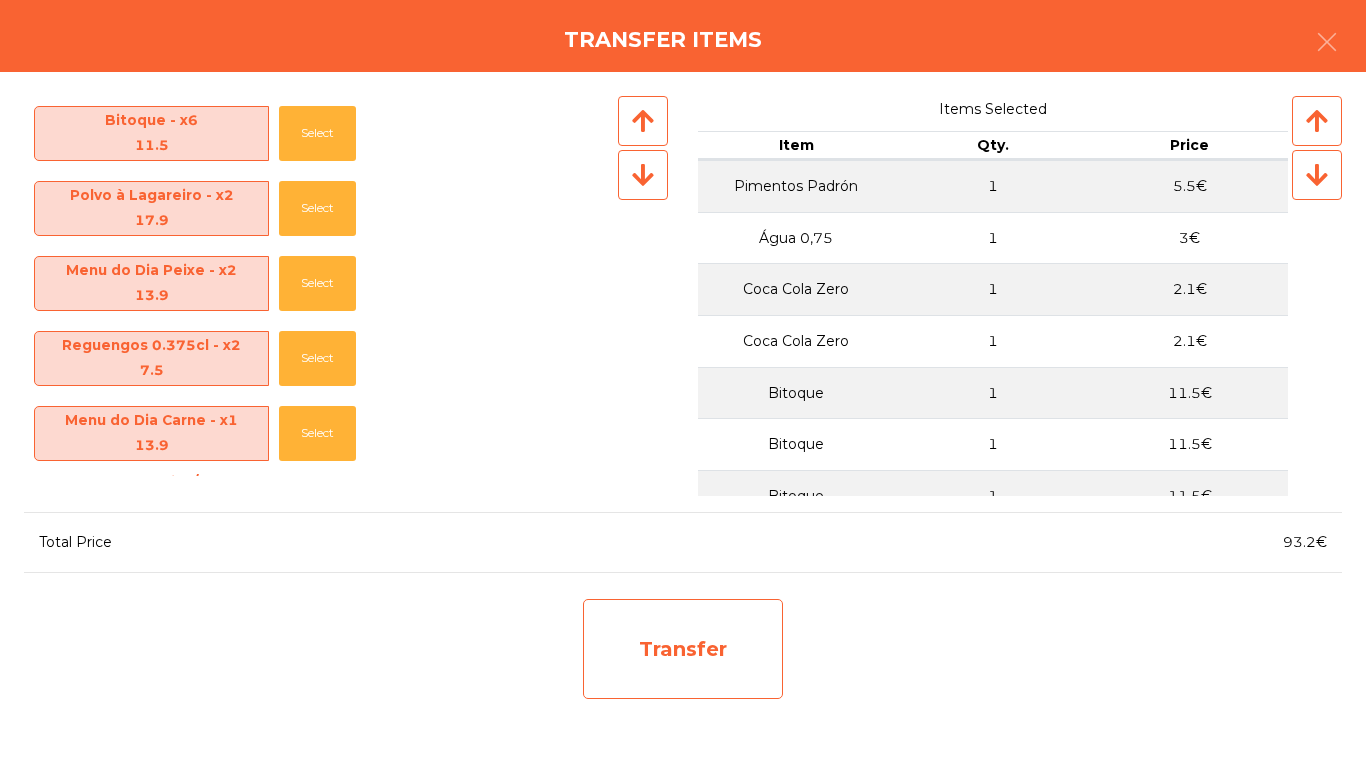 click on "Transfer" 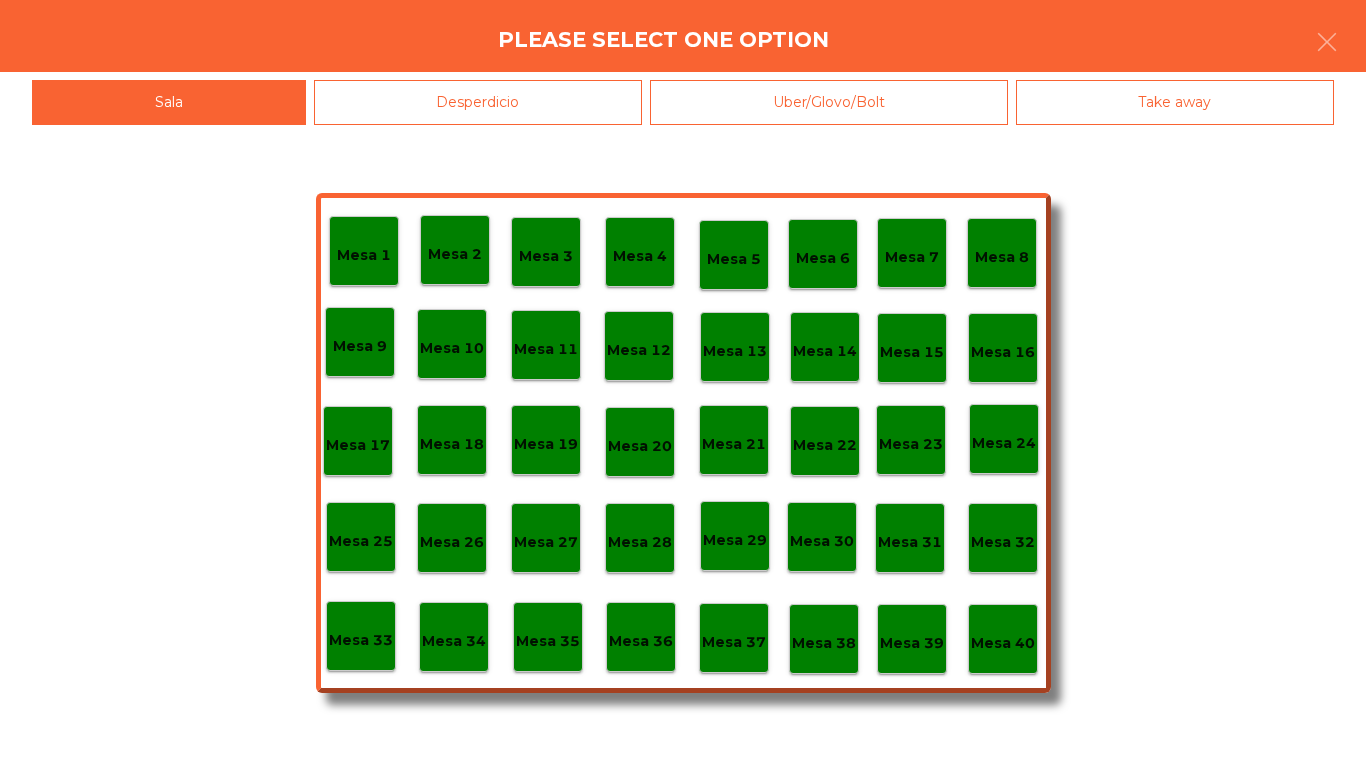 click on "Mesa 38" 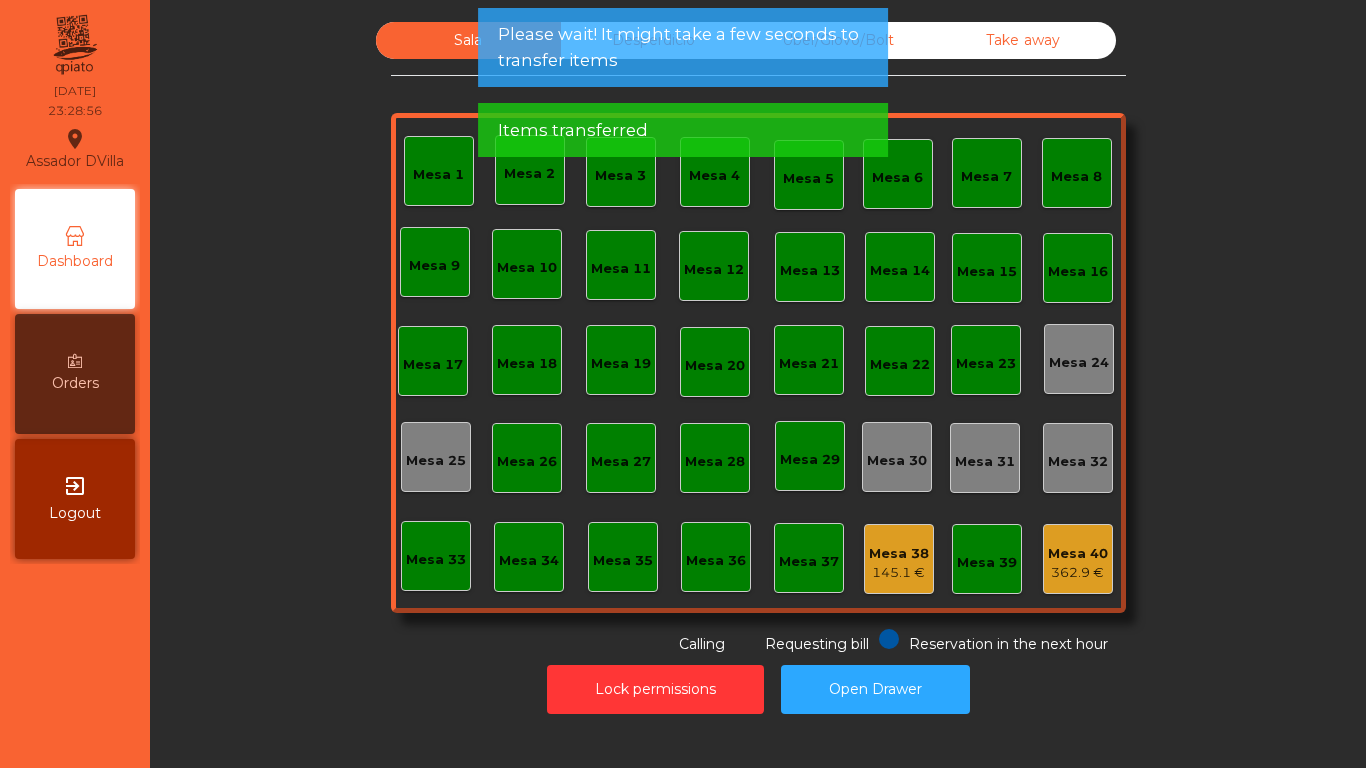 click on "Mesa 38" 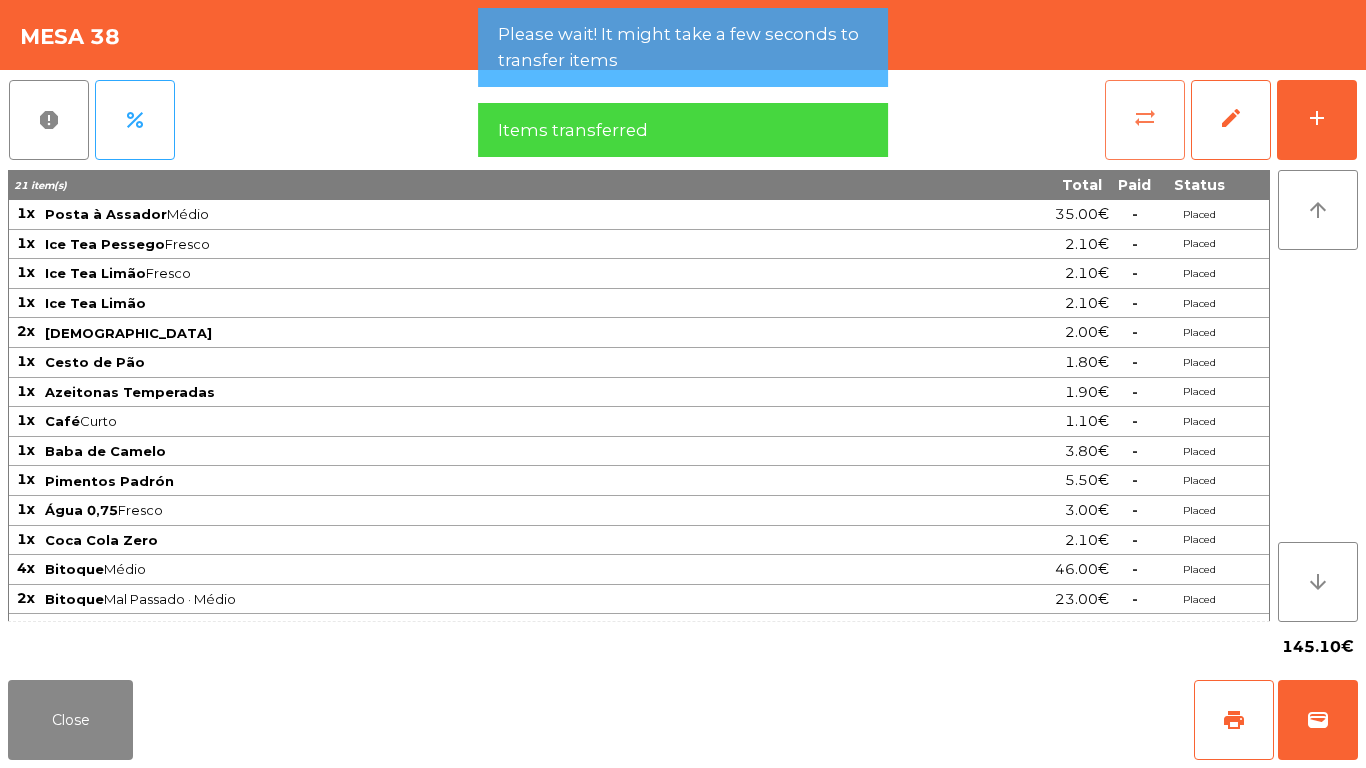 click on "sync_alt" 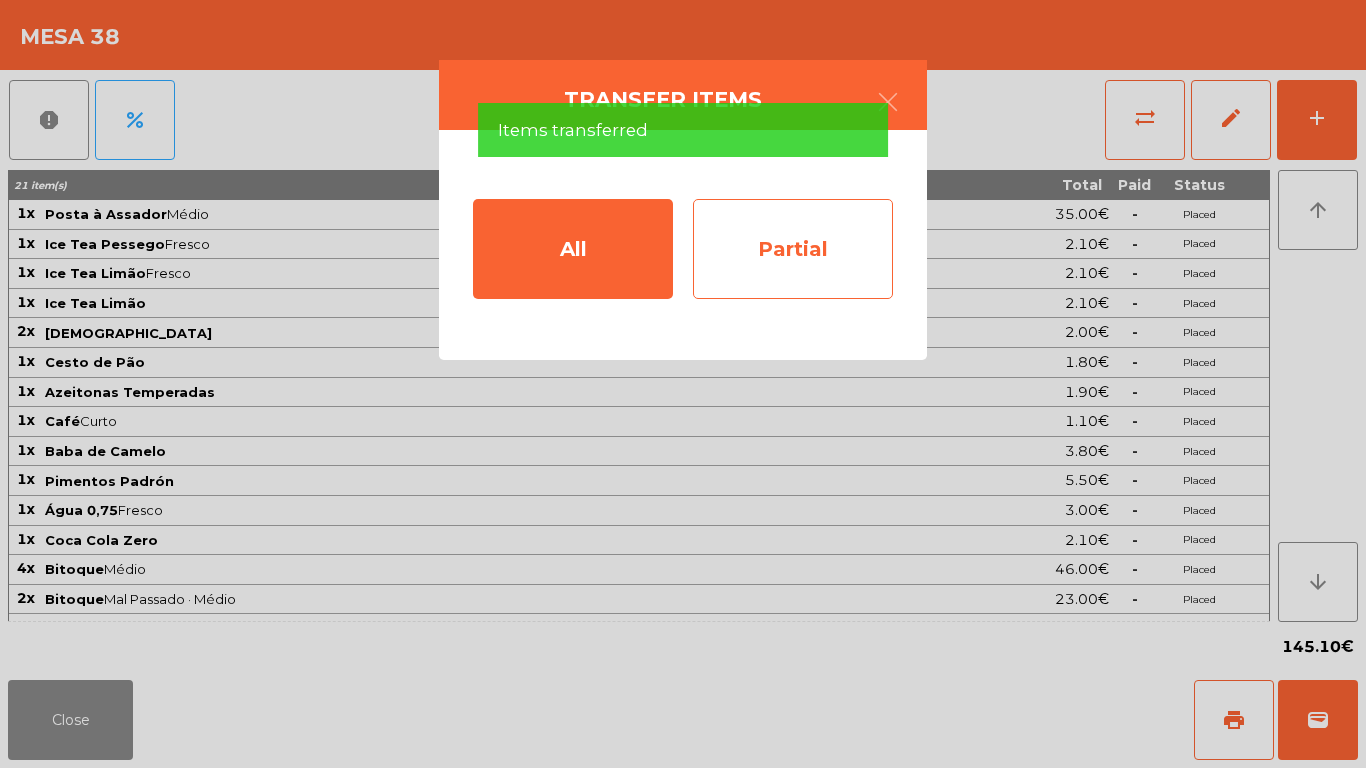 click on "Partial" 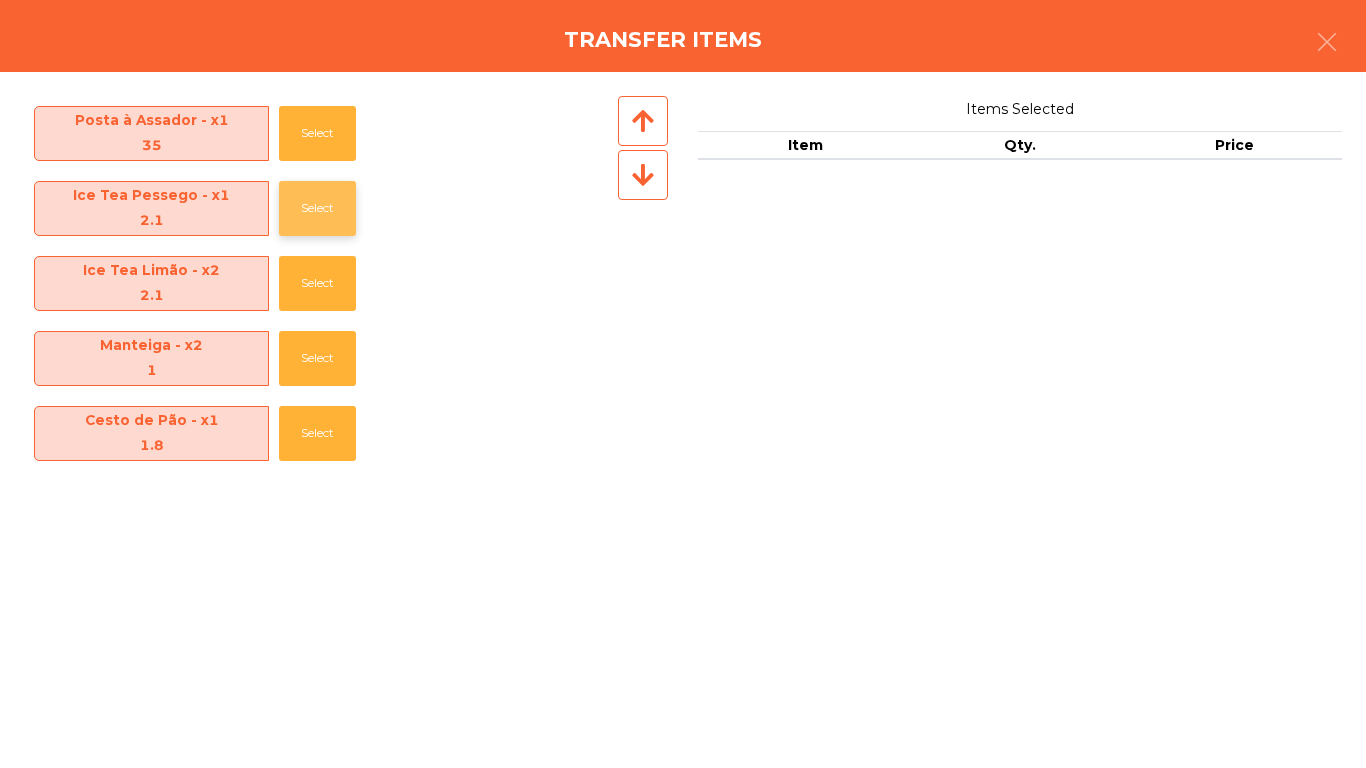 click on "Select" 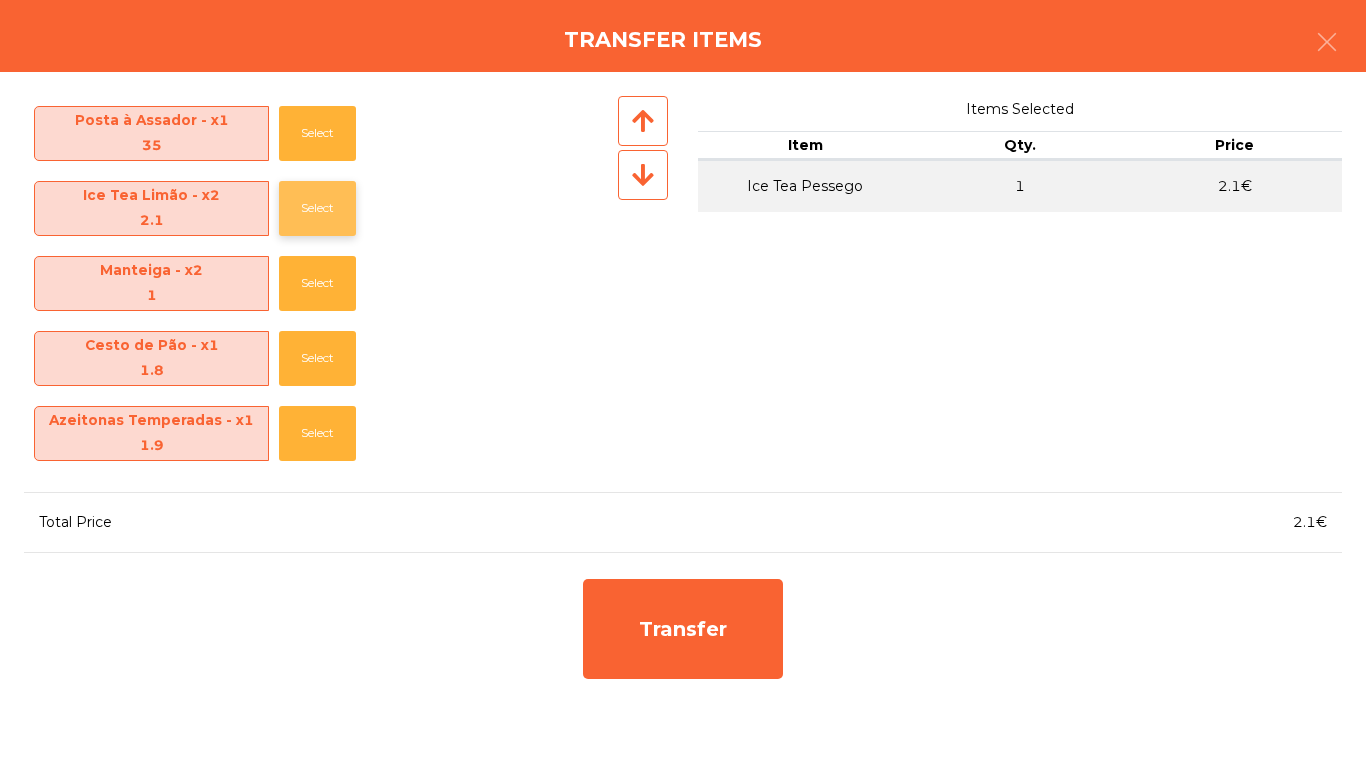click on "Select" 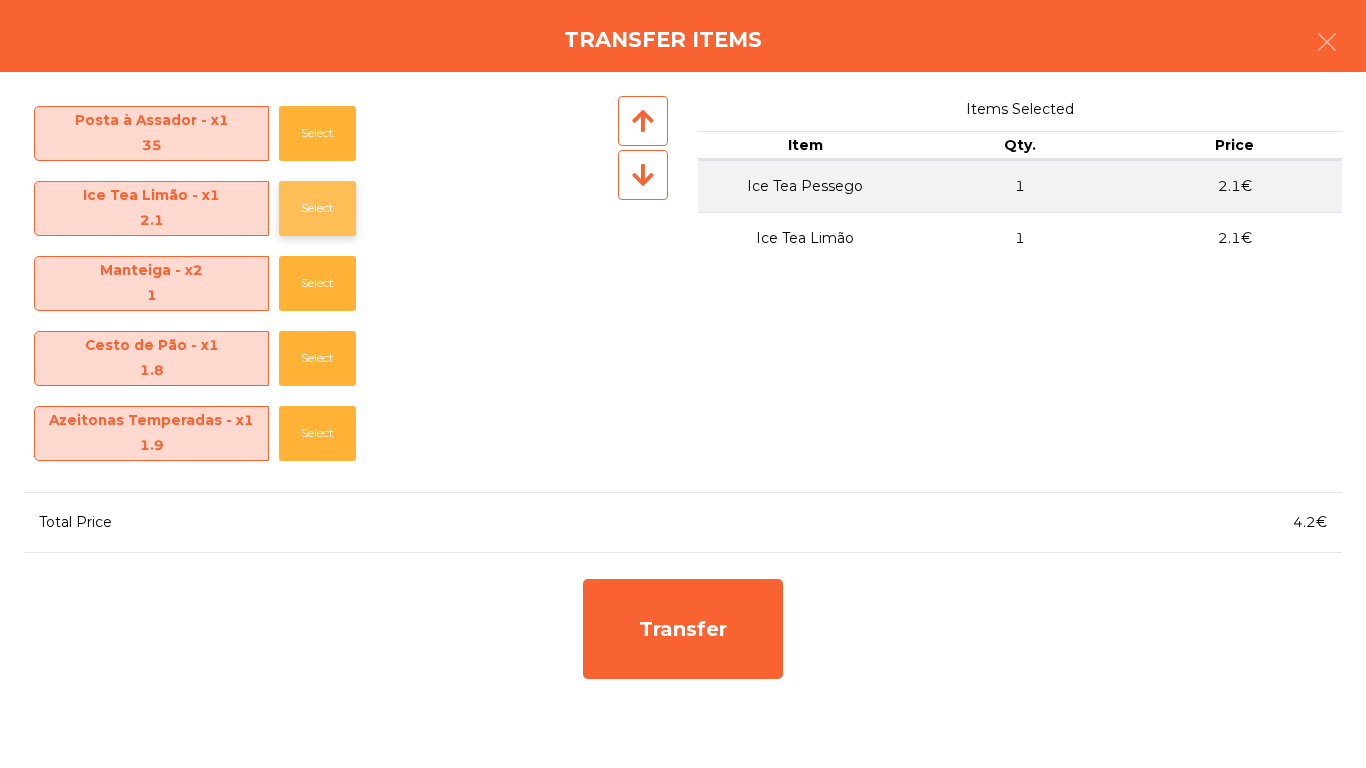 click on "Select" 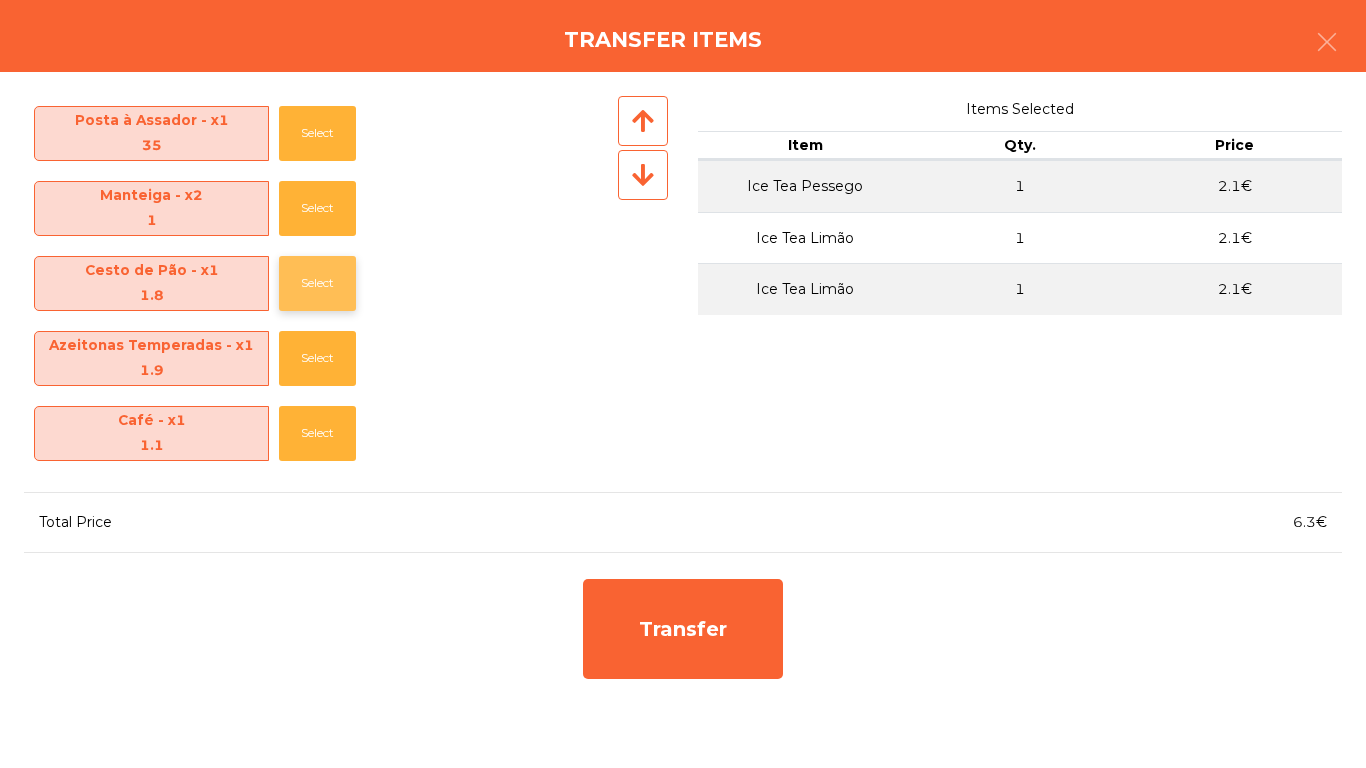 click on "Select" 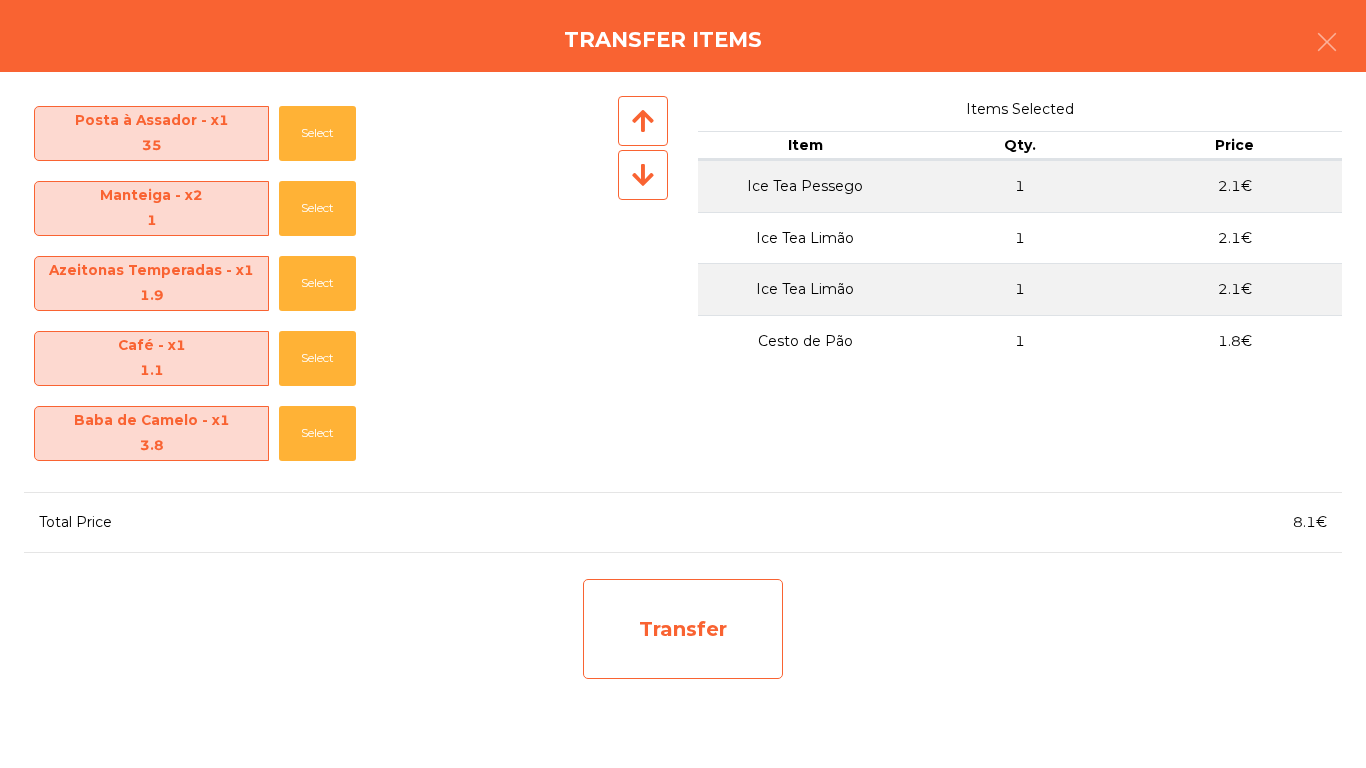 click on "Transfer" 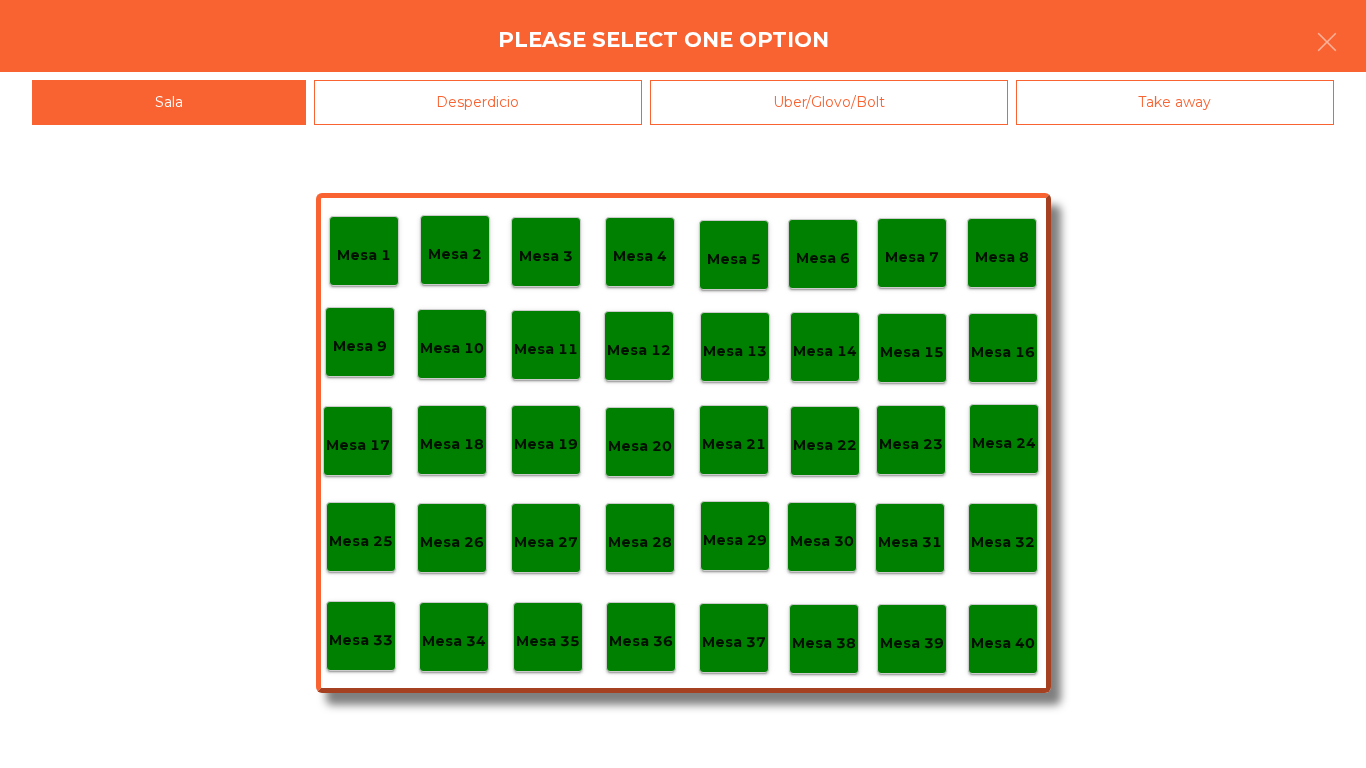 click on "Mesa 40" 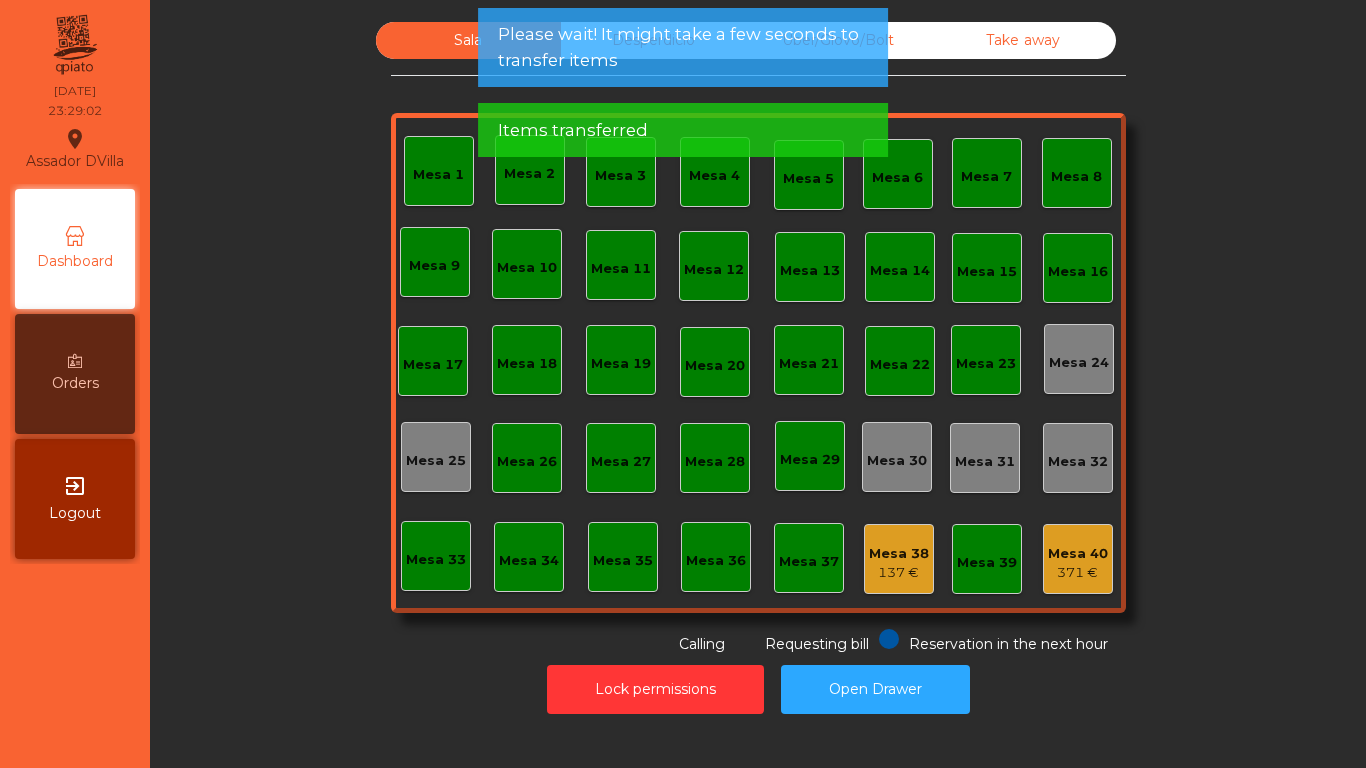 click on "Mesa 38" 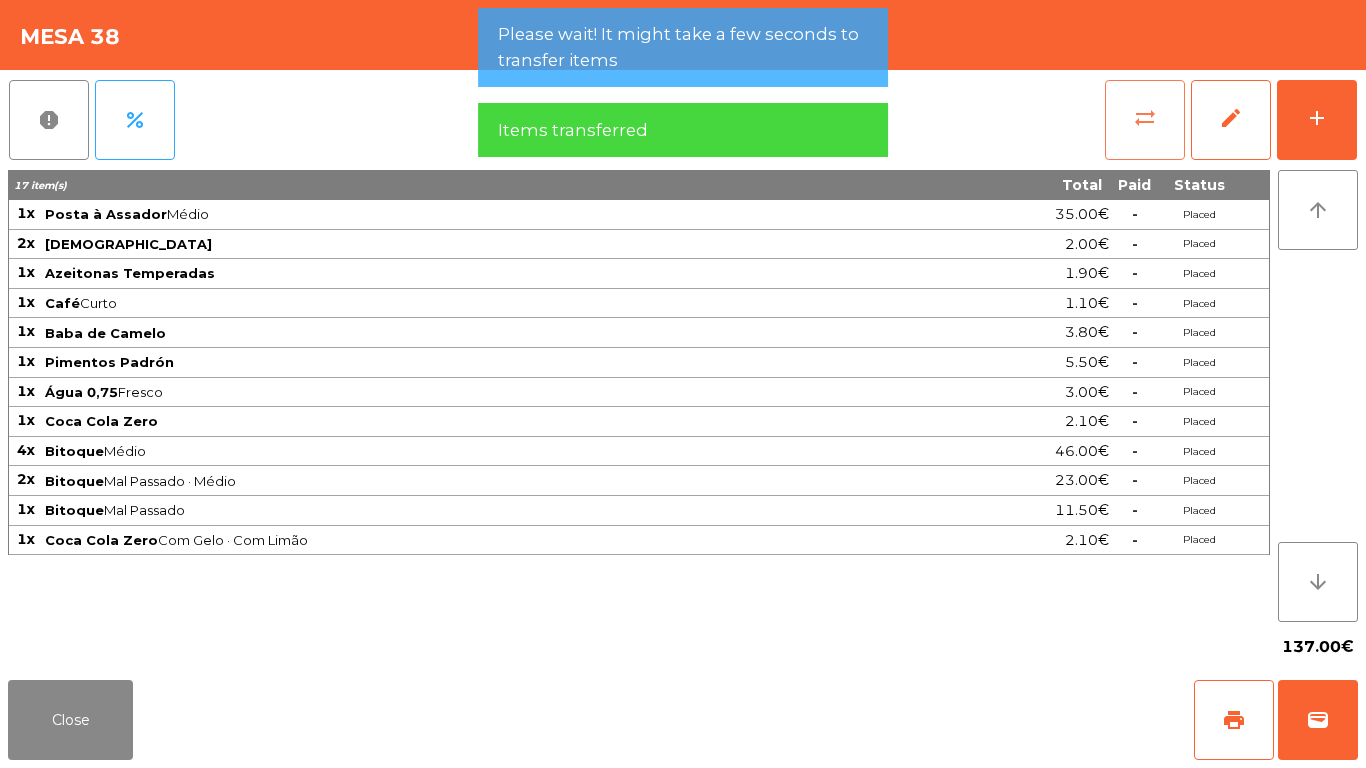 click on "sync_alt" 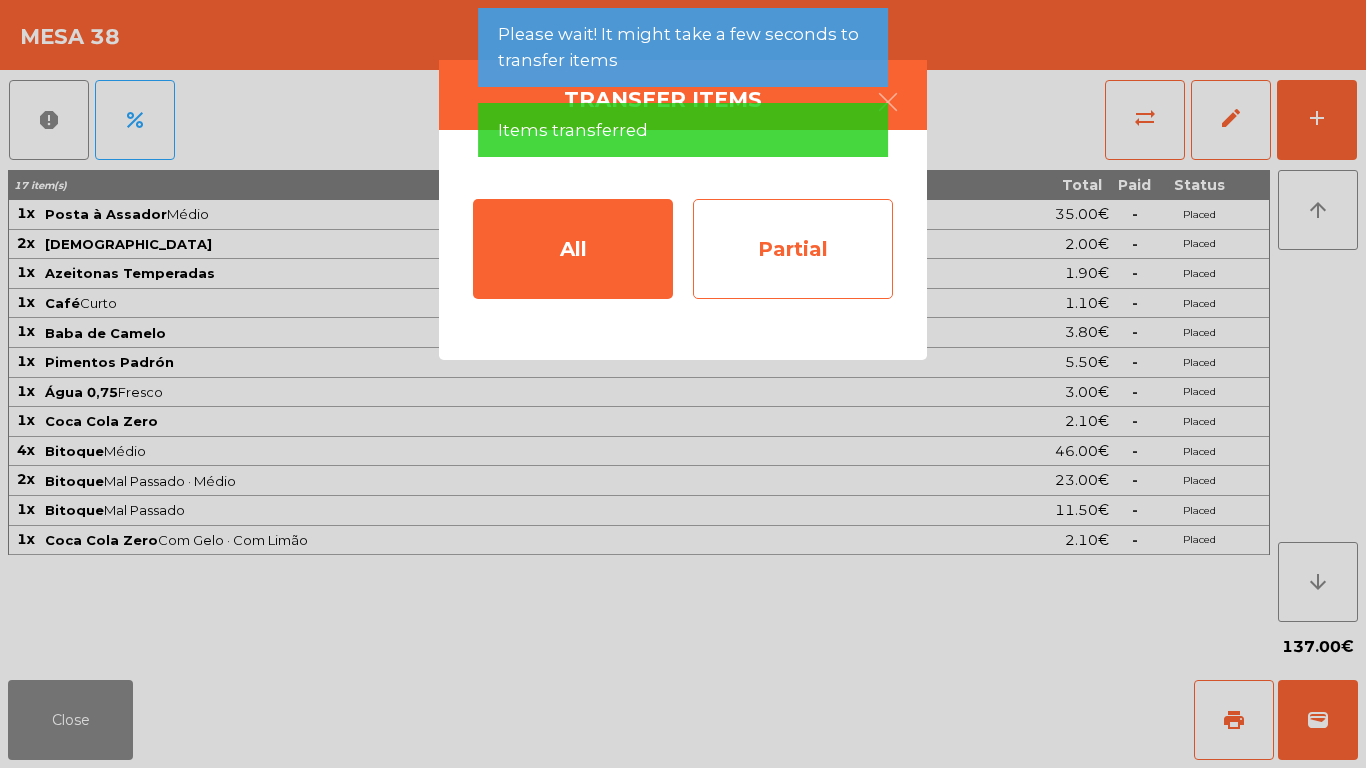 click on "Partial" 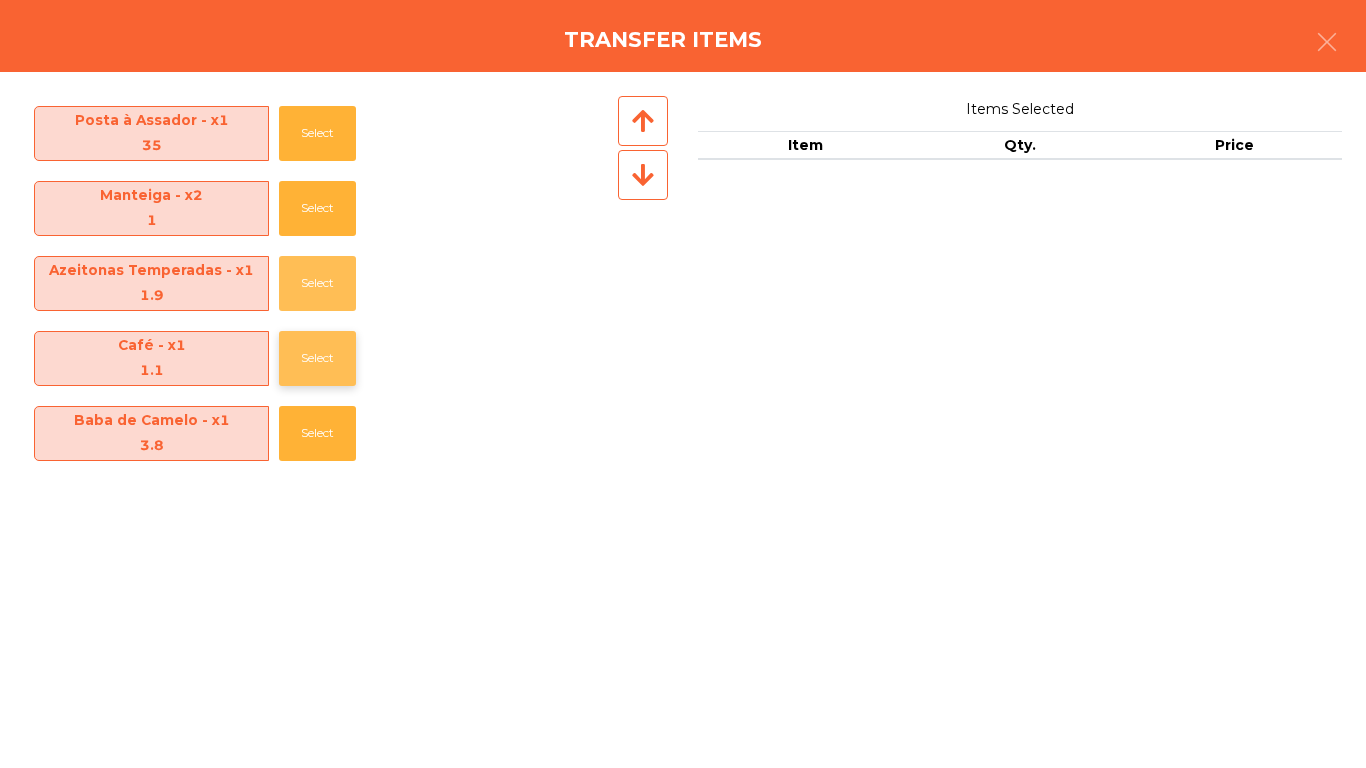 click on "Select" 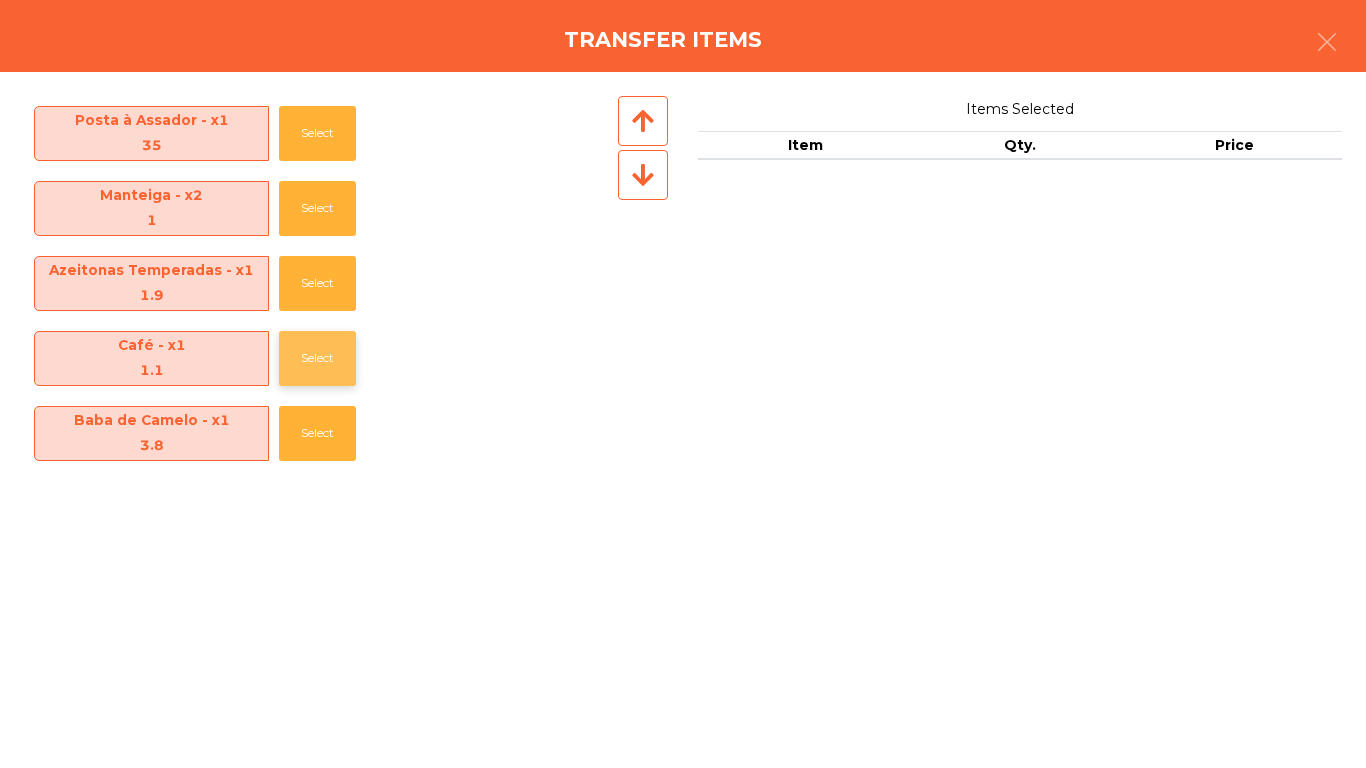click on "Select" 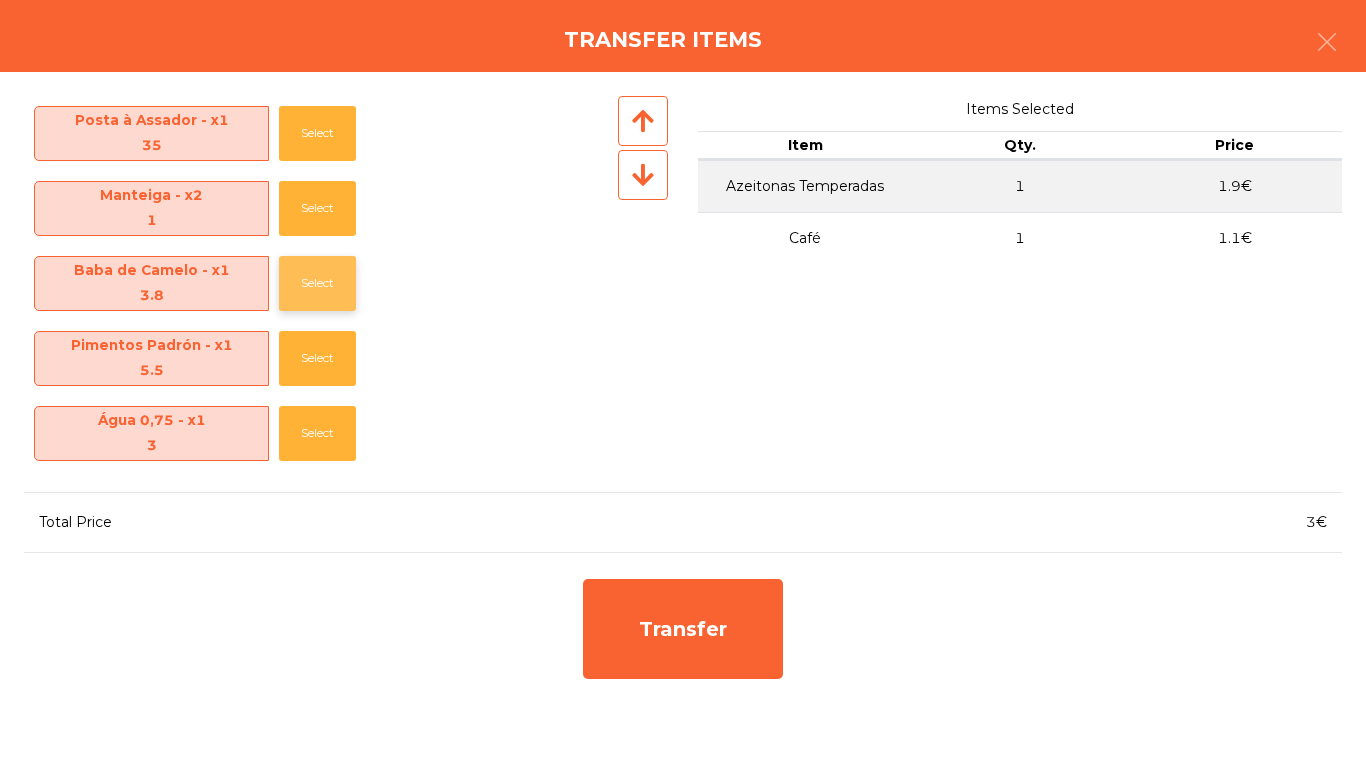 click on "Select" 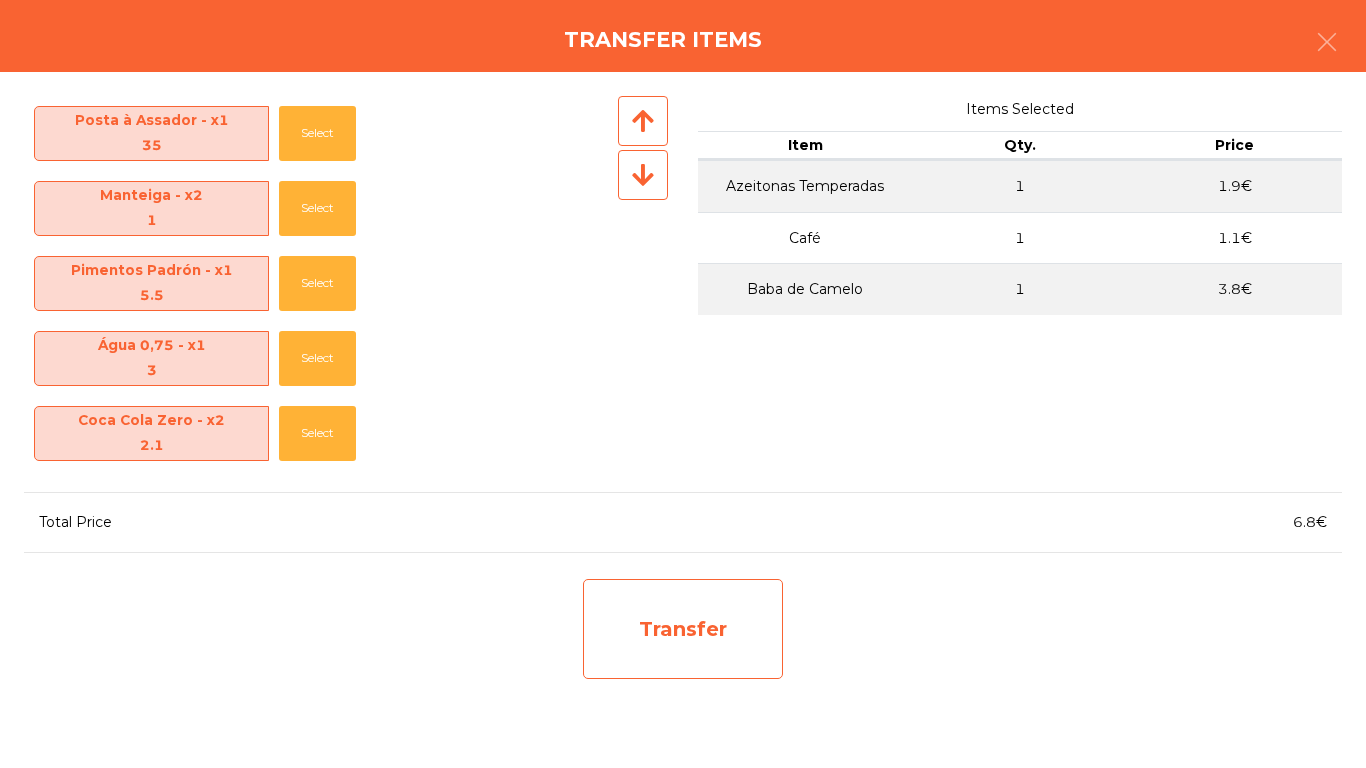 click on "Transfer" 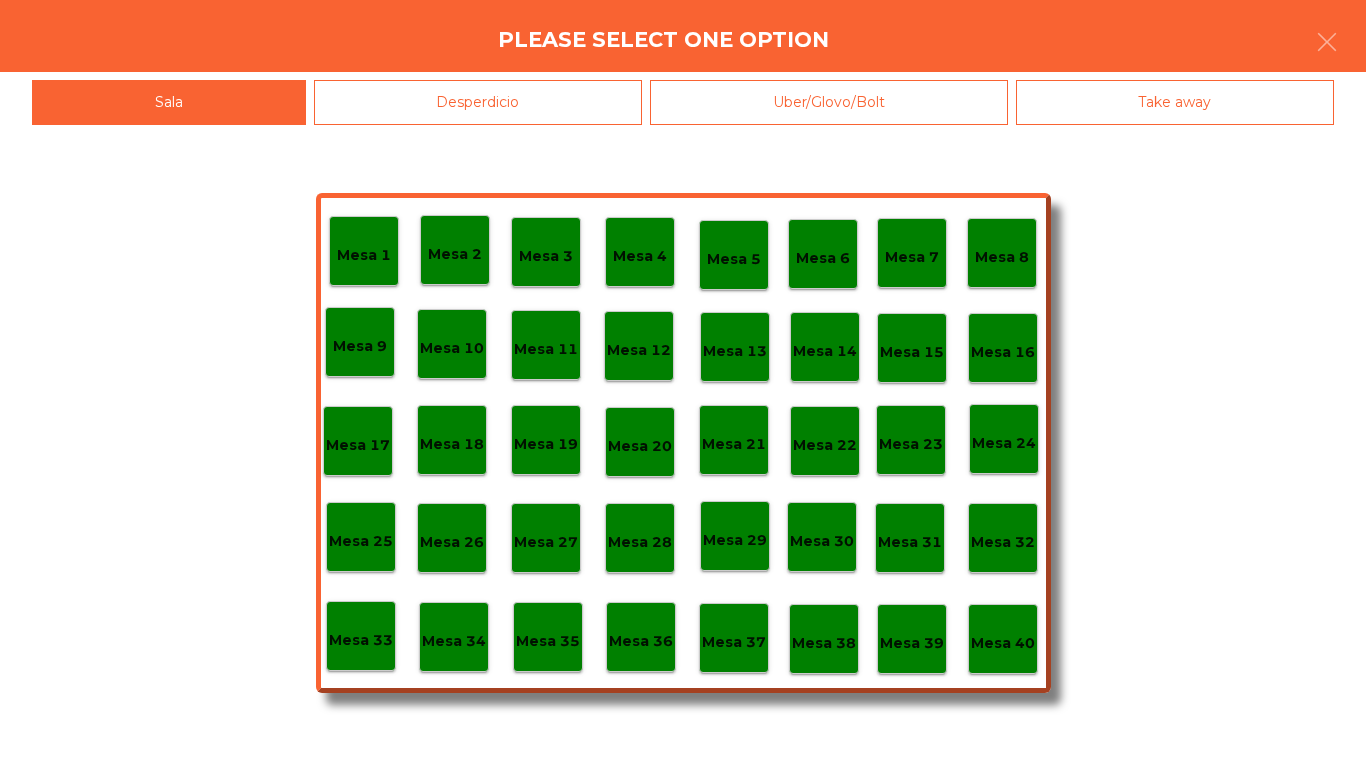 click on "Mesa 40" 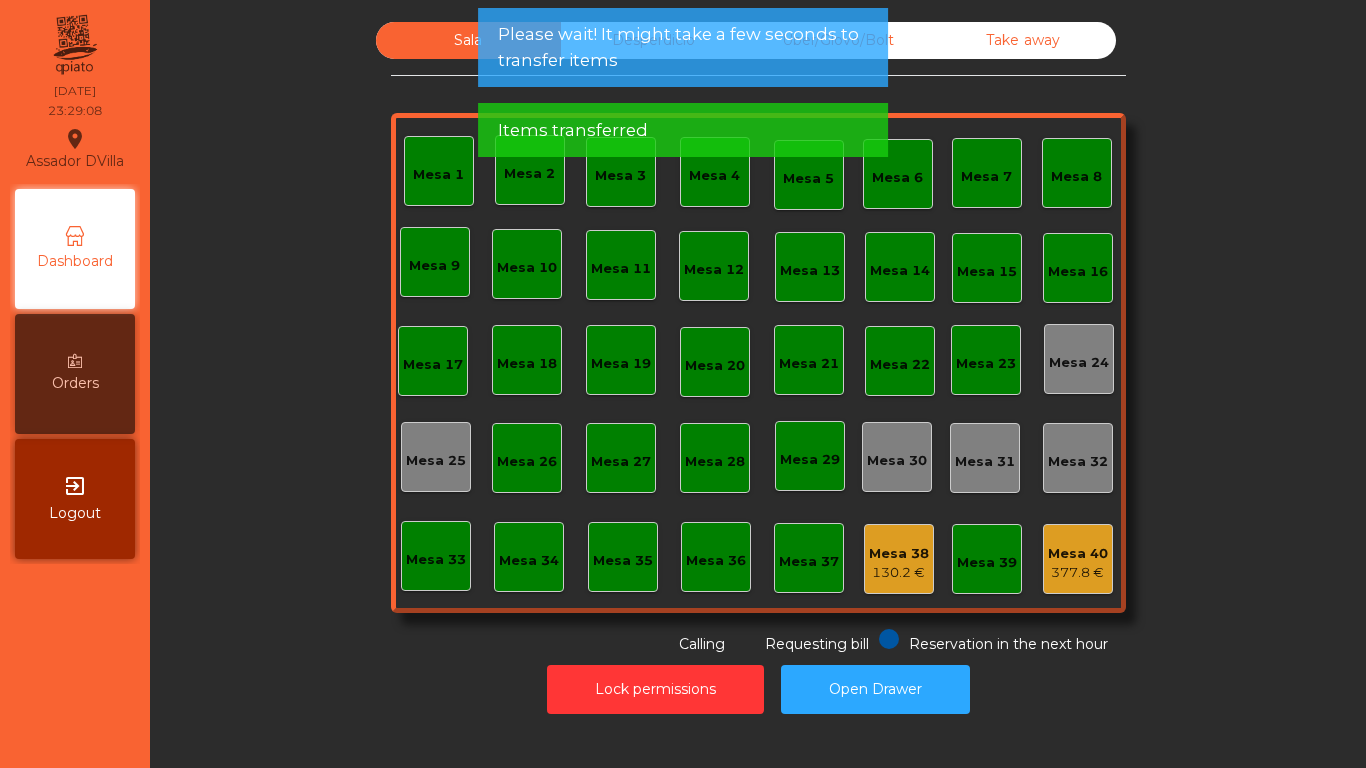 click on "Mesa 38" 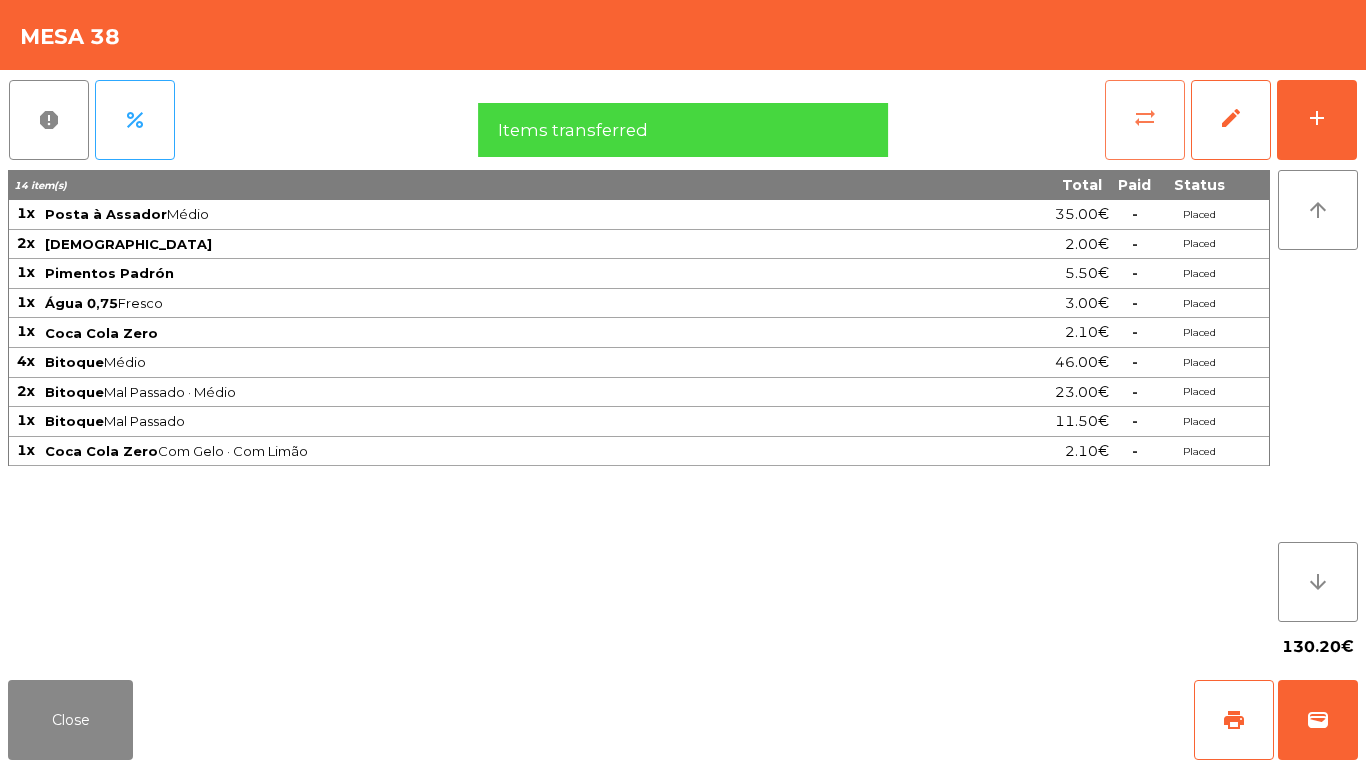 click on "sync_alt" 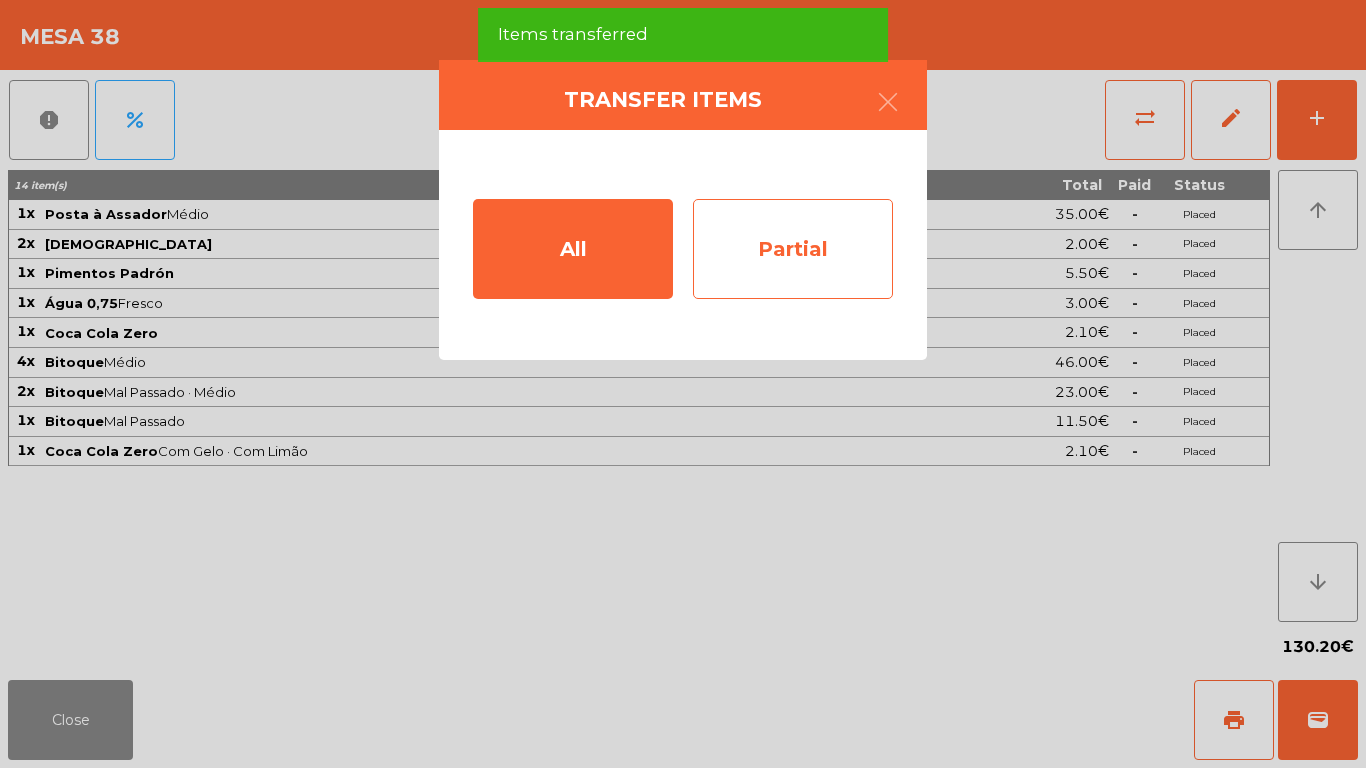 click on "Partial" 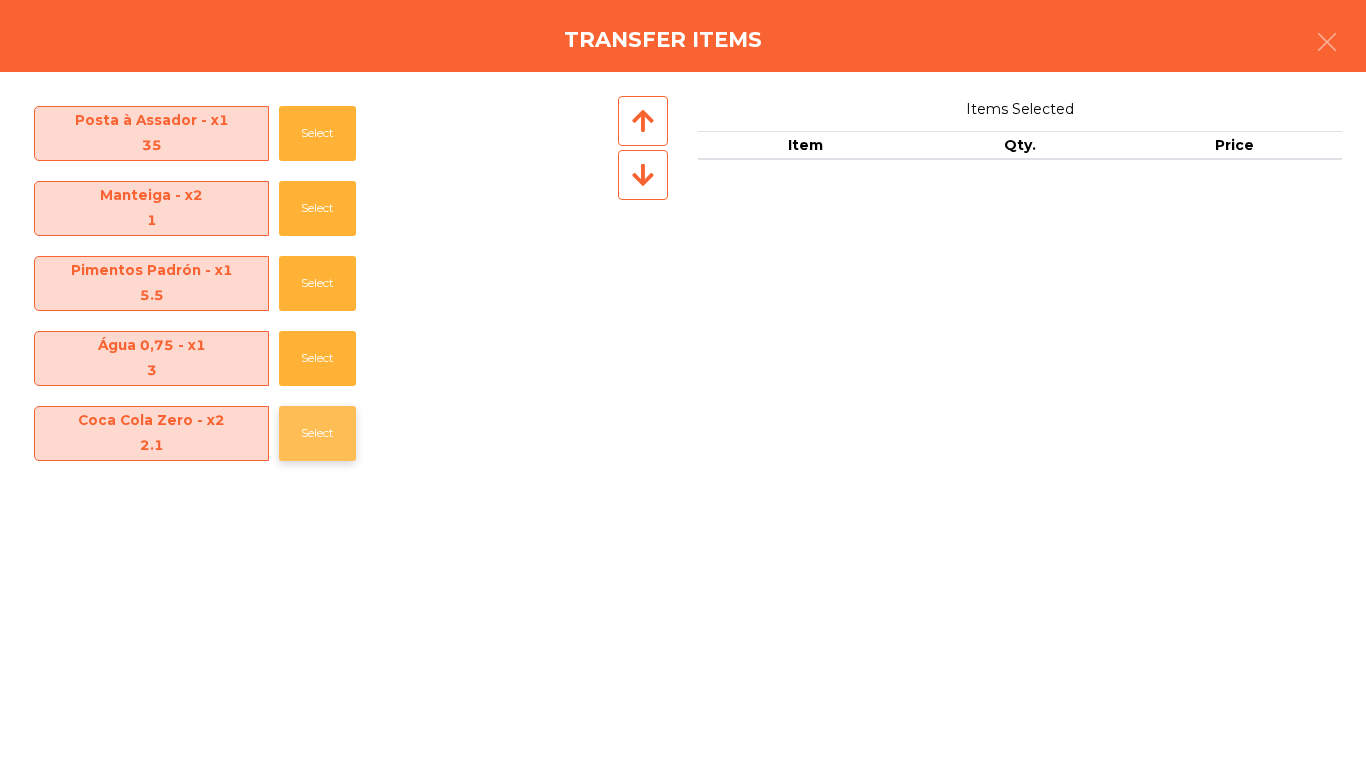 click on "Select" 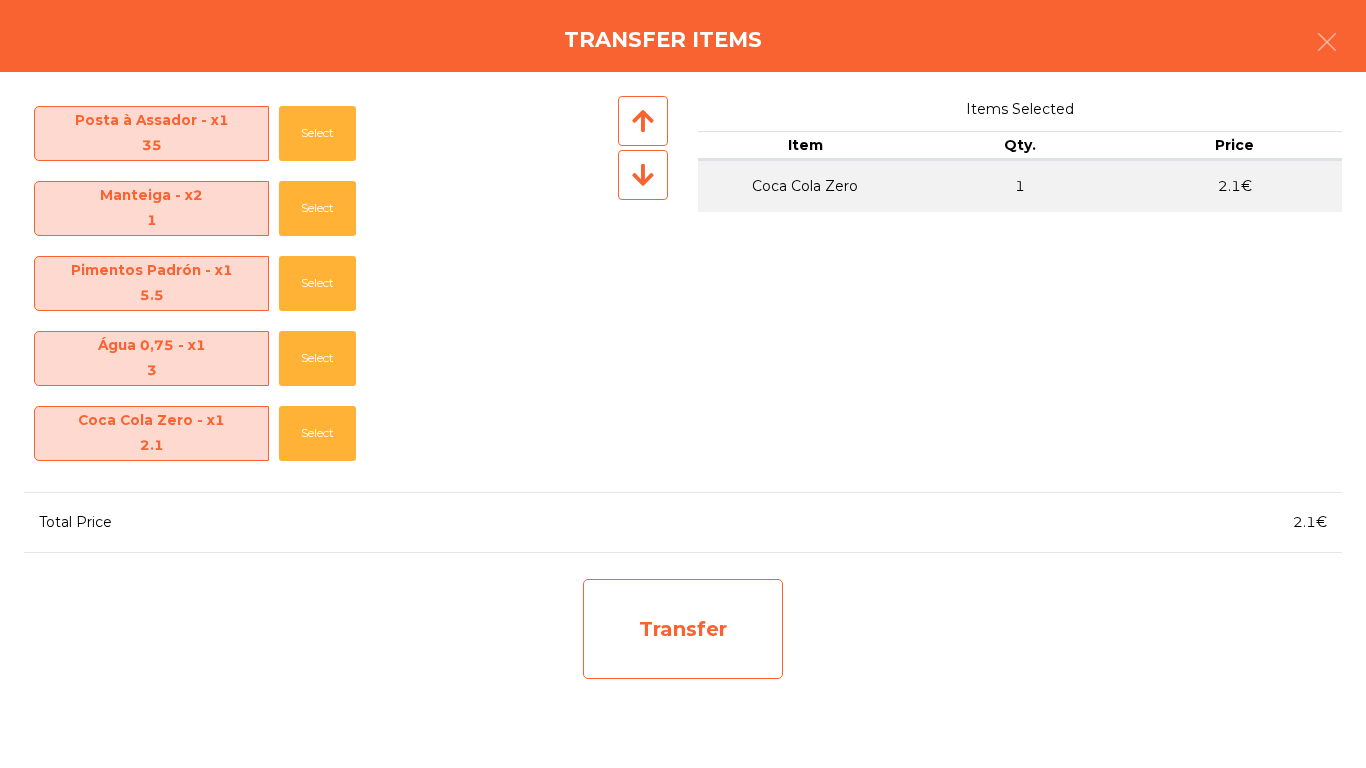 click on "Transfer" 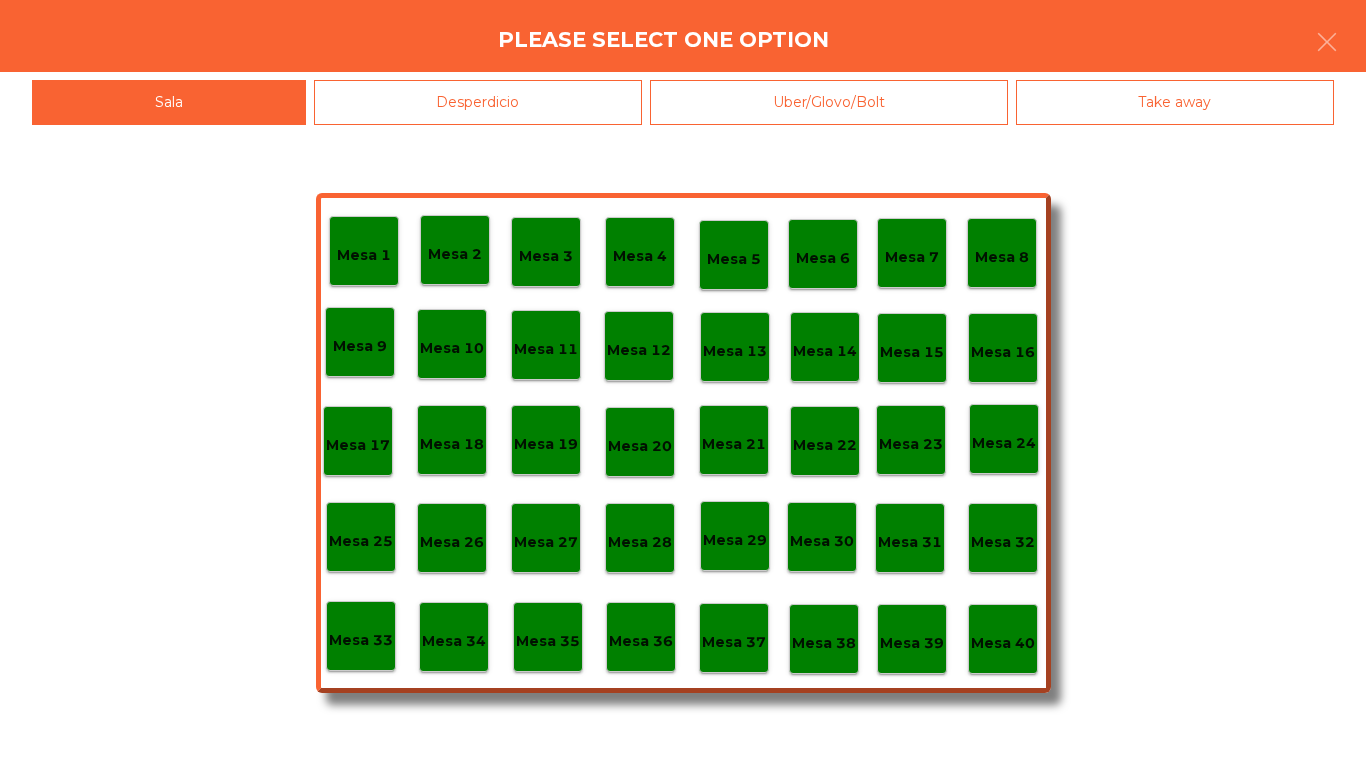click on "Mesa 40" 